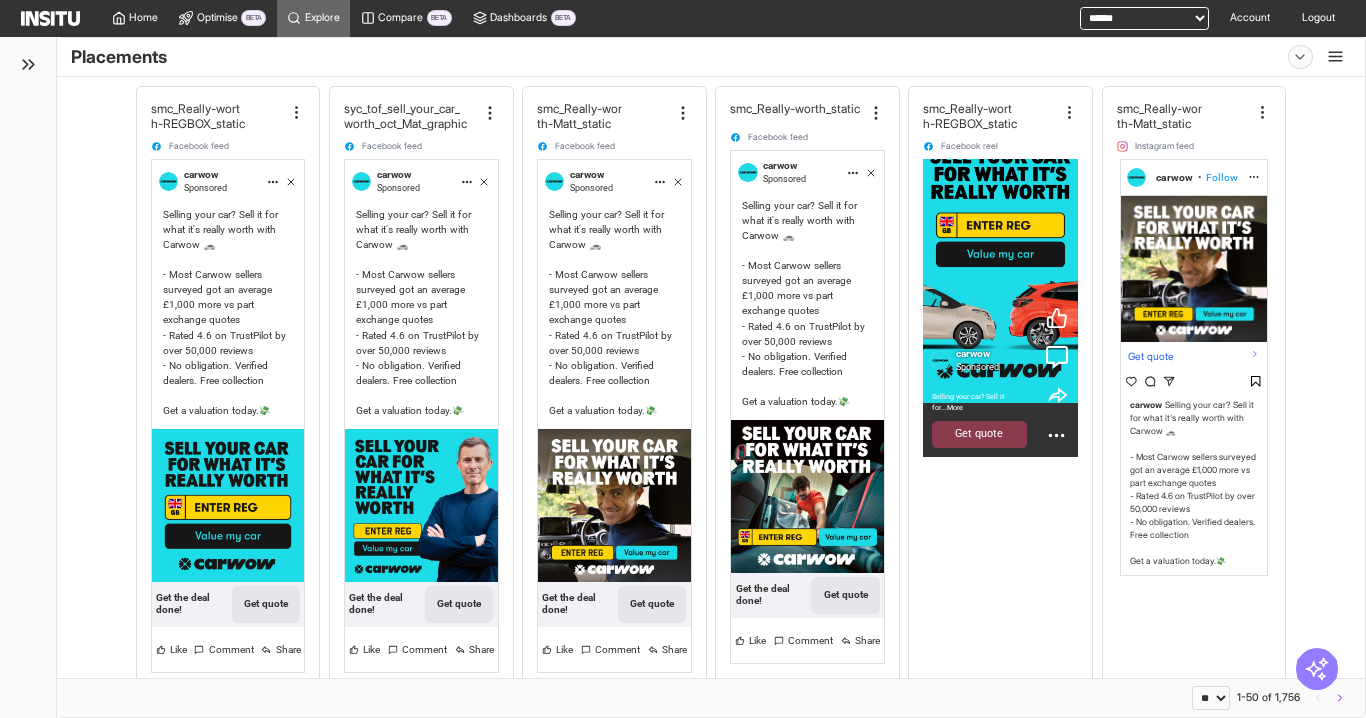 select on "**" 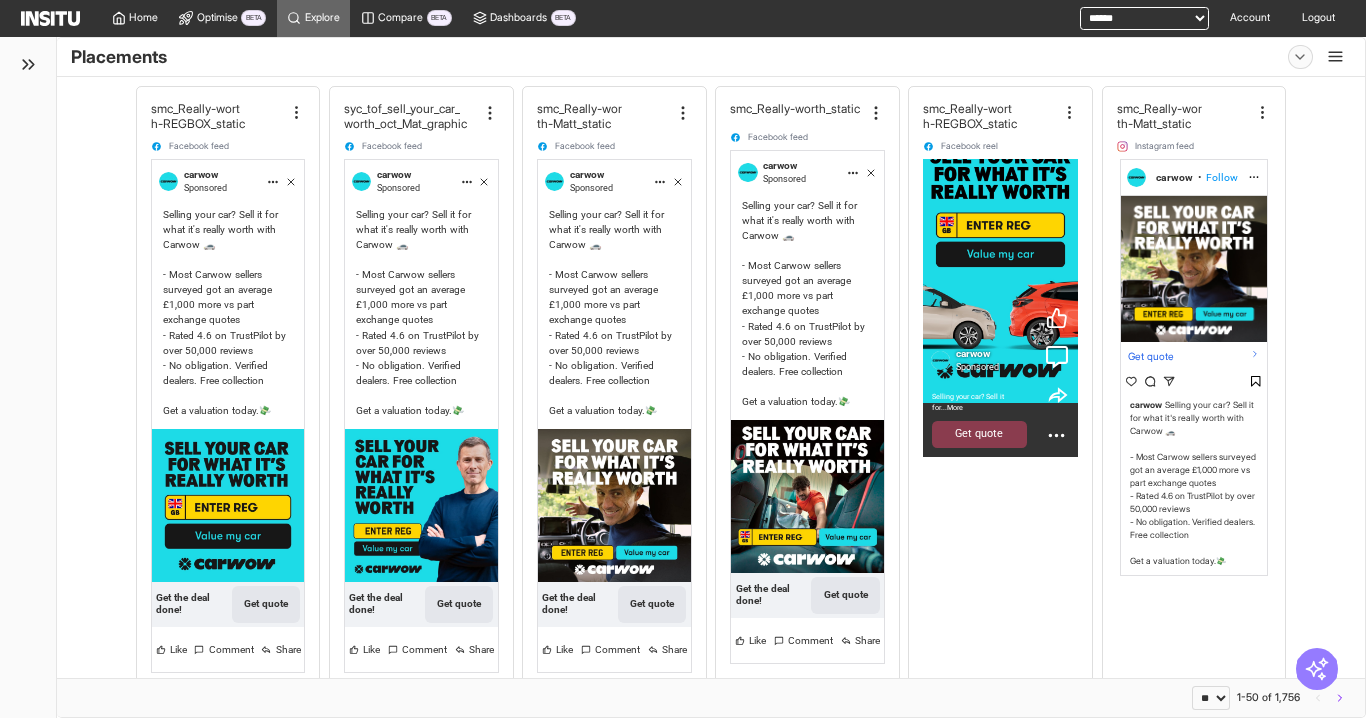 scroll, scrollTop: 0, scrollLeft: 0, axis: both 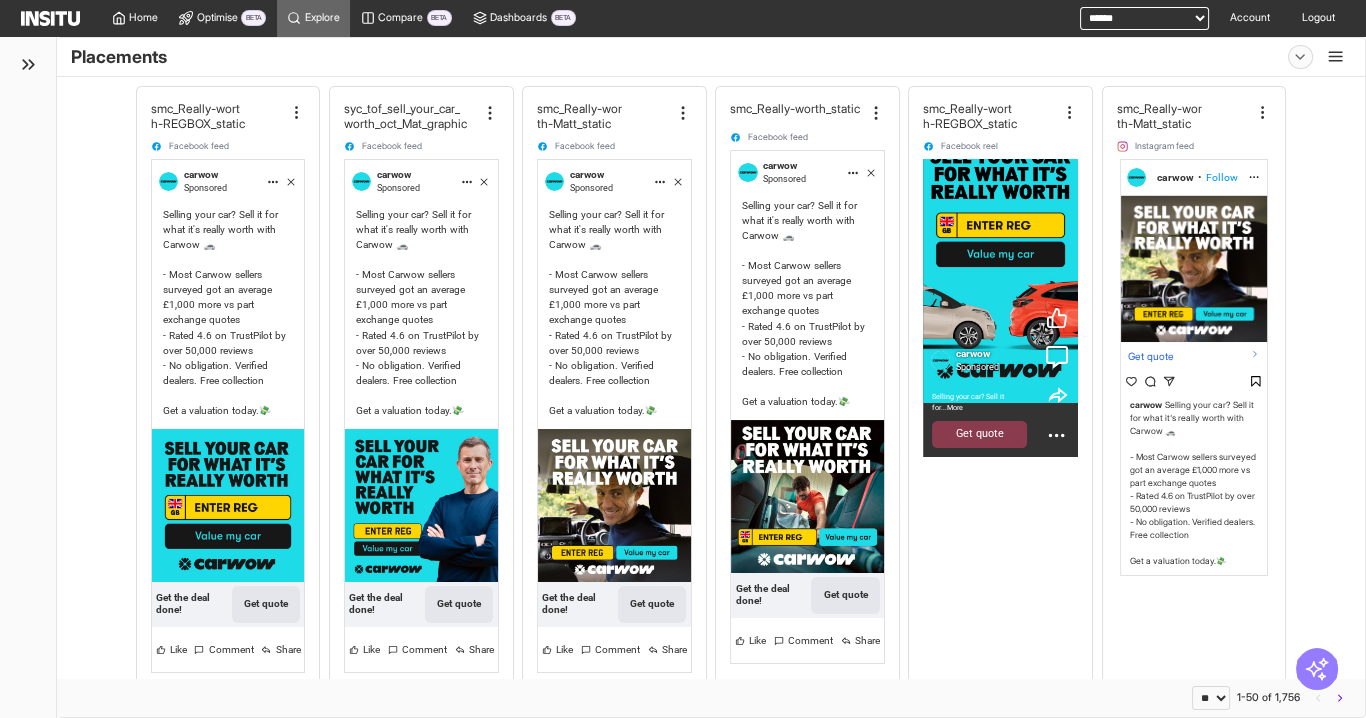 drag, startPoint x: 1100, startPoint y: 12, endPoint x: 1084, endPoint y: 17, distance: 16.763054 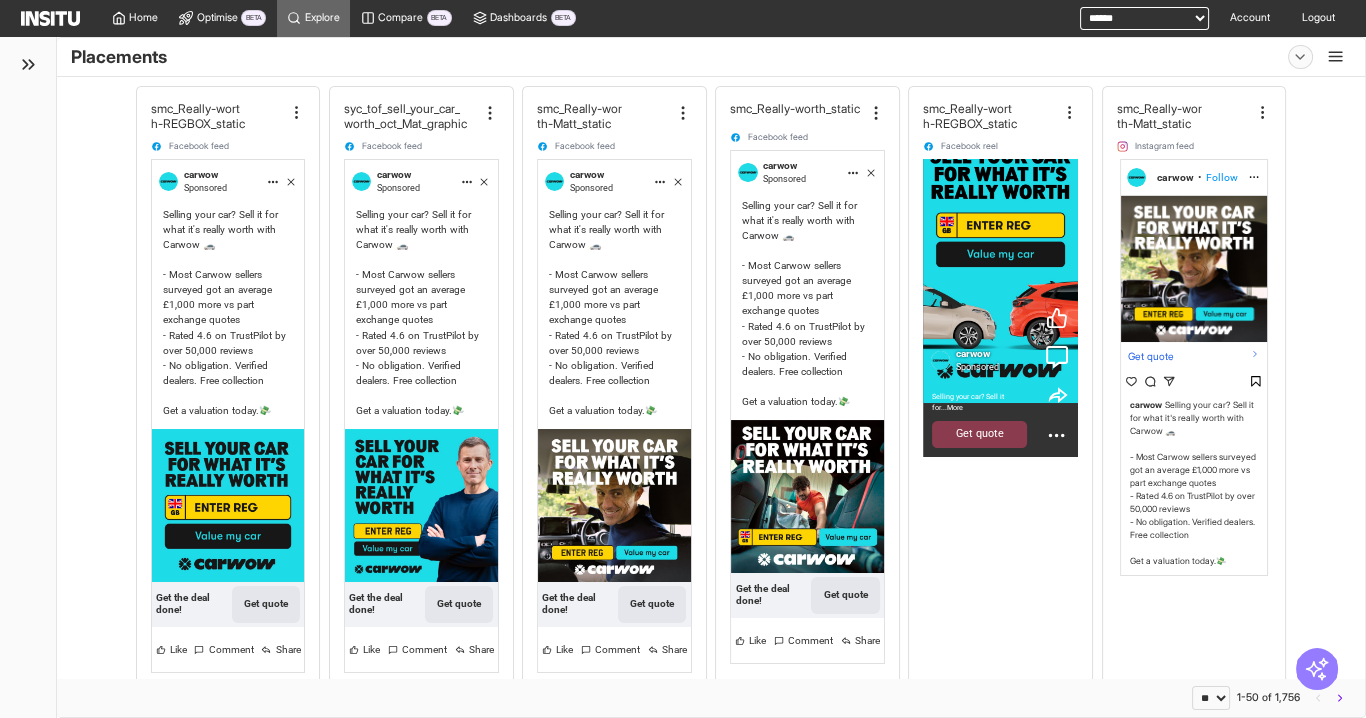 click on "**********" at bounding box center [1144, 18] 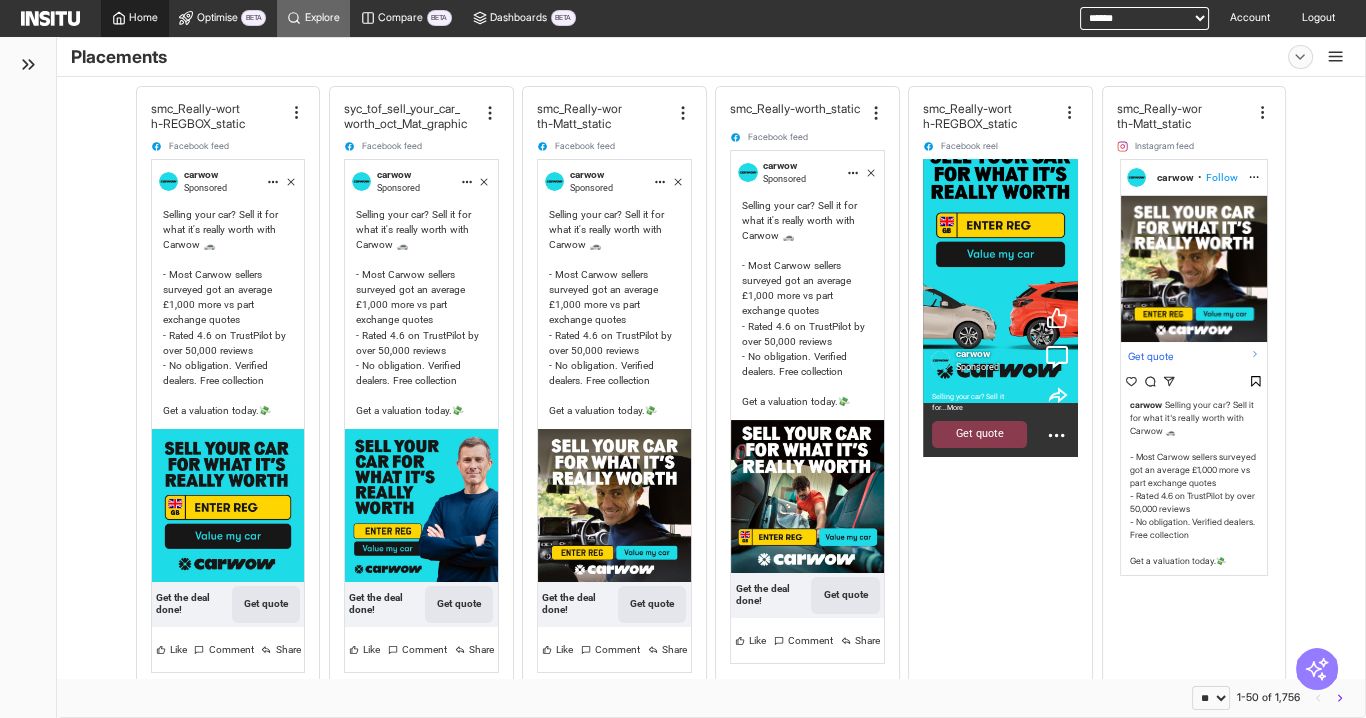 click on "Home" at bounding box center (135, 18) 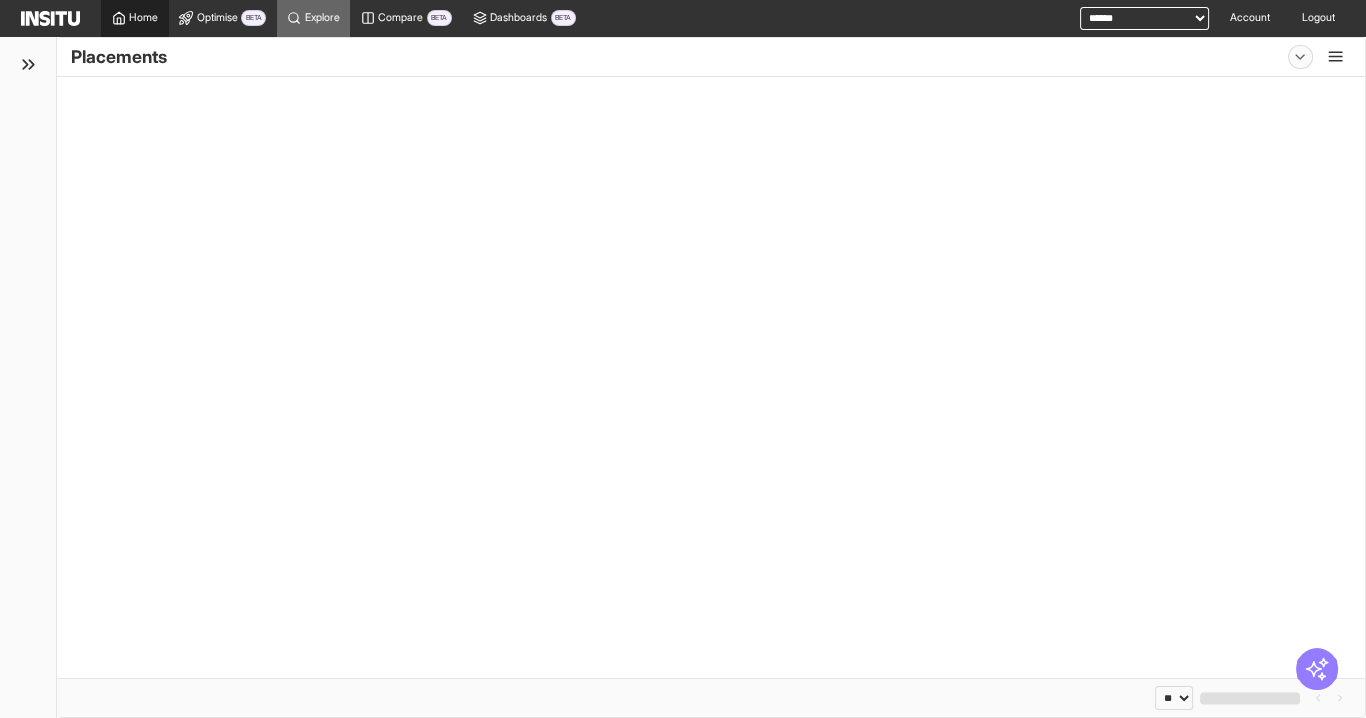 click on "Home" at bounding box center [143, 18] 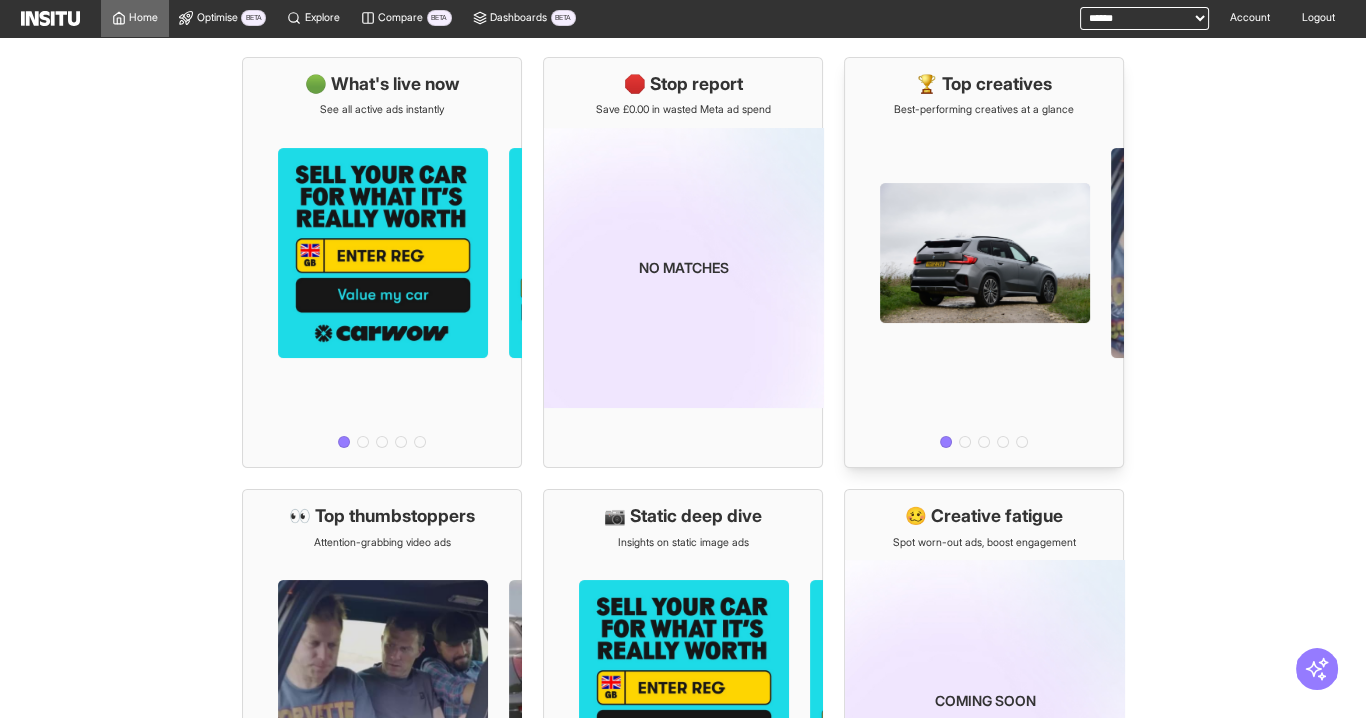 scroll, scrollTop: 0, scrollLeft: 0, axis: both 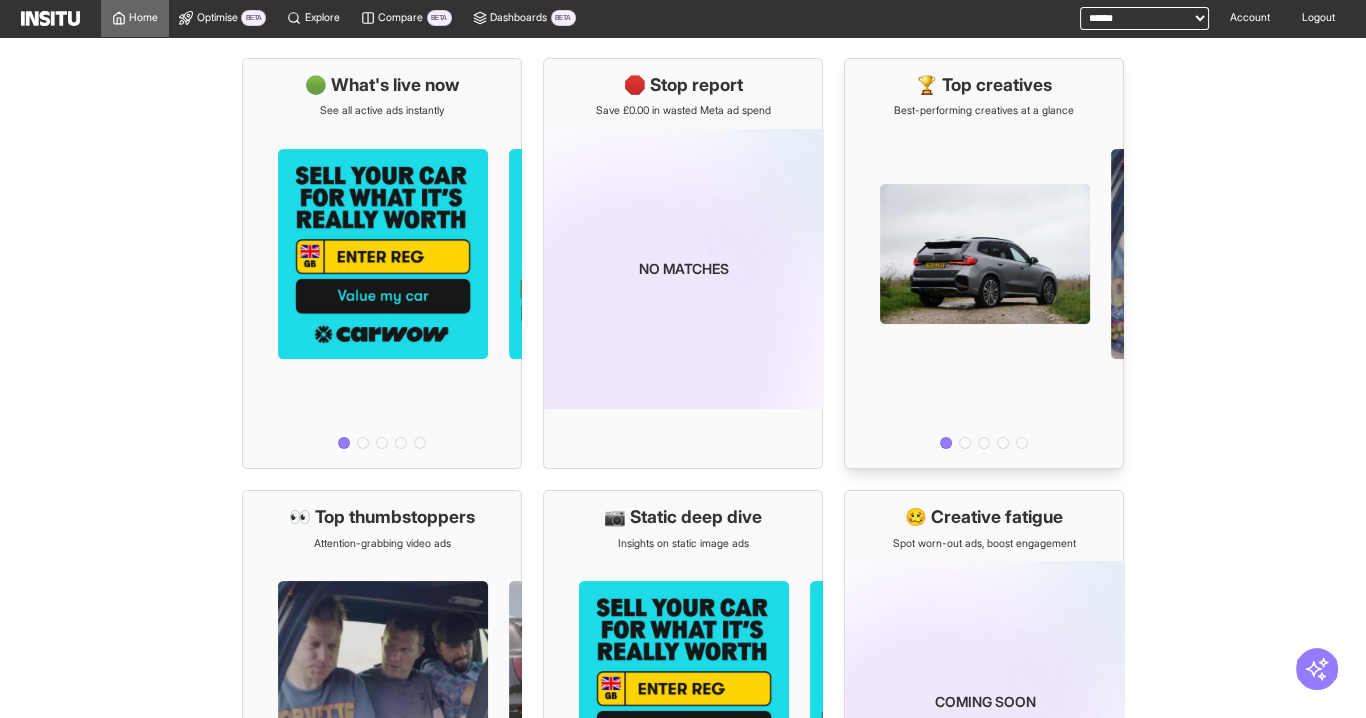 click at bounding box center [984, 286] 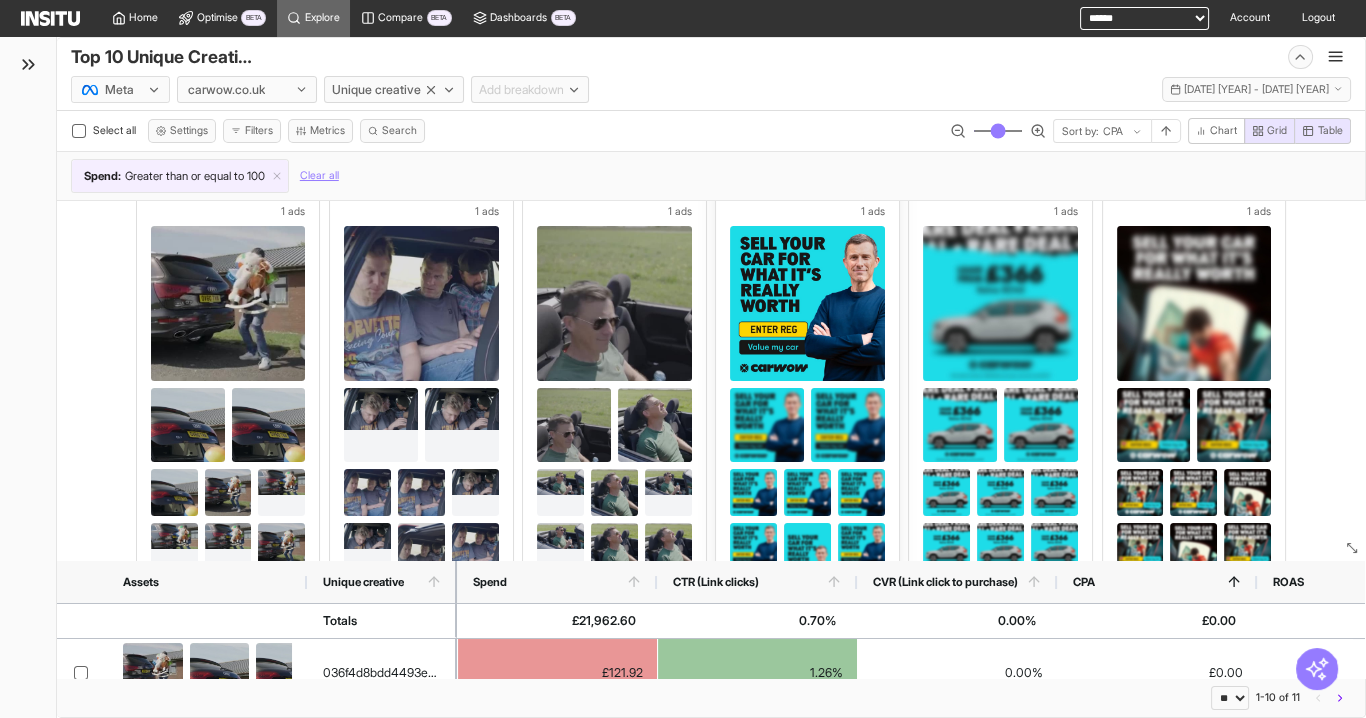 scroll, scrollTop: 0, scrollLeft: 0, axis: both 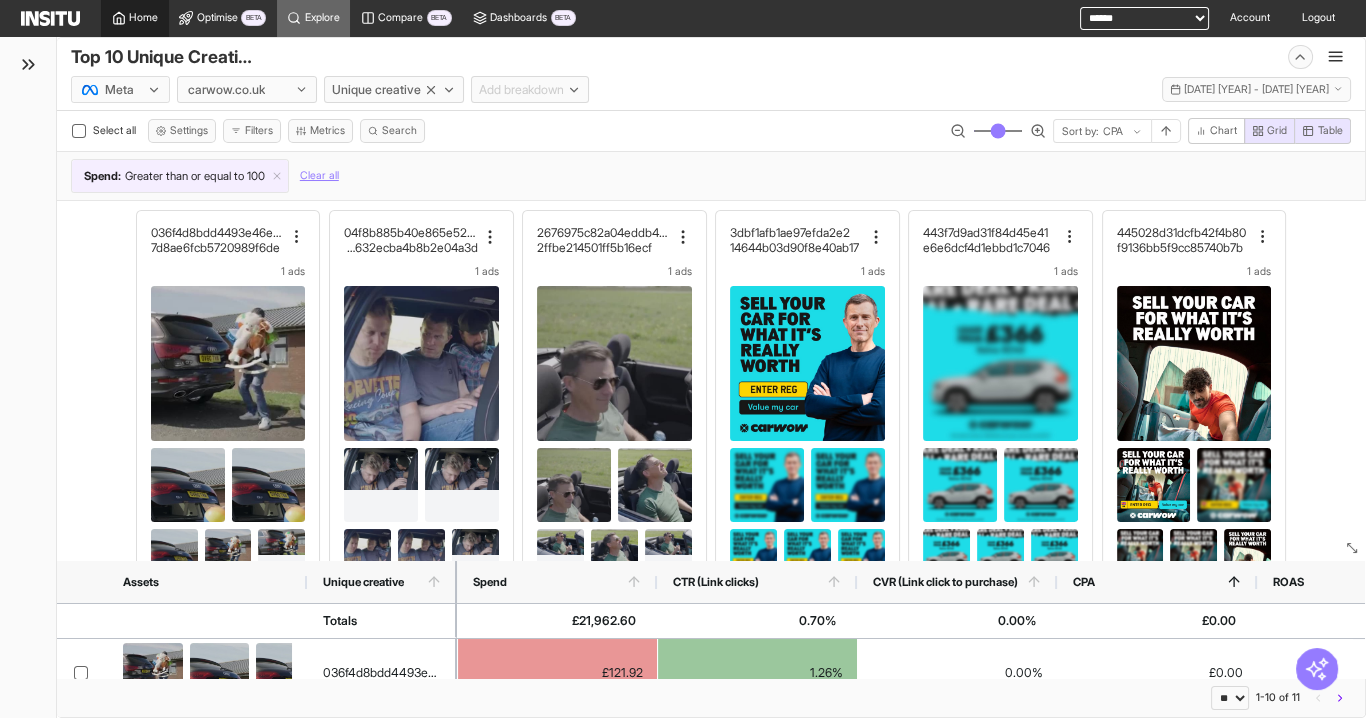 click on "Home" at bounding box center (143, 18) 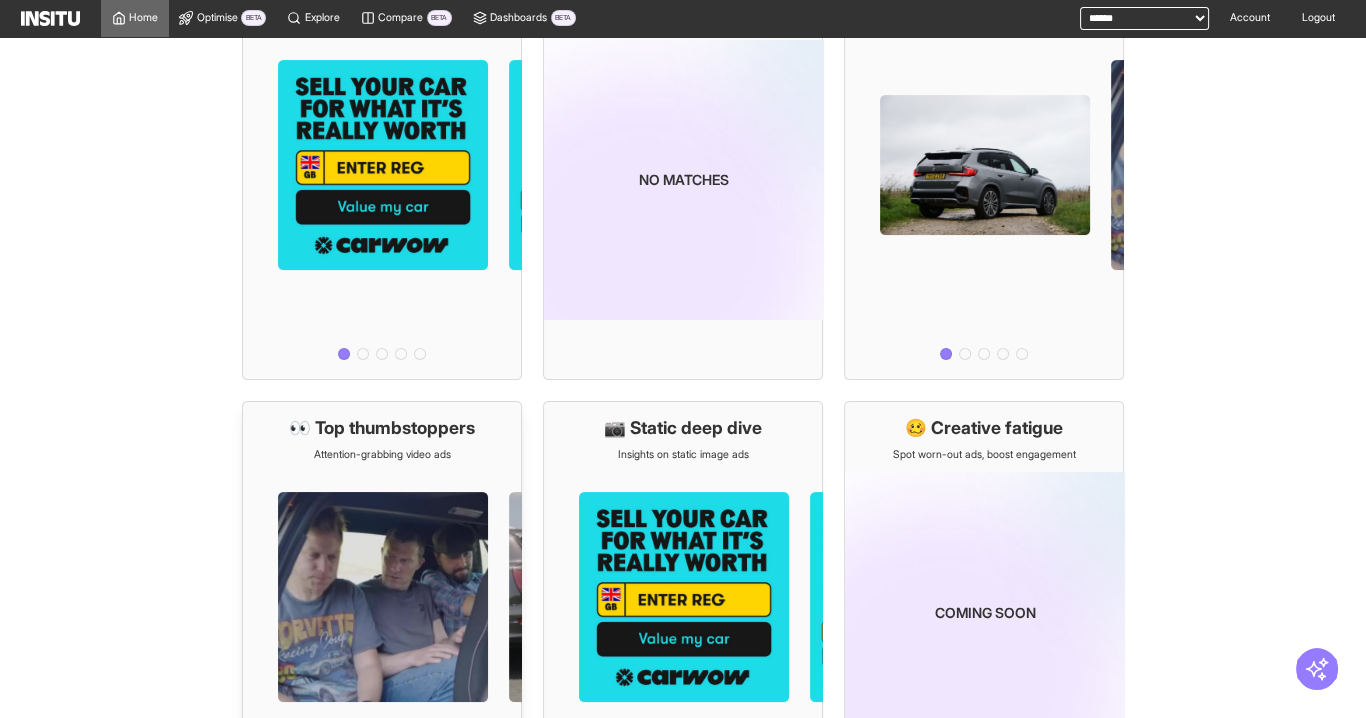 scroll, scrollTop: 244, scrollLeft: 0, axis: vertical 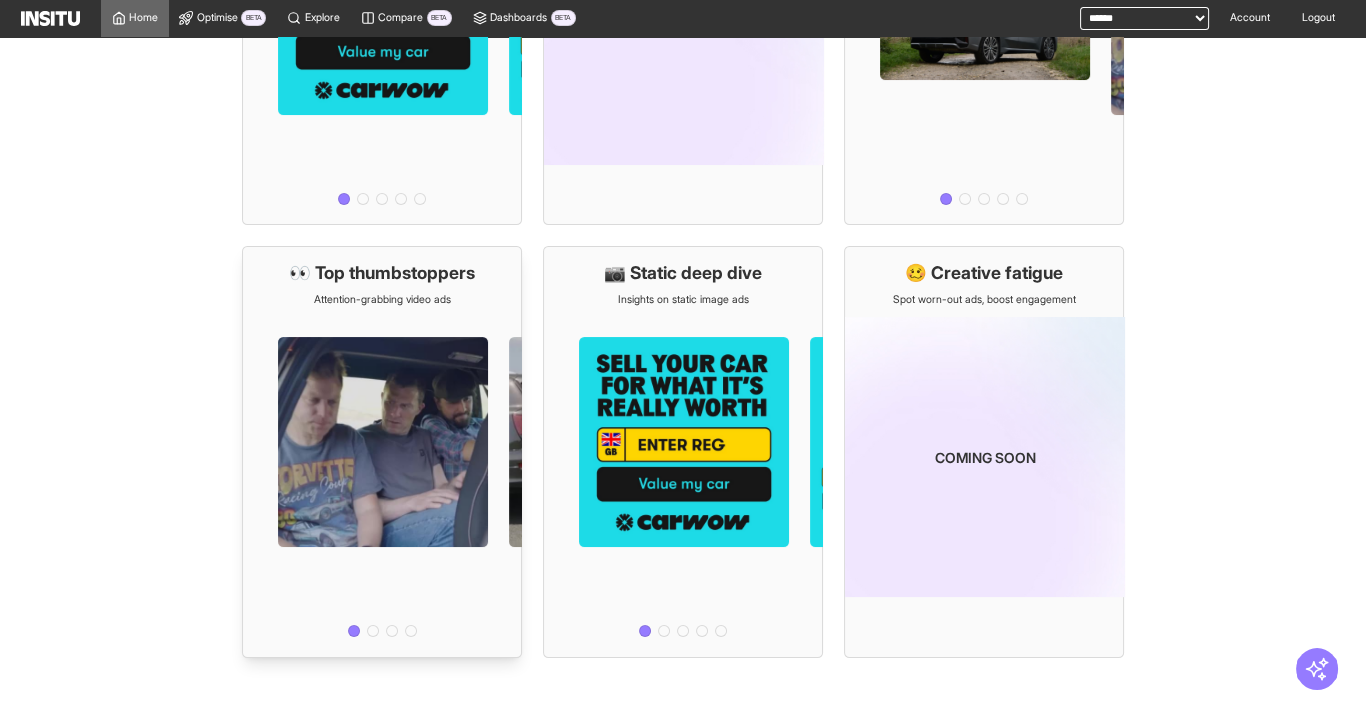 click at bounding box center [382, 475] 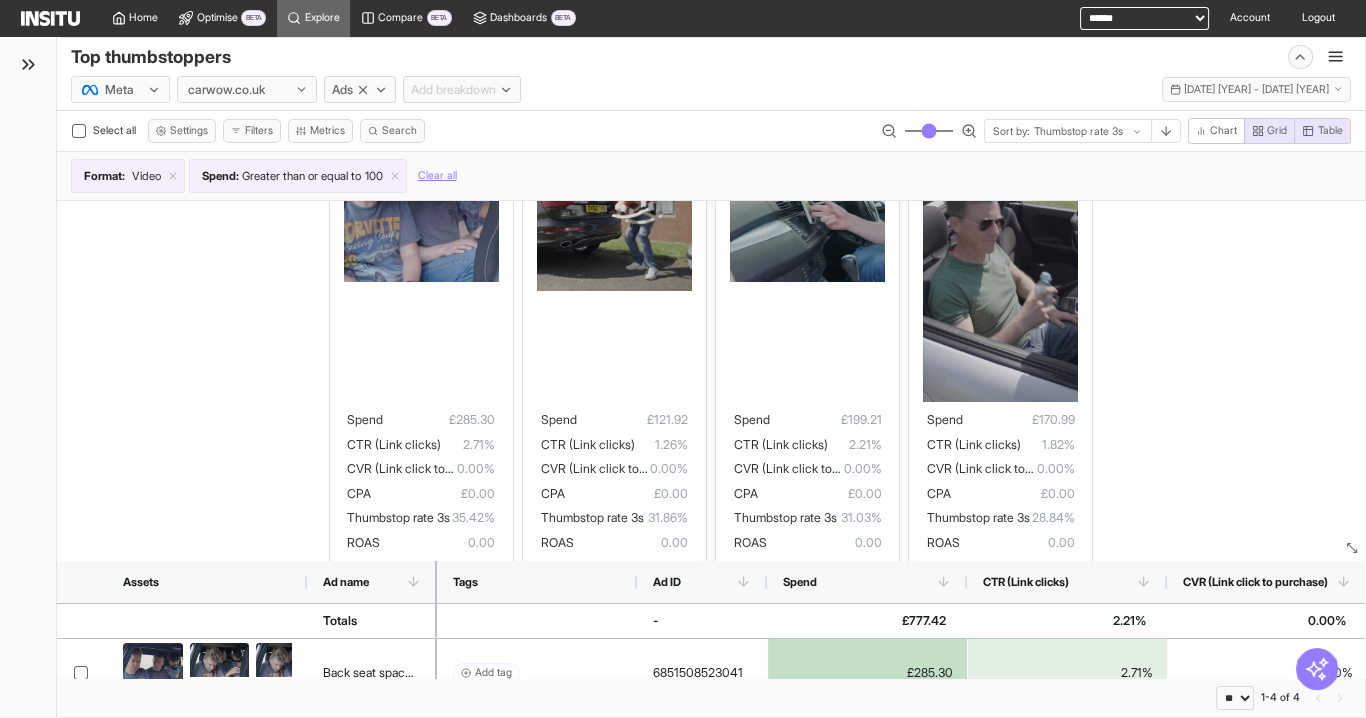 scroll, scrollTop: 195, scrollLeft: 0, axis: vertical 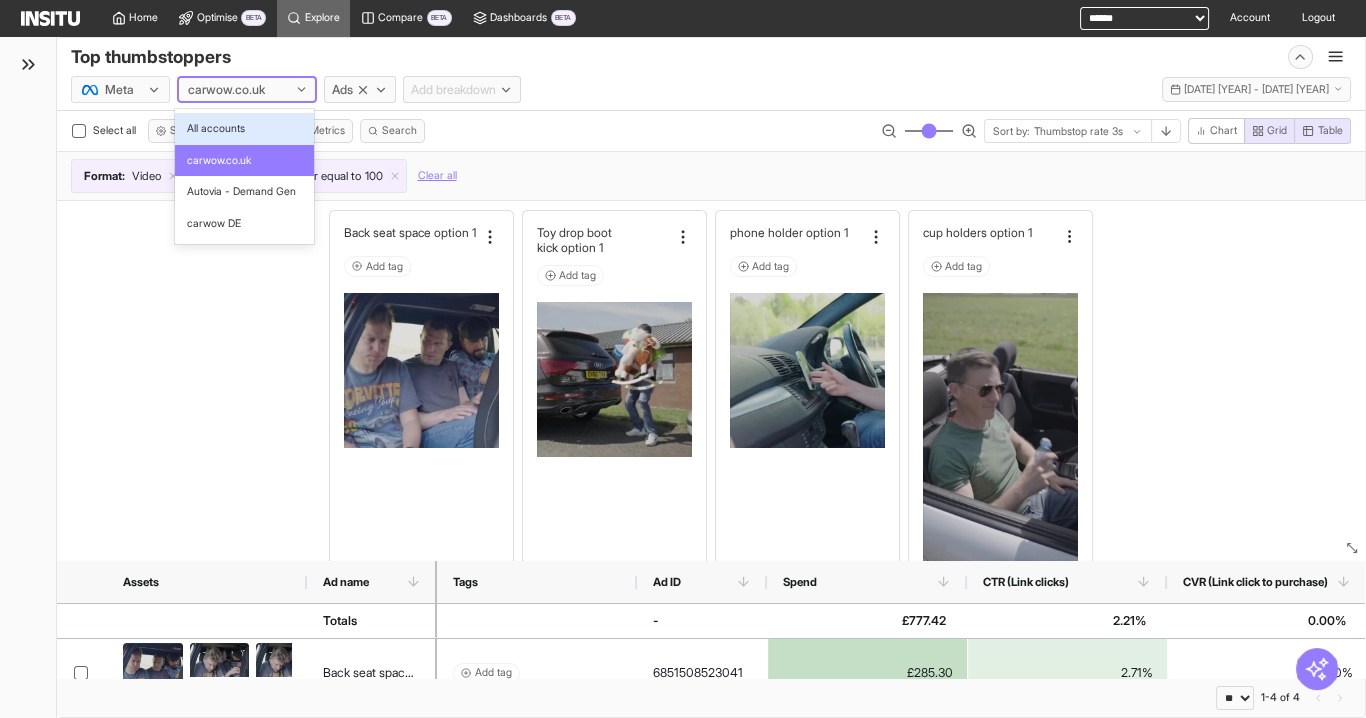 click on "carwow.co.uk" at bounding box center (247, 89) 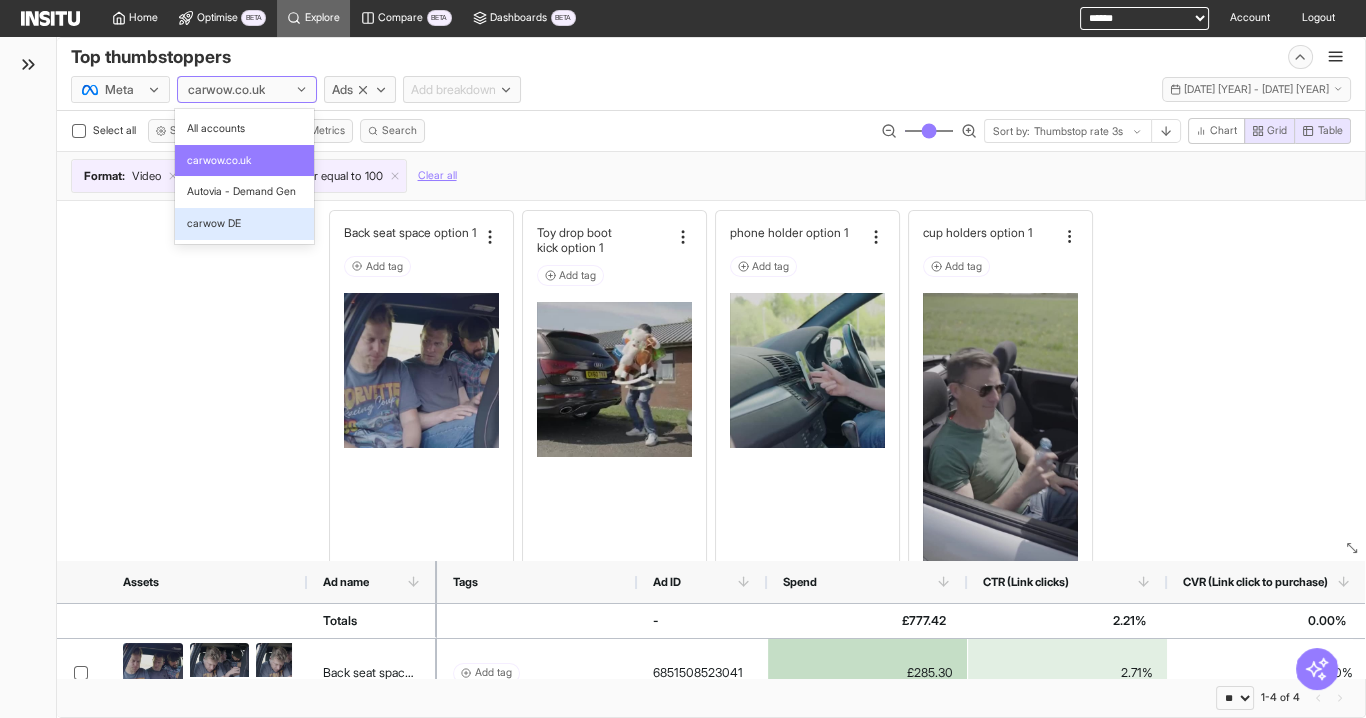 click on "carwow DE" at bounding box center (244, 224) 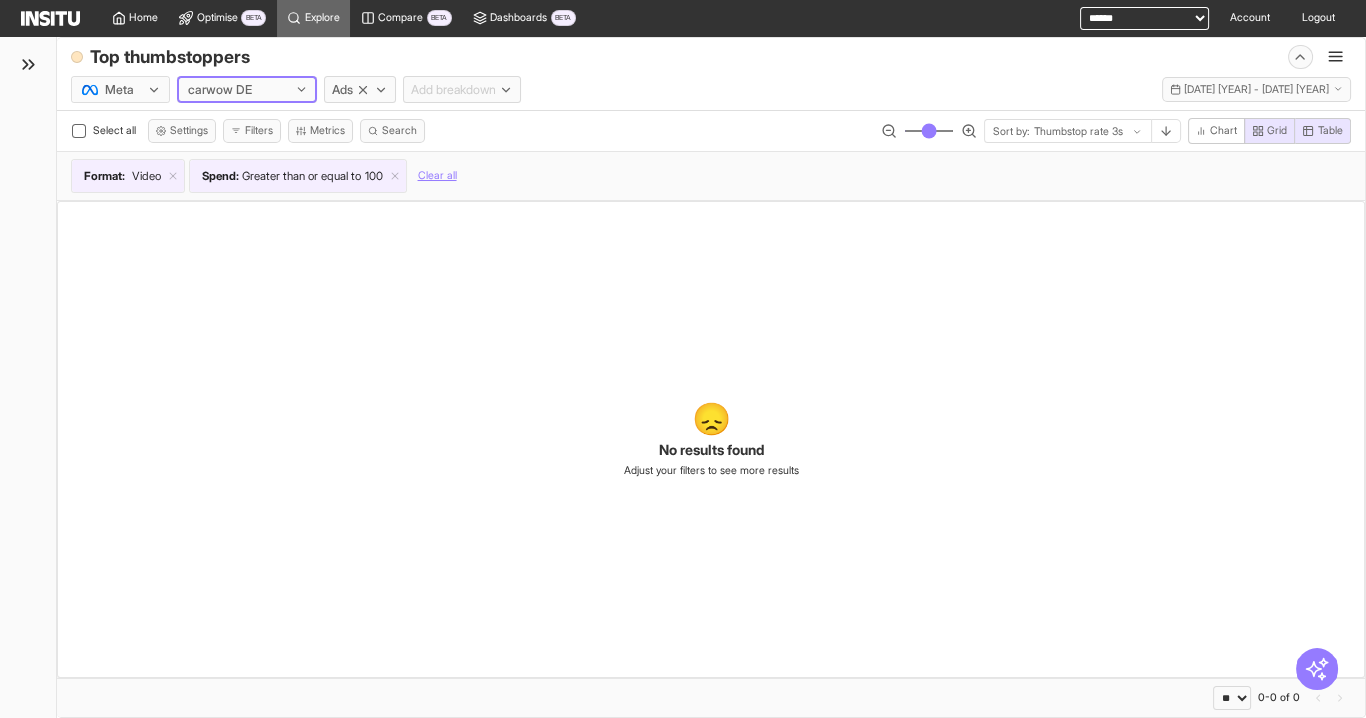drag, startPoint x: 245, startPoint y: 83, endPoint x: 248, endPoint y: 94, distance: 11.401754 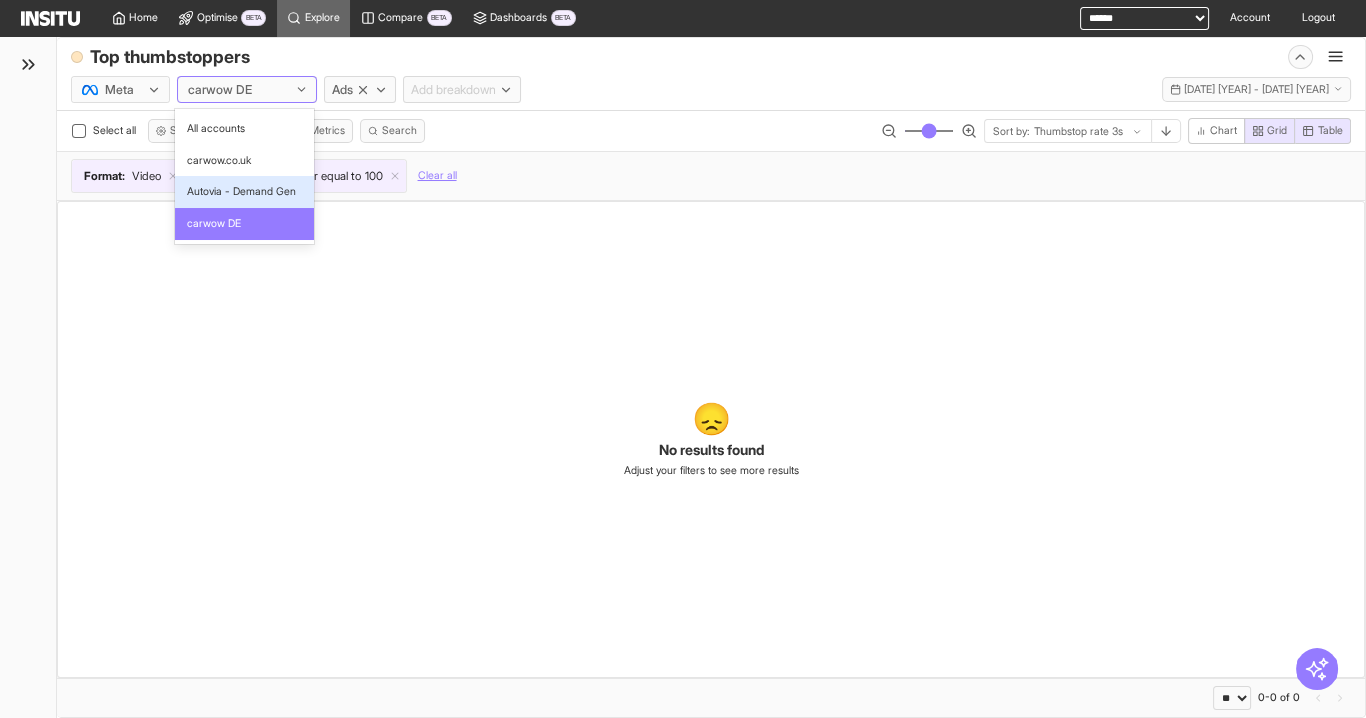 click on "Autovia - Demand Gen" at bounding box center [244, 192] 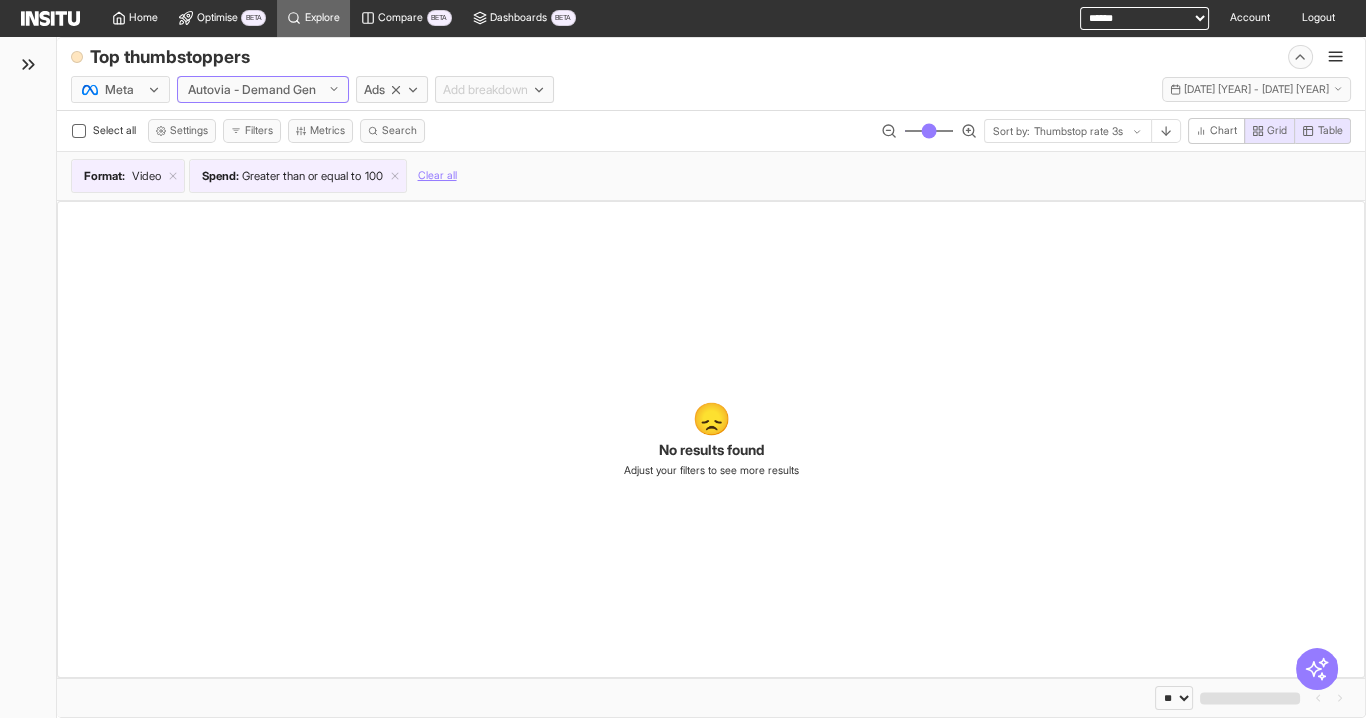 click on "Meta option Autovia - Demand Gen, selected. Autovia - Demand Gen Ads Add breakdown Last 14 days - Mon 30 Jun - Sun 13 Jul, 2025 30 Jun 25 - 13 Jul 25 Select all Settings Filters Metrics Search Sort by: Thumbstop rate 3s Chart Grid Table Format :  Video Spend :  Greater than or equal to 100 Clear all" at bounding box center (711, 134) 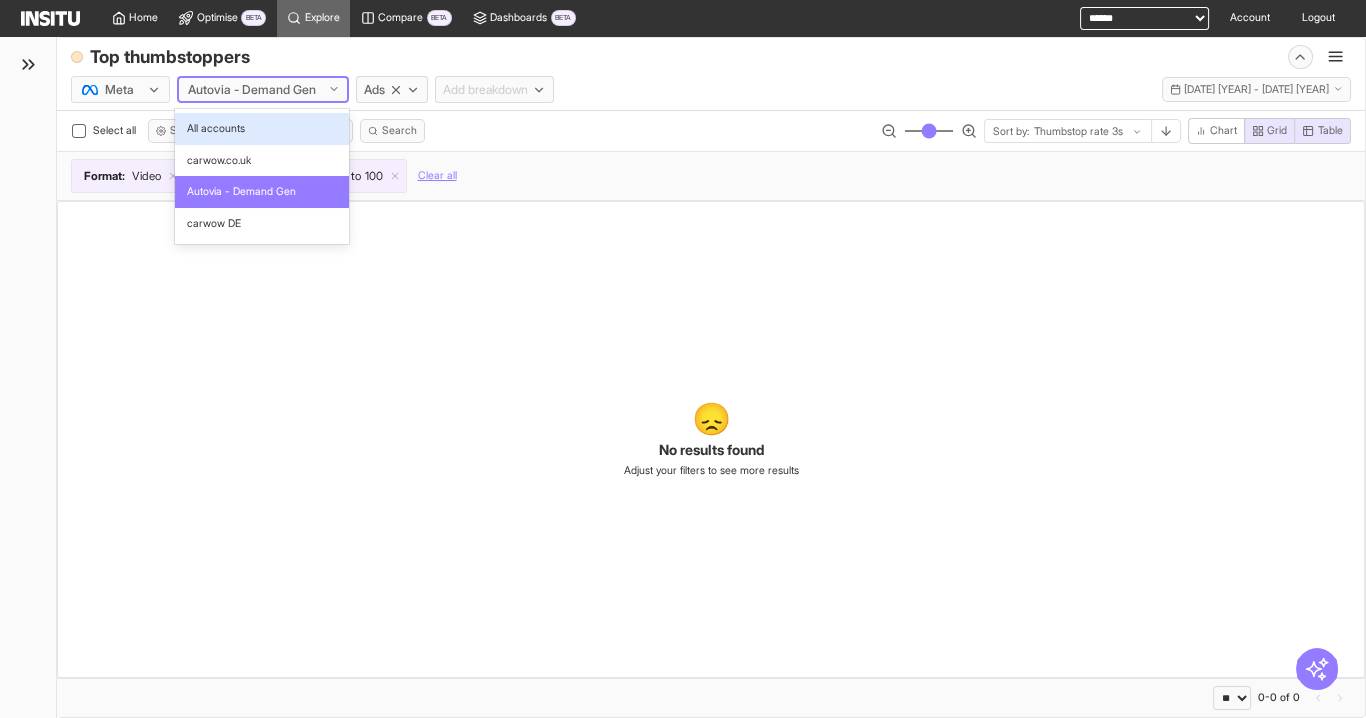 click at bounding box center (252, 90) 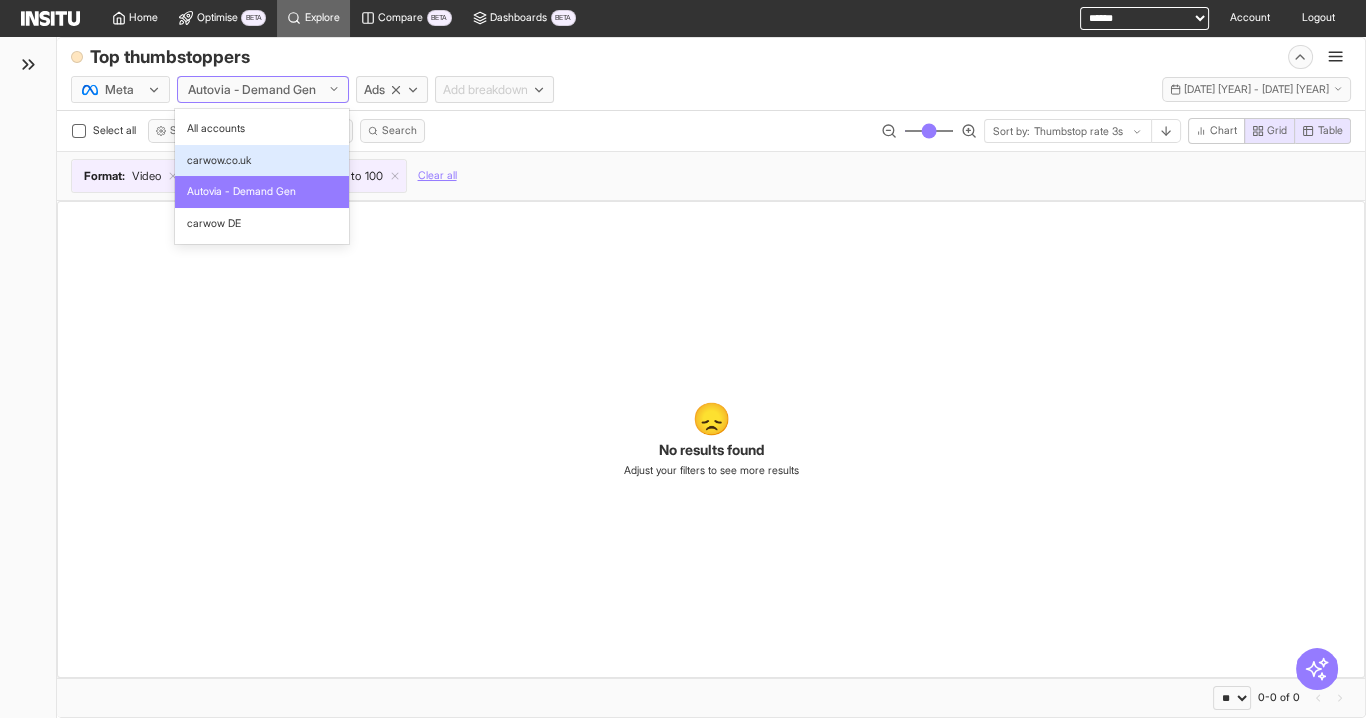 click on "carwow.co.uk" at bounding box center (219, 161) 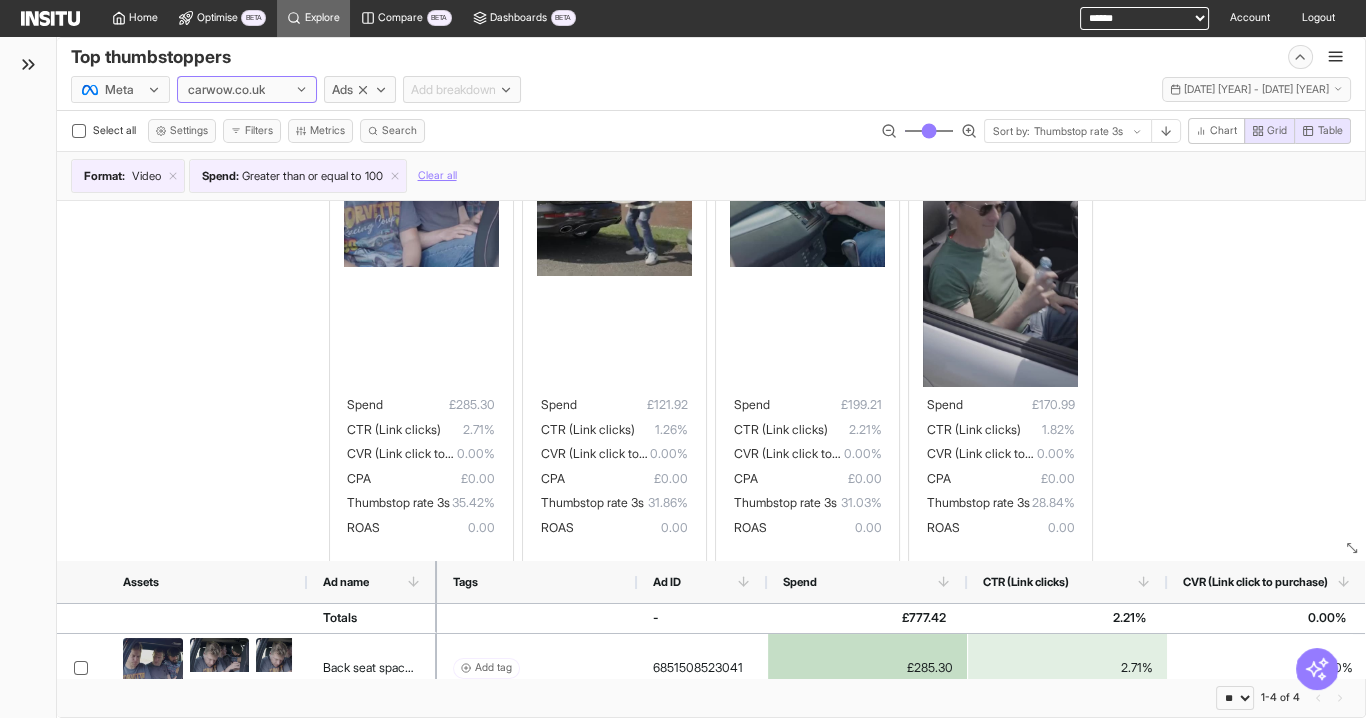 scroll, scrollTop: 195, scrollLeft: 0, axis: vertical 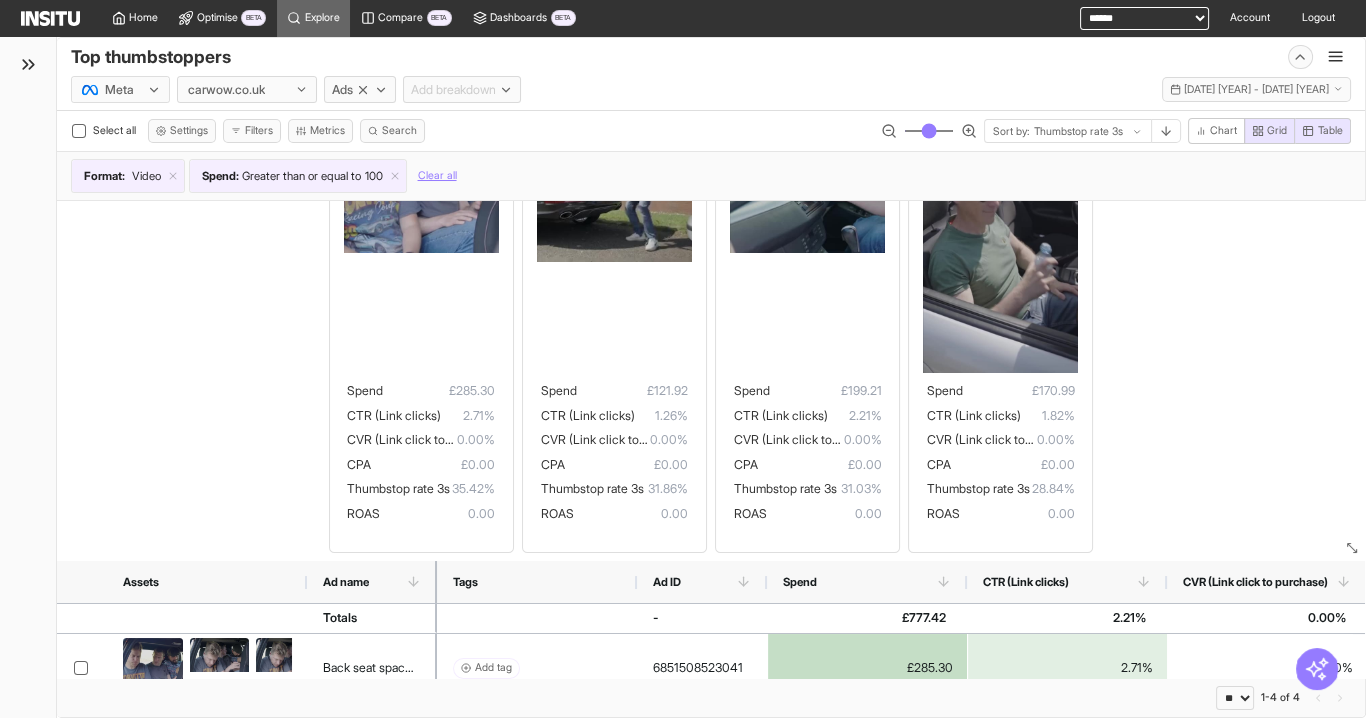 drag, startPoint x: 154, startPoint y: 26, endPoint x: 334, endPoint y: 169, distance: 229.8891 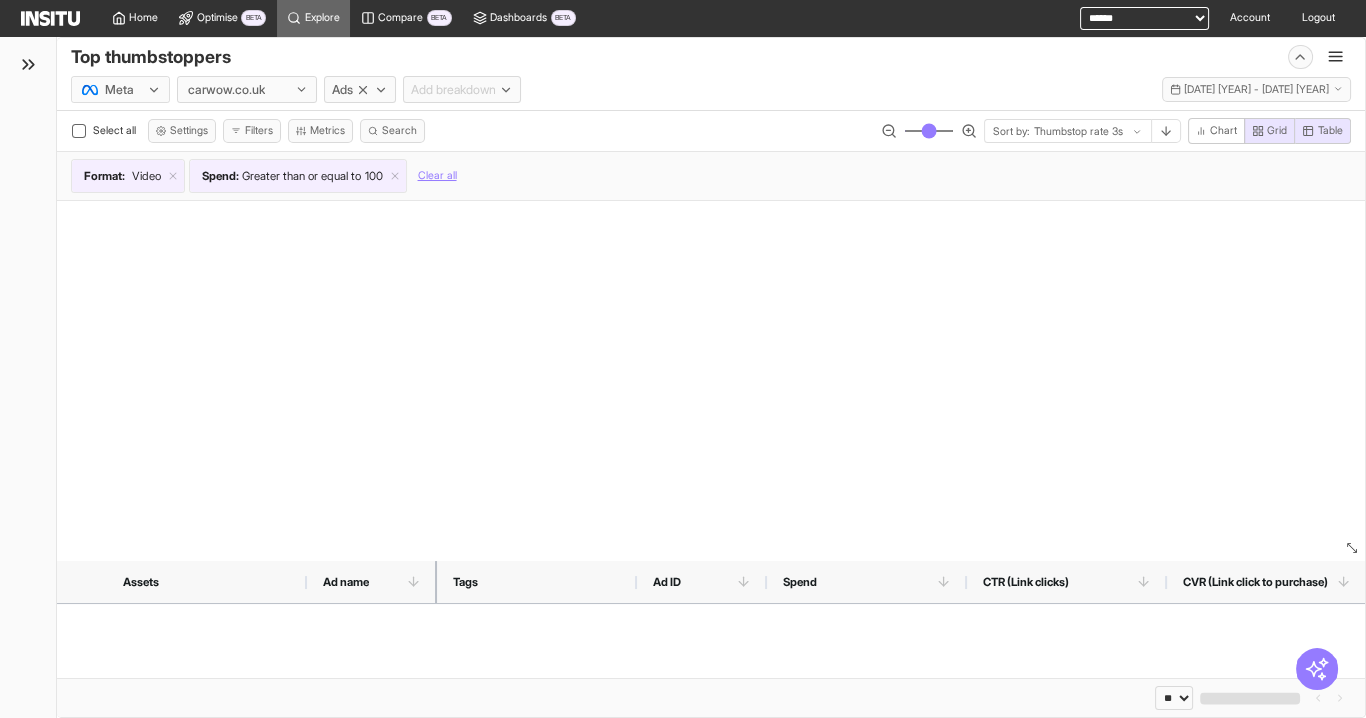 scroll, scrollTop: 0, scrollLeft: 0, axis: both 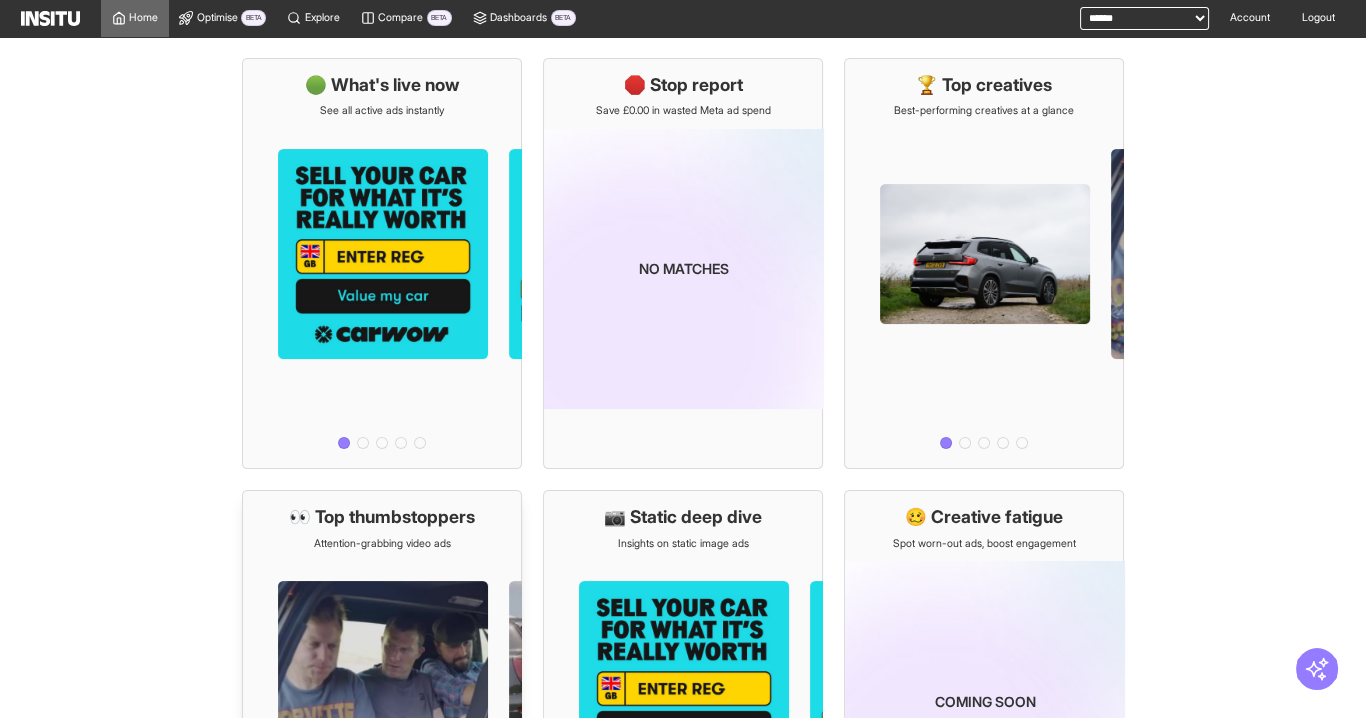 click on "Attention-grabbing video ads" at bounding box center (382, 544) 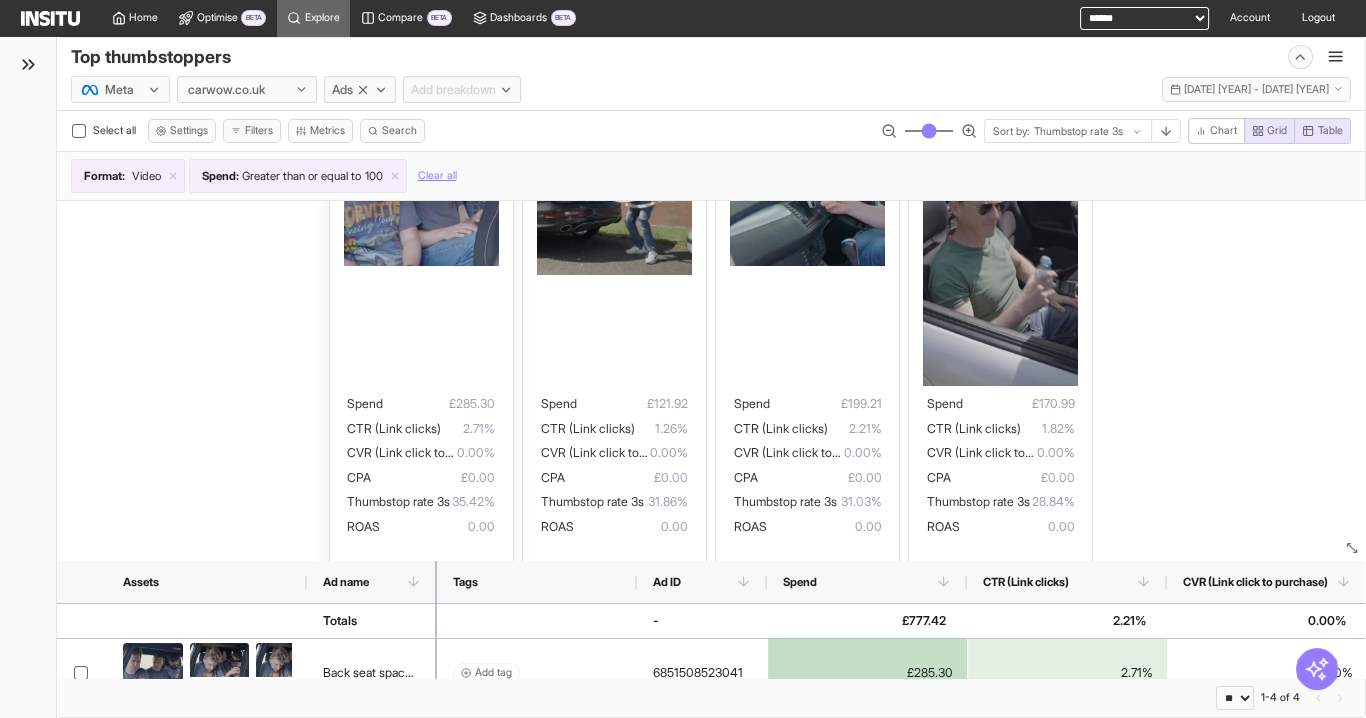 scroll, scrollTop: 195, scrollLeft: 0, axis: vertical 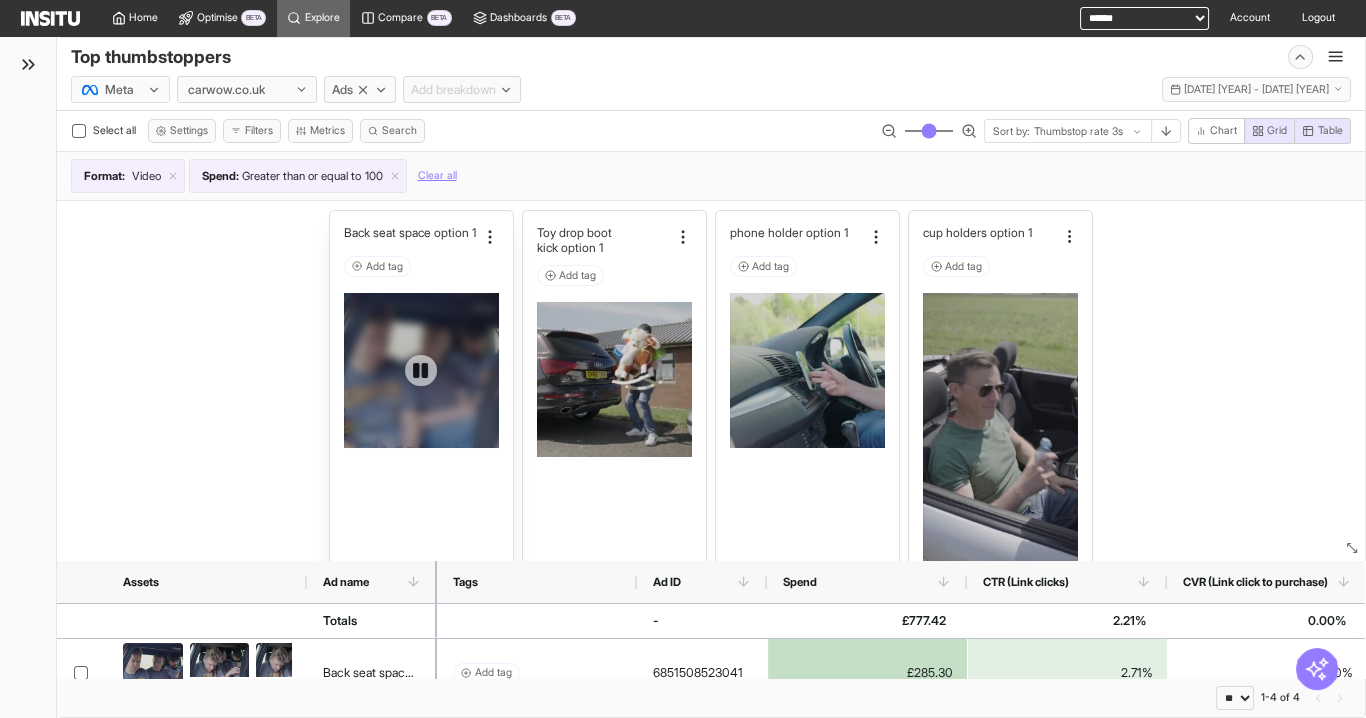 drag, startPoint x: 418, startPoint y: 396, endPoint x: 435, endPoint y: 412, distance: 23.345236 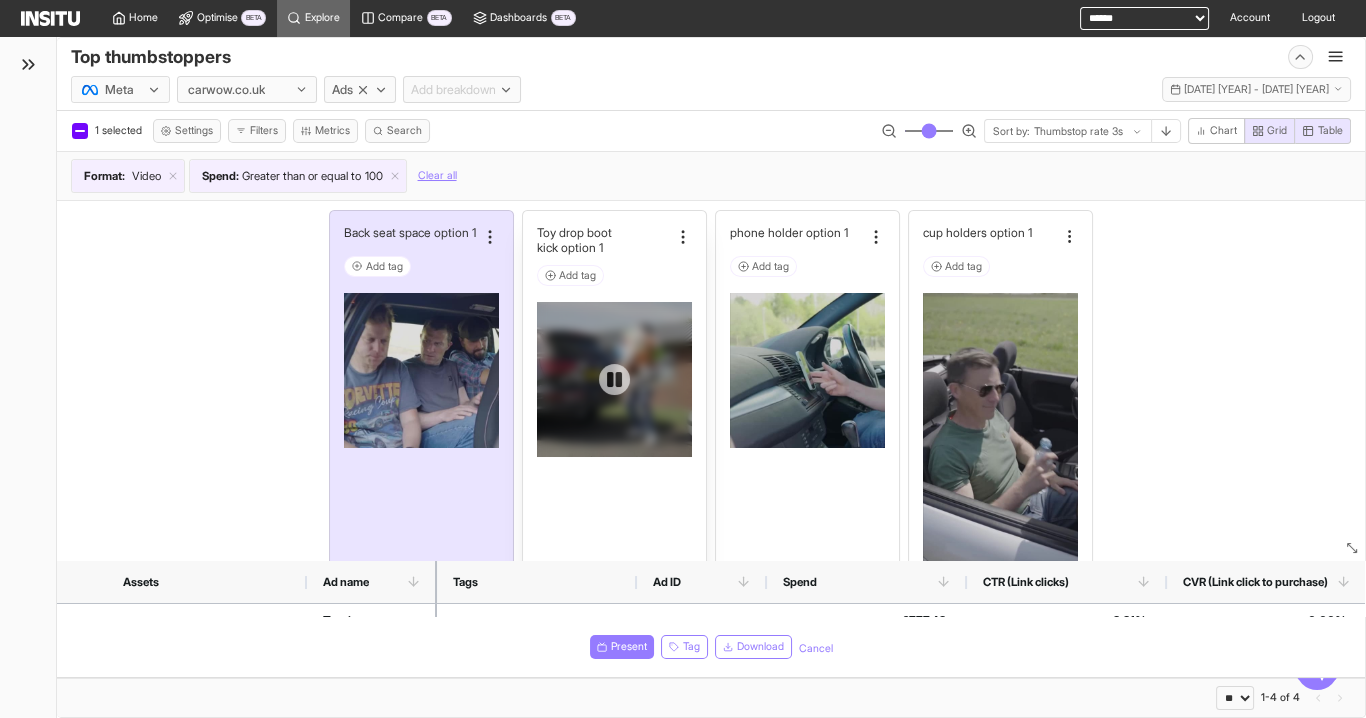 click at bounding box center (614, 379) 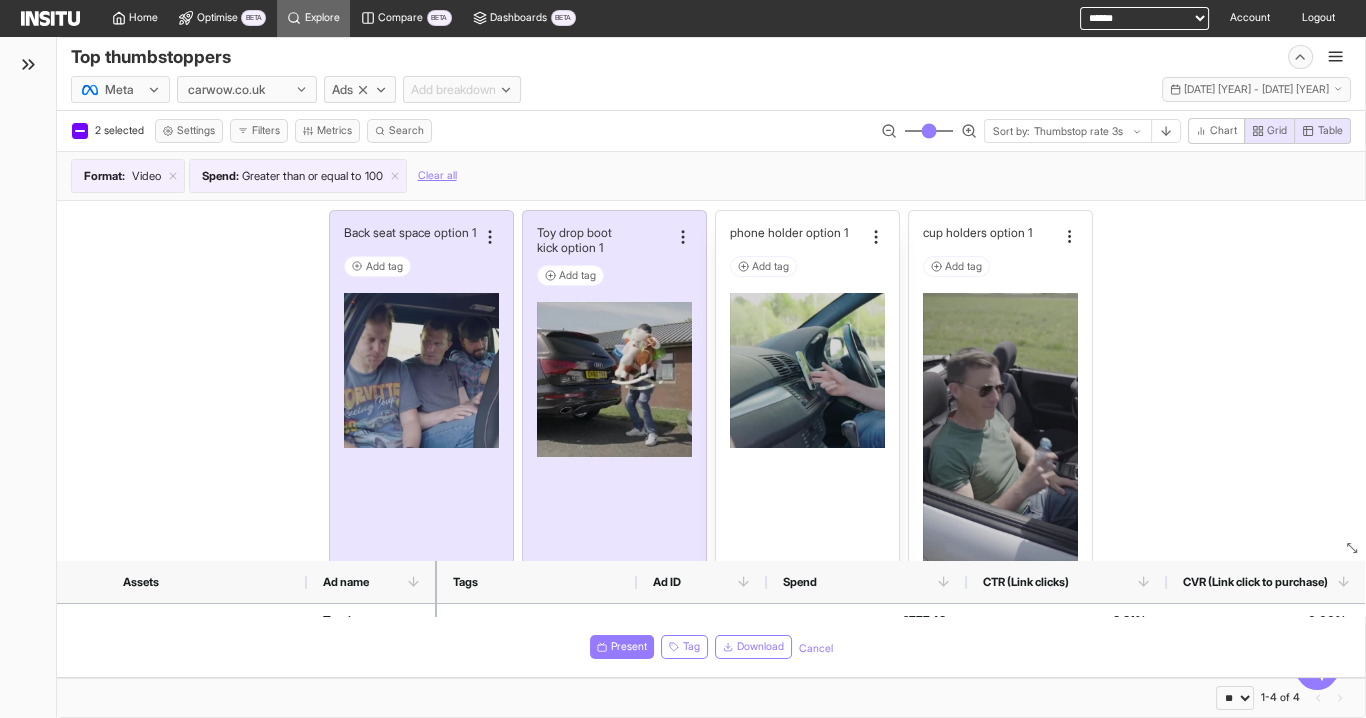 click at bounding box center [807, 430] 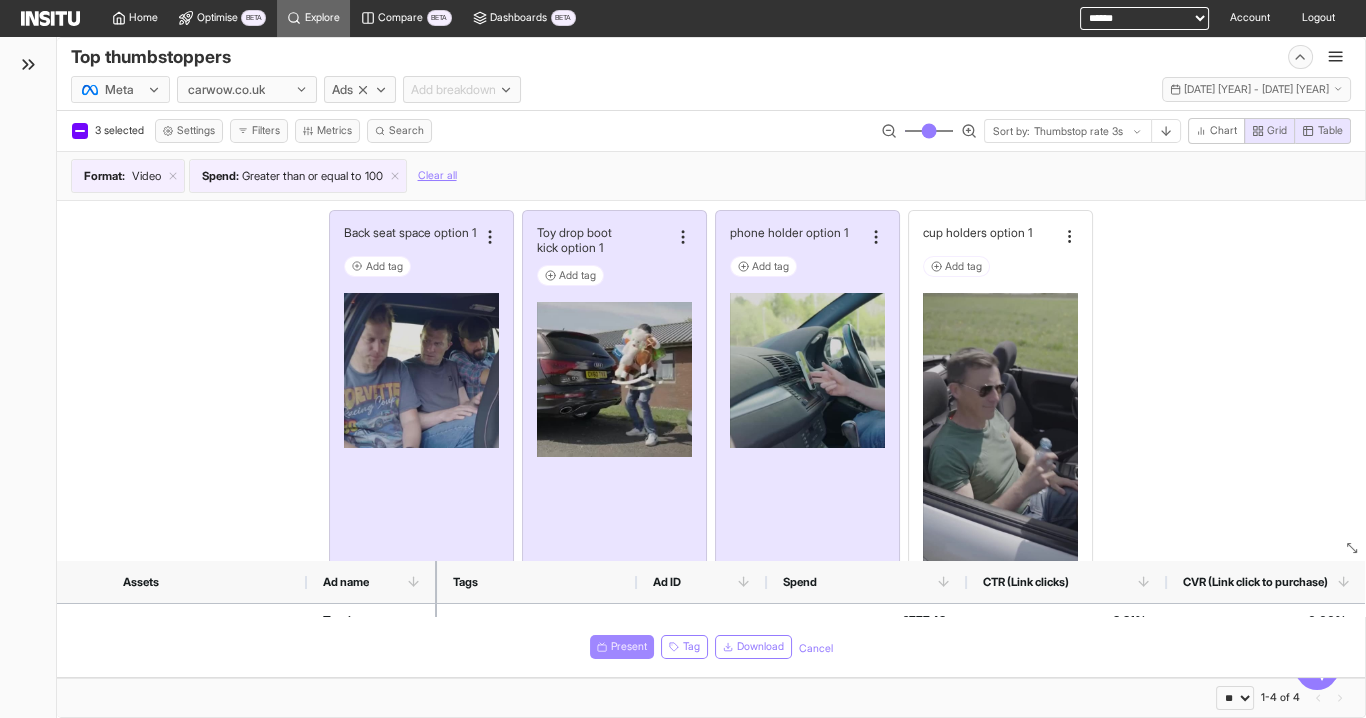 click on "Present" at bounding box center (629, 647) 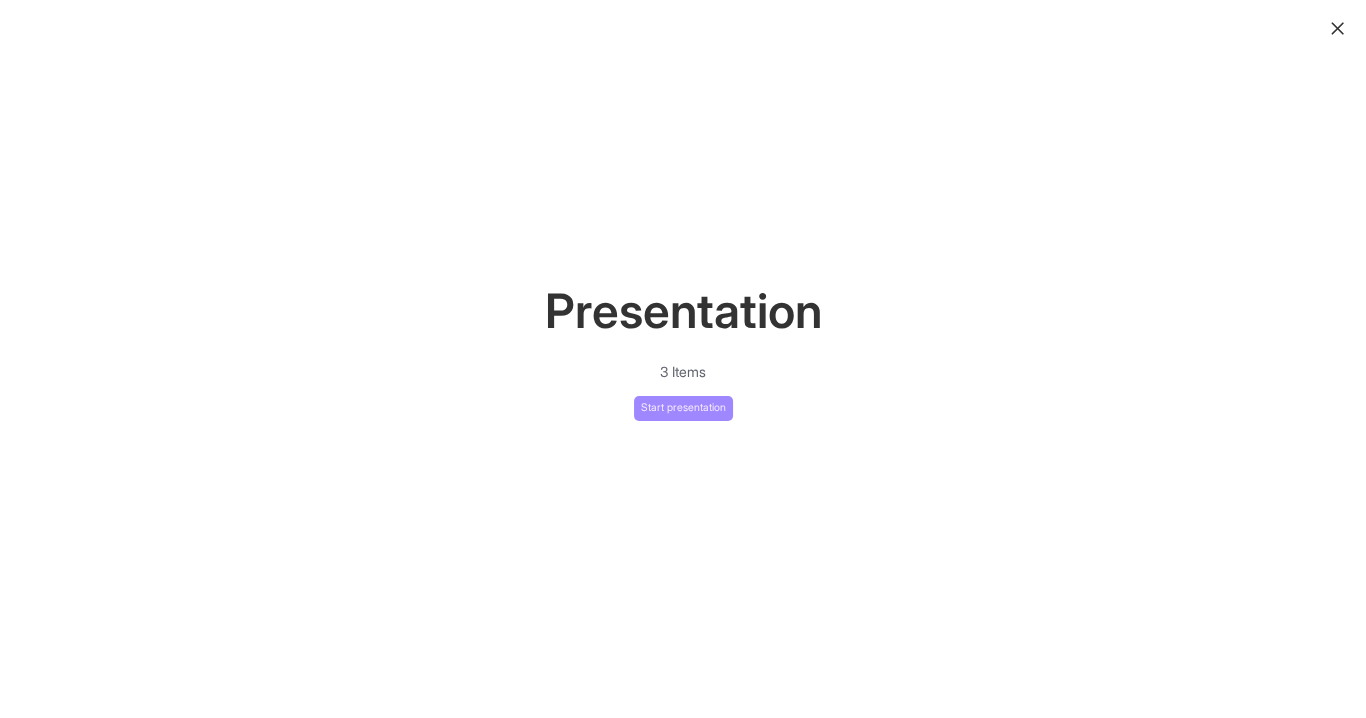 click on "Start presentation" at bounding box center (683, 408) 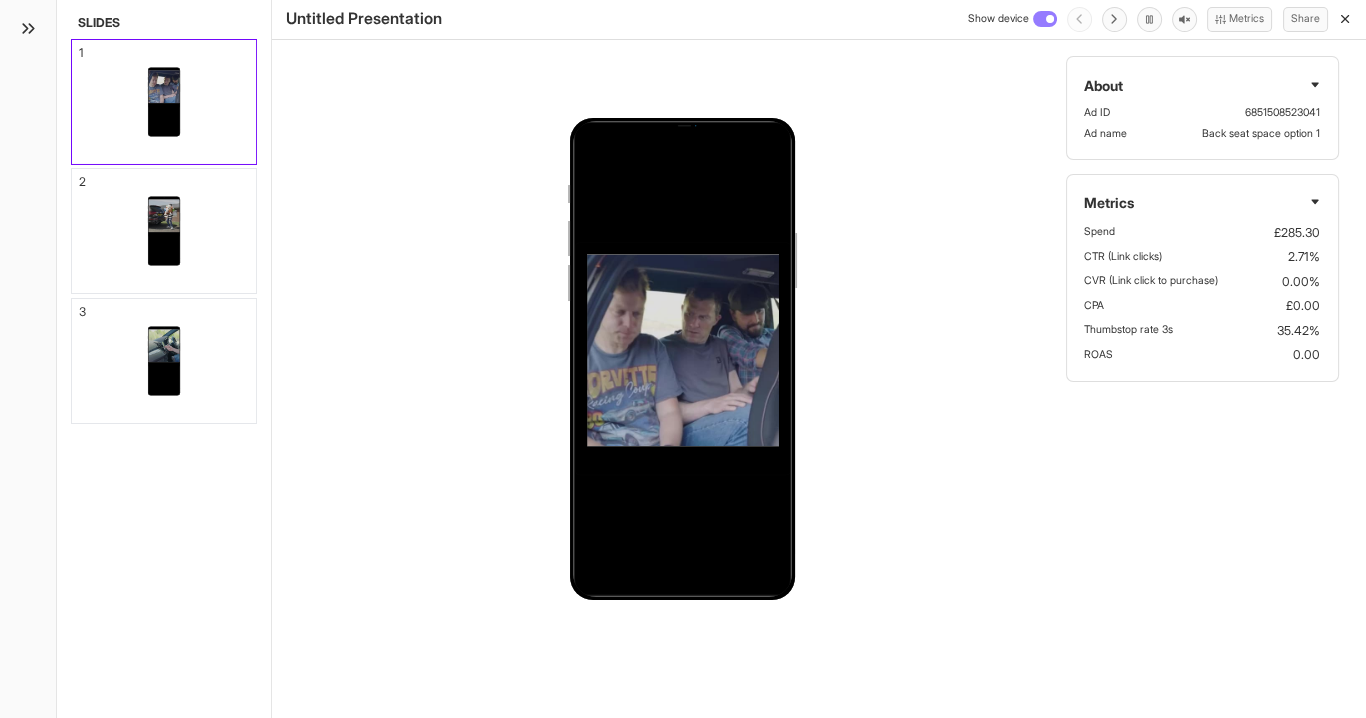 click 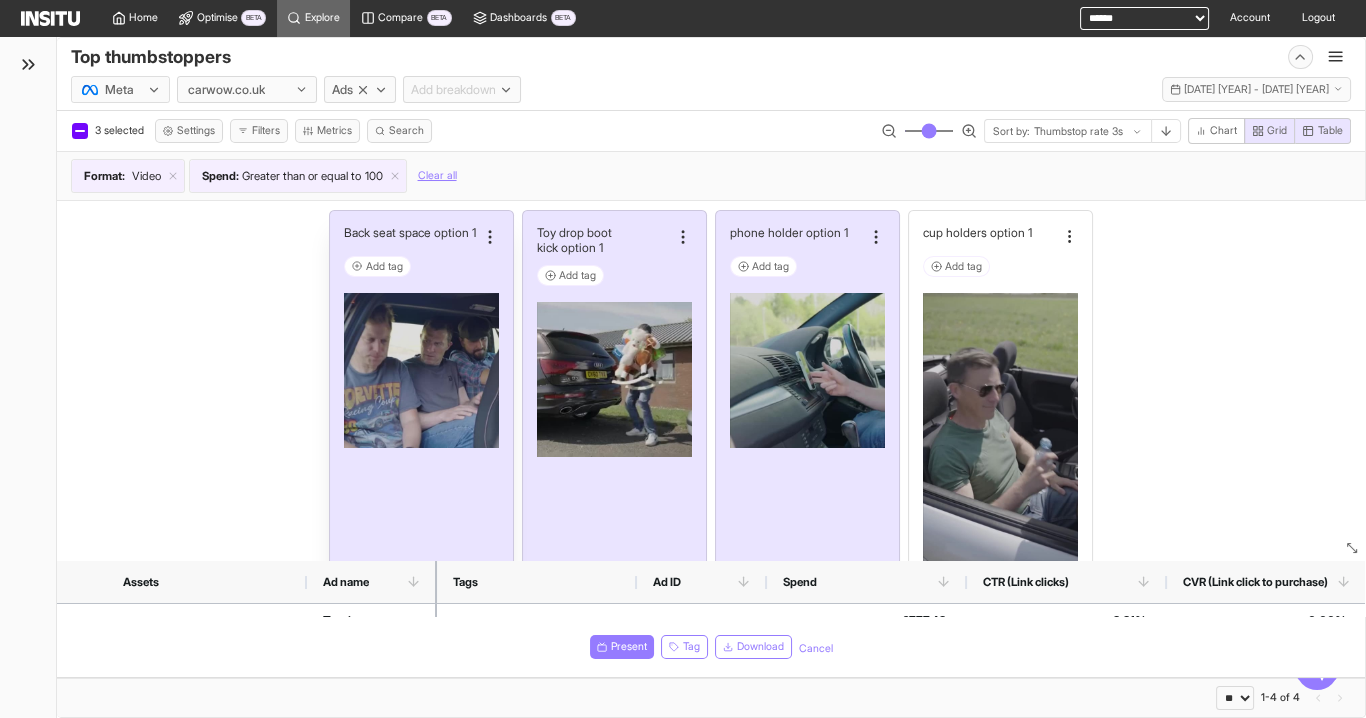 click at bounding box center [421, 430] 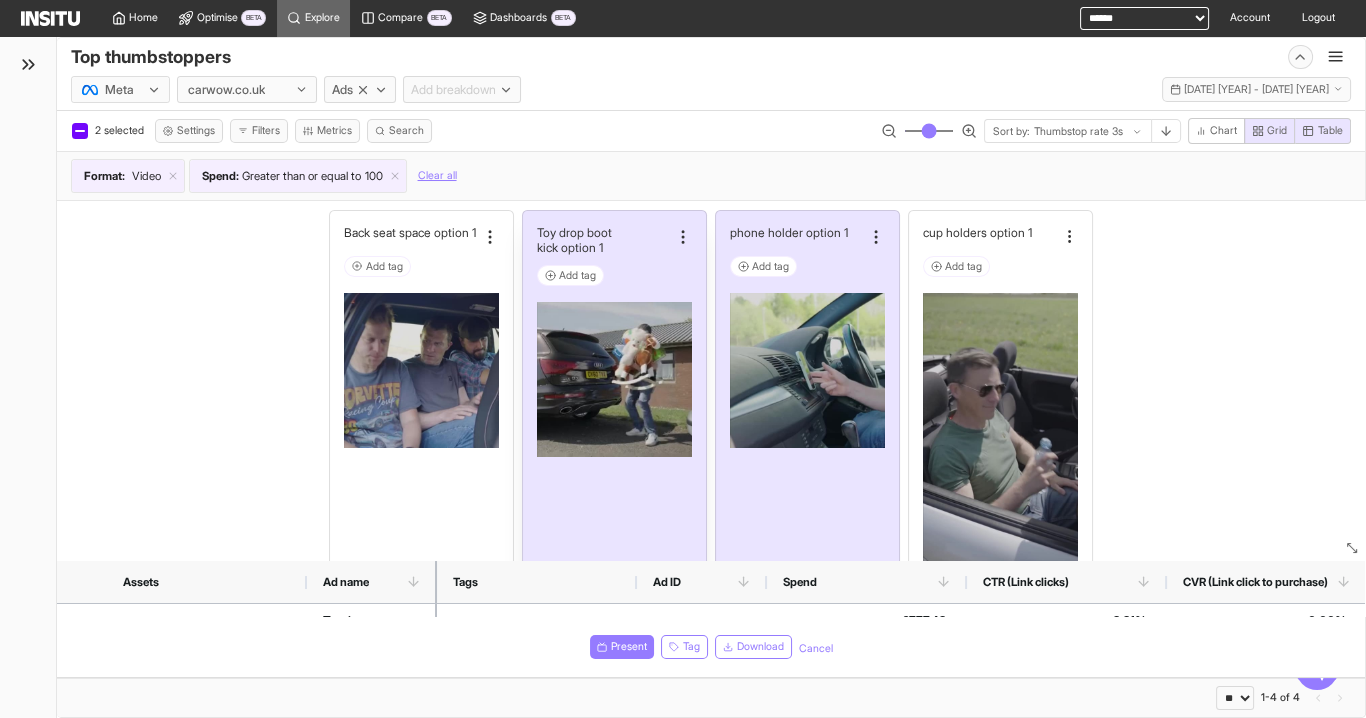 click at bounding box center (614, 435) 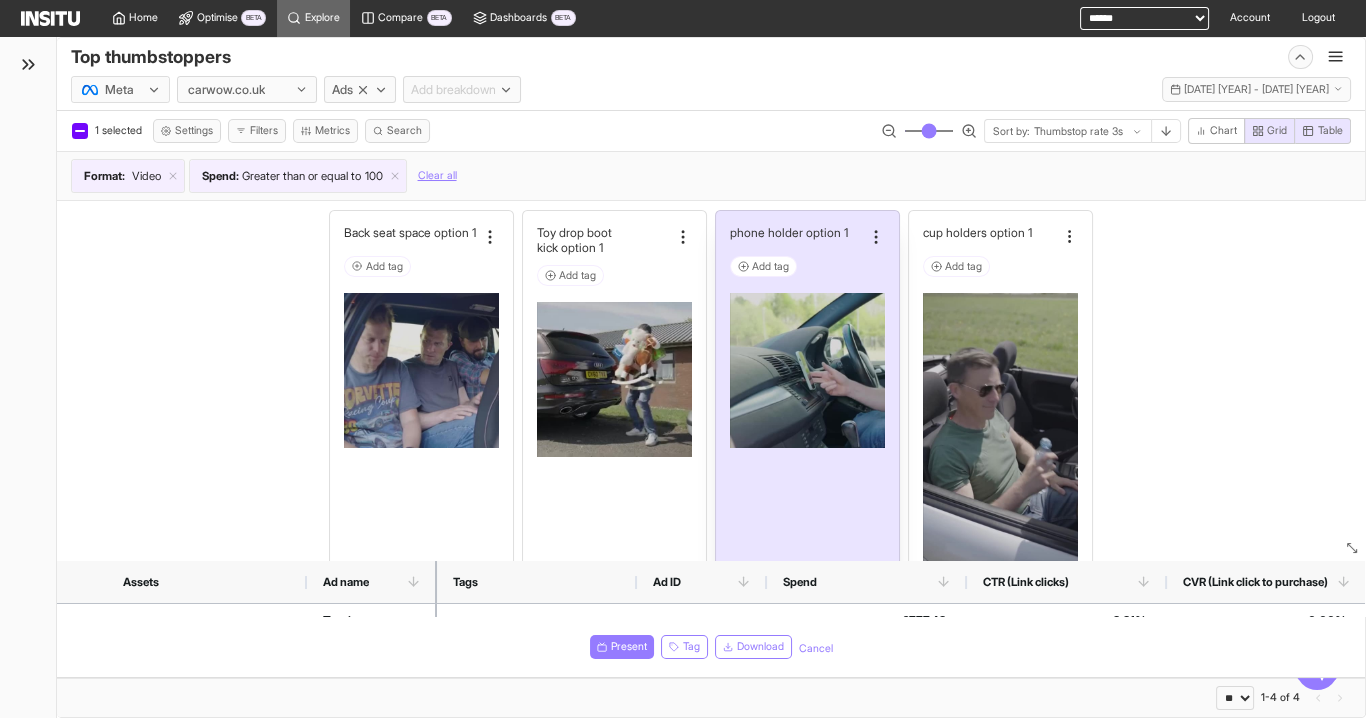 click at bounding box center [807, 430] 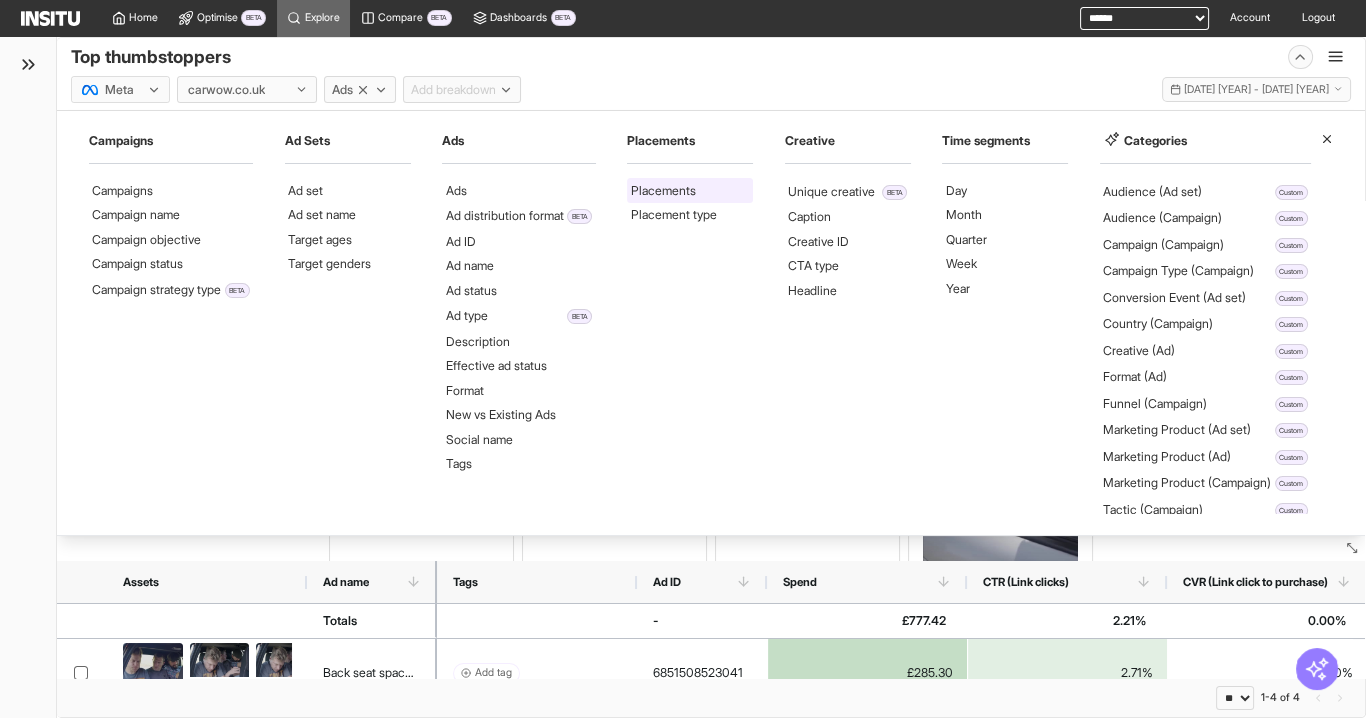 click on "Placements" at bounding box center [663, 191] 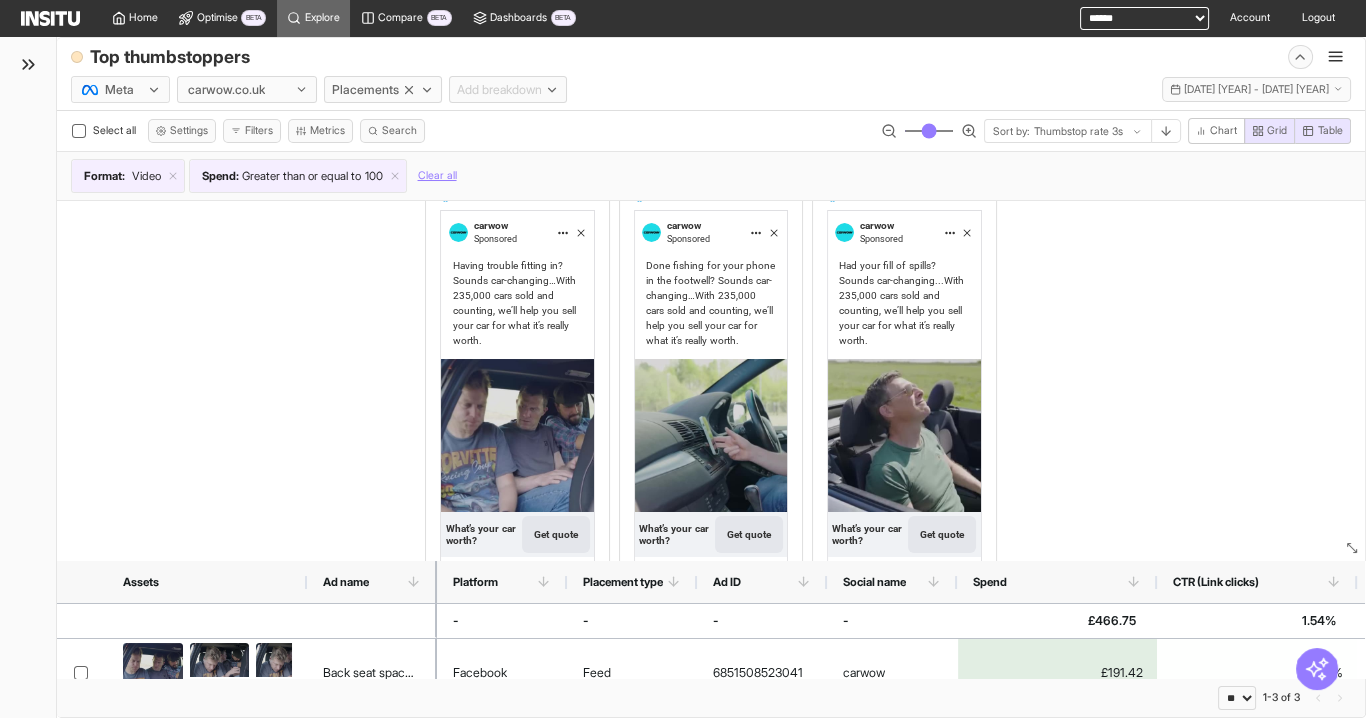 scroll, scrollTop: 80, scrollLeft: 0, axis: vertical 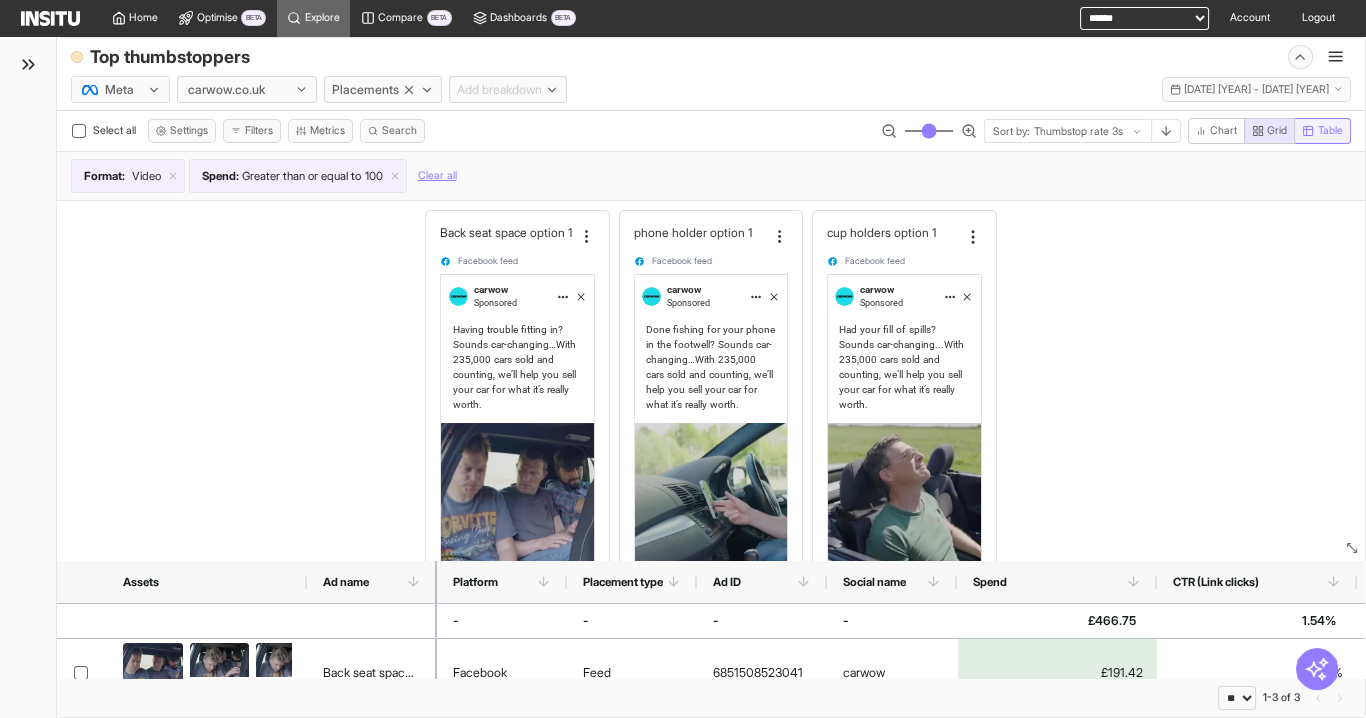 click on "Table" at bounding box center (1330, 131) 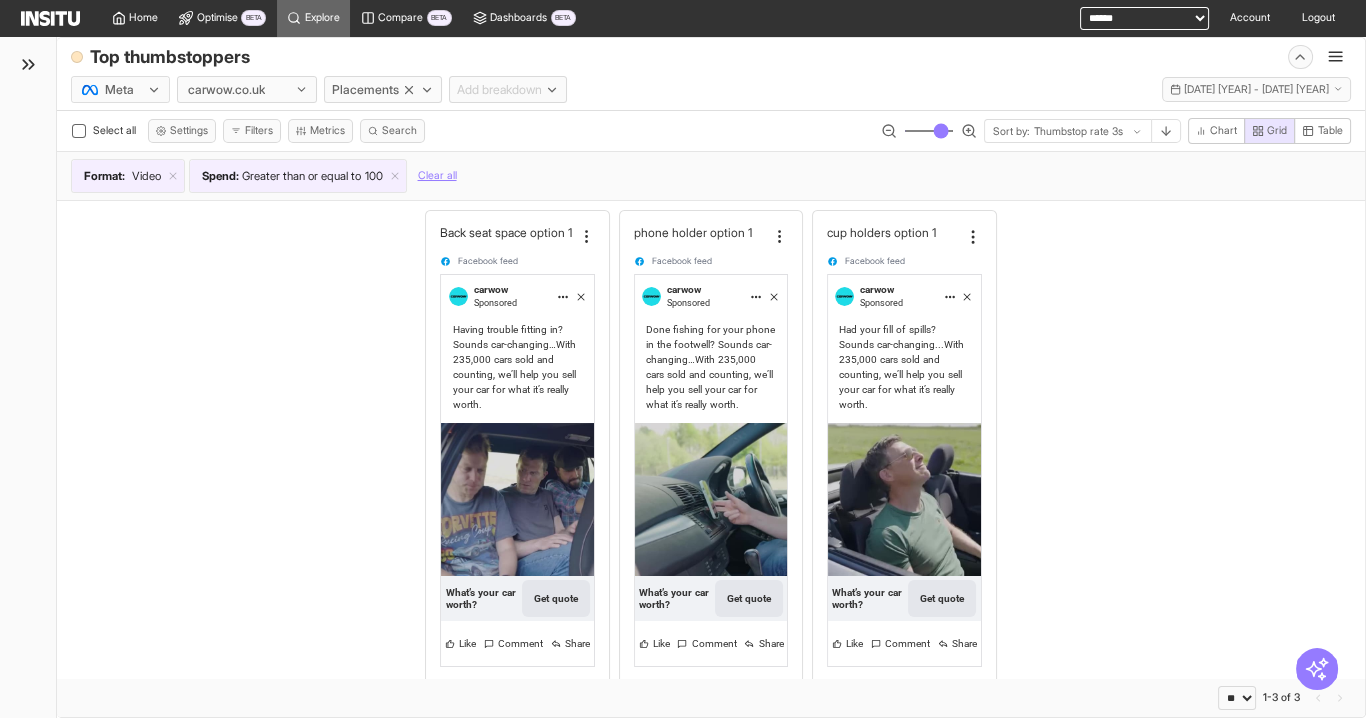 scroll, scrollTop: 0, scrollLeft: 0, axis: both 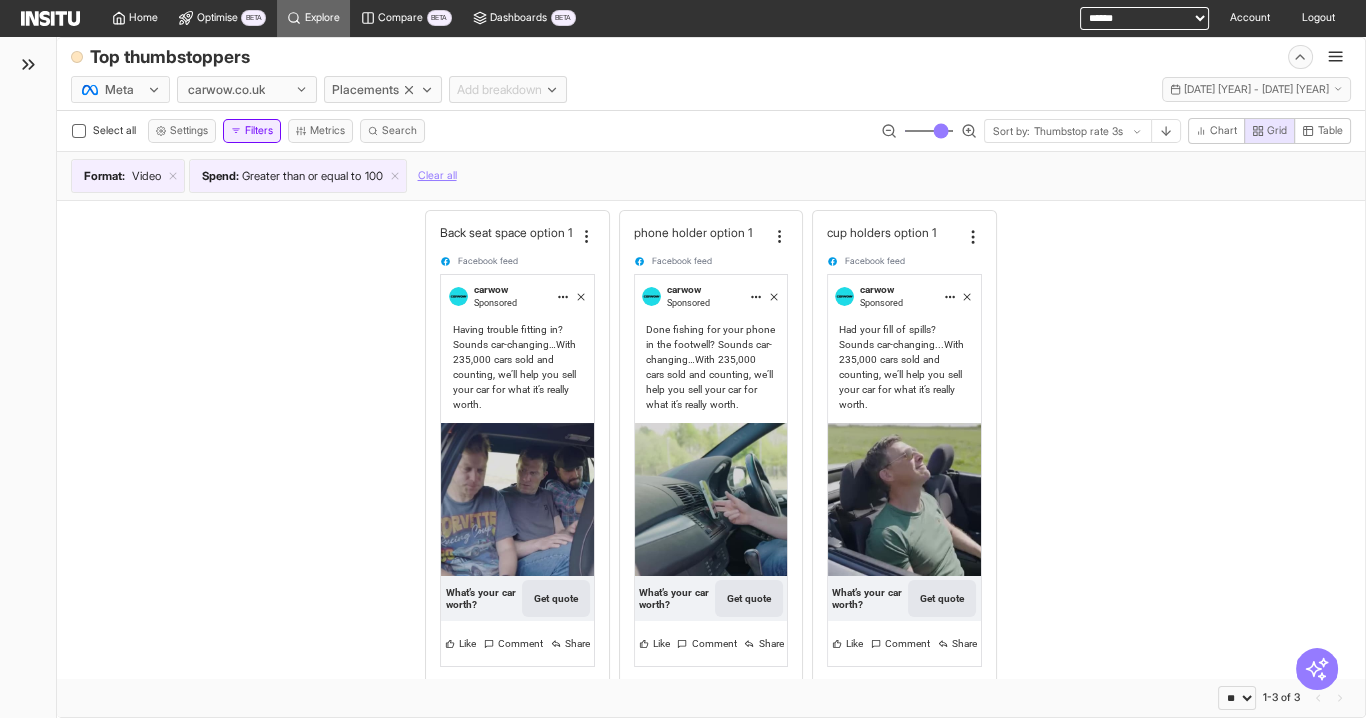 click on "Filters" at bounding box center [252, 131] 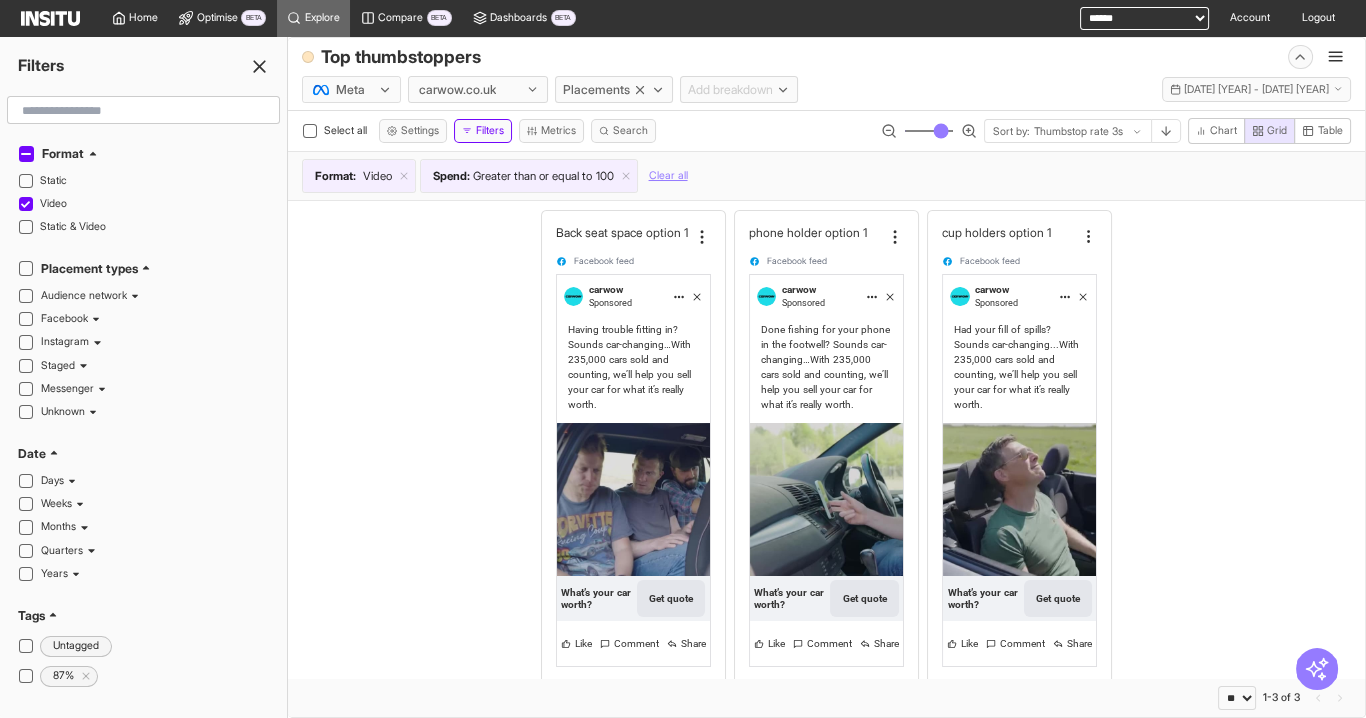 click 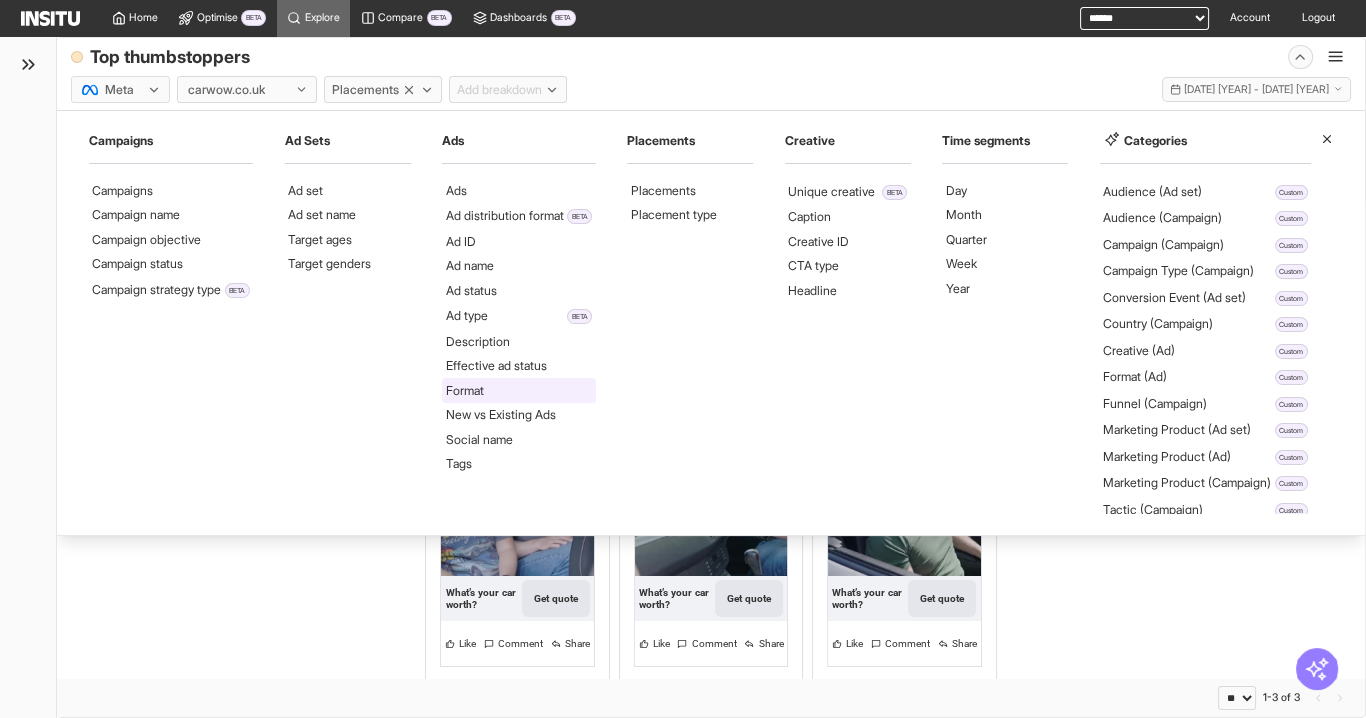 click on "Format" at bounding box center [519, 390] 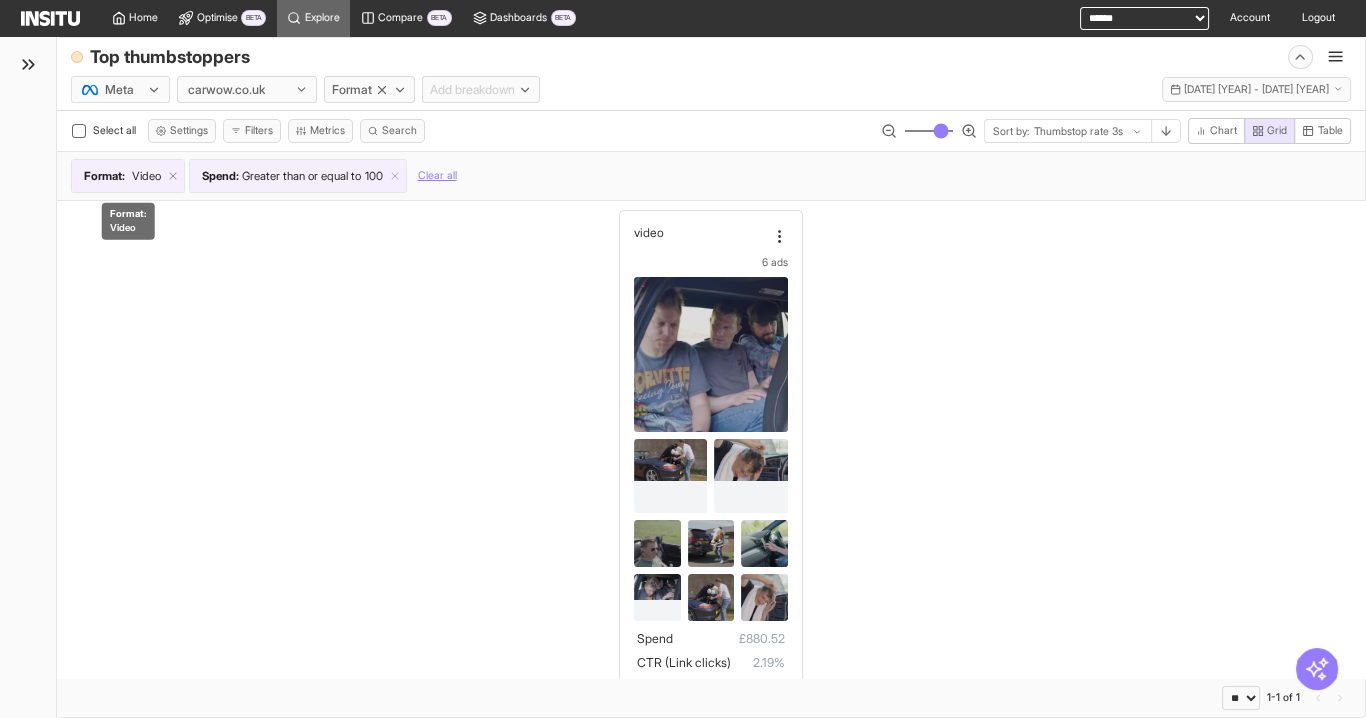 click 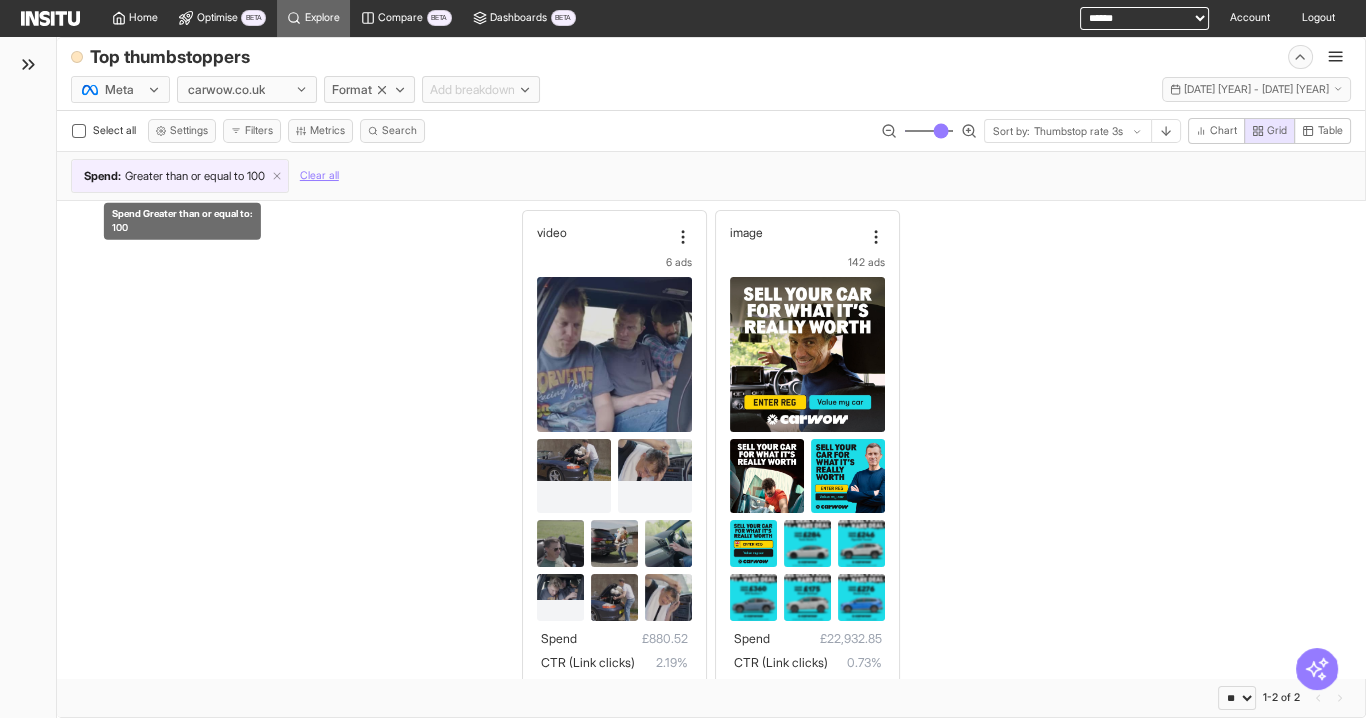 click 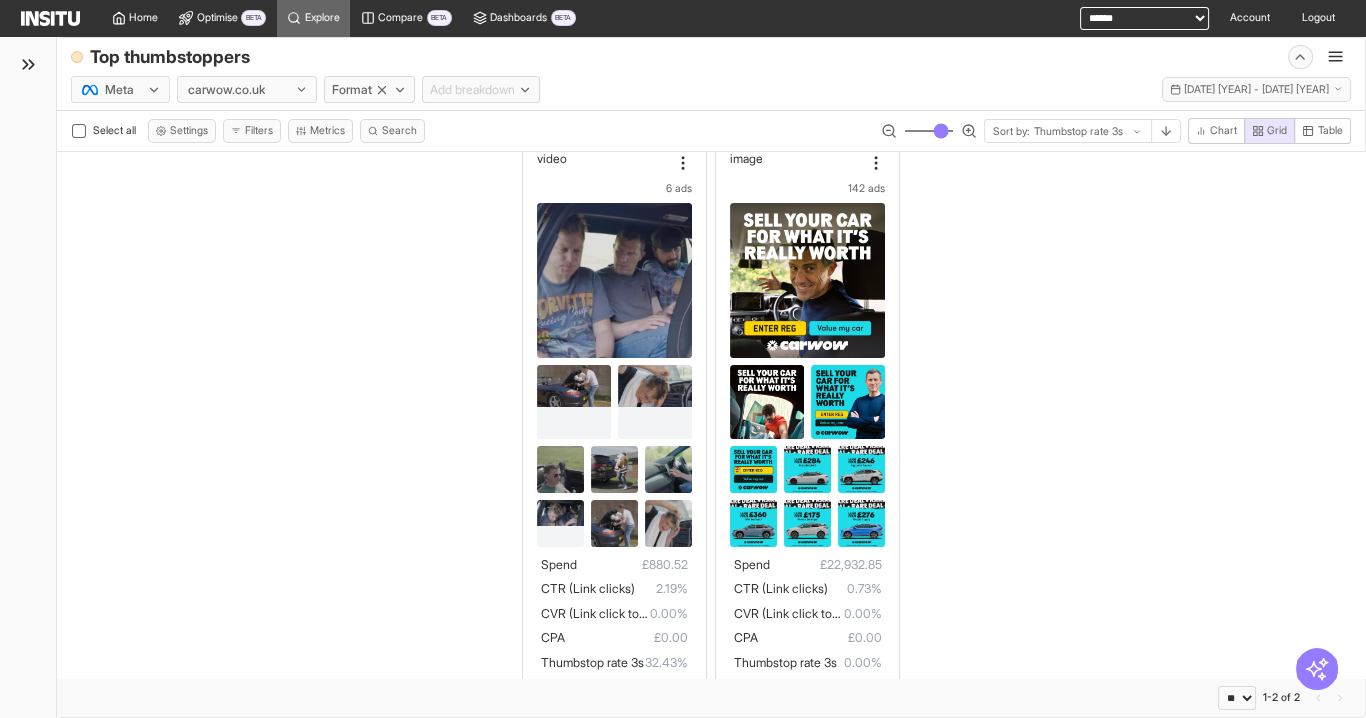 scroll, scrollTop: 0, scrollLeft: 0, axis: both 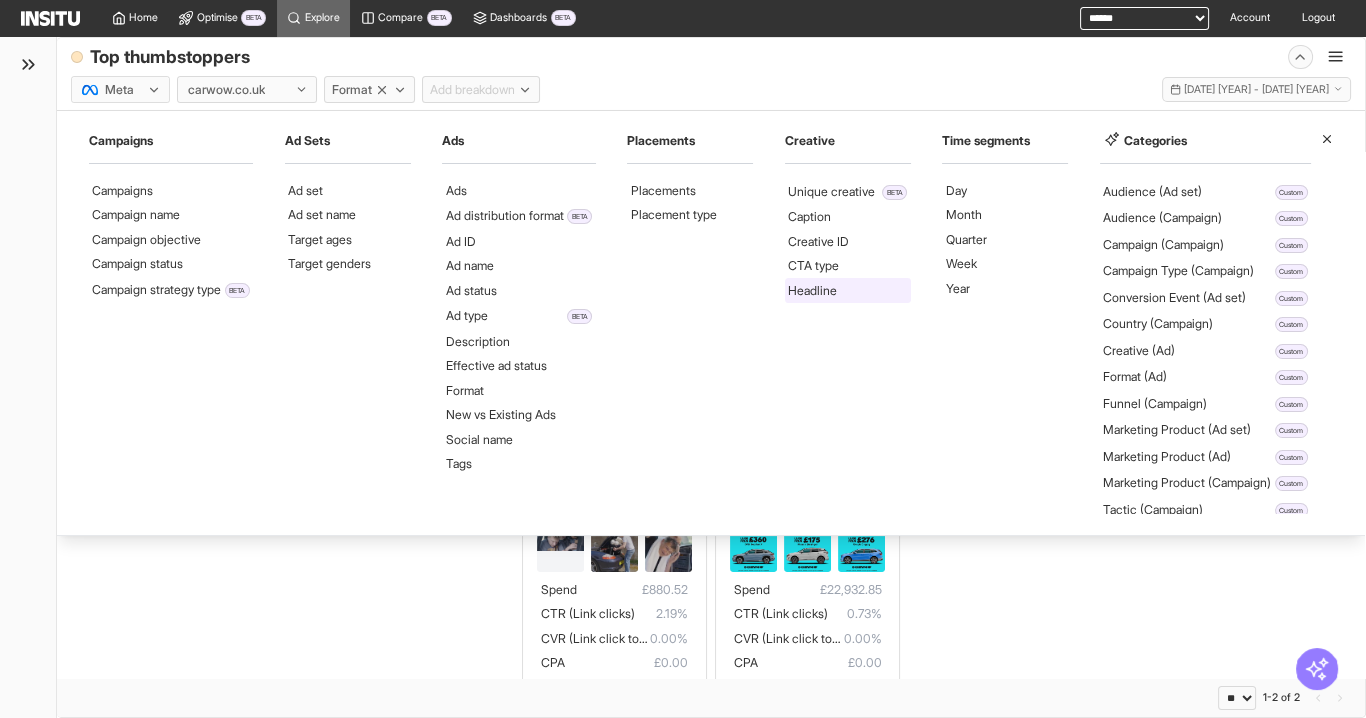 click on "Headline" at bounding box center [848, 290] 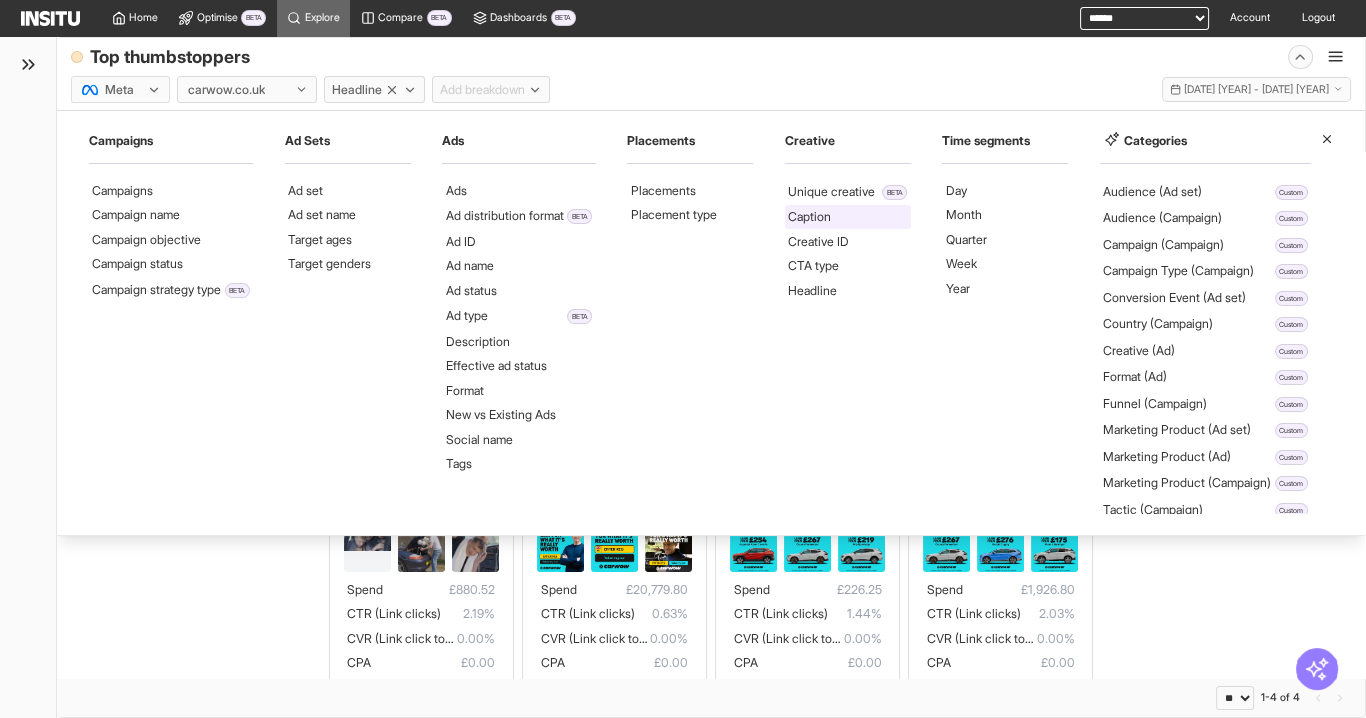 click on "Caption" at bounding box center [848, 217] 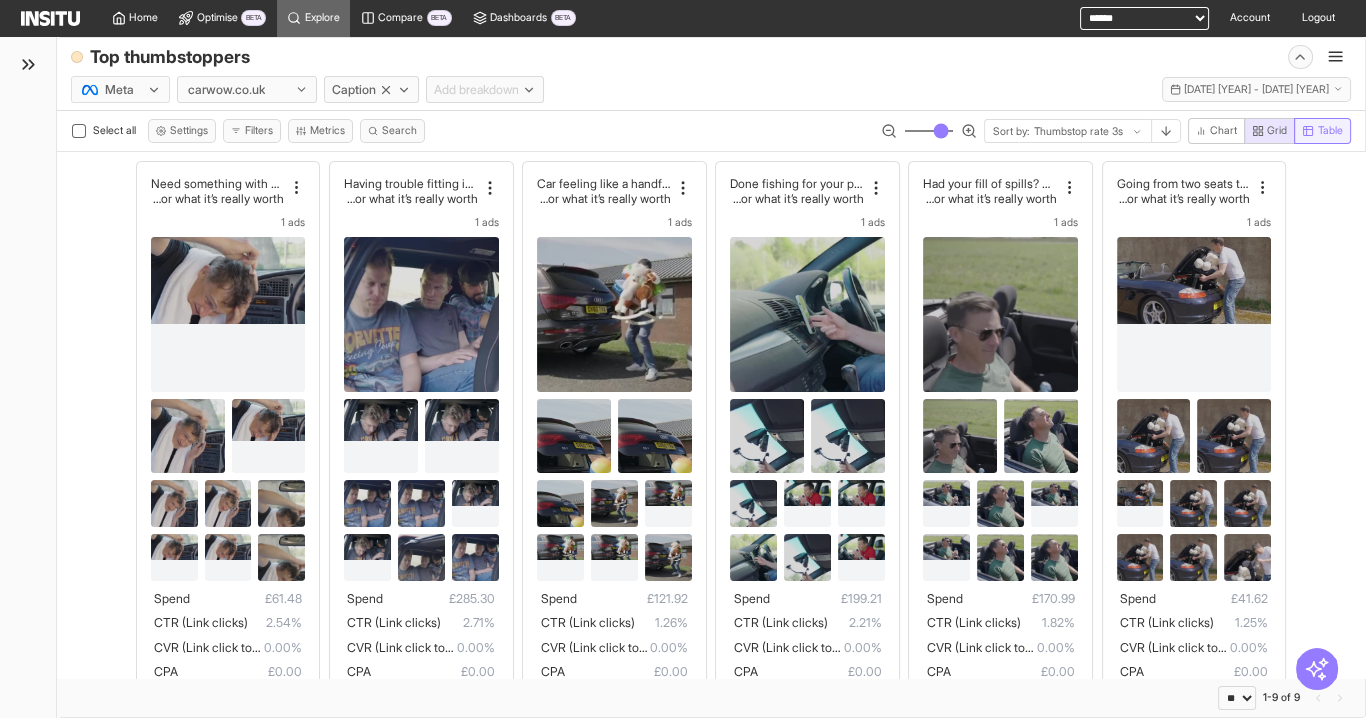click on "Table" at bounding box center (1330, 131) 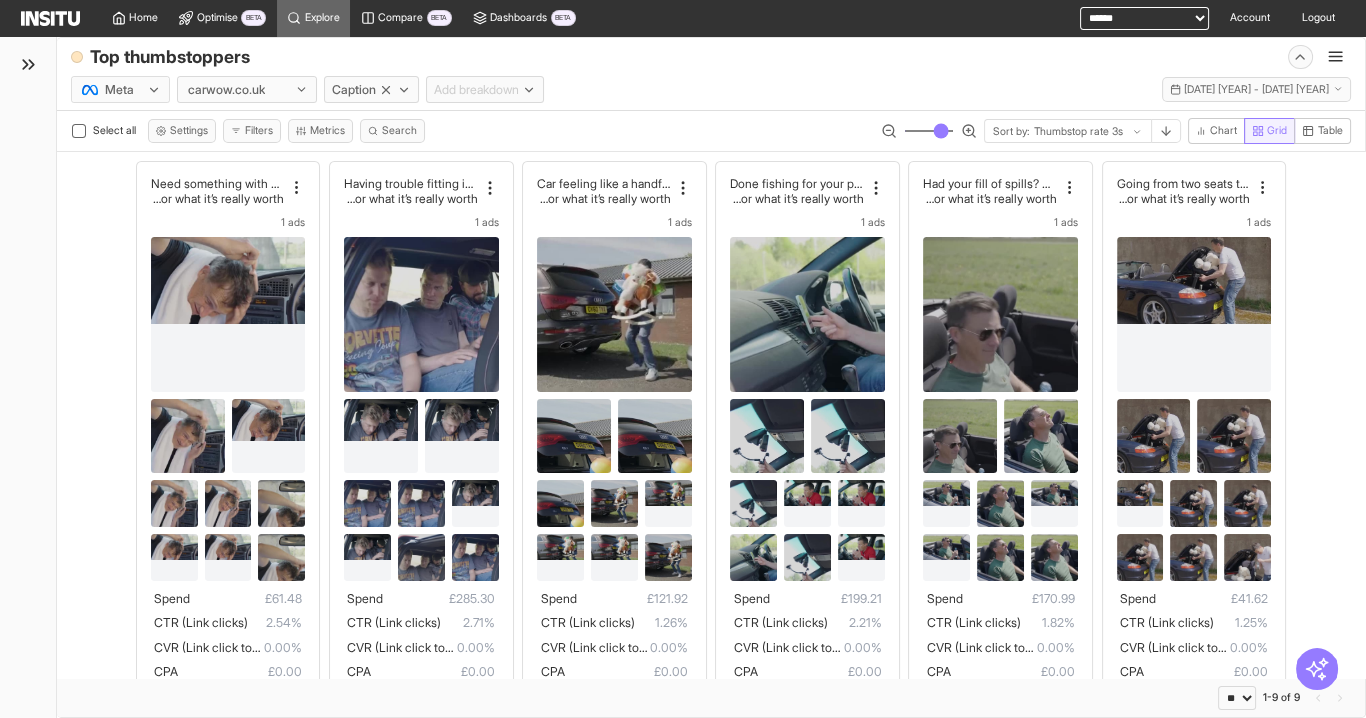 click on "Grid" at bounding box center (1277, 131) 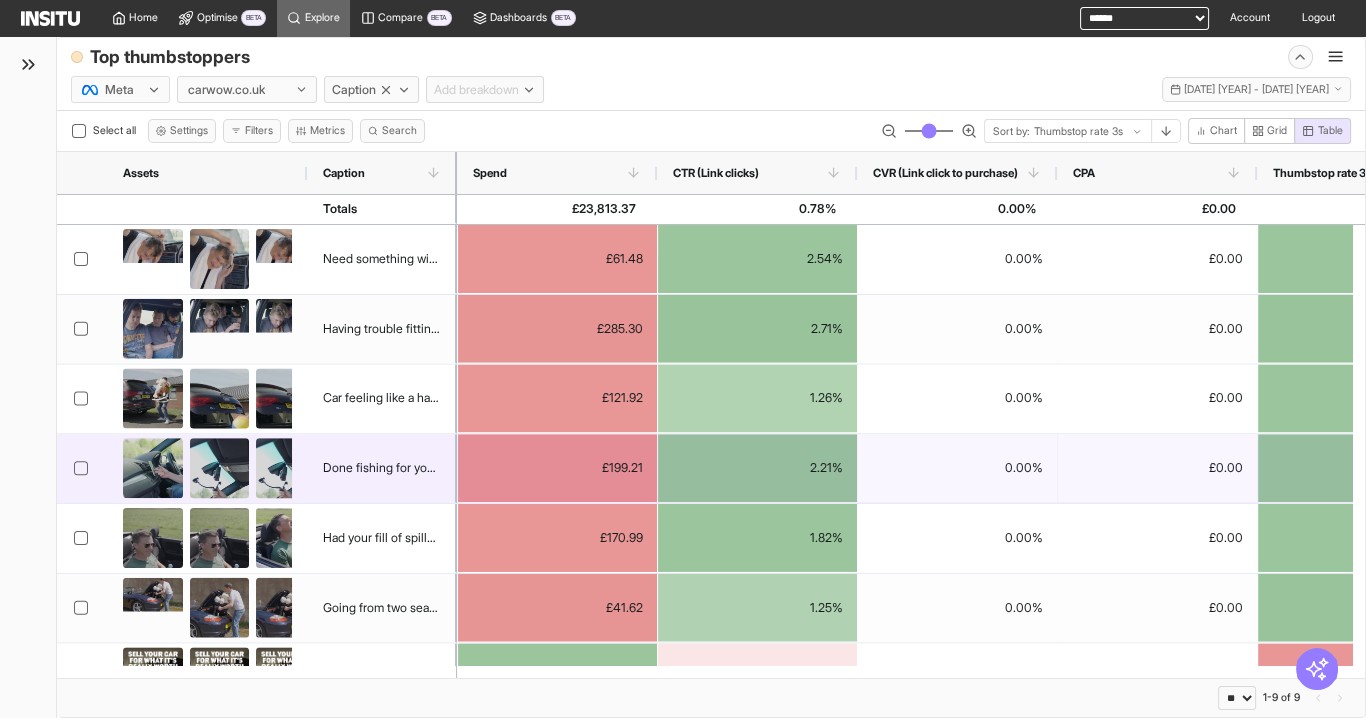 scroll, scrollTop: 158, scrollLeft: 0, axis: vertical 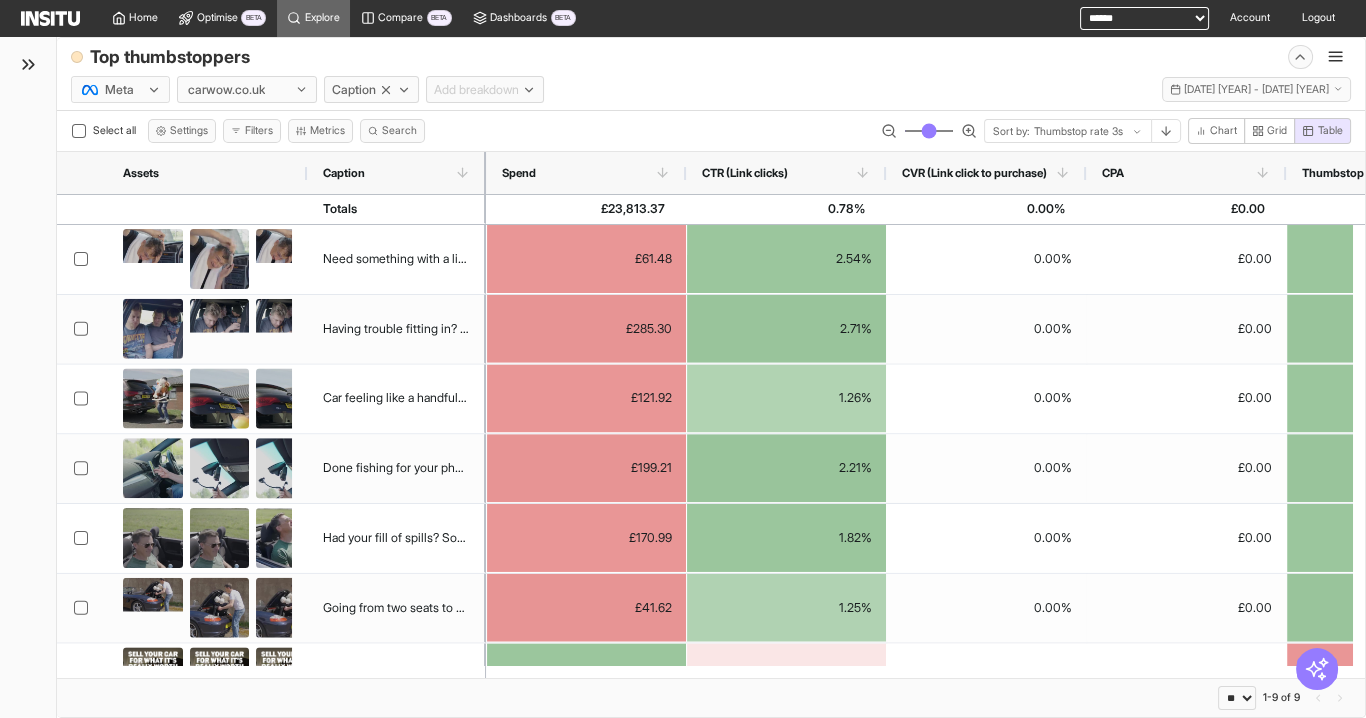 drag, startPoint x: 453, startPoint y: 164, endPoint x: 481, endPoint y: 254, distance: 94.254974 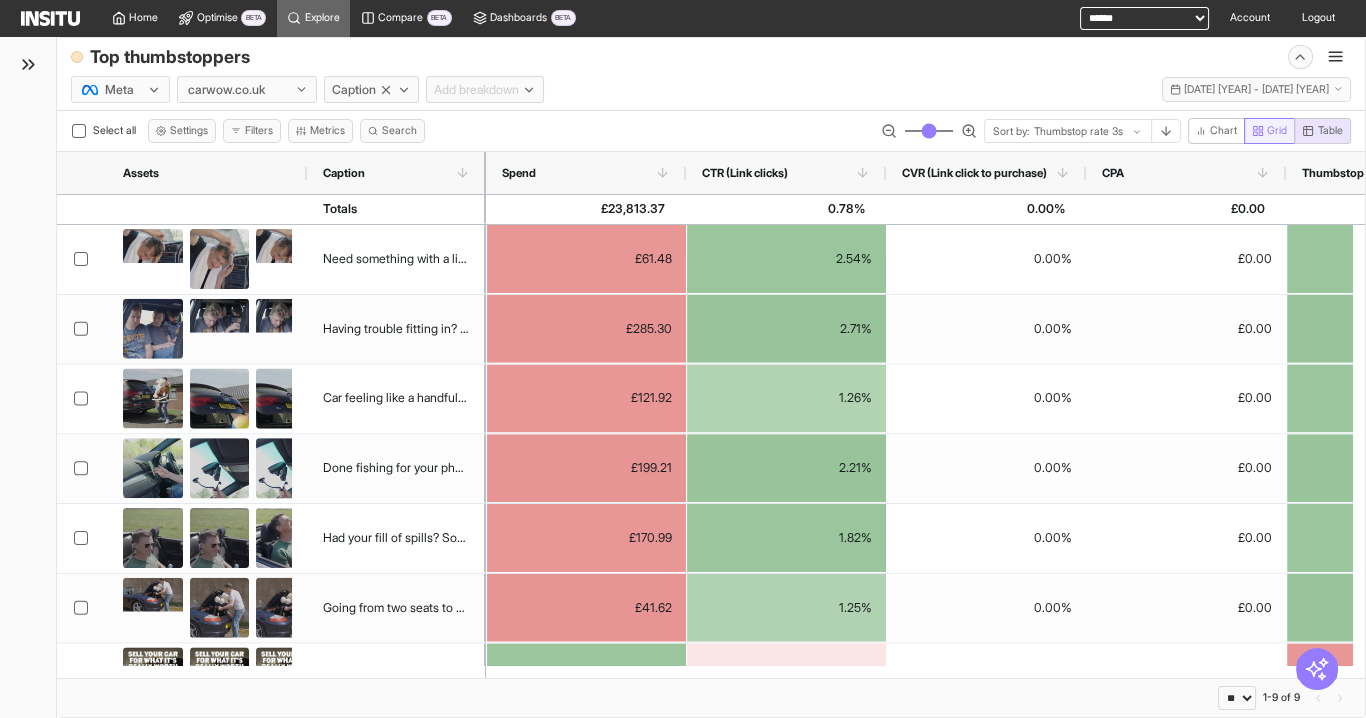click on "Grid" at bounding box center (1277, 131) 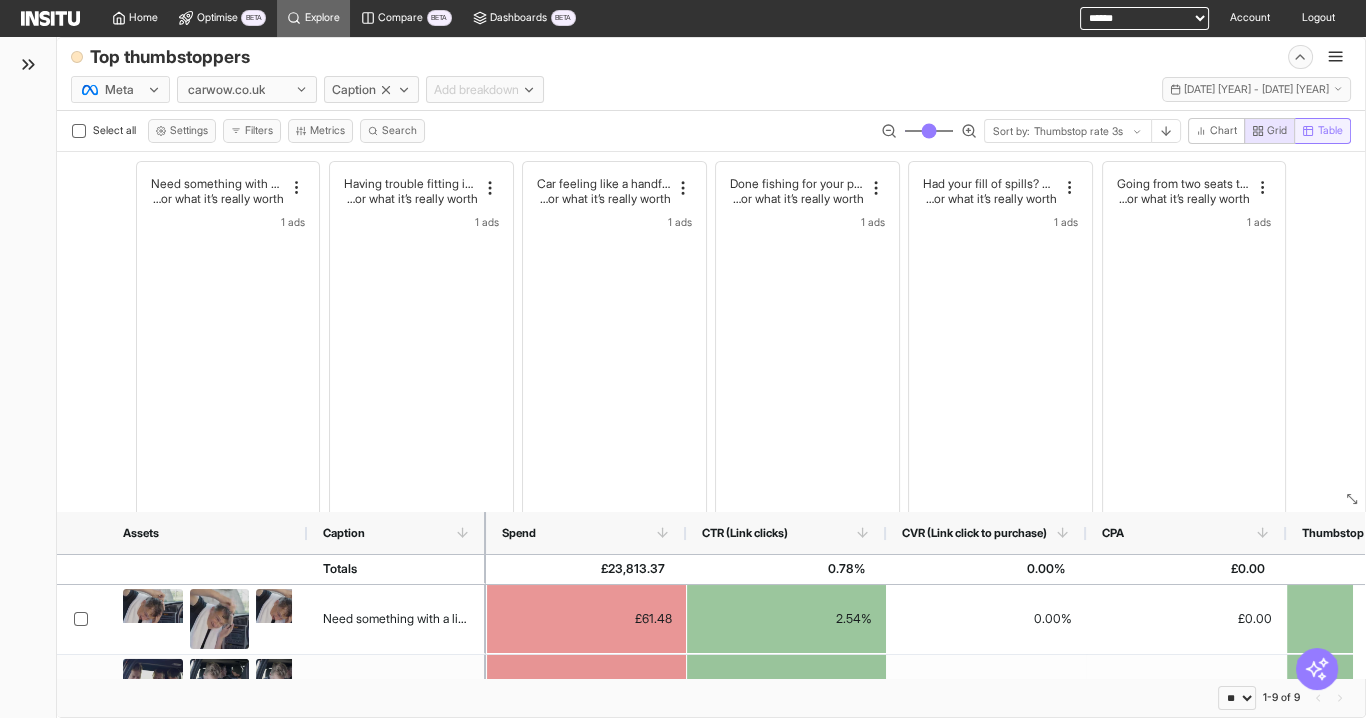 click on "Table" at bounding box center [1330, 131] 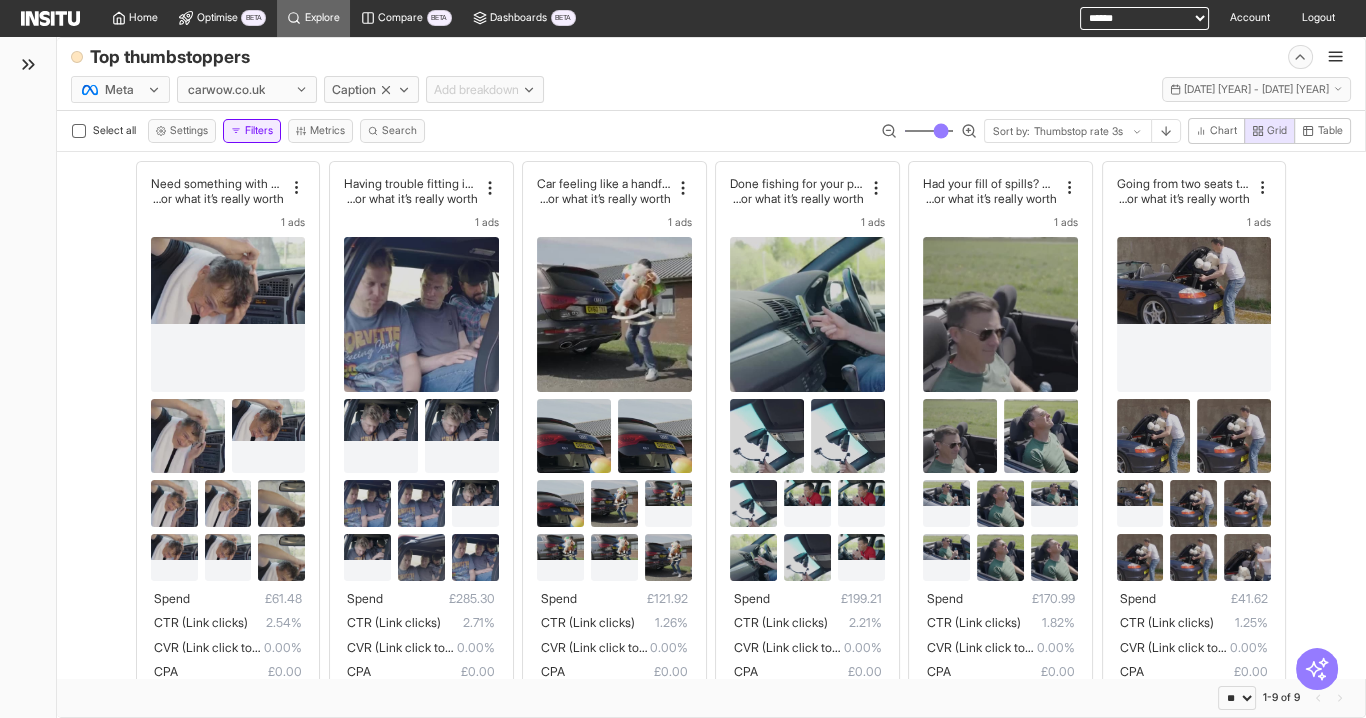 click on "Filters" at bounding box center [252, 131] 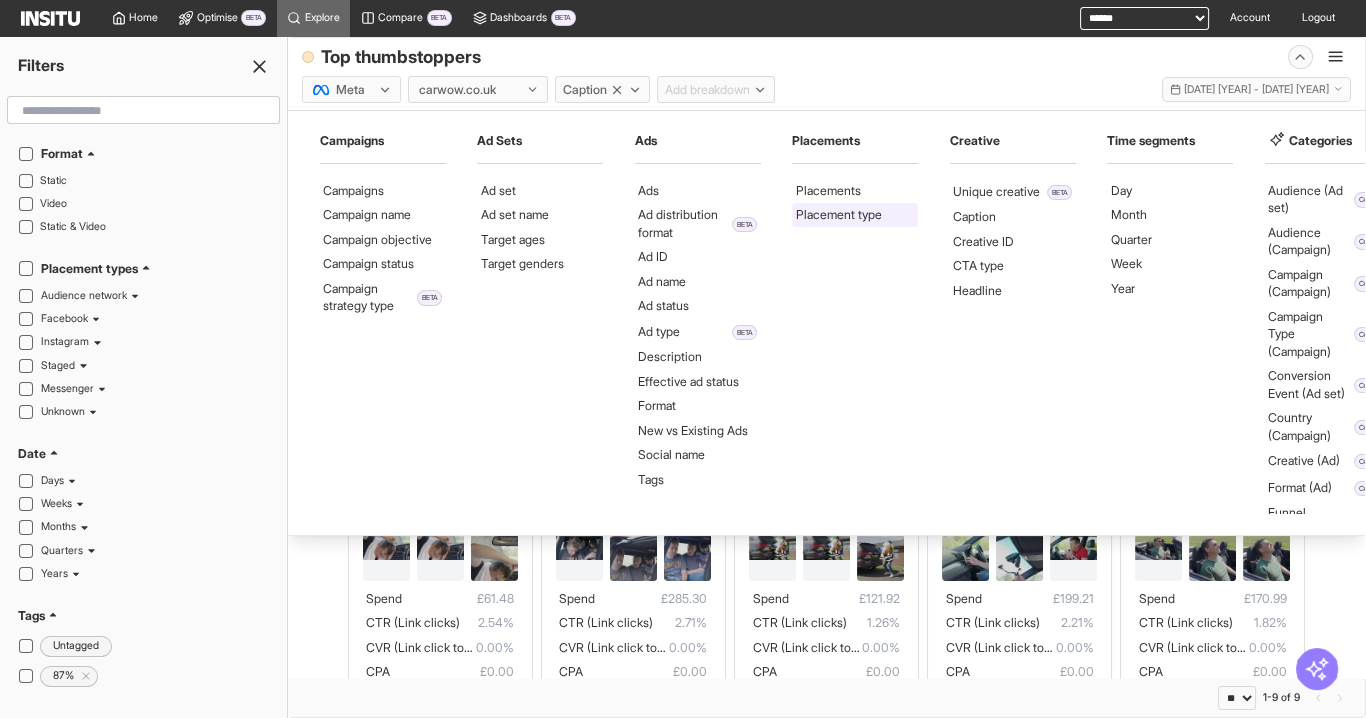 click on "Placement type" at bounding box center [839, 215] 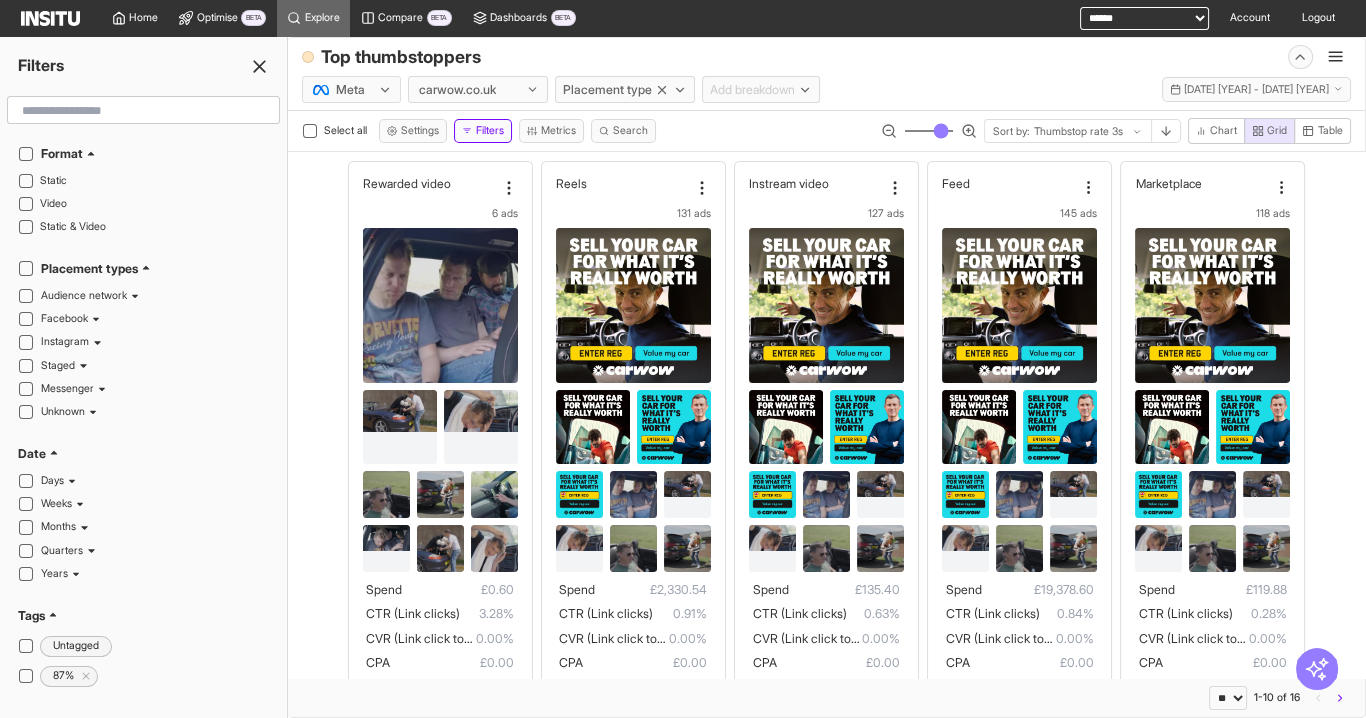 click 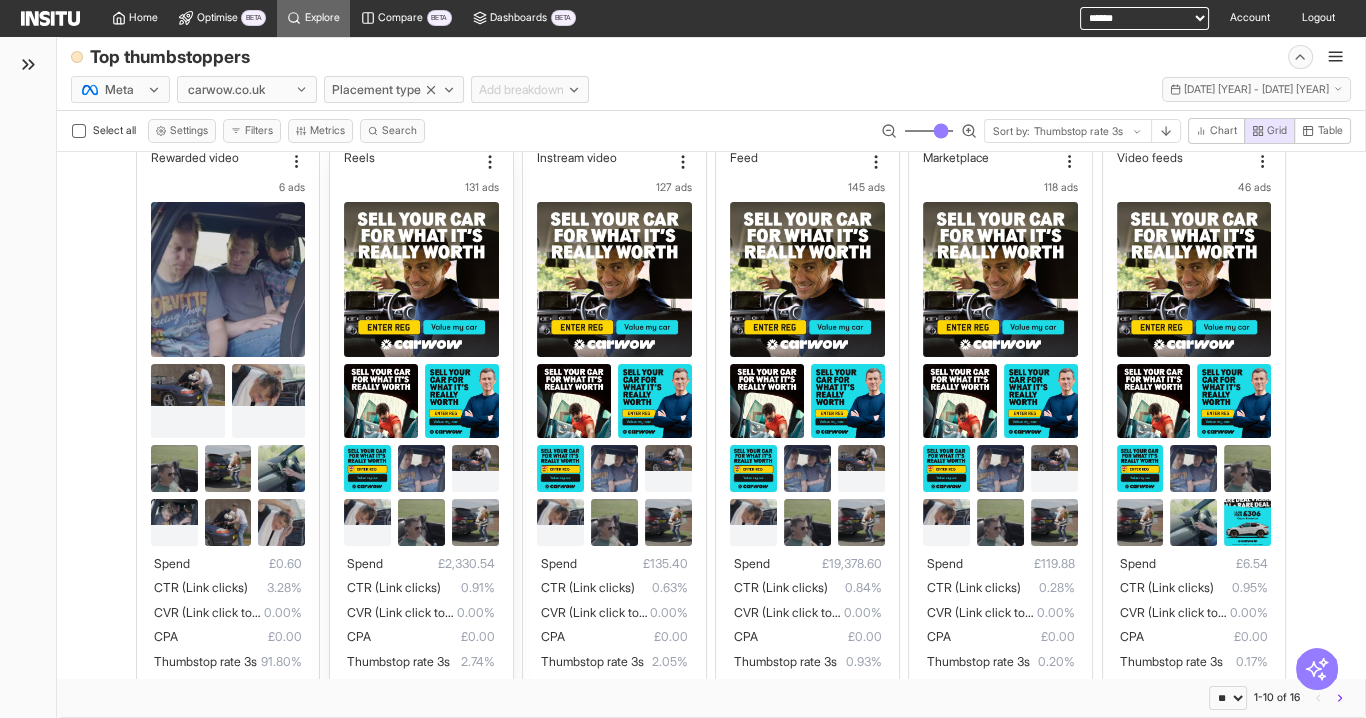 scroll, scrollTop: 0, scrollLeft: 0, axis: both 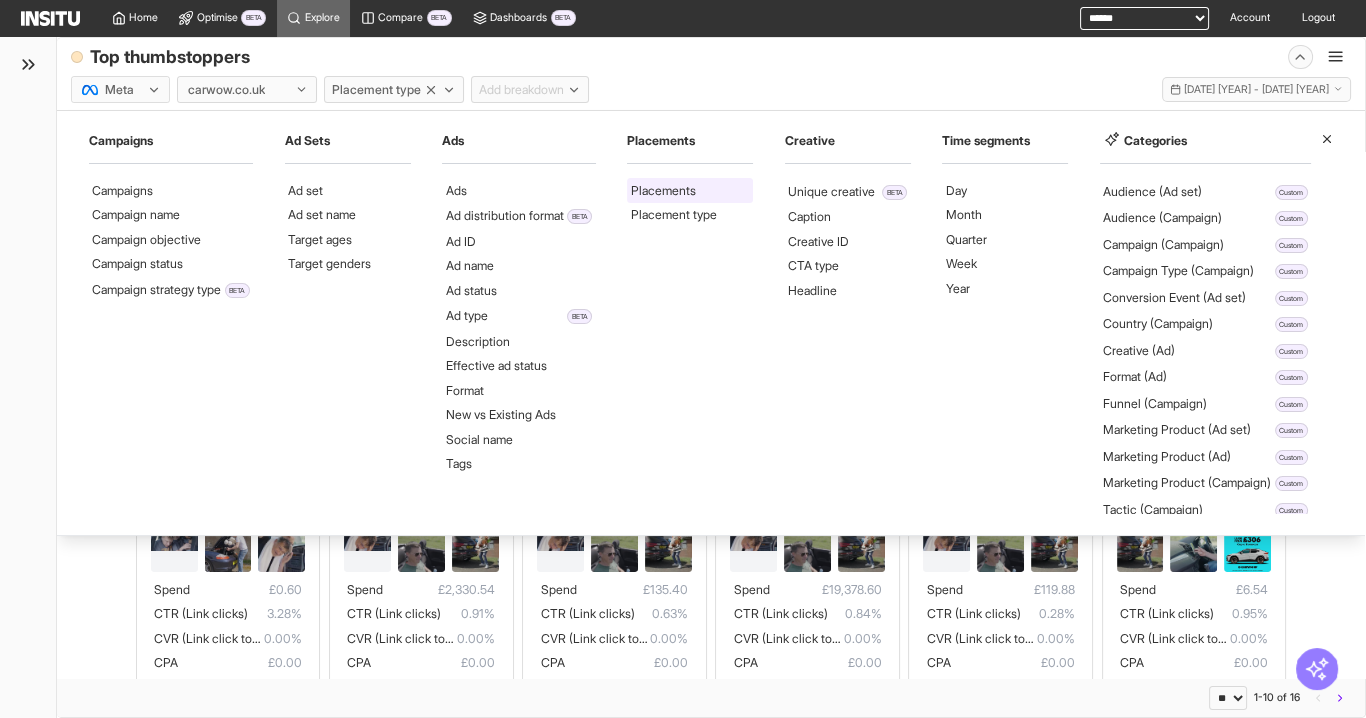 click on "Placements" at bounding box center [663, 191] 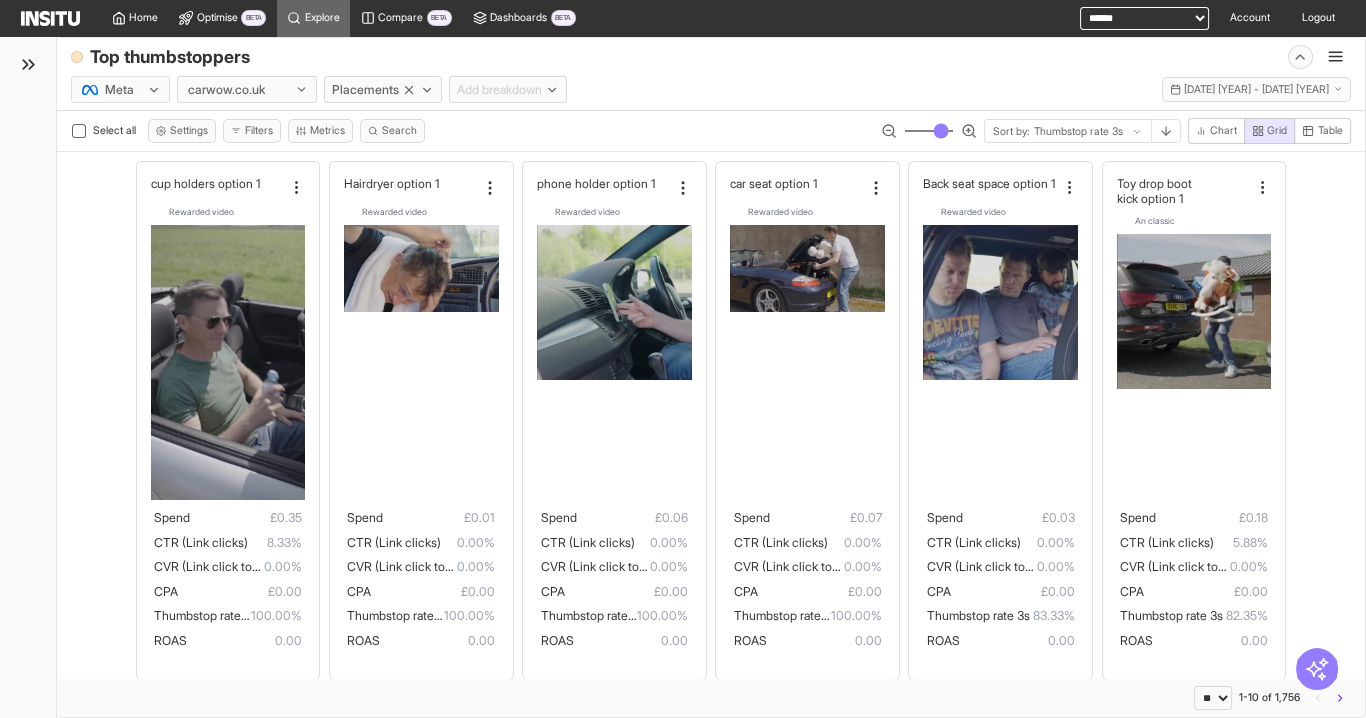 click 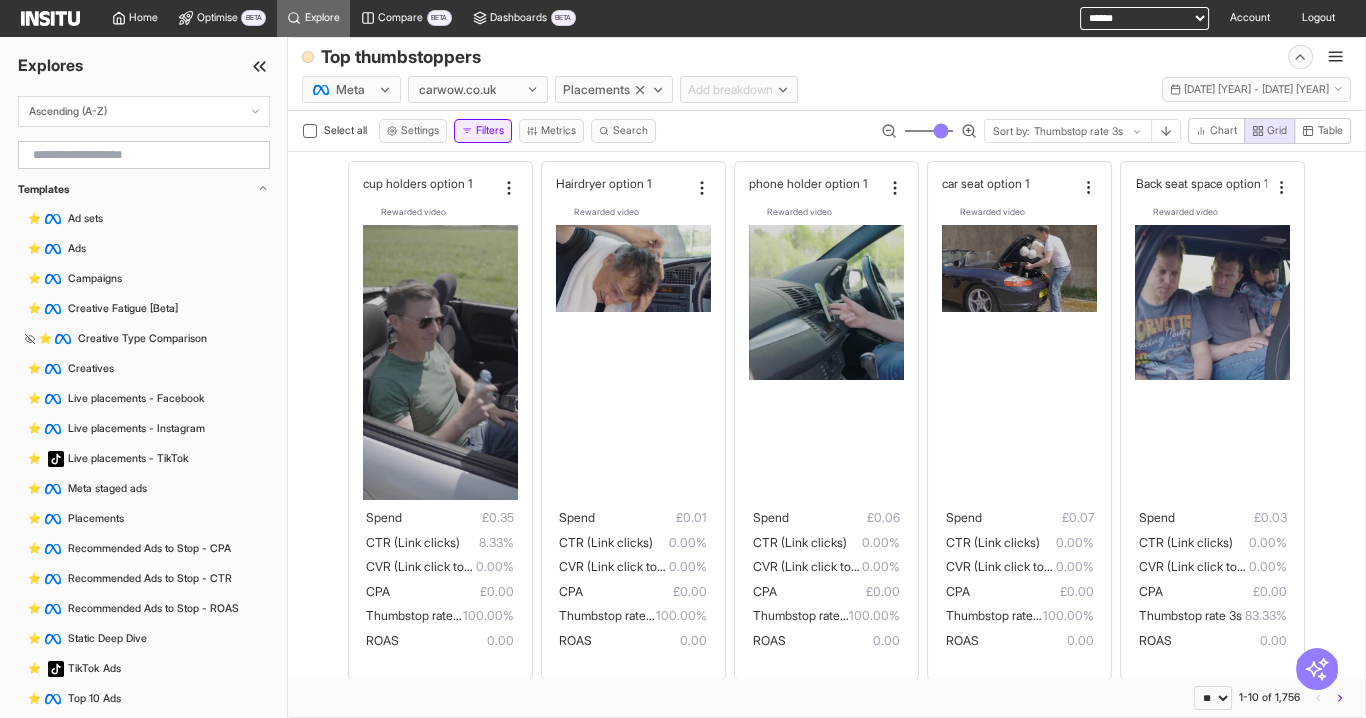 click on "Filters" at bounding box center [483, 131] 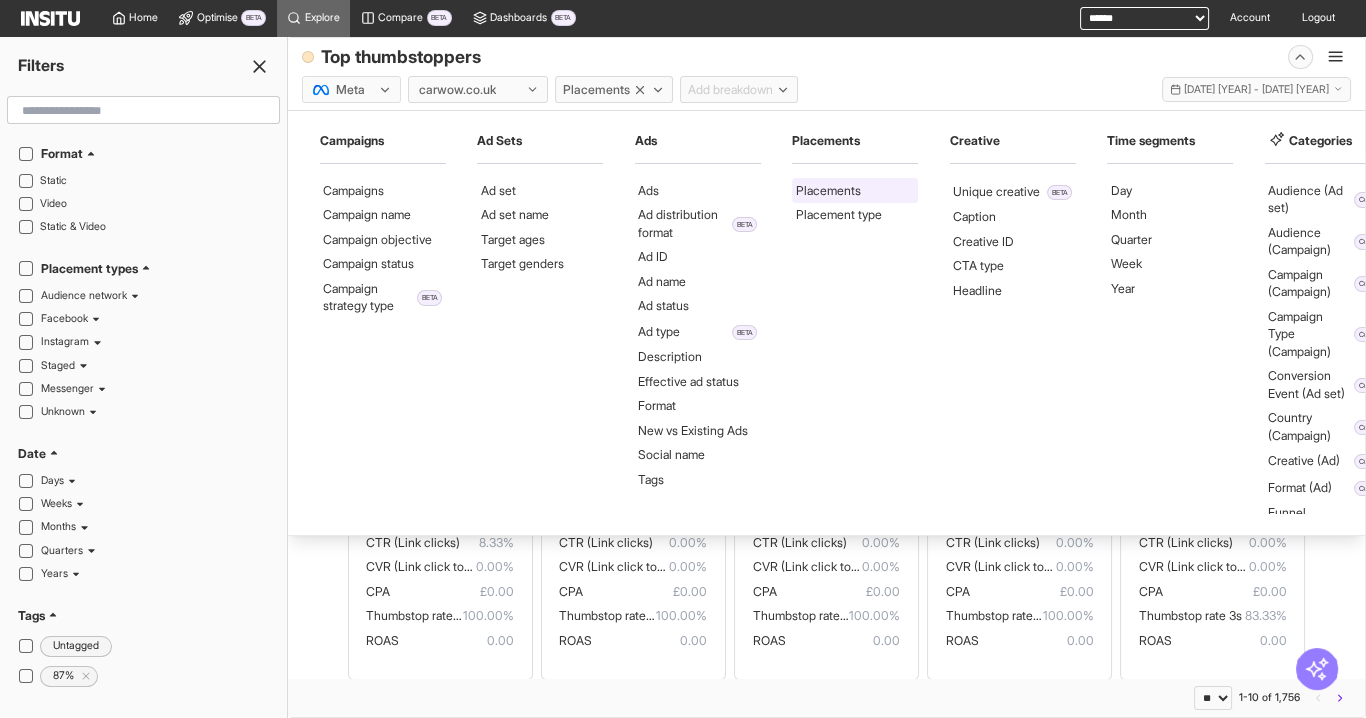 click on "Placements" at bounding box center (828, 191) 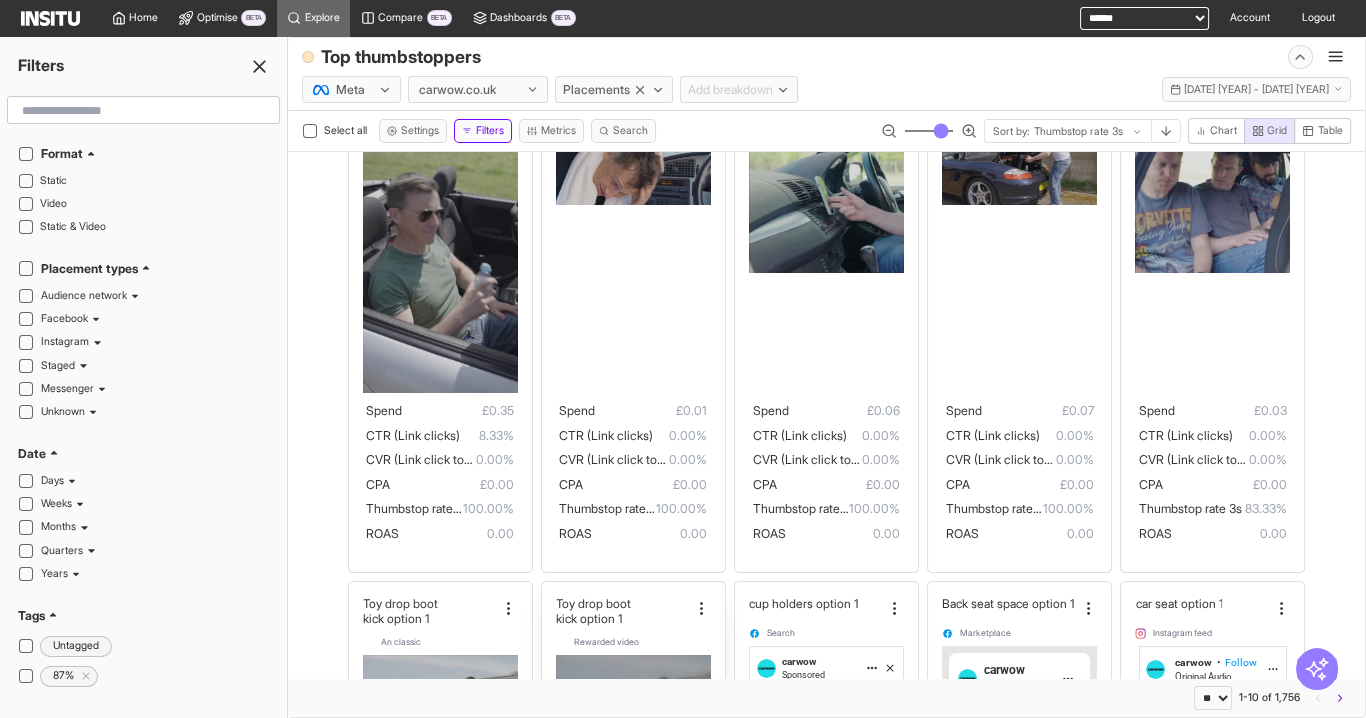 scroll, scrollTop: 0, scrollLeft: 0, axis: both 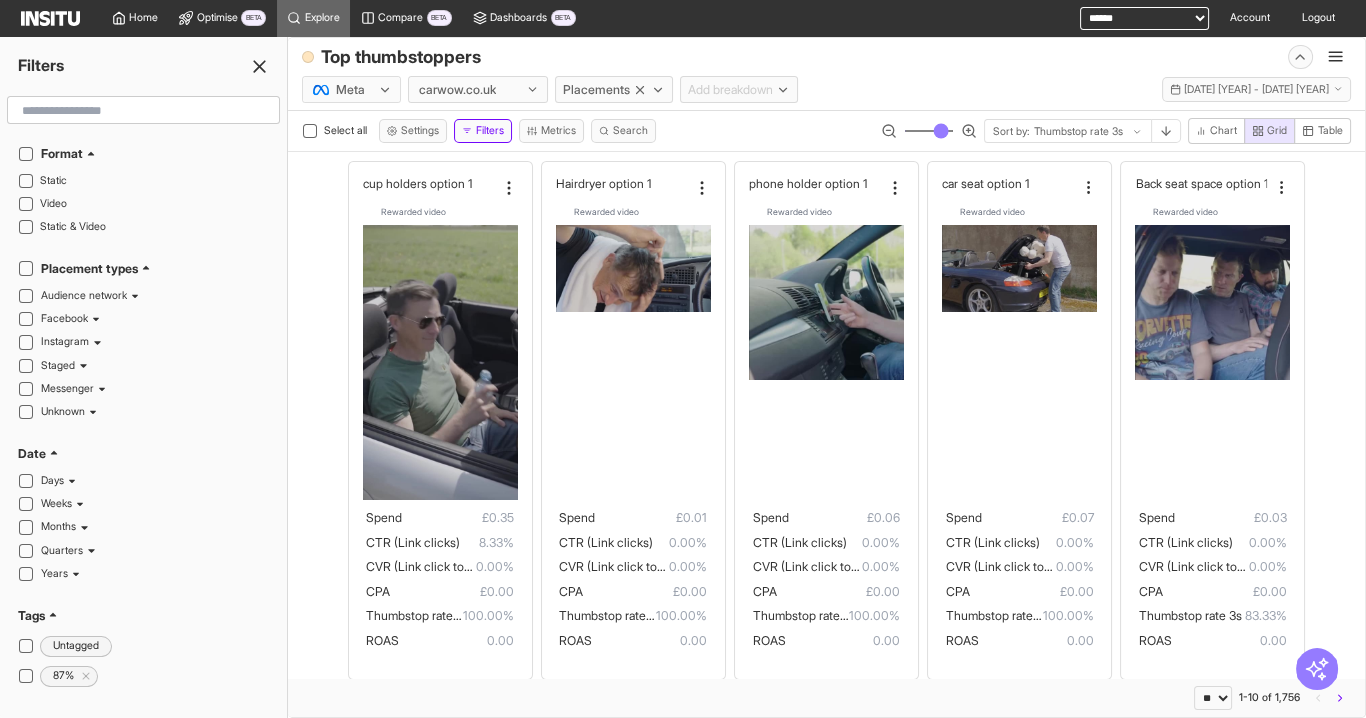 click 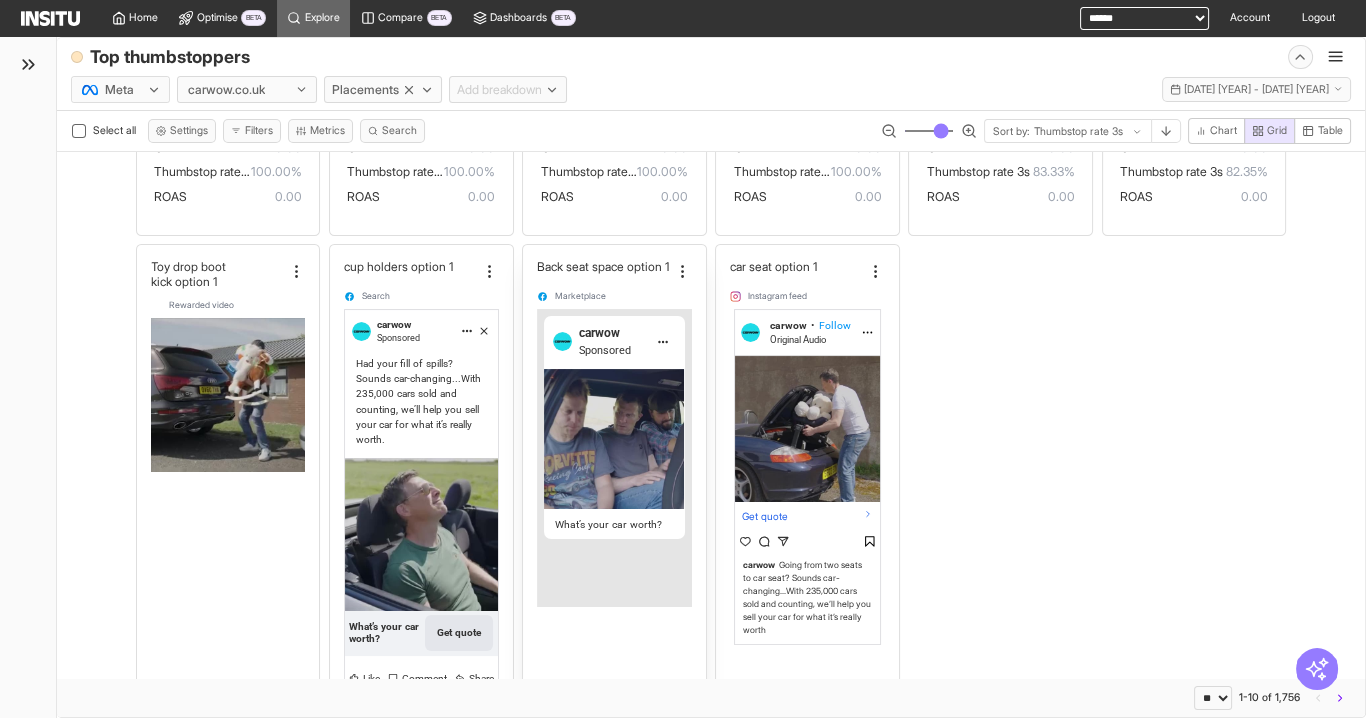 scroll, scrollTop: 0, scrollLeft: 0, axis: both 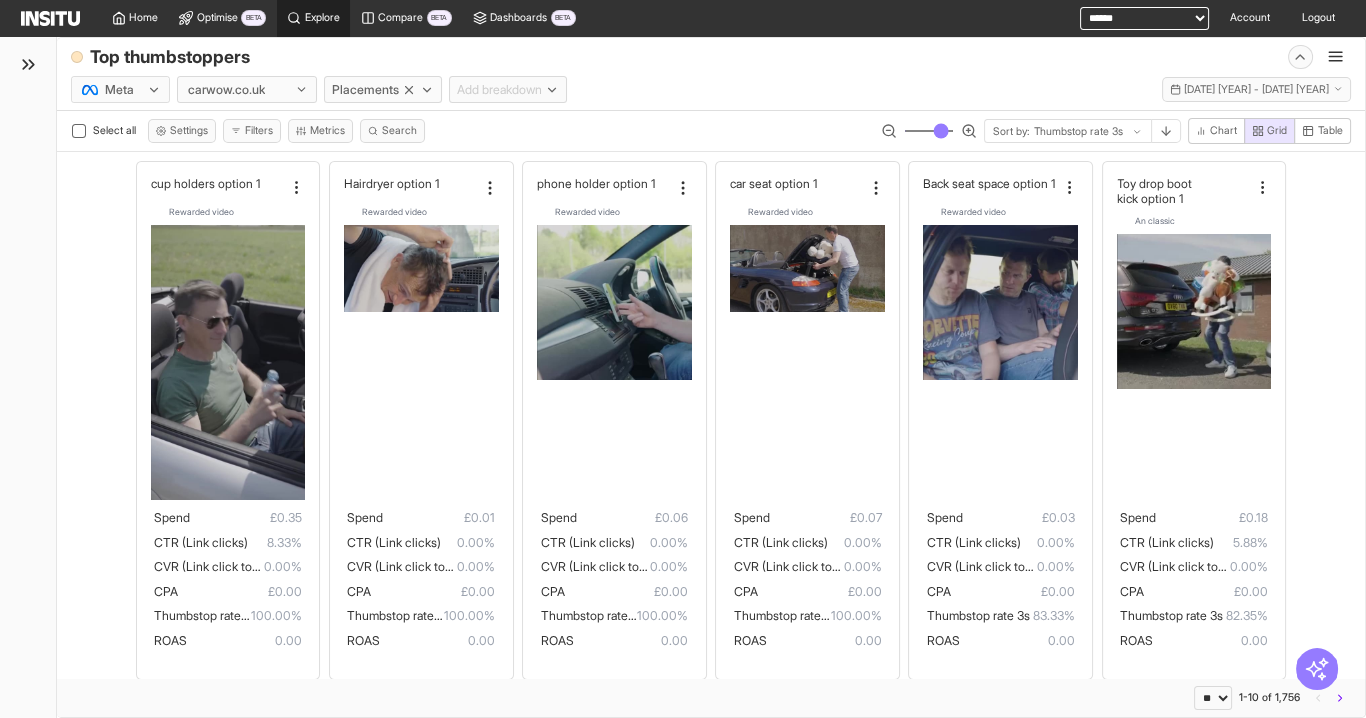 click on "Explore" at bounding box center (322, 18) 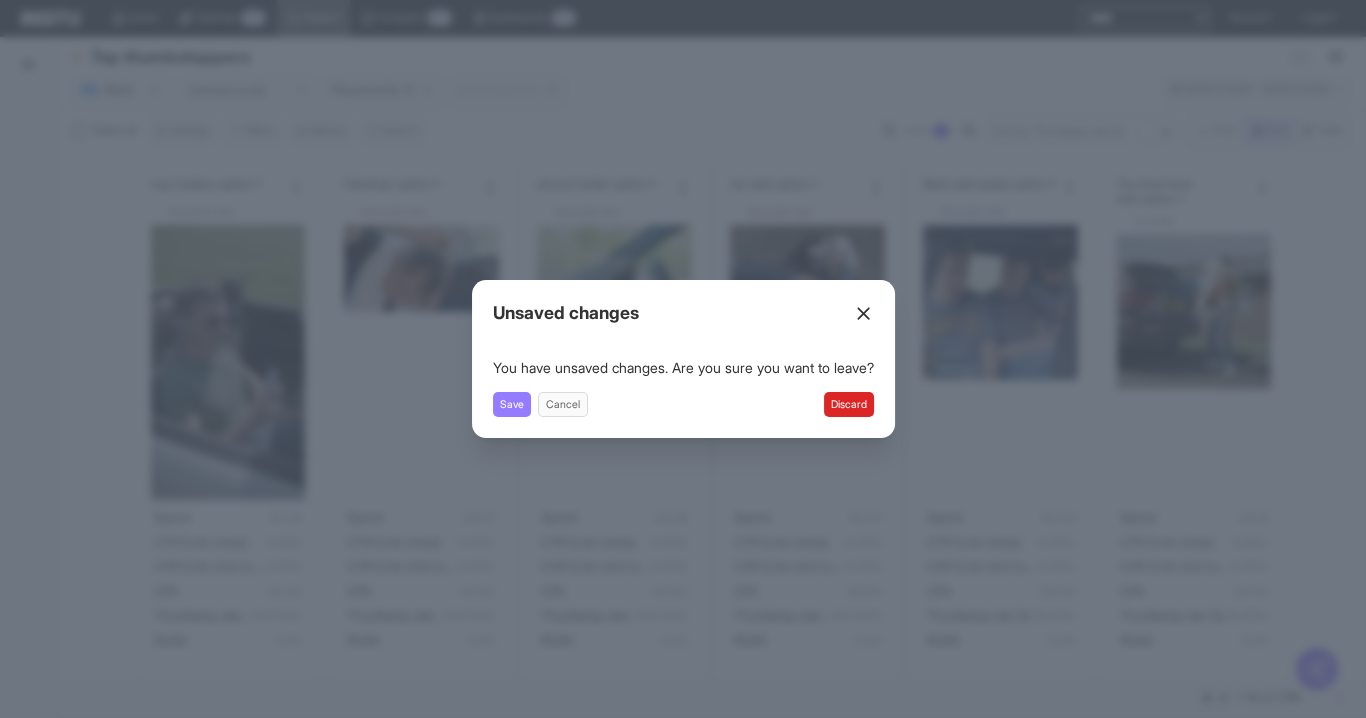 click on "Discard" at bounding box center (849, 404) 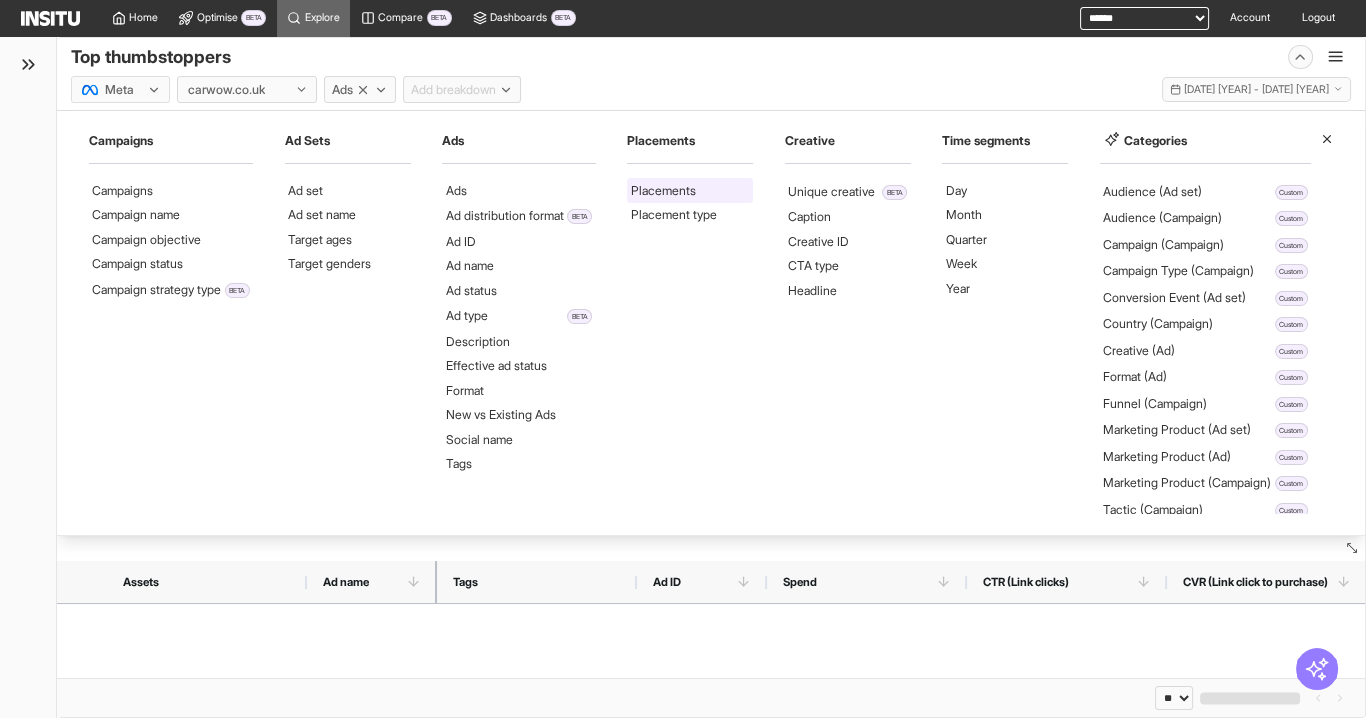click on "Placements" at bounding box center (663, 191) 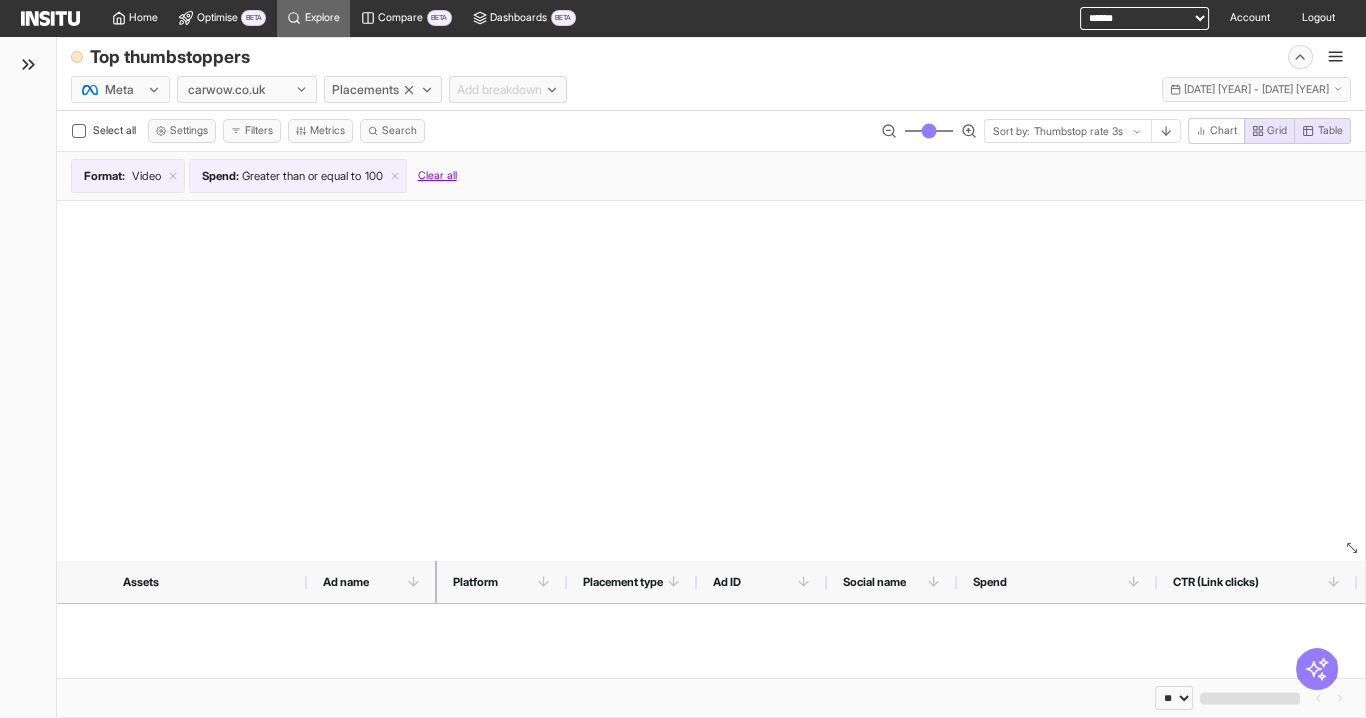 click on "Clear all" at bounding box center [437, 176] 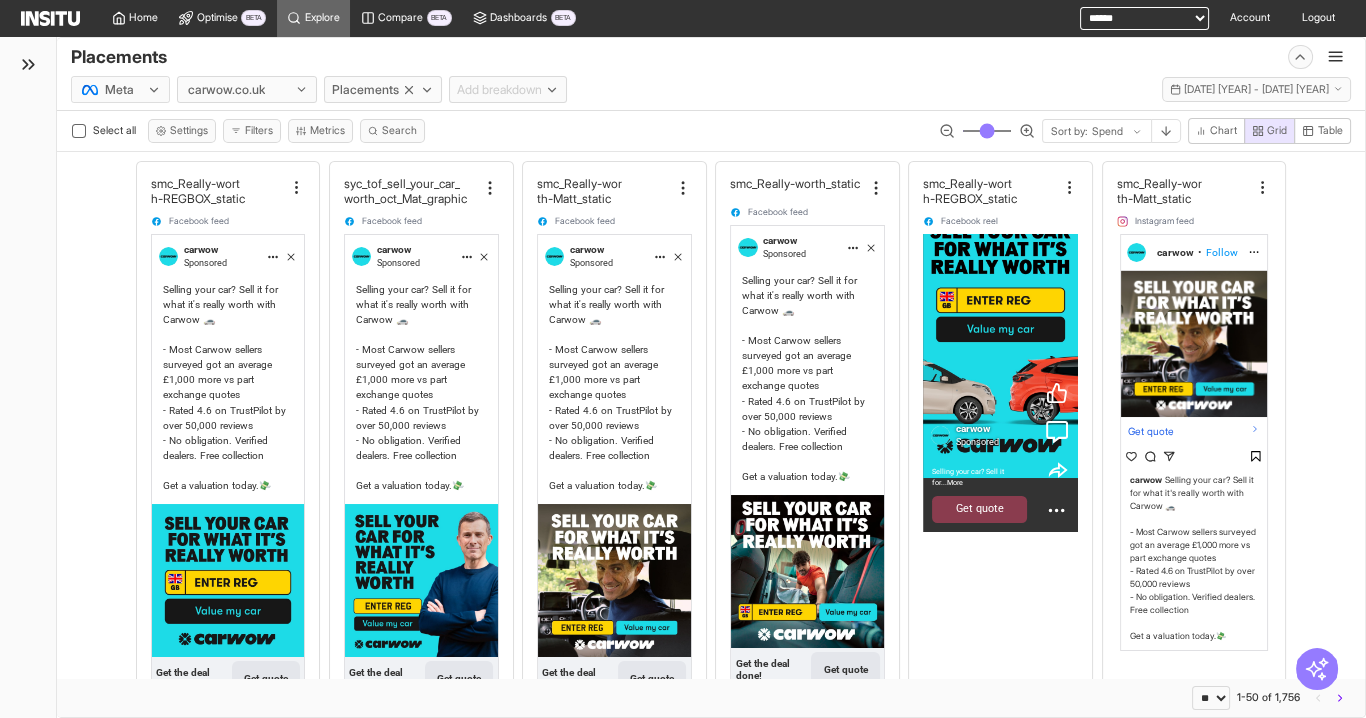 click on "Filters" at bounding box center (252, 131) 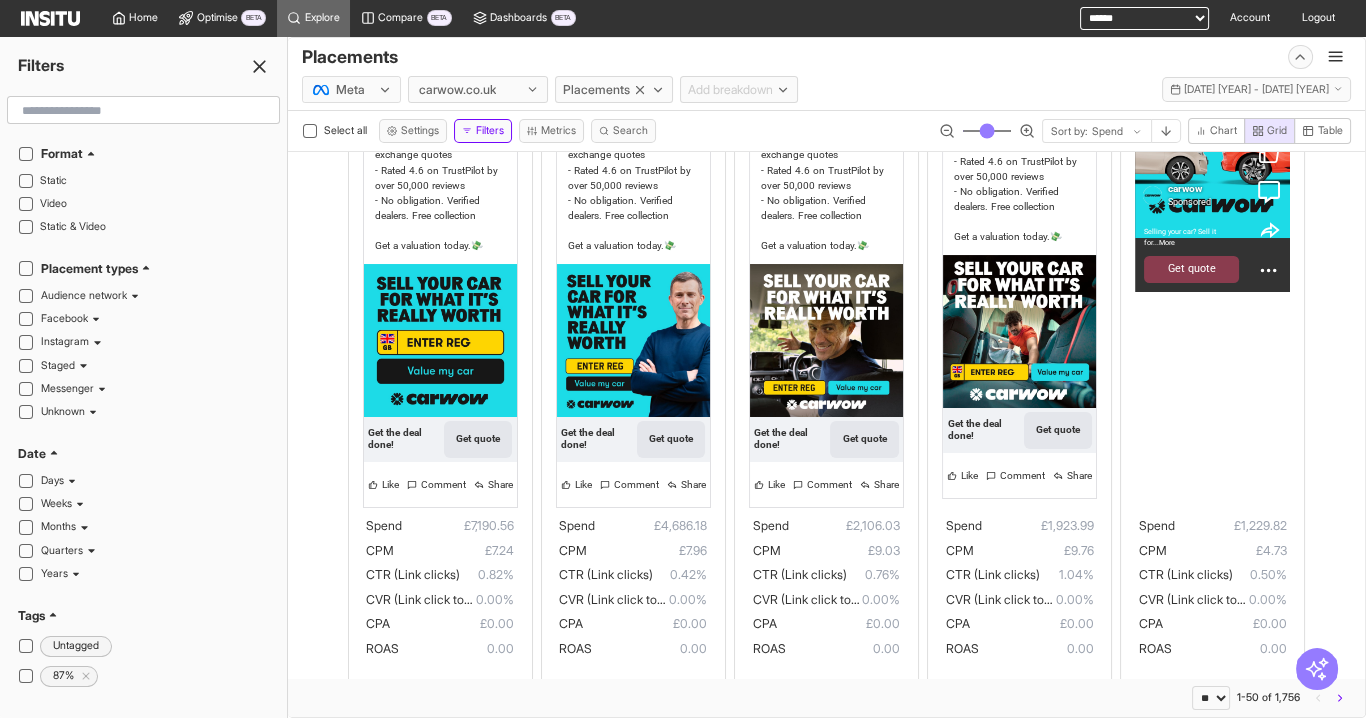 scroll, scrollTop: 0, scrollLeft: 0, axis: both 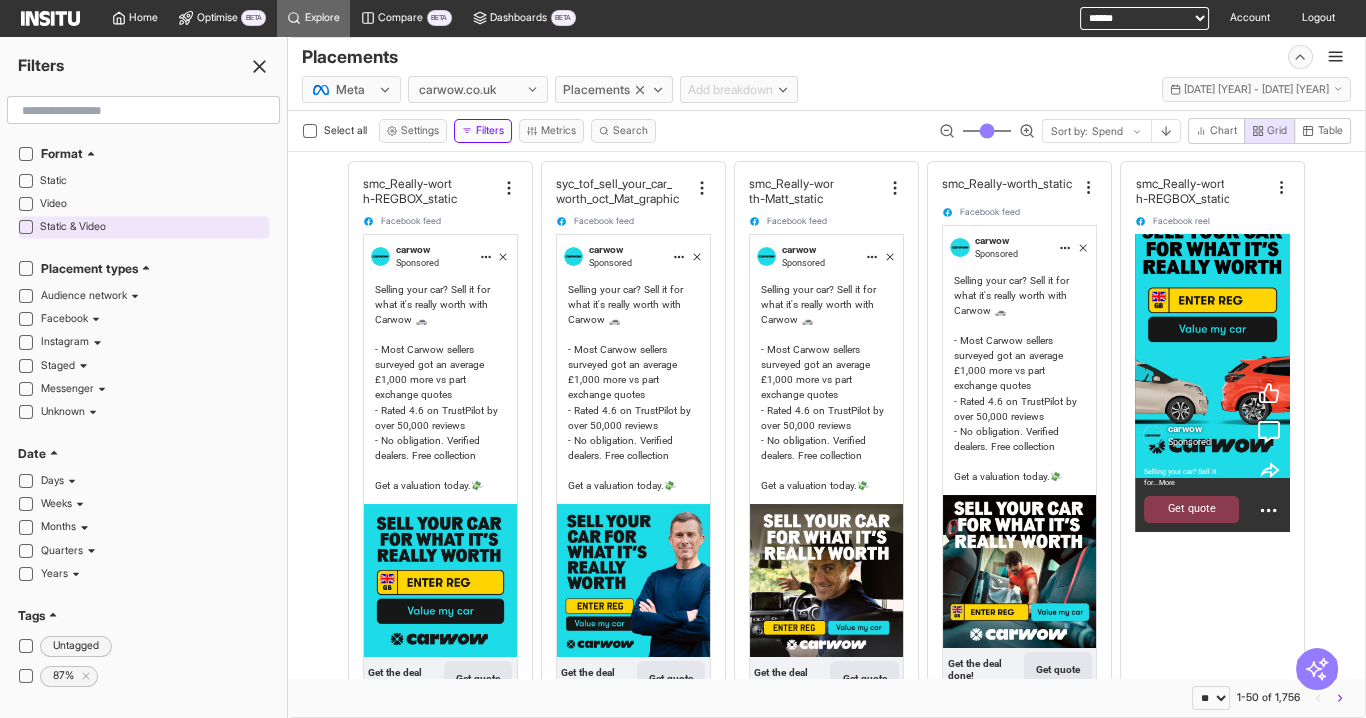 drag, startPoint x: 78, startPoint y: 197, endPoint x: 91, endPoint y: 228, distance: 33.61547 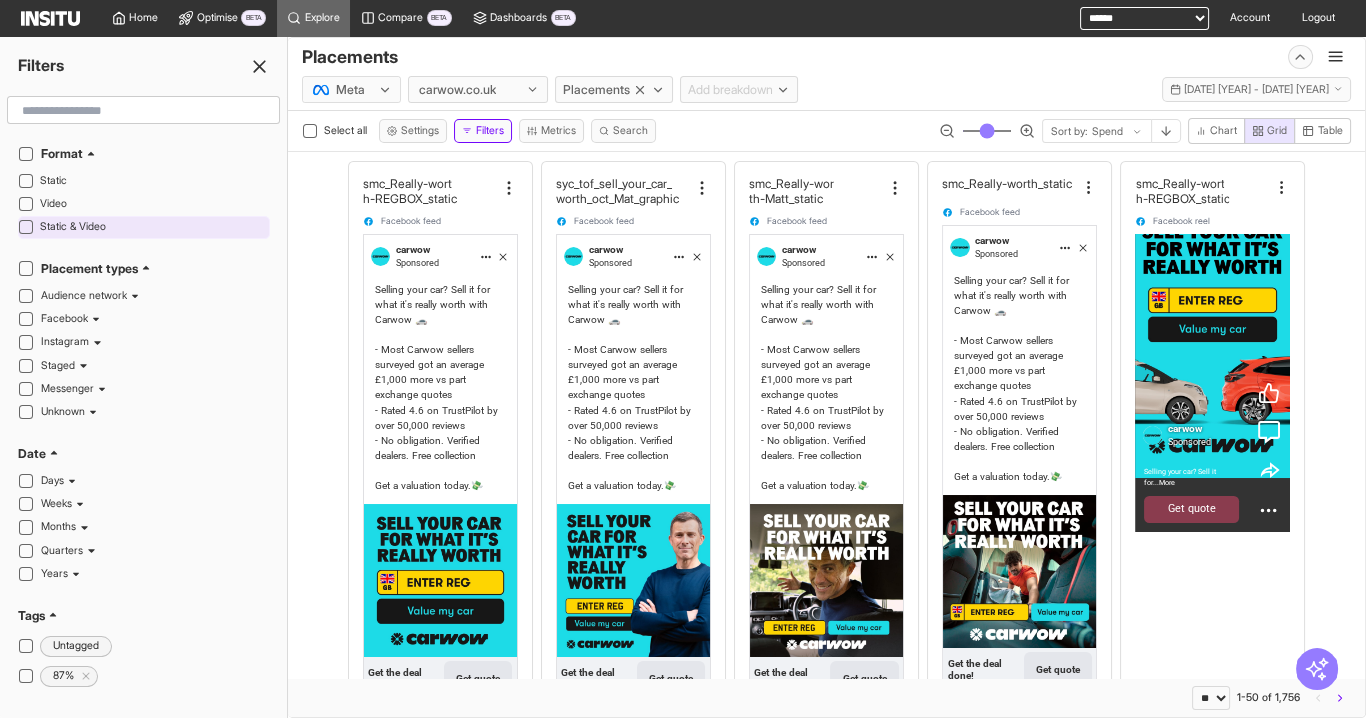 click on "Video" at bounding box center [152, 204] 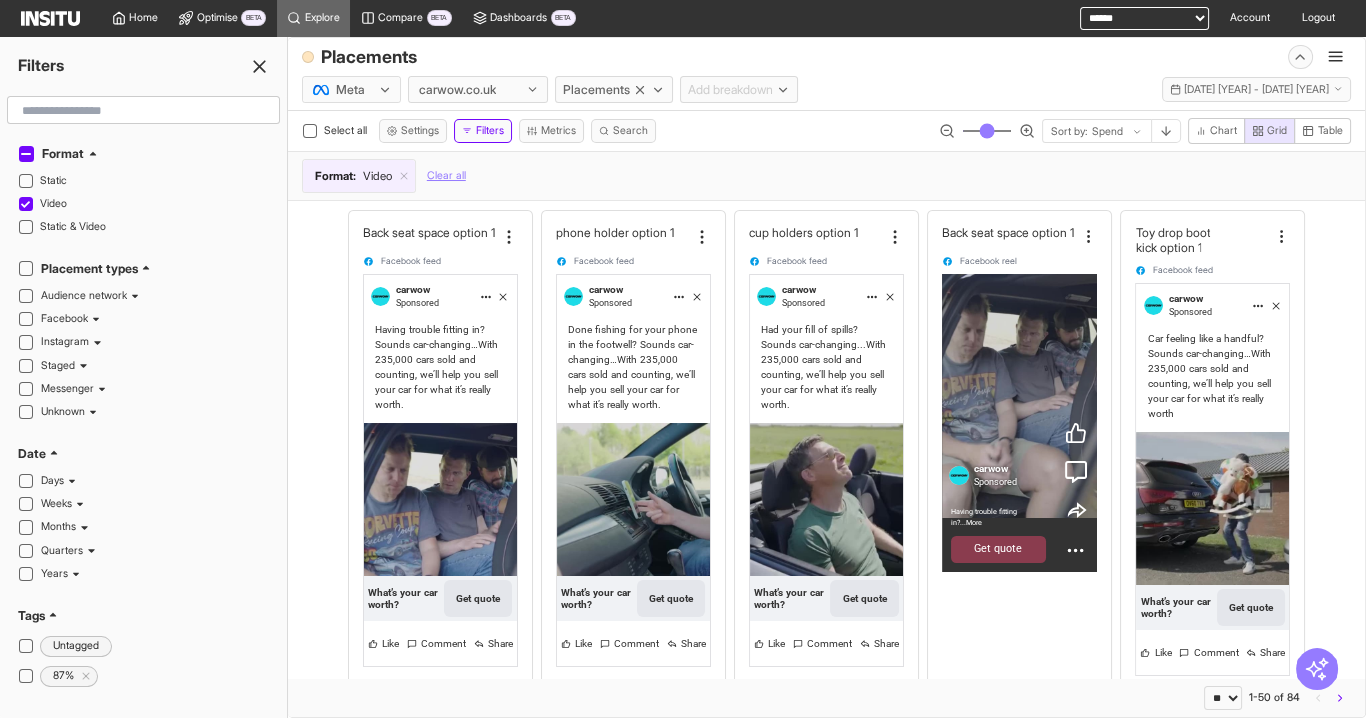 click on "Facebook" at bounding box center [64, 319] 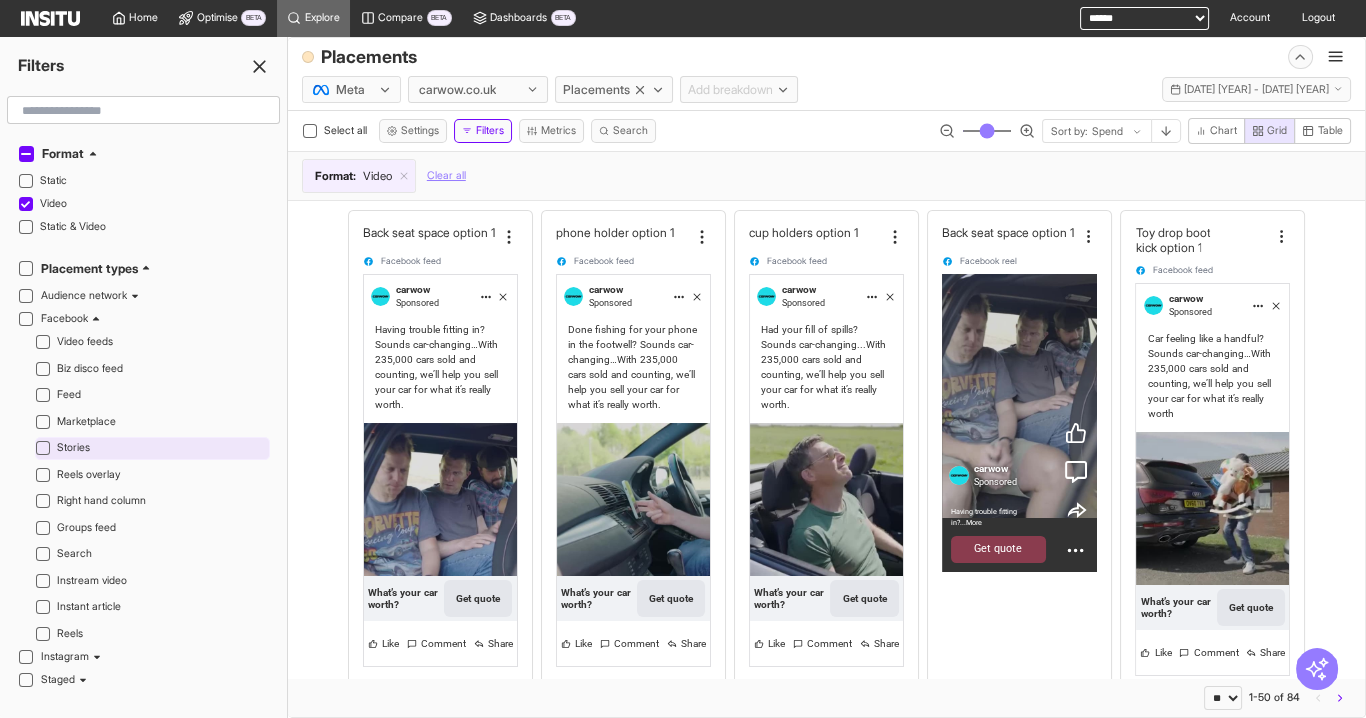 click on "Stories" at bounding box center [161, 448] 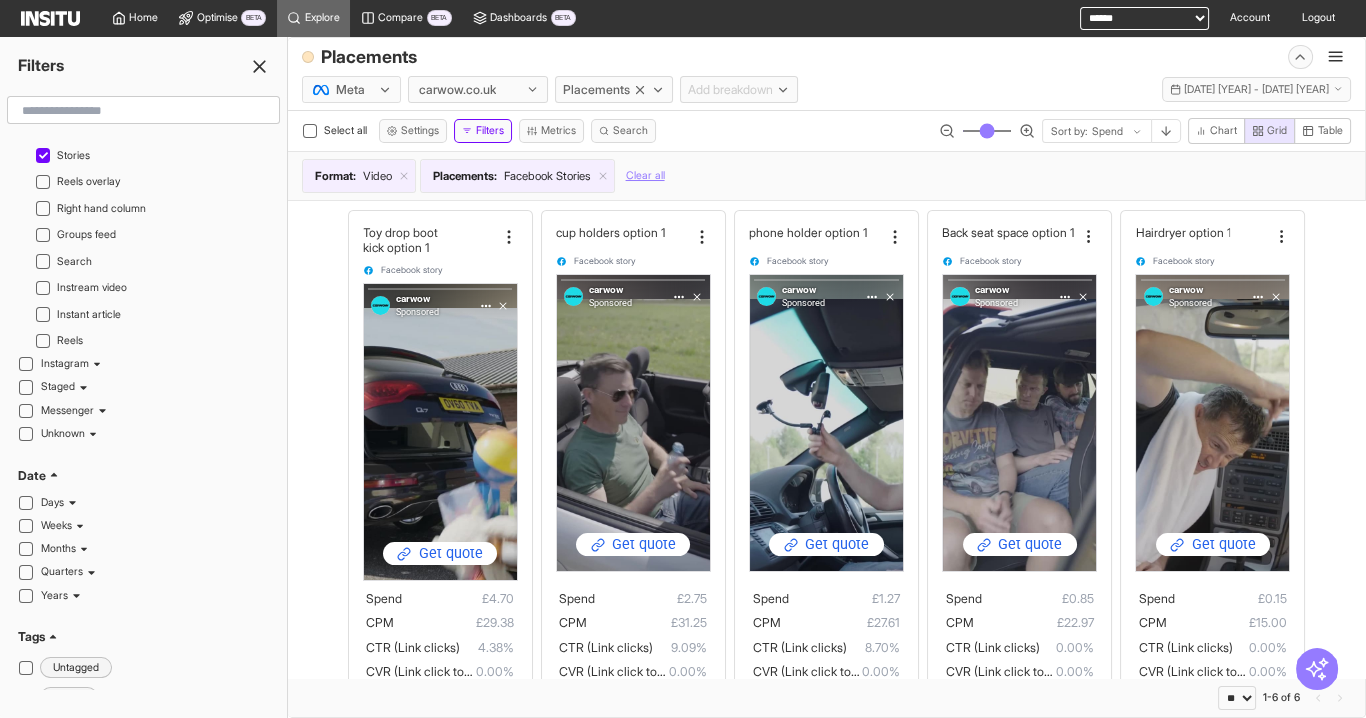 scroll, scrollTop: 0, scrollLeft: 0, axis: both 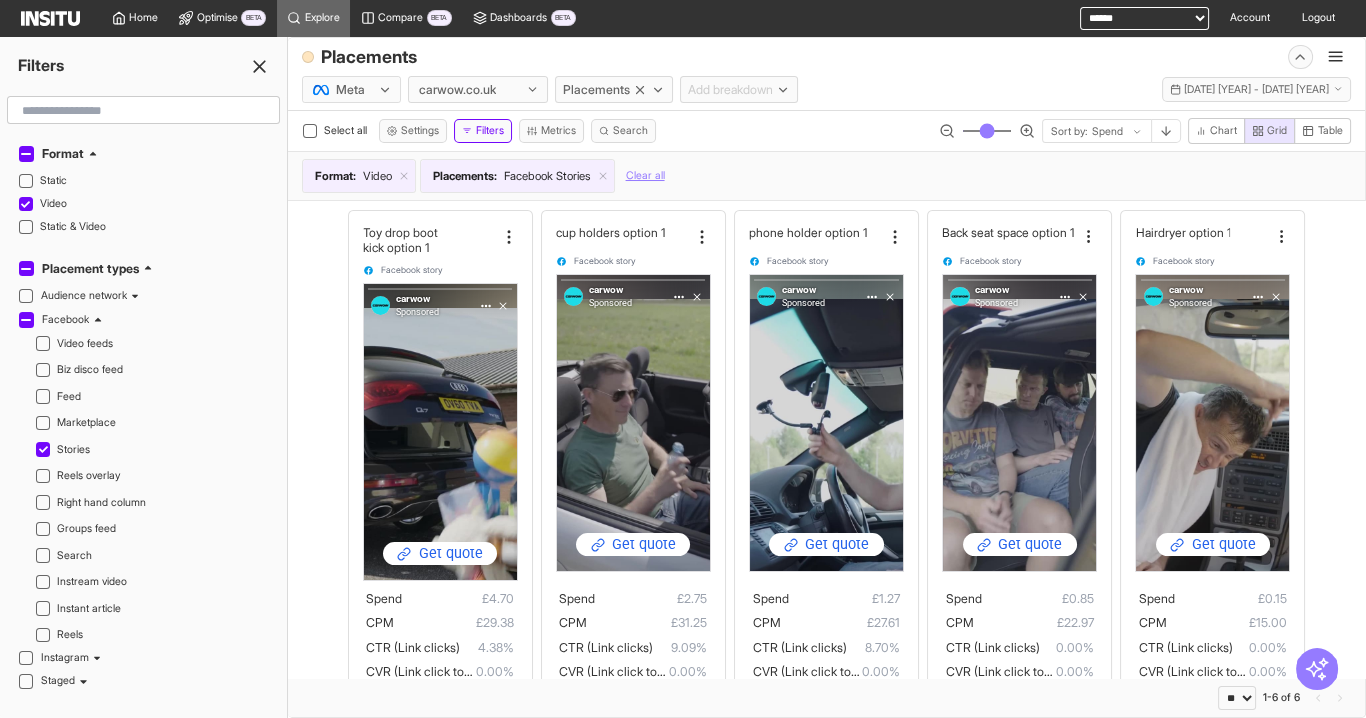 click on "Placement types" at bounding box center [90, 269] 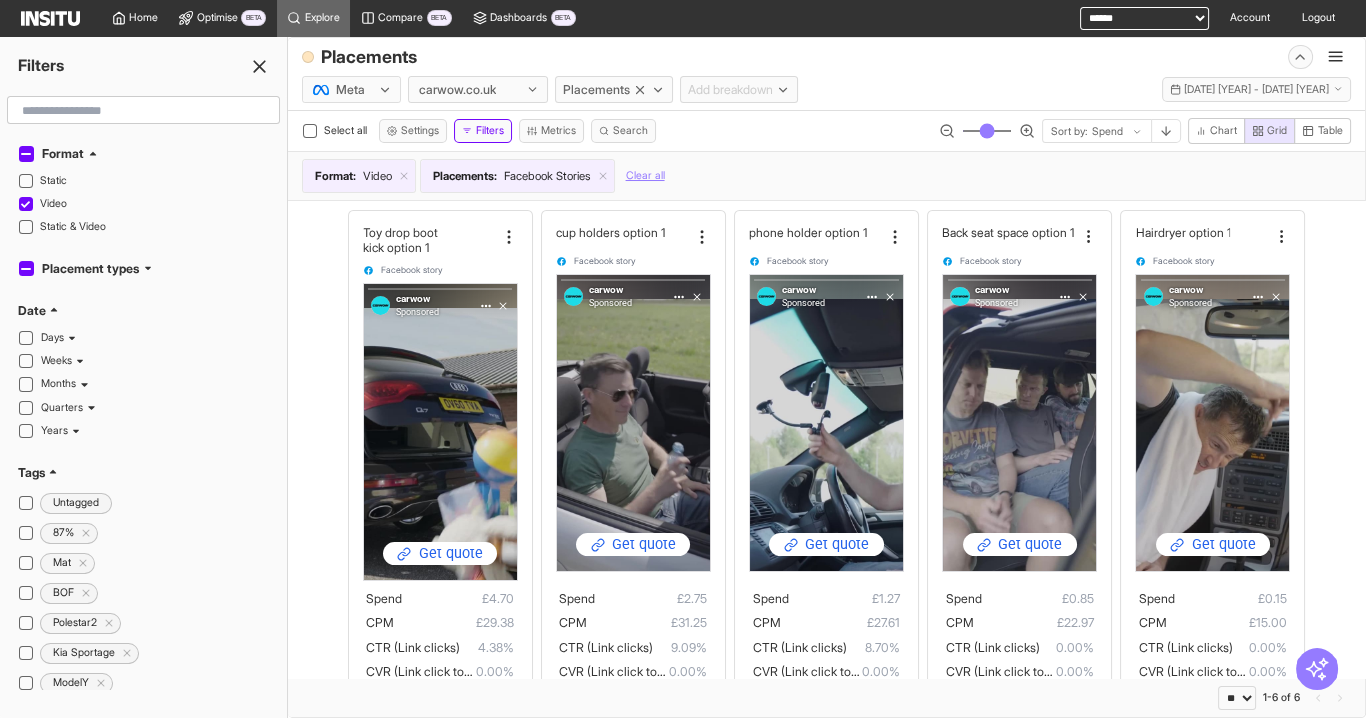 click 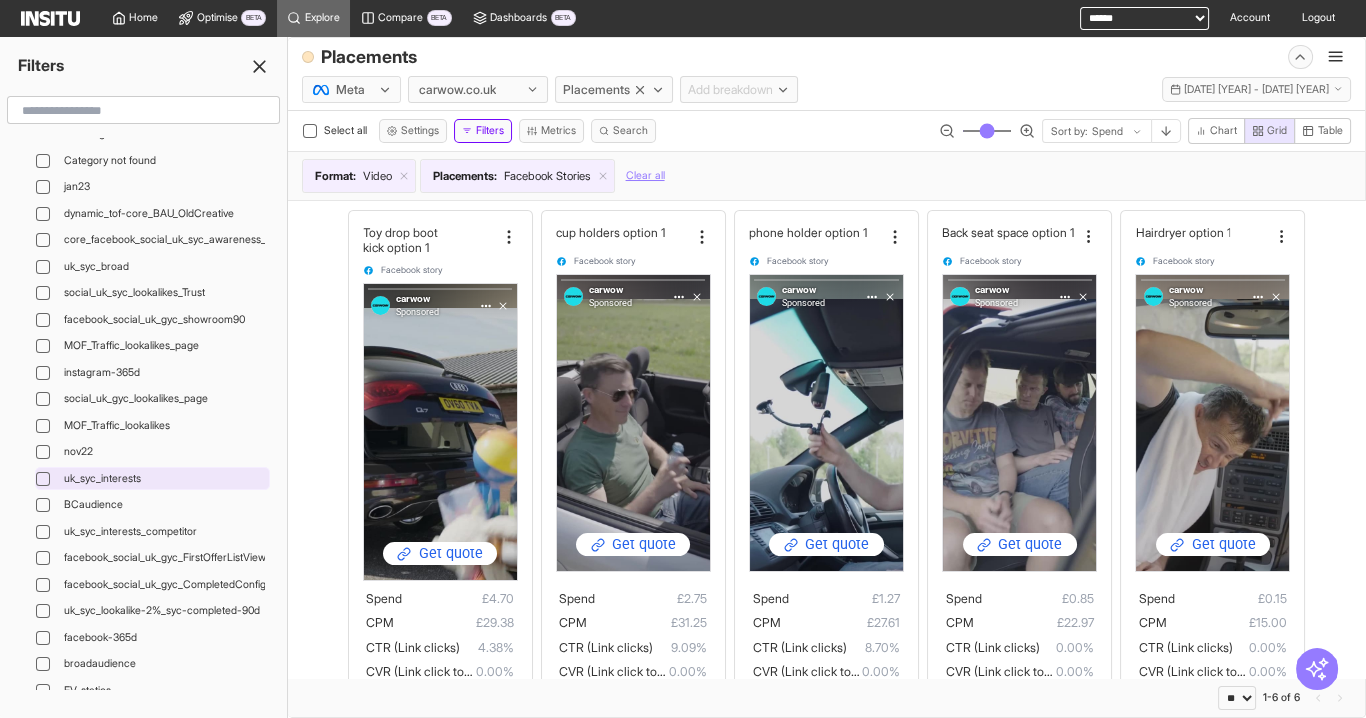 scroll, scrollTop: 4480, scrollLeft: 0, axis: vertical 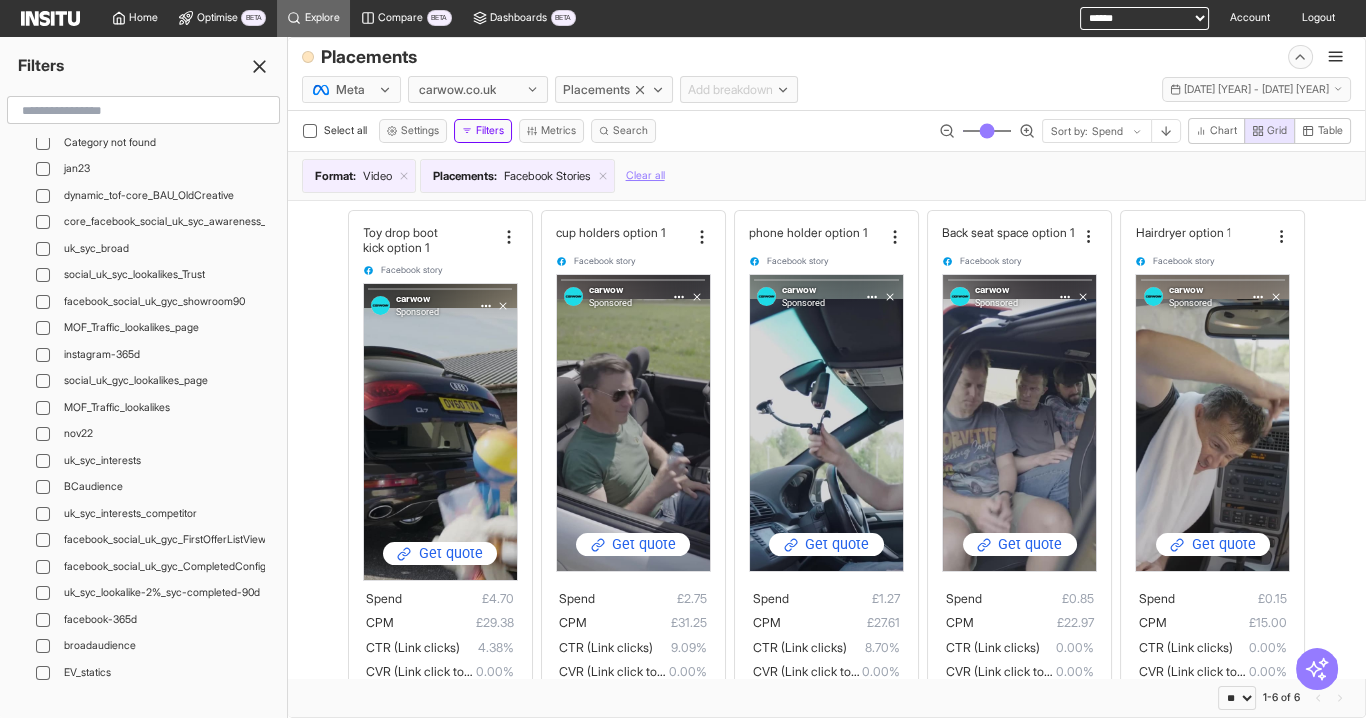 drag, startPoint x: 257, startPoint y: 59, endPoint x: 293, endPoint y: 68, distance: 37.107952 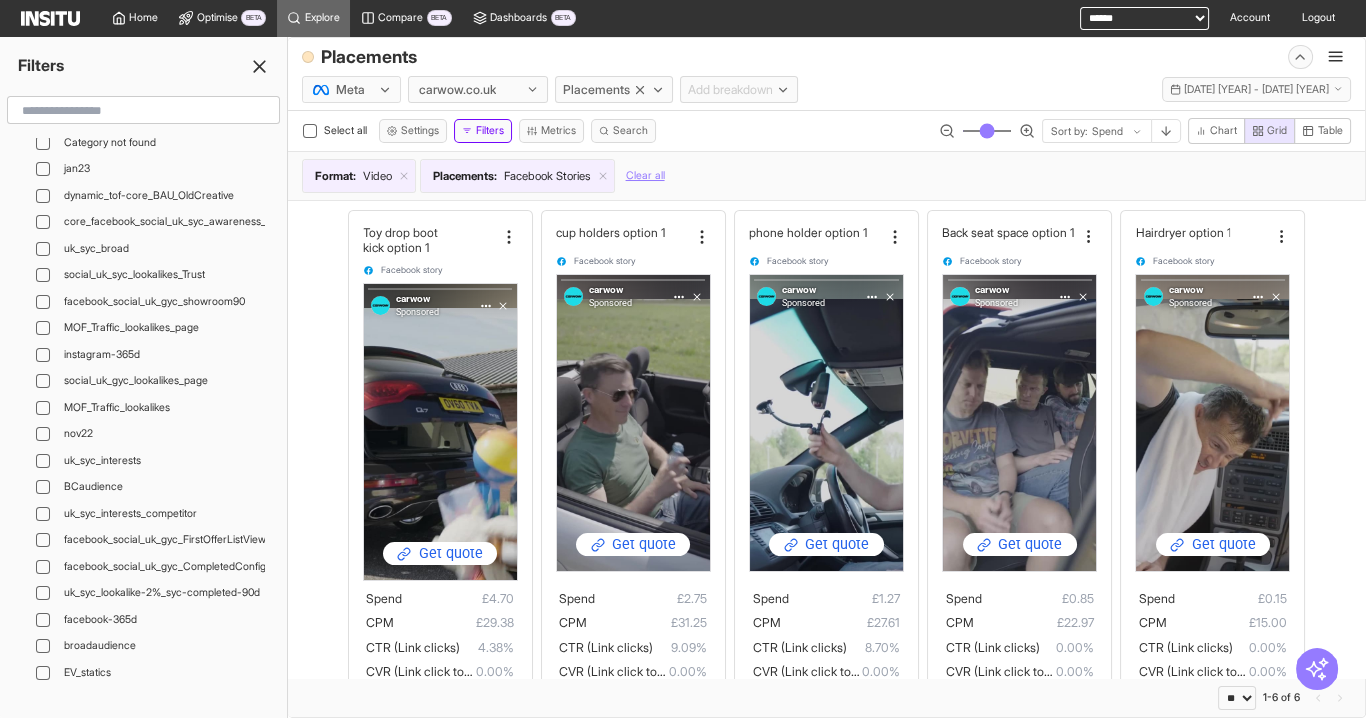 click 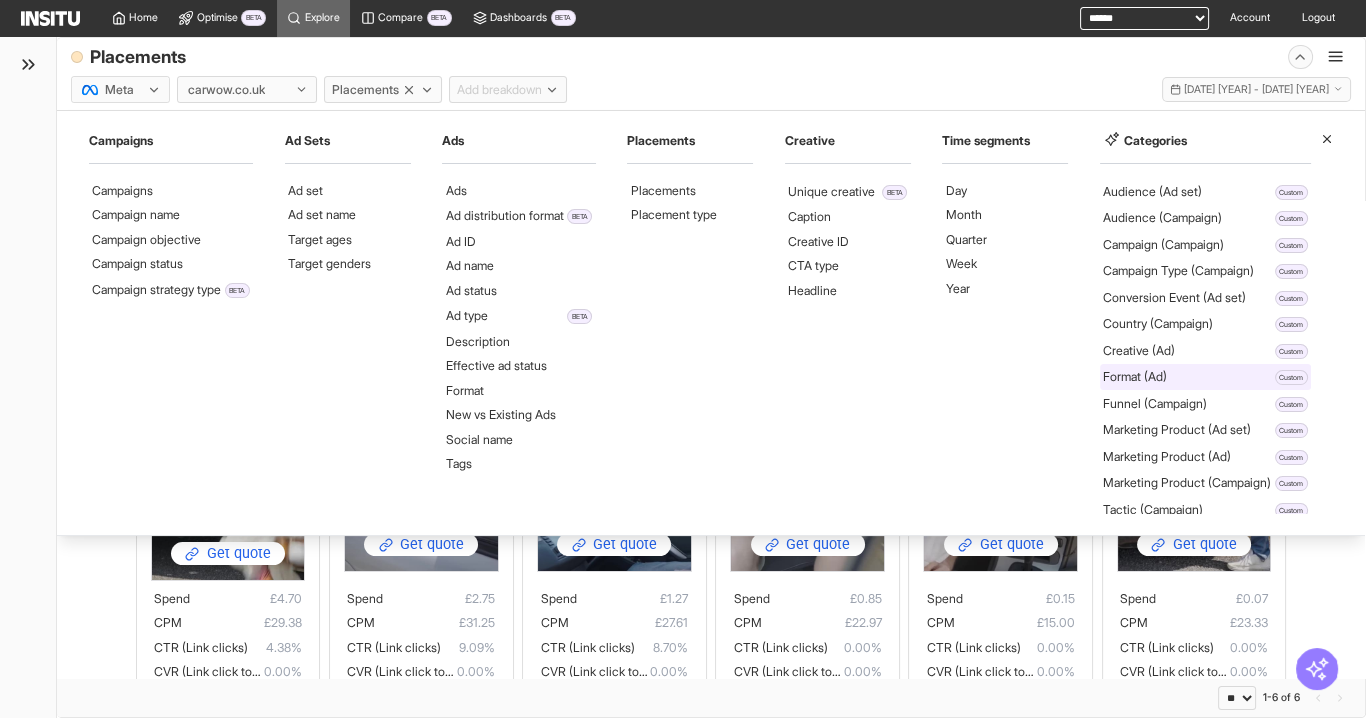 click on "Format (Ad) Custom" at bounding box center [1206, 377] 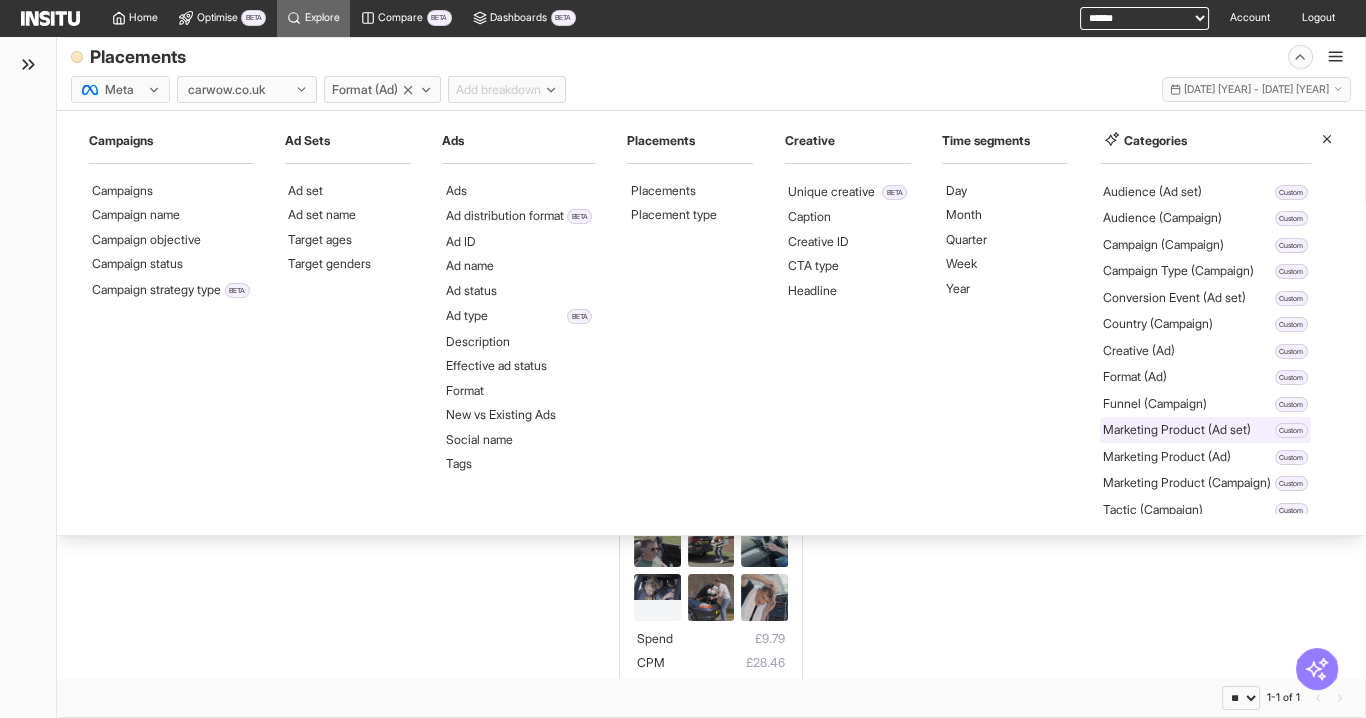 click on "Marketing Product (Ad set)" at bounding box center (1177, 430) 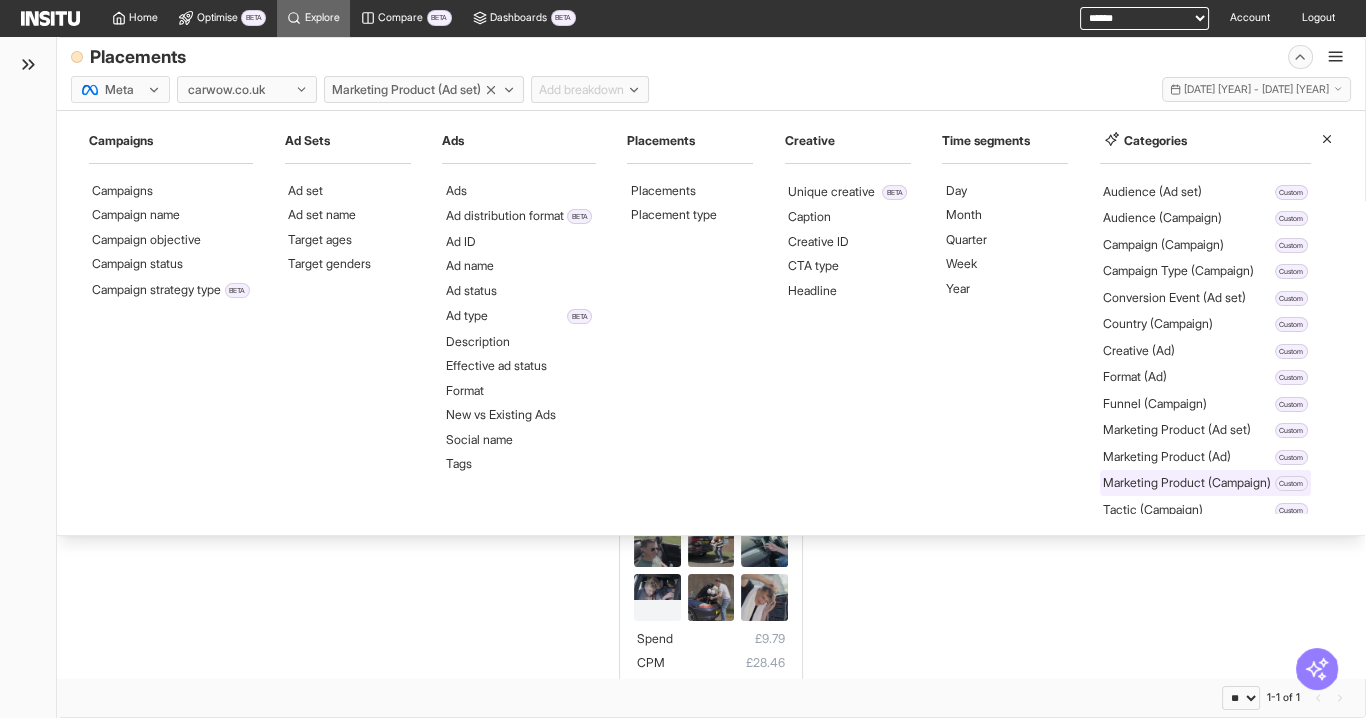 click on "Marketing Product (Campaign)" at bounding box center (1187, 483) 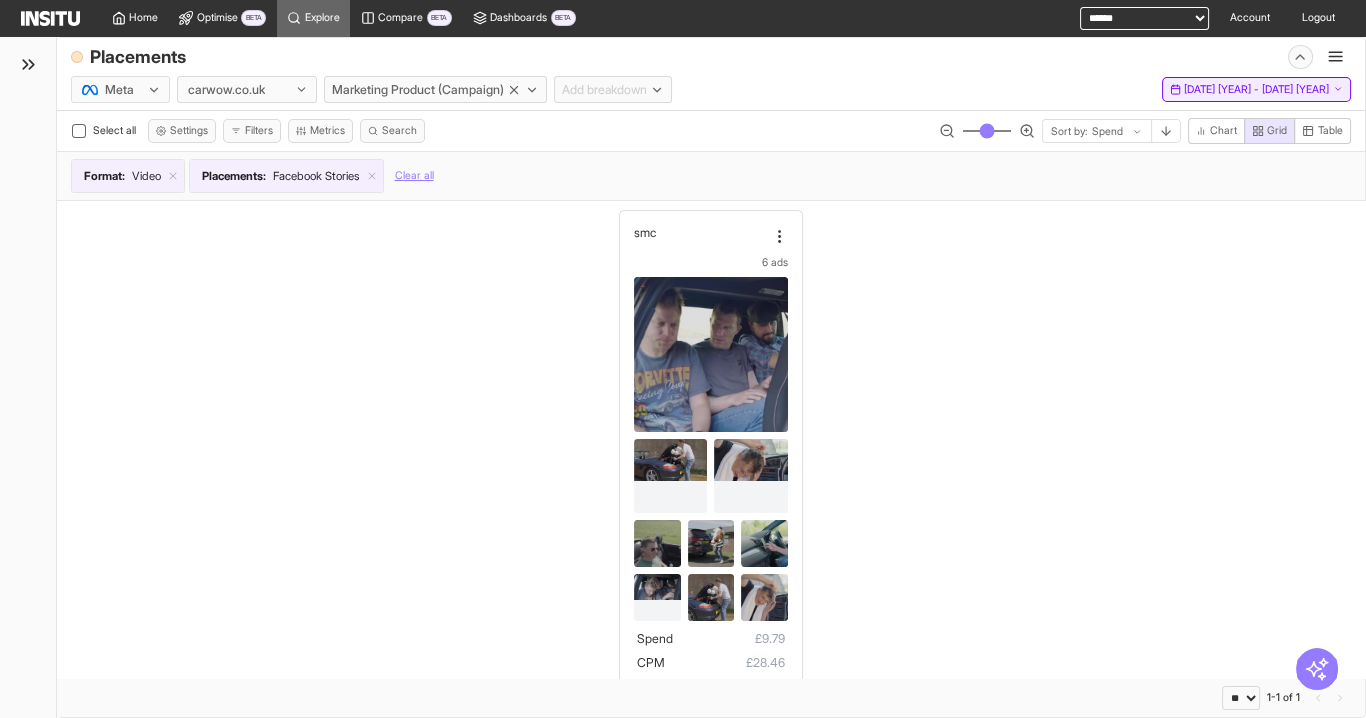 click on "[DATE] [MONTH] [YEAR] - [DATE] [MONTH] [YEAR]" at bounding box center [1256, 90] 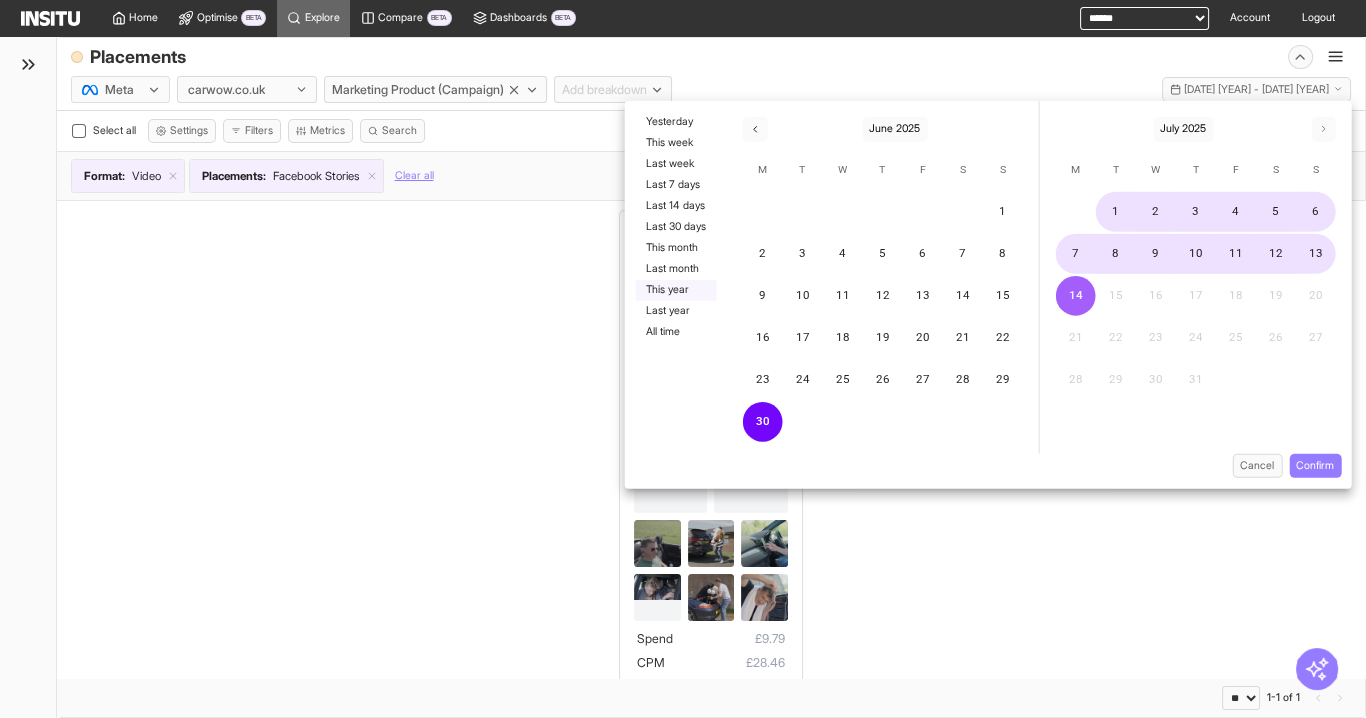 click on "This year" at bounding box center [675, 289] 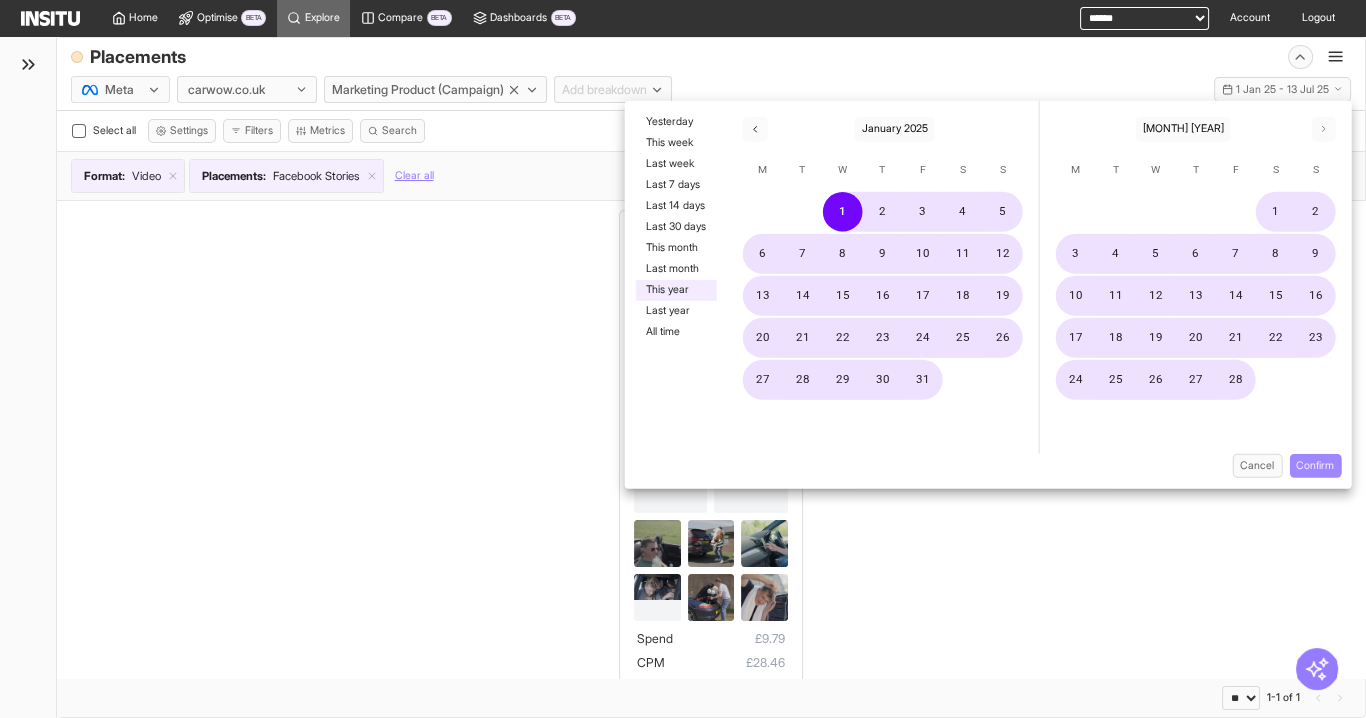 click on "Confirm" at bounding box center [1315, 465] 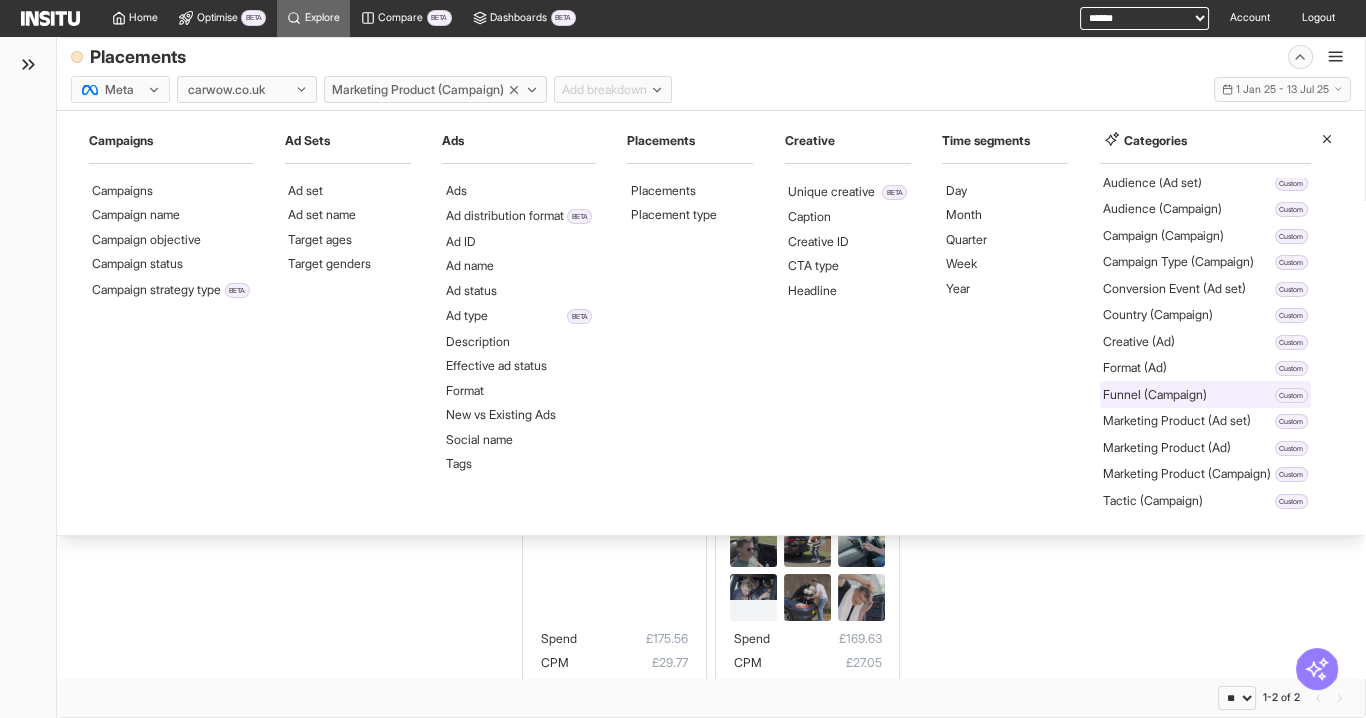 scroll, scrollTop: 19, scrollLeft: 0, axis: vertical 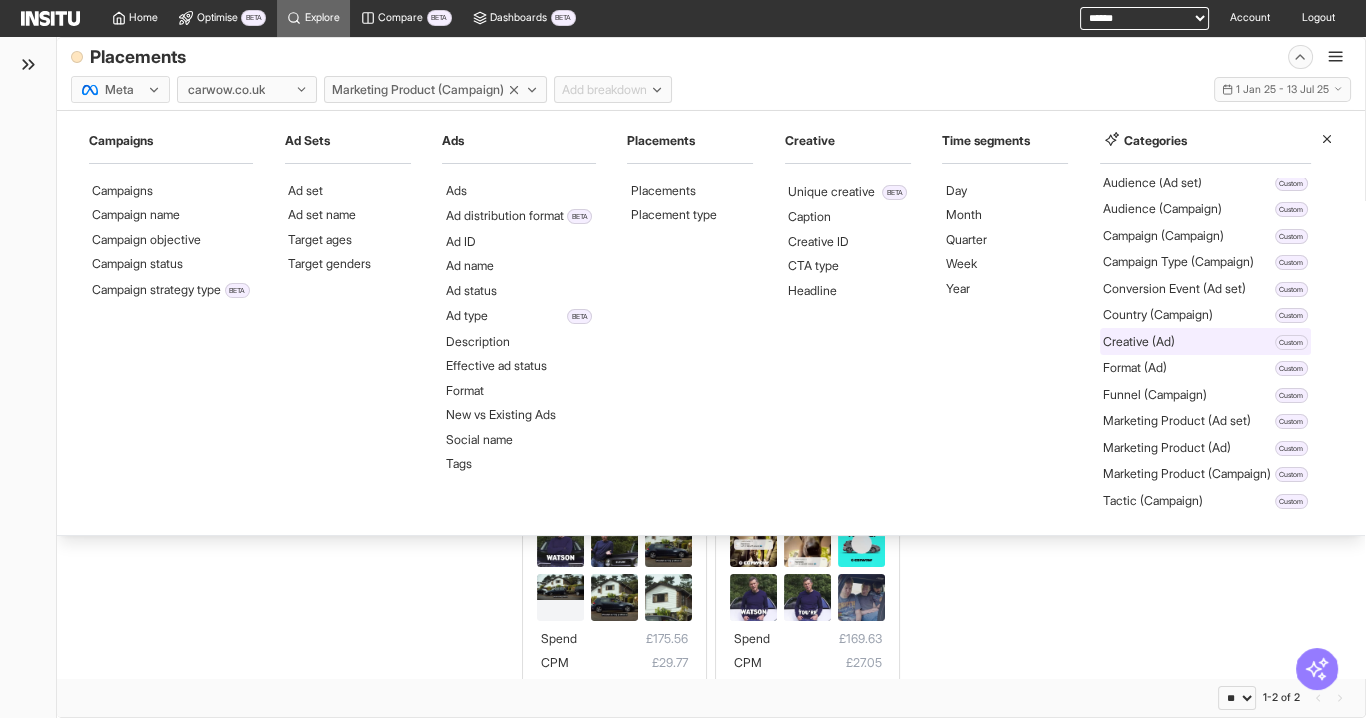 click on "Creative (Ad)" at bounding box center (1139, 342) 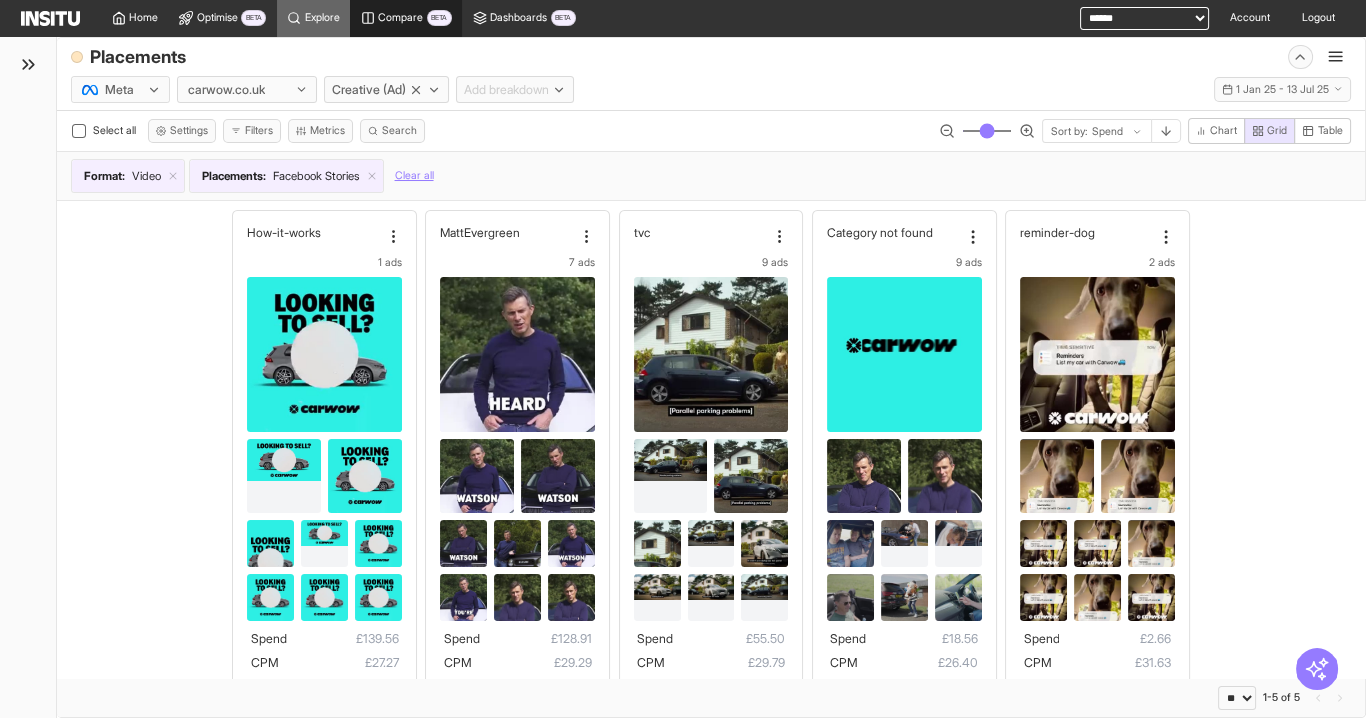 click on "Compare" at bounding box center (400, 18) 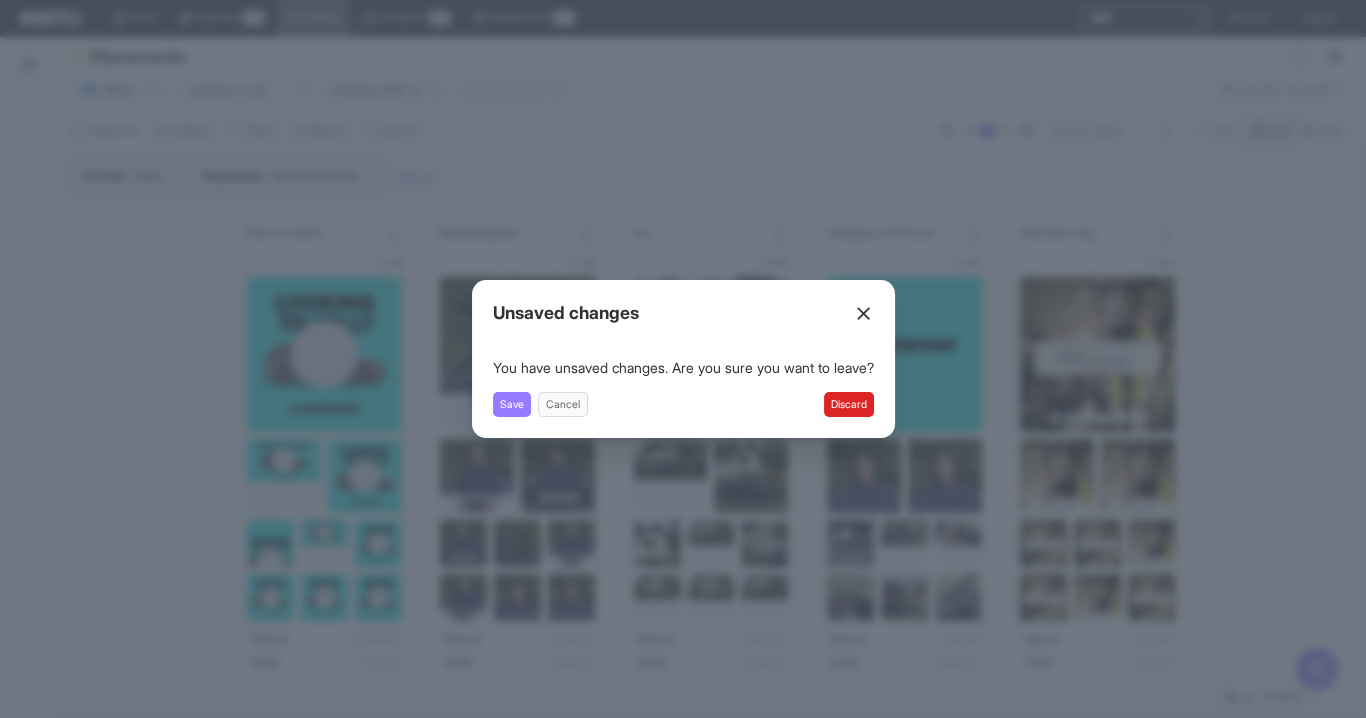 drag, startPoint x: 840, startPoint y: 402, endPoint x: 779, endPoint y: 414, distance: 62.169125 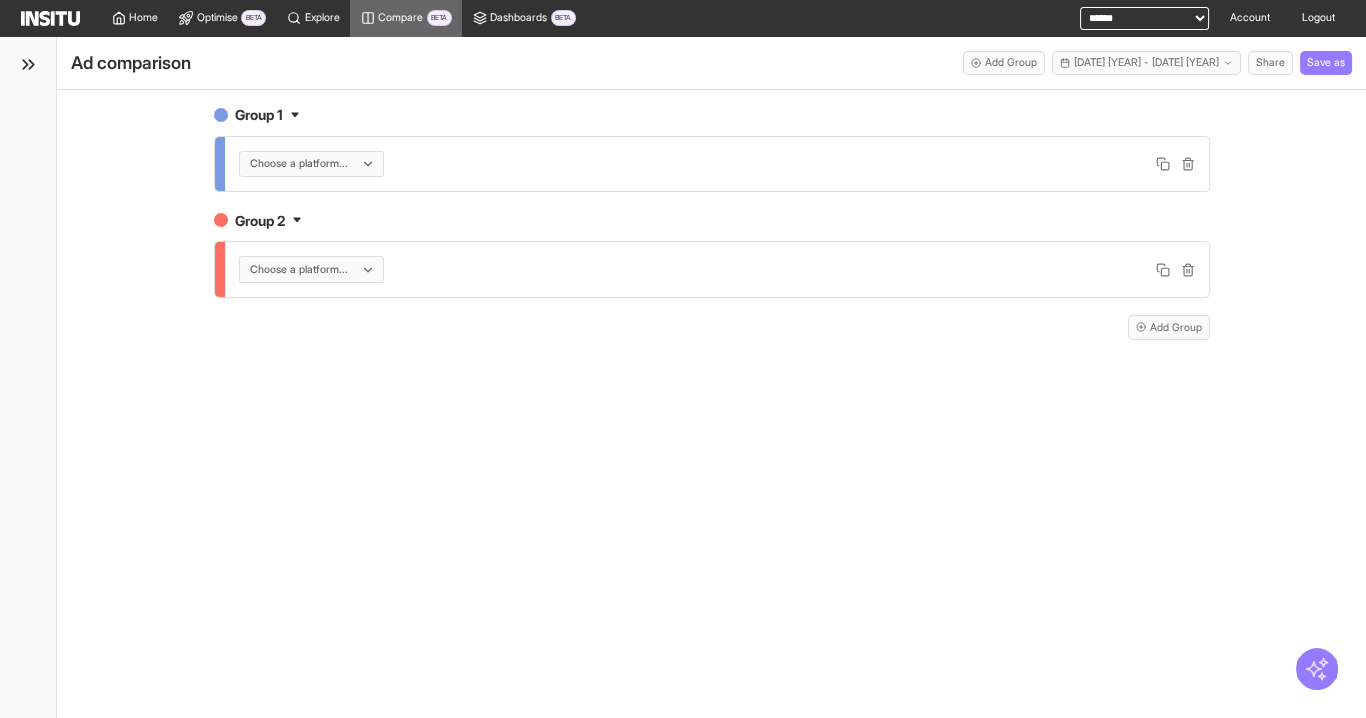 click 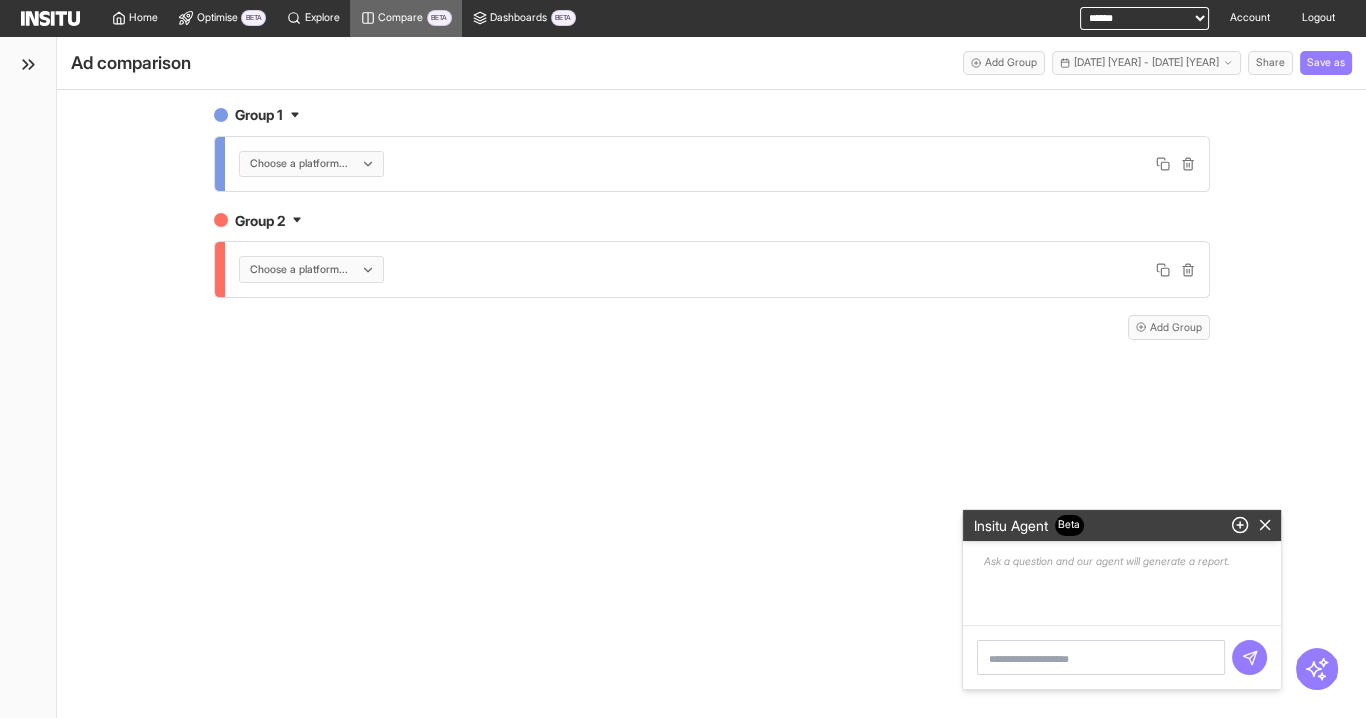 click at bounding box center [1101, 657] 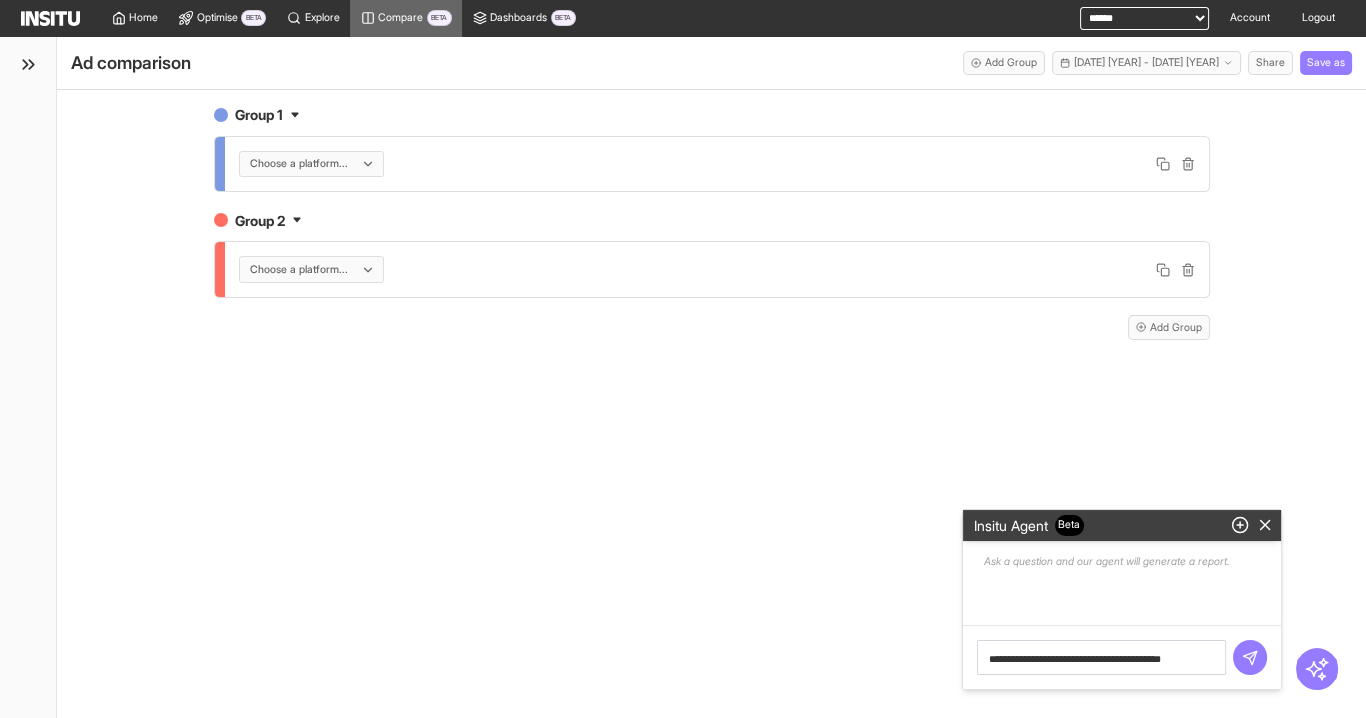 click on "**********" at bounding box center (1101, 657) 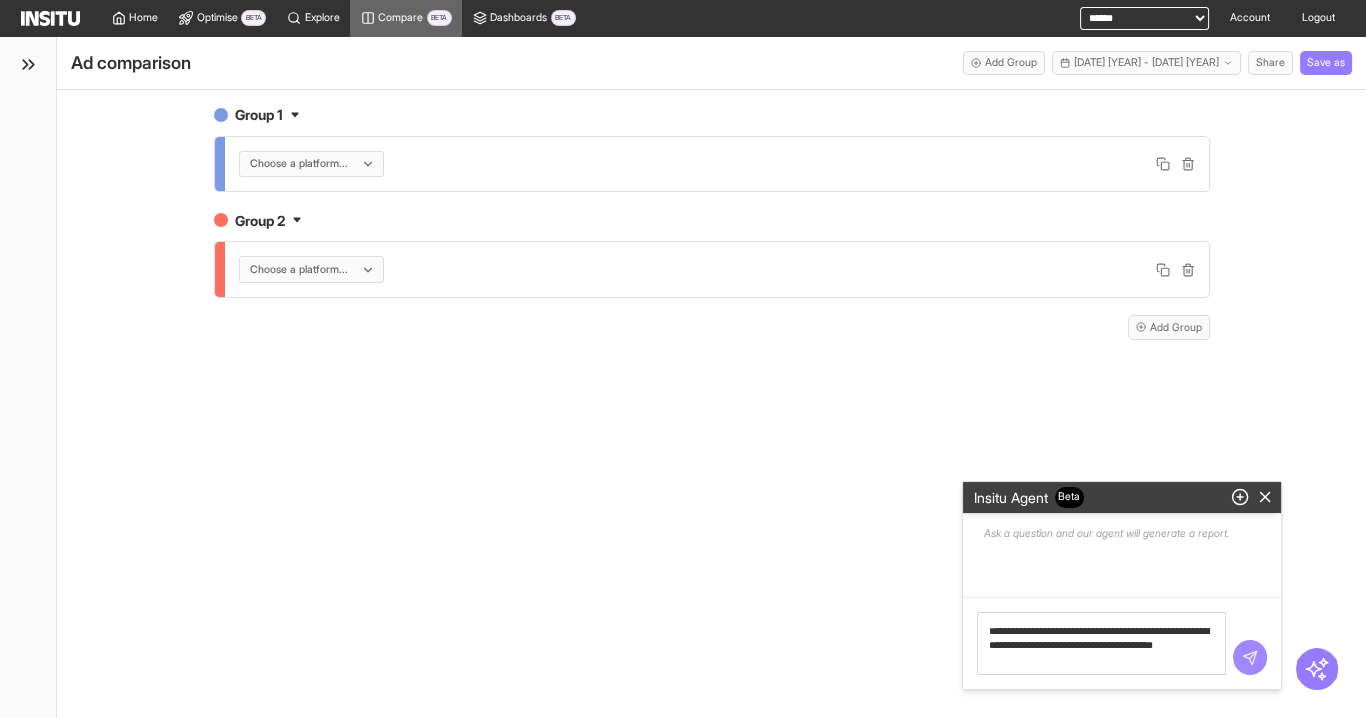 type on "**********" 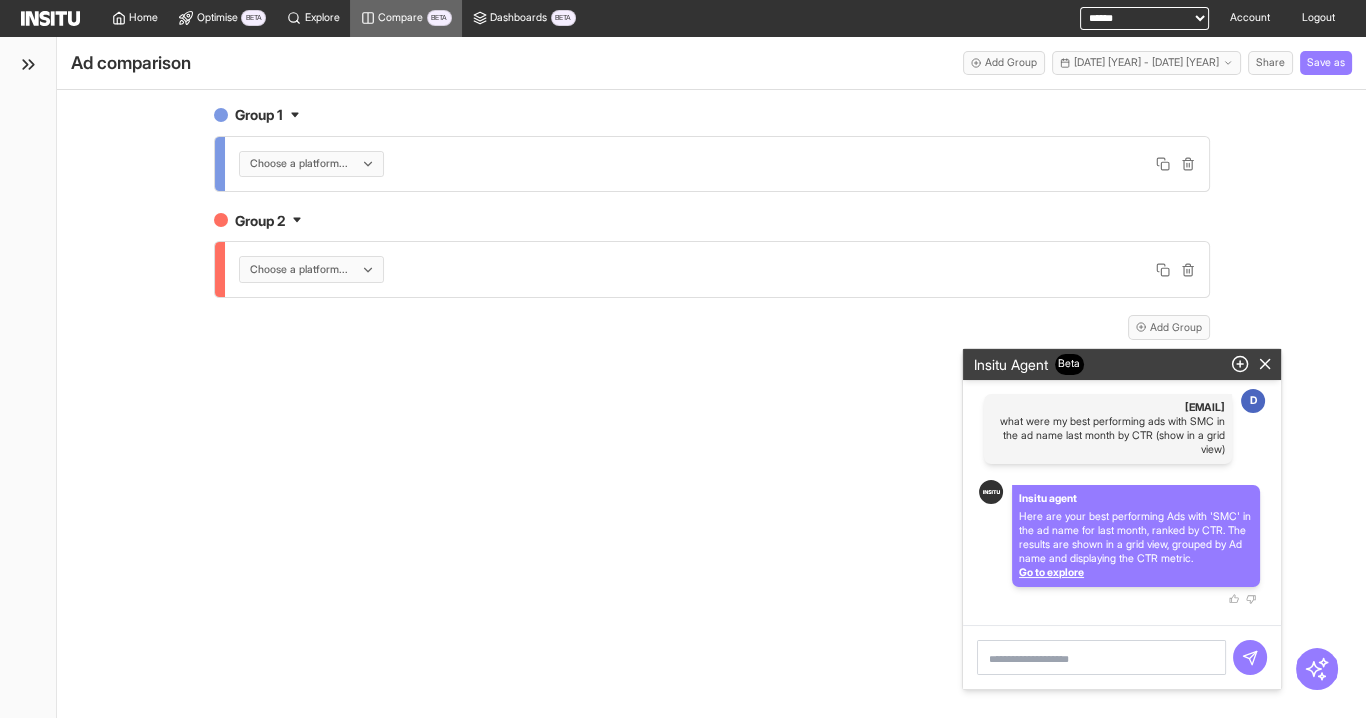 select on "**" 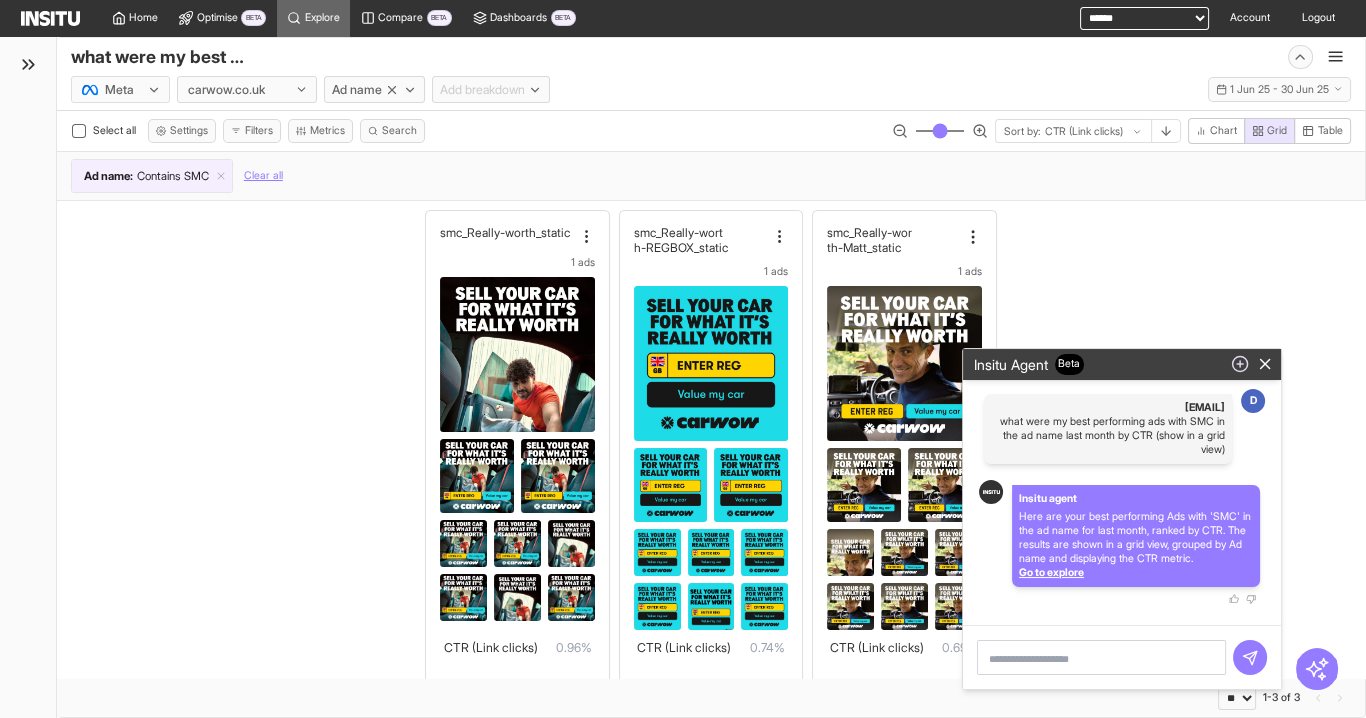click 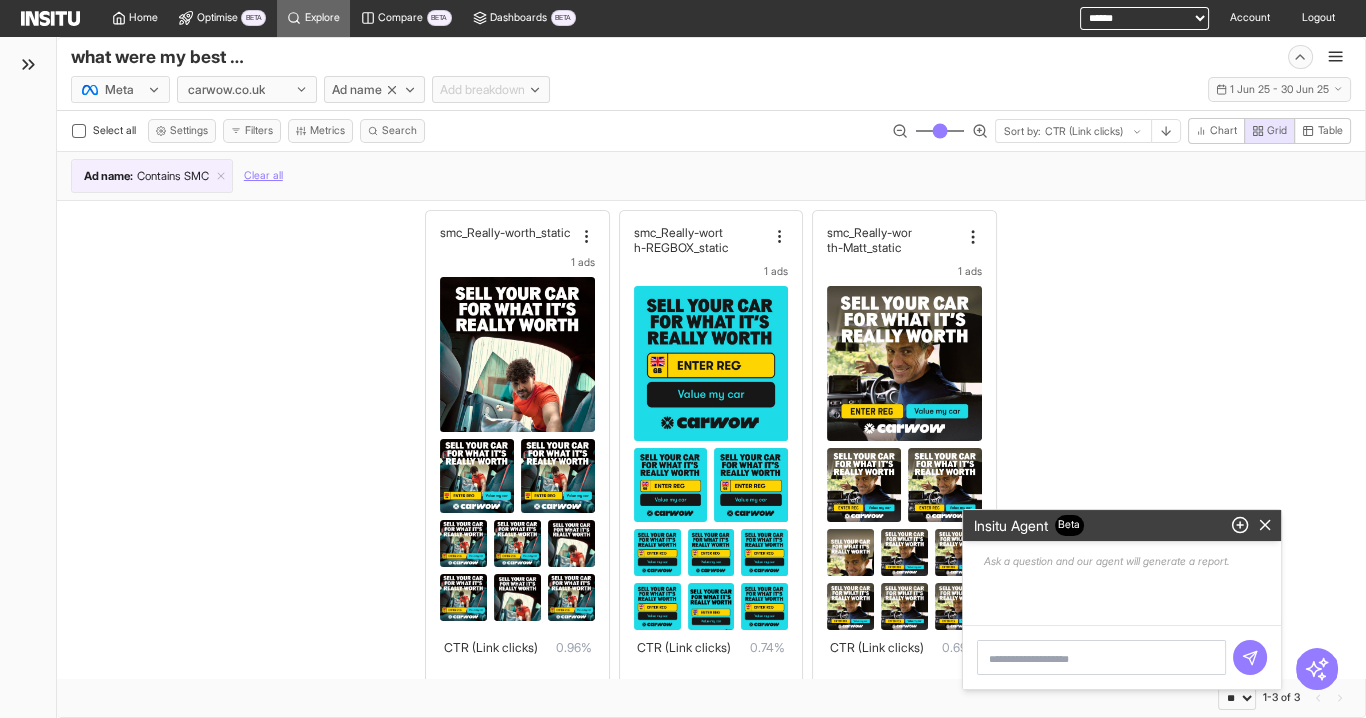 click at bounding box center (1101, 657) 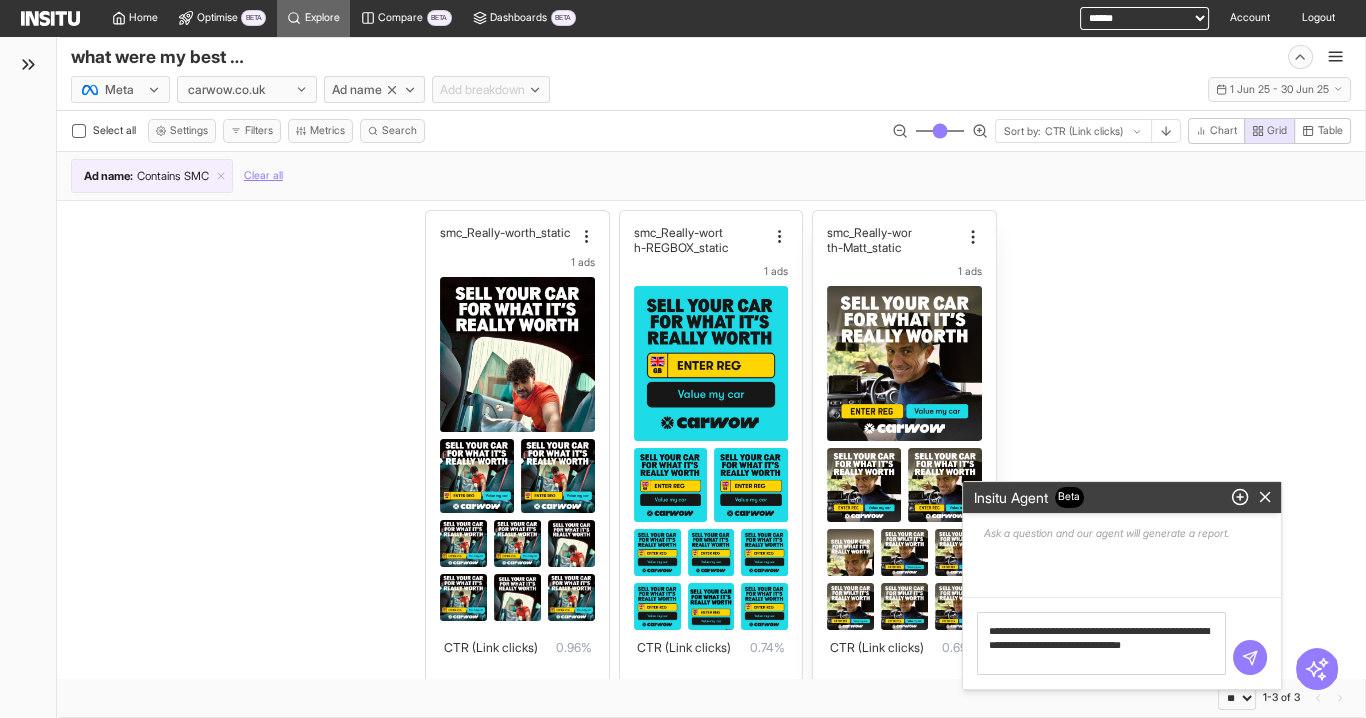type on "**********" 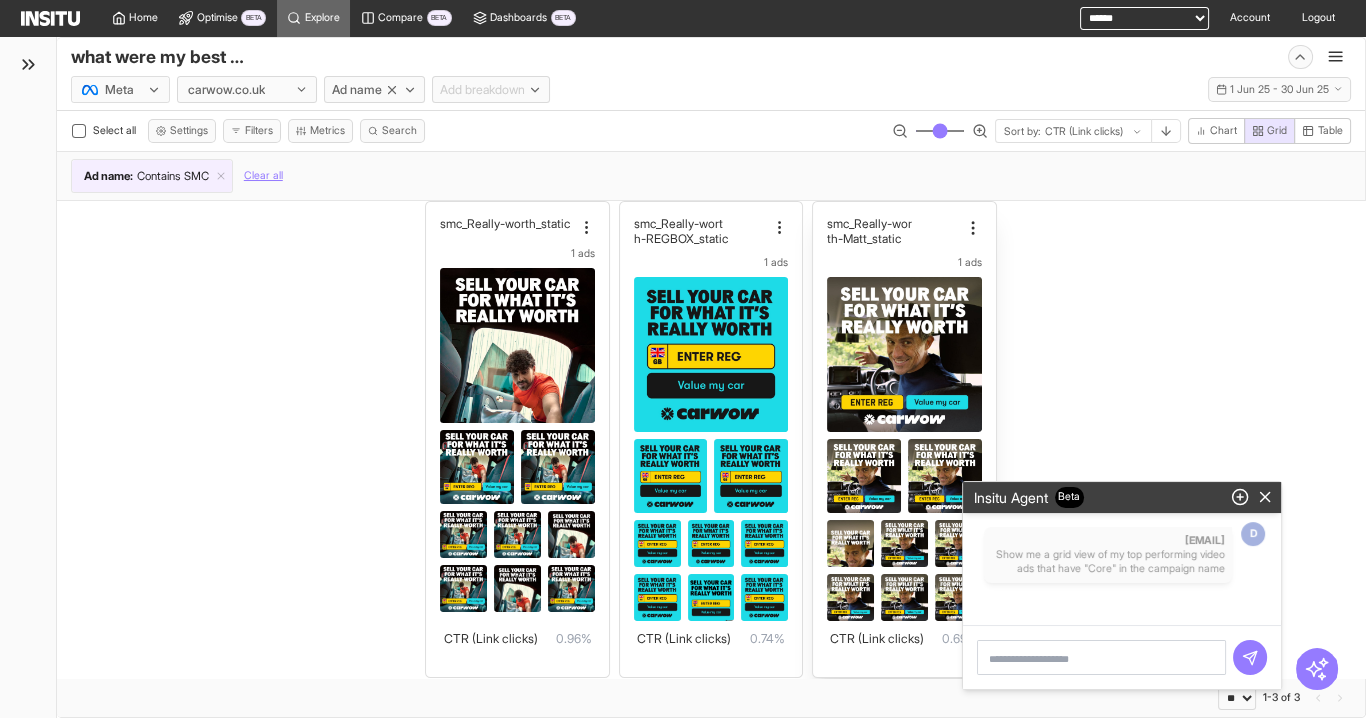 scroll, scrollTop: 12, scrollLeft: 0, axis: vertical 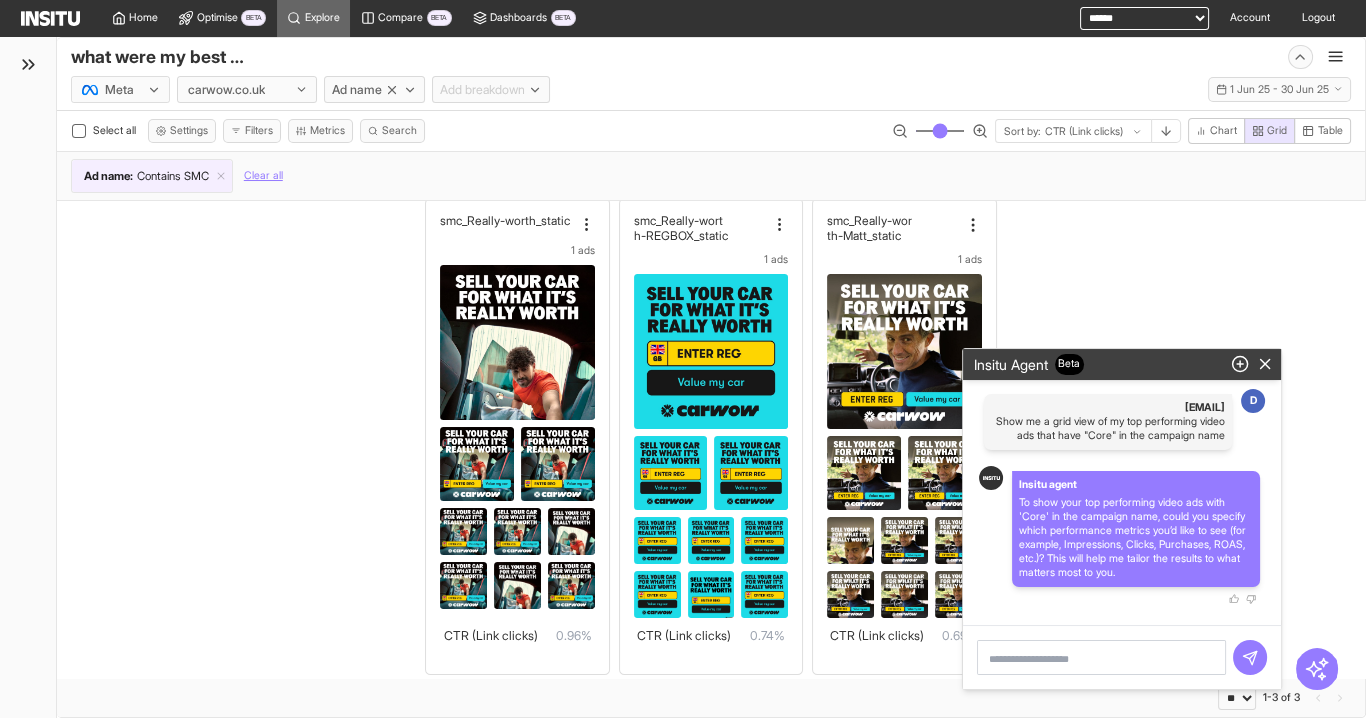 click on "dan@insitu.so Show me a grid view of my top performing video ads that have "Core" in the campaign name D Insitu agent To show your top performing video ads with 'Core' in the campaign name, could you specify which performance metrics you’d like to see (for example, Impressions, Clicks, Purchases, ROAS, etc.)? This will help me tailor the results to what matters most to you." at bounding box center [1122, 502] 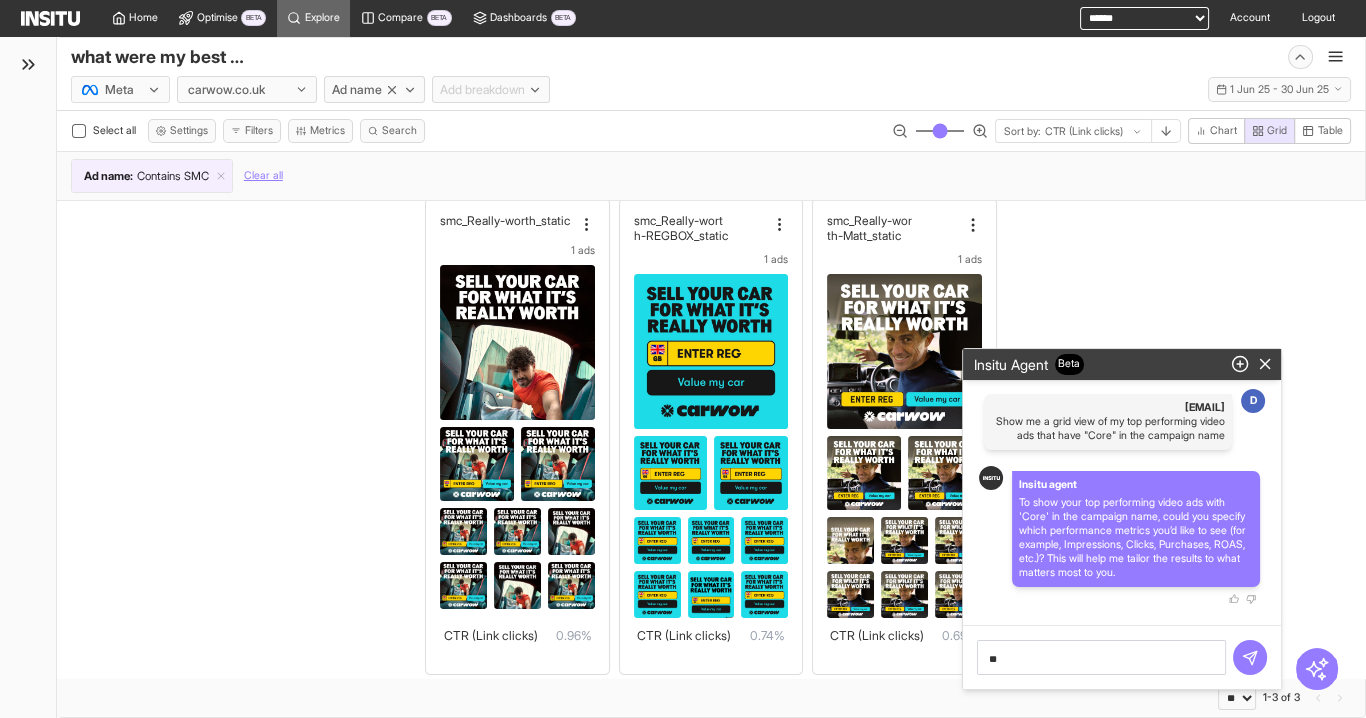 type on "***" 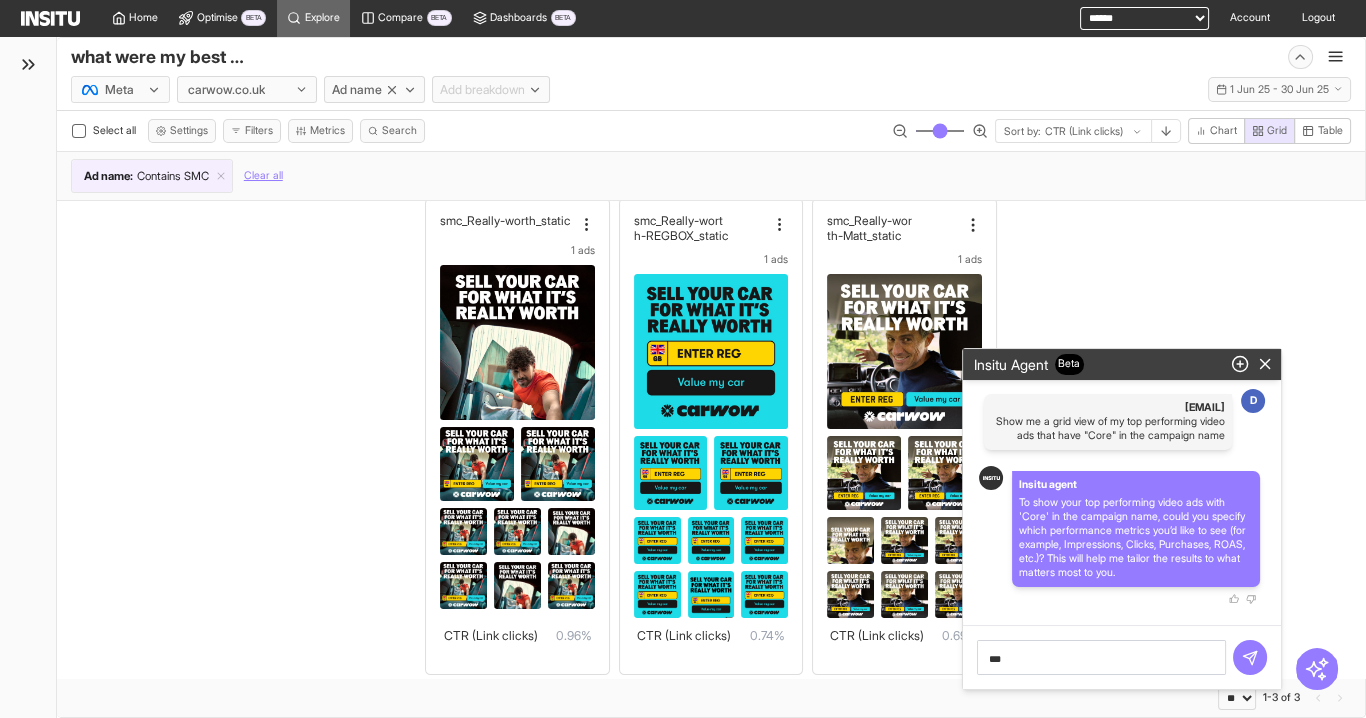 type 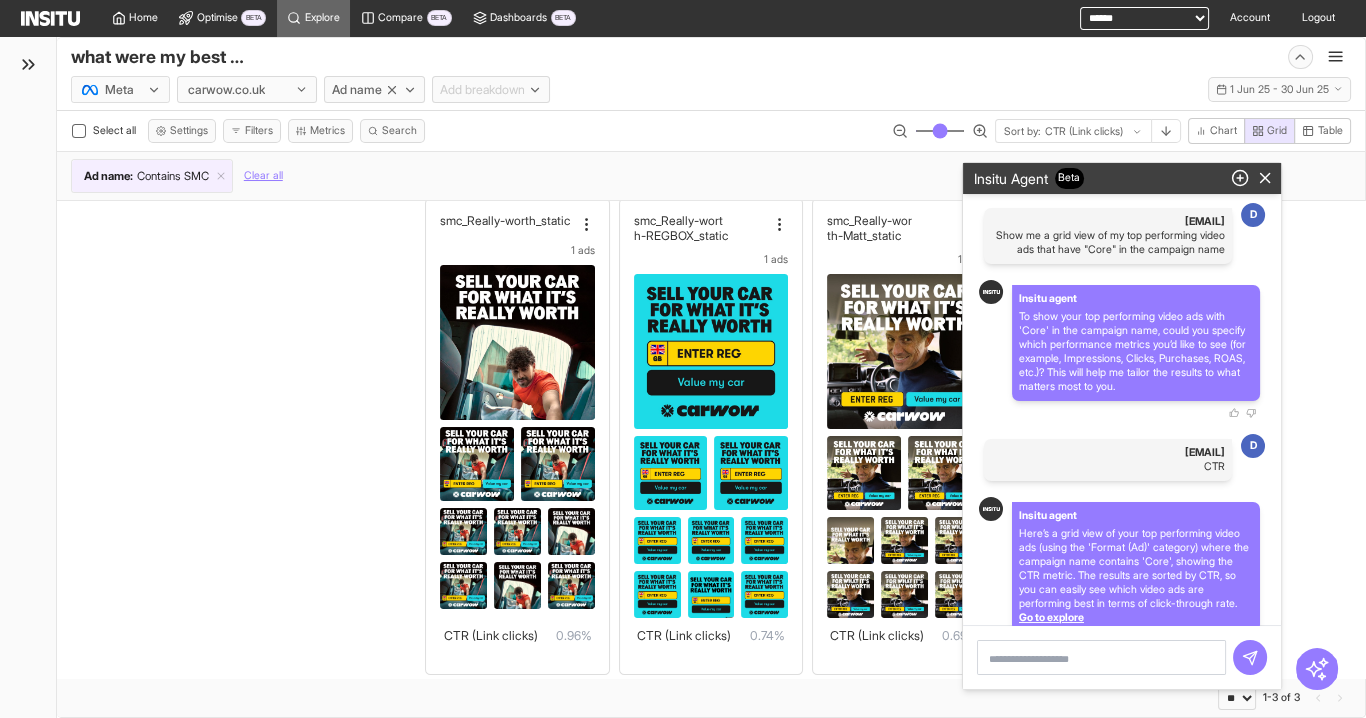 scroll, scrollTop: 86, scrollLeft: 0, axis: vertical 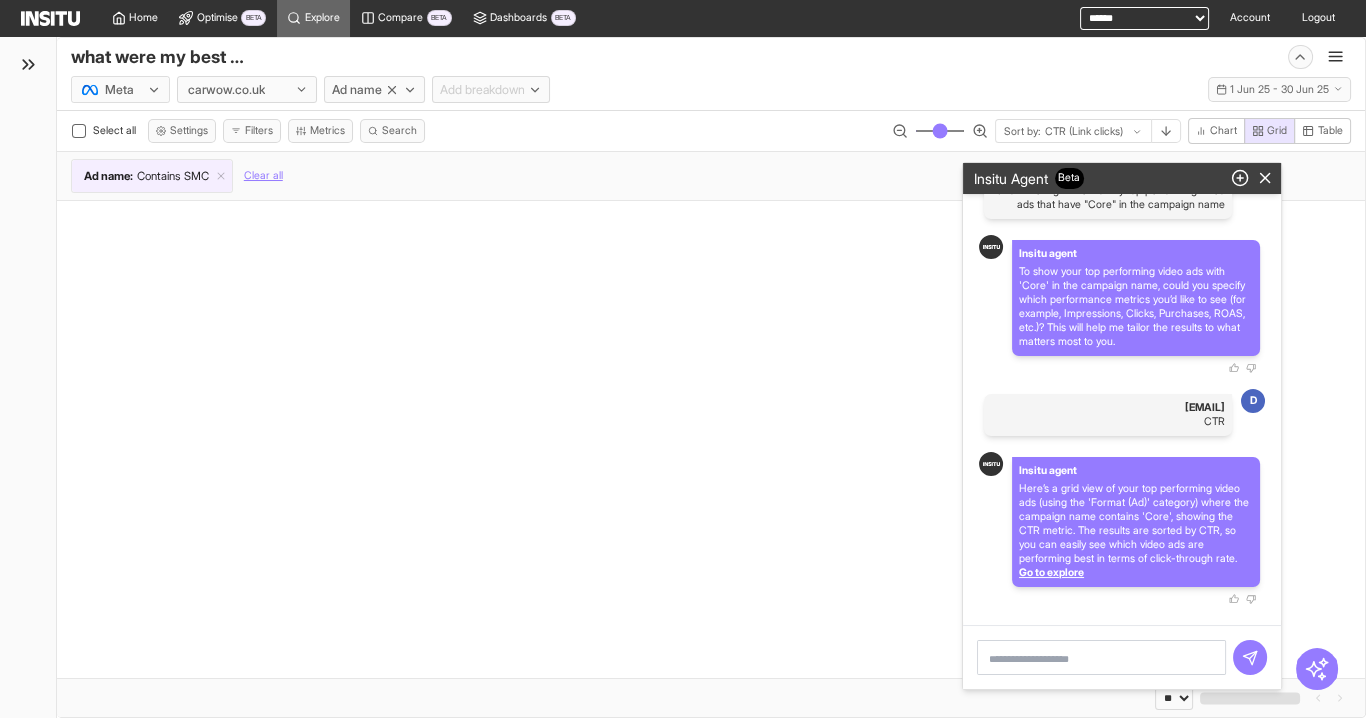 select on "**" 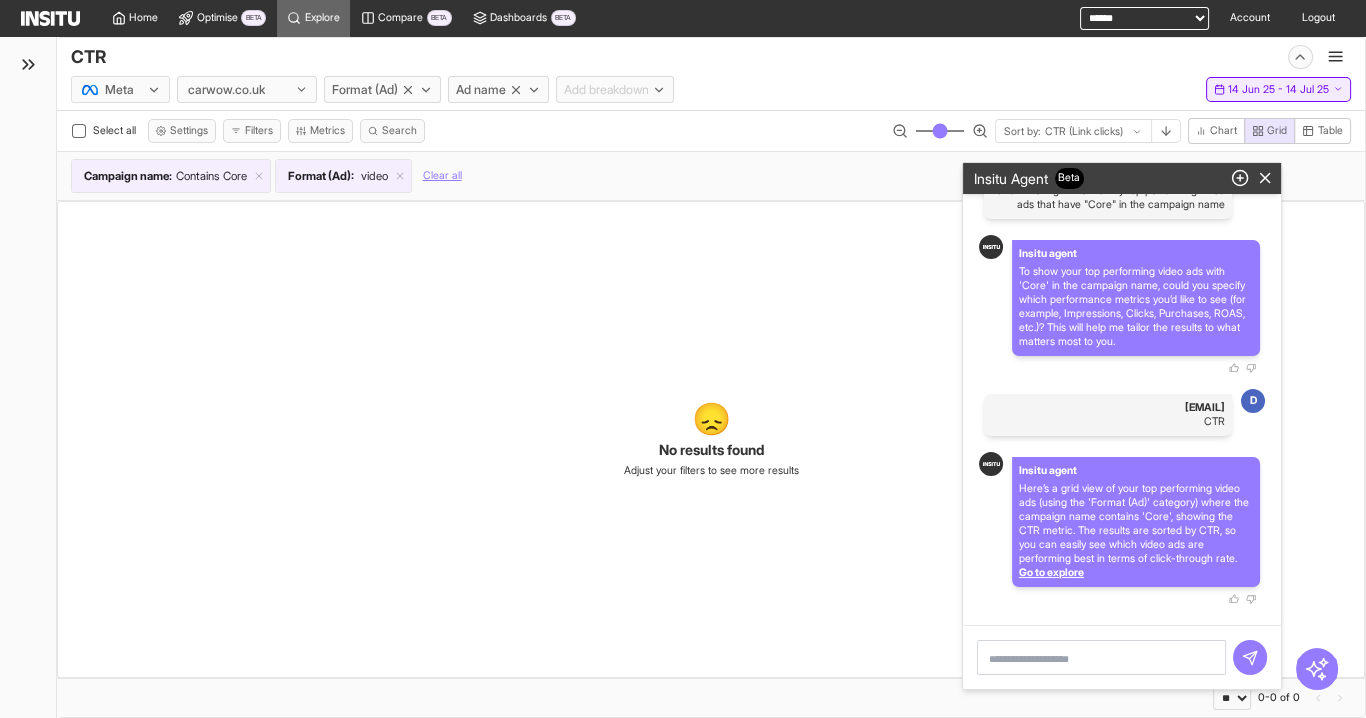 click on "14 Jun 25 - 14 Jul 25" at bounding box center (1278, 90) 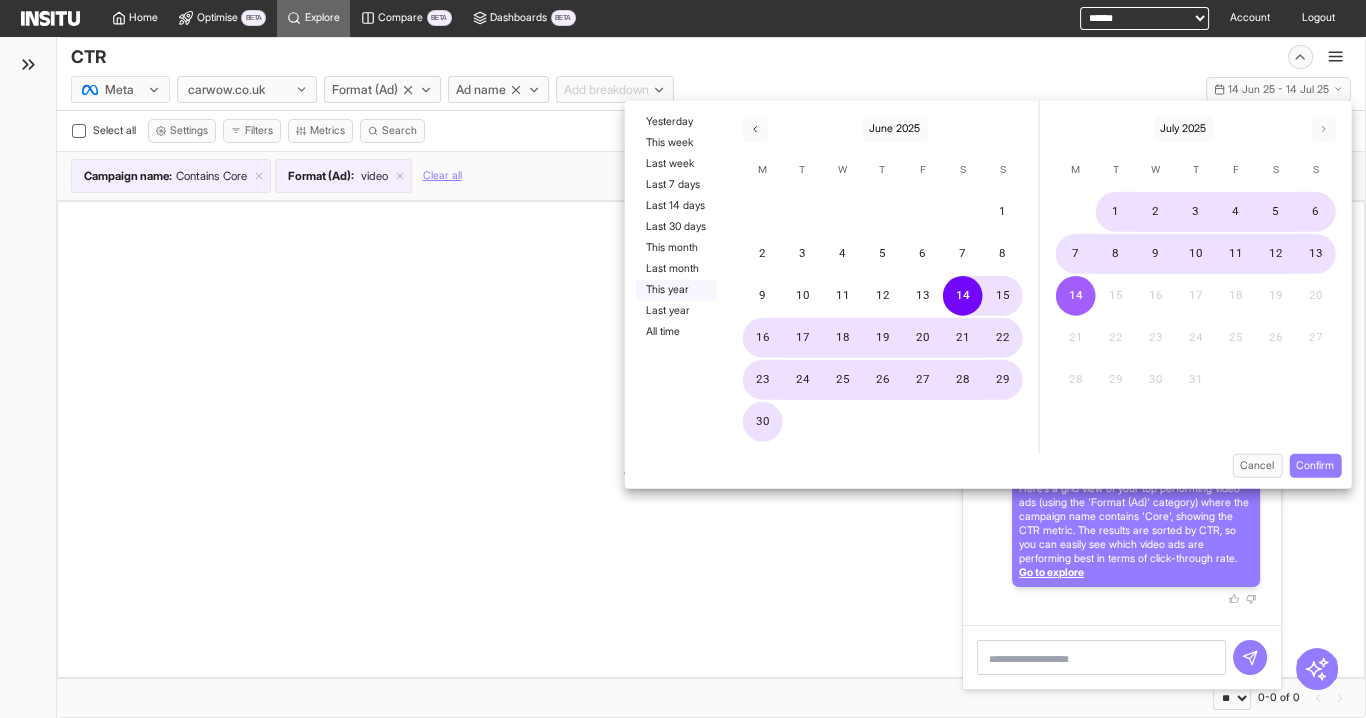 click on "This year" at bounding box center (675, 289) 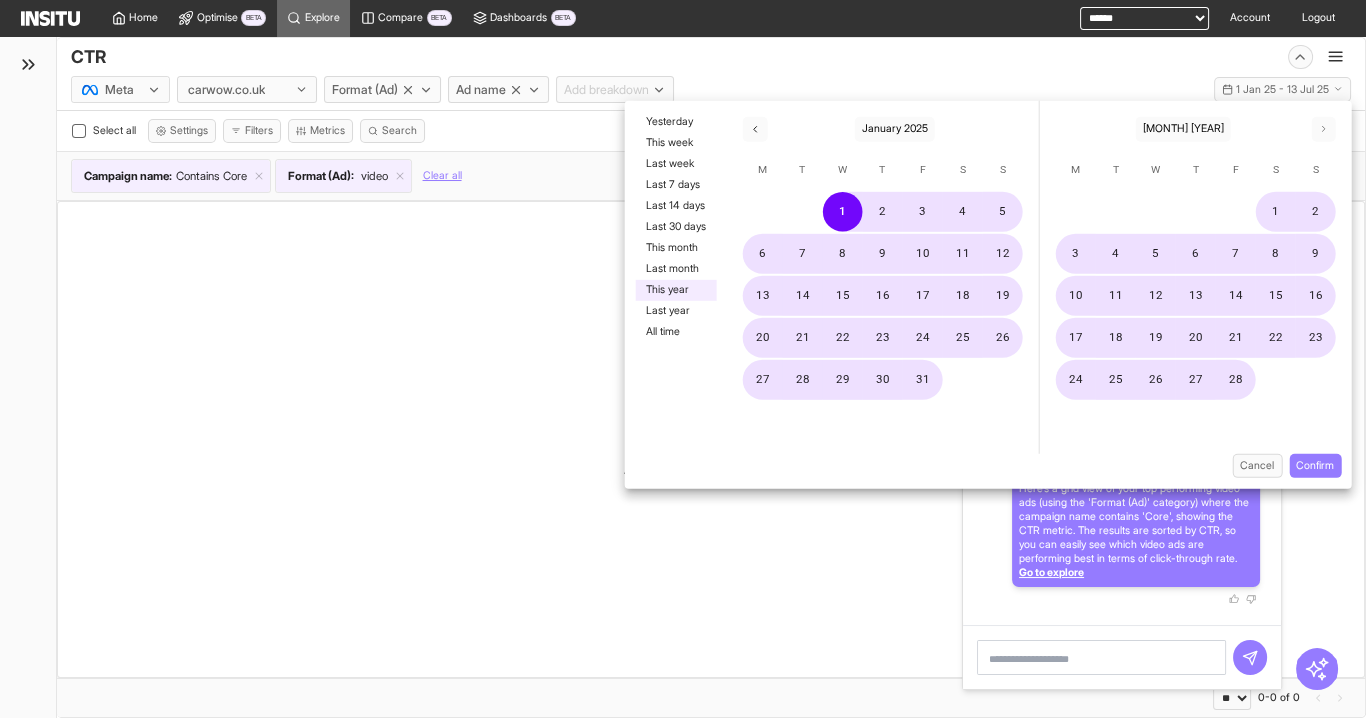 drag, startPoint x: 1320, startPoint y: 454, endPoint x: 1267, endPoint y: 450, distance: 53.15073 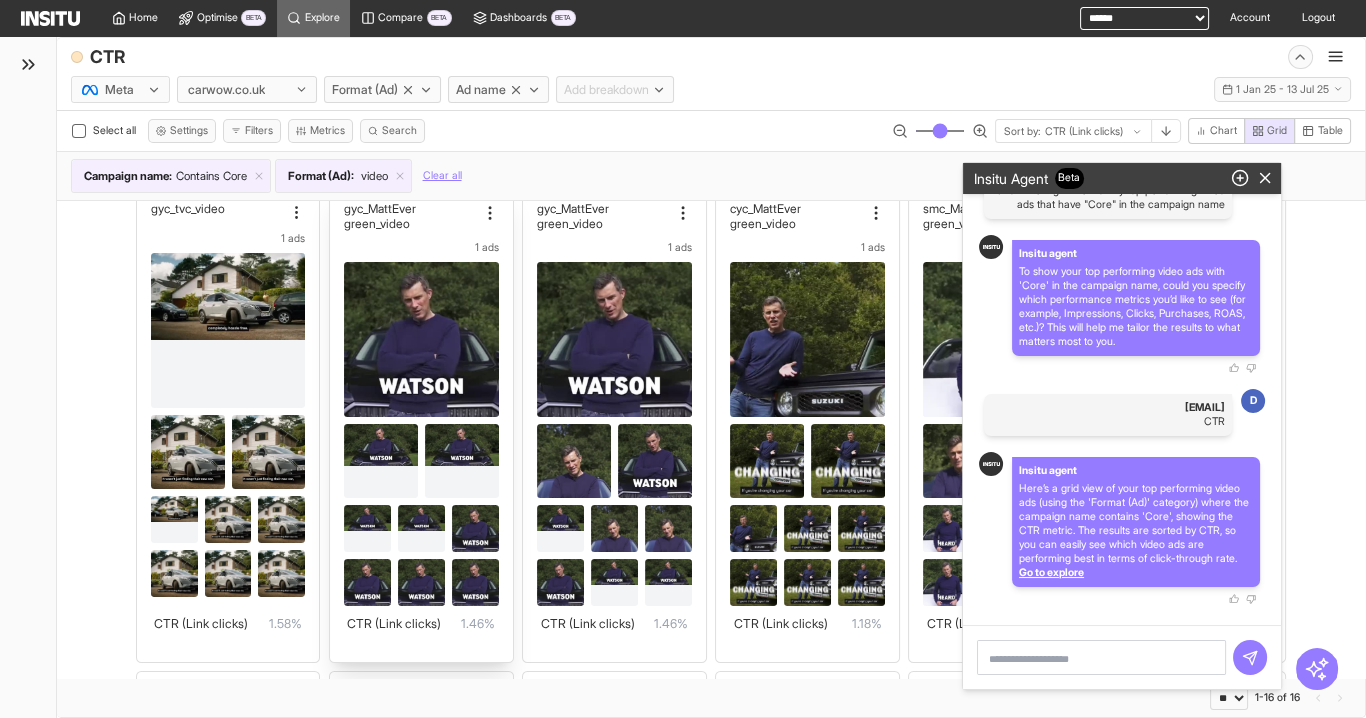 scroll, scrollTop: 0, scrollLeft: 0, axis: both 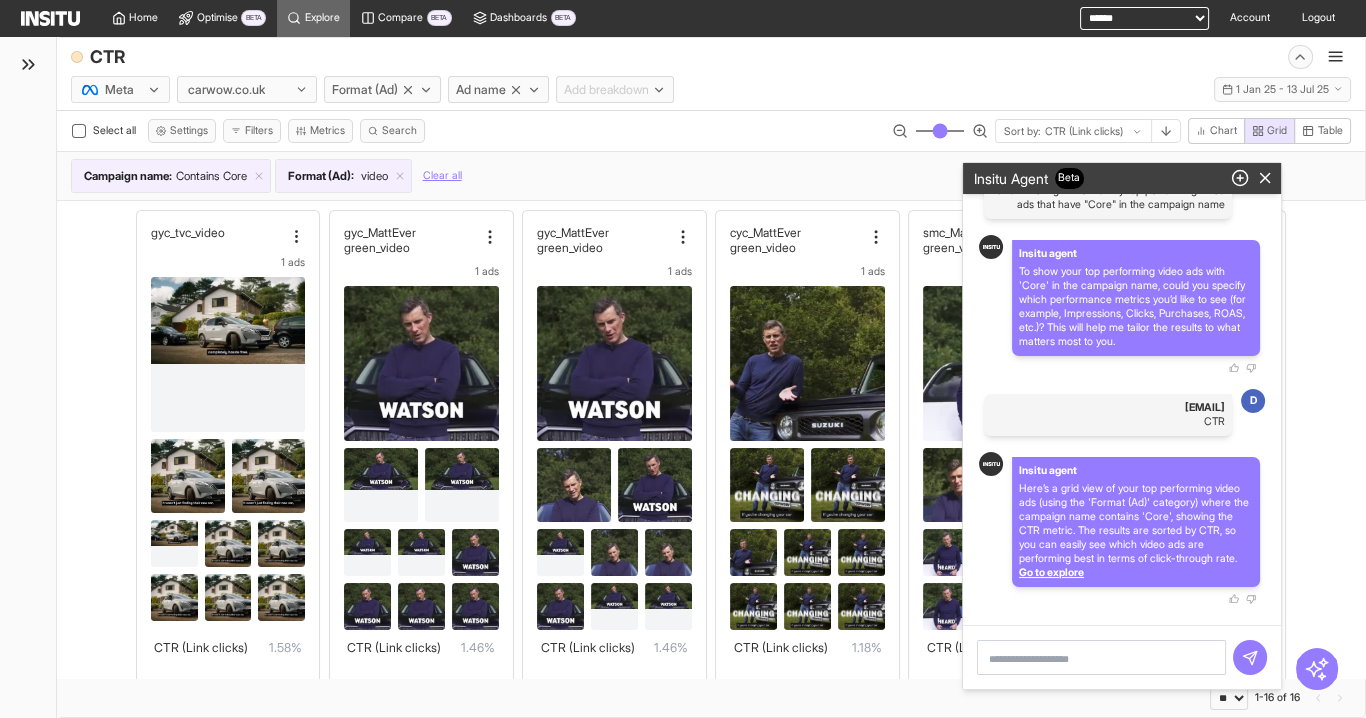 drag, startPoint x: 1237, startPoint y: 180, endPoint x: 1227, endPoint y: 185, distance: 11.18034 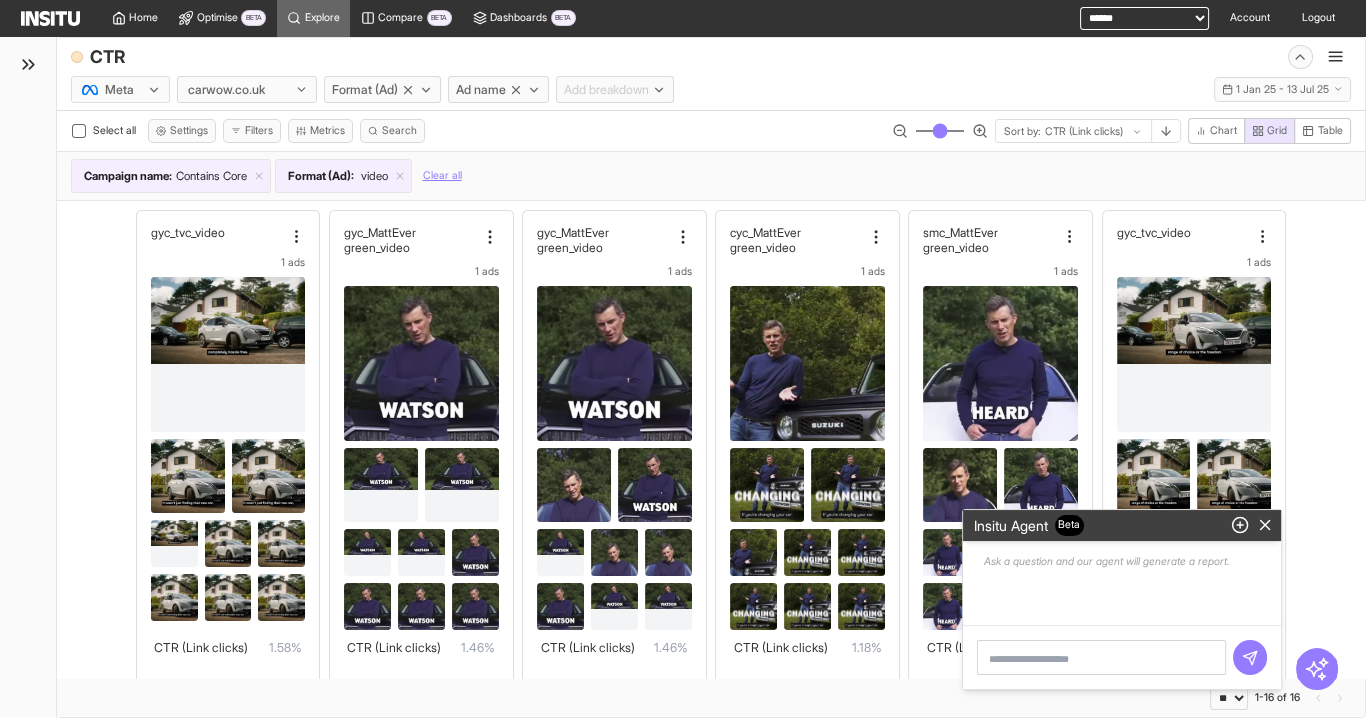 type 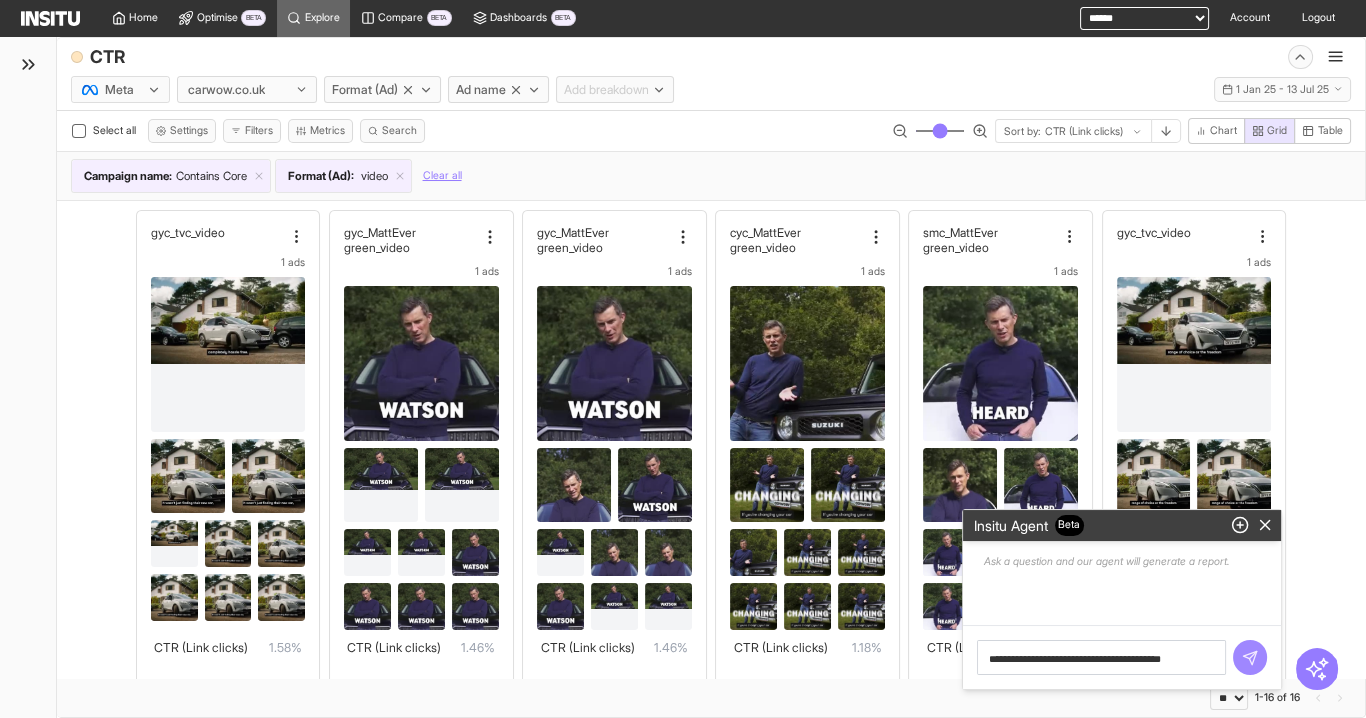 type on "**********" 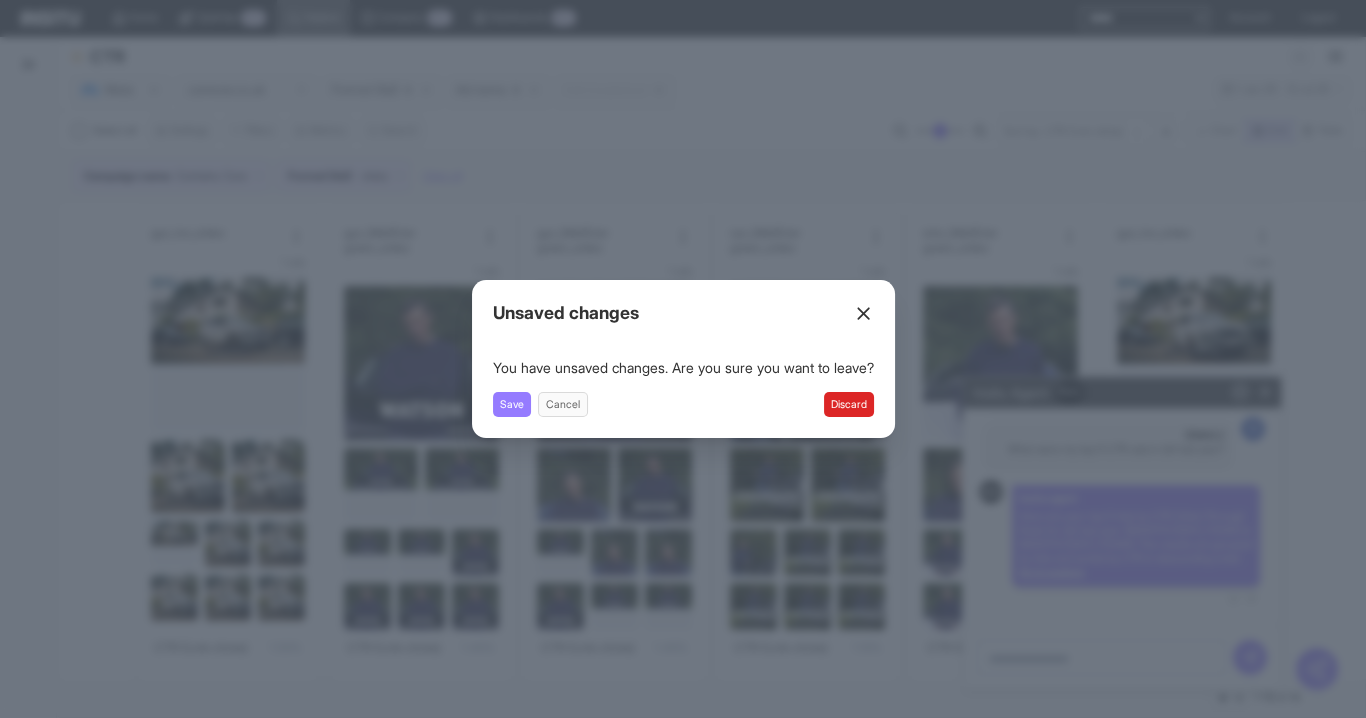 click on "Discard" at bounding box center [849, 404] 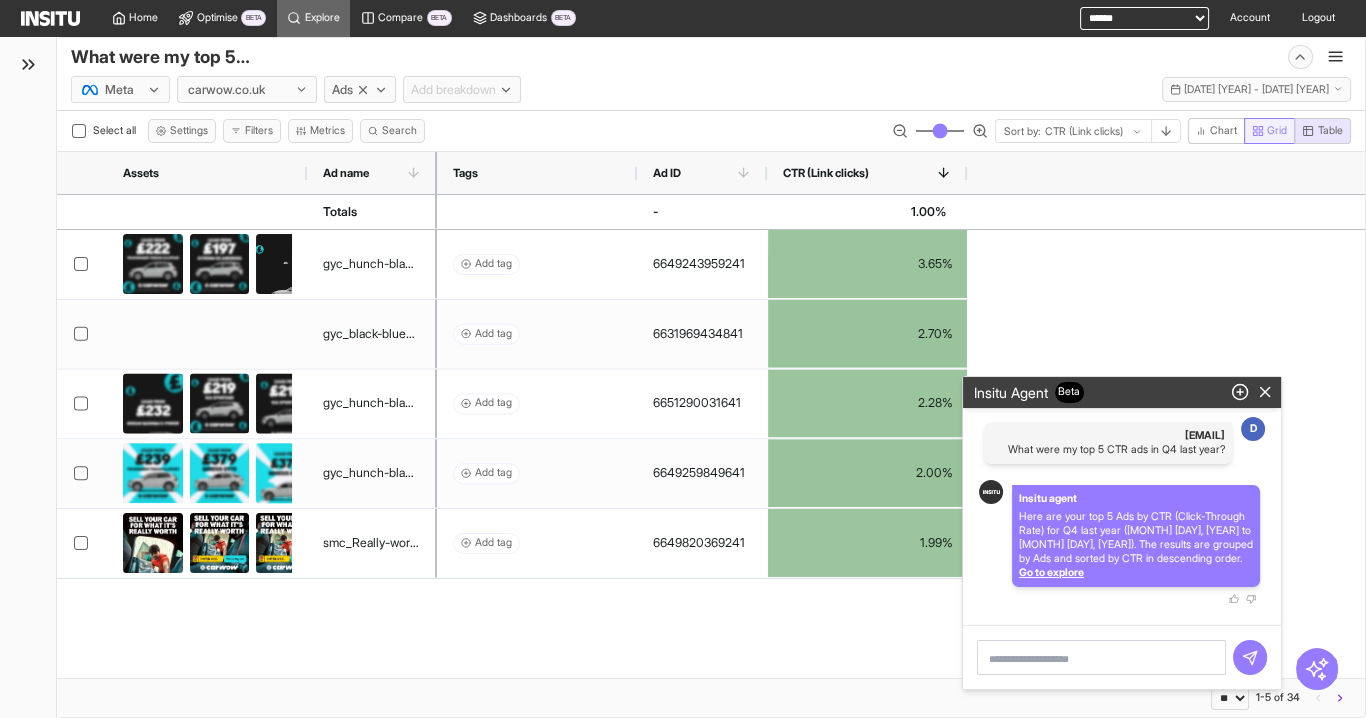 click on "Grid" at bounding box center (1277, 131) 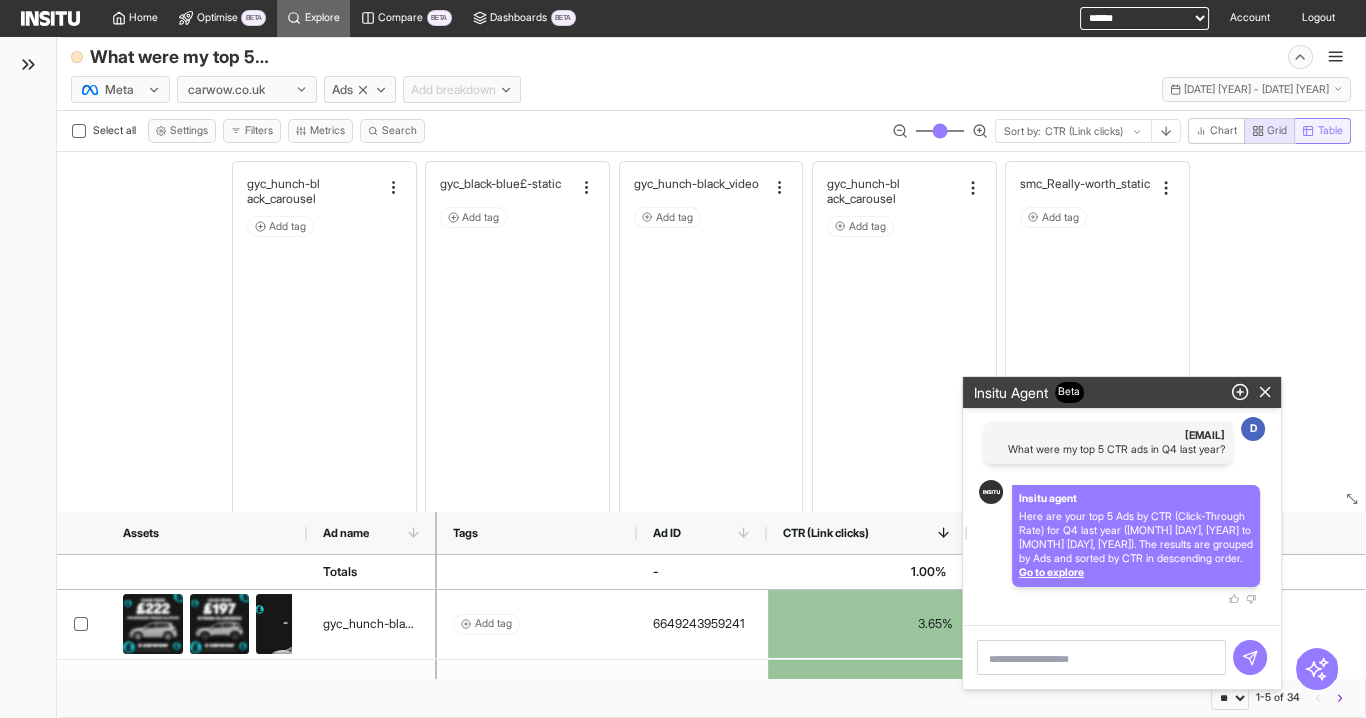 click on "Table" at bounding box center (1330, 131) 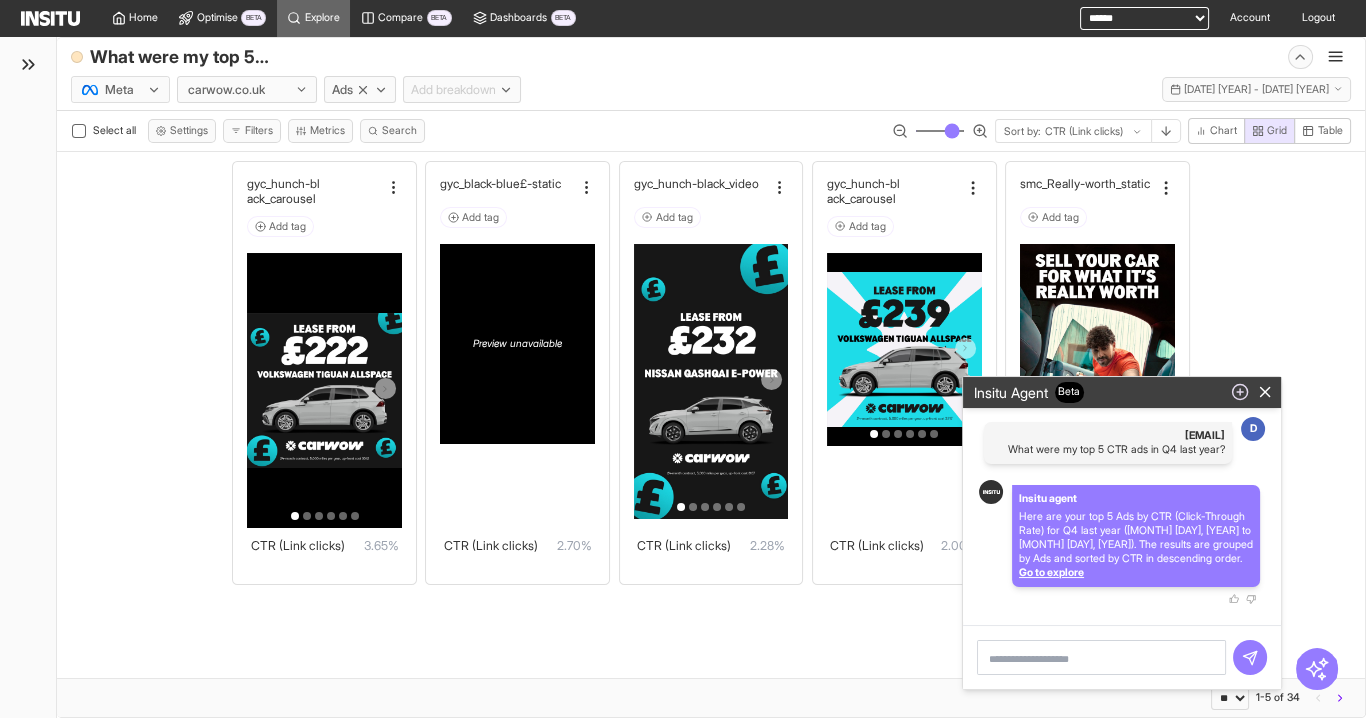 click on "Insitu Agent Beta" at bounding box center (1122, 392) 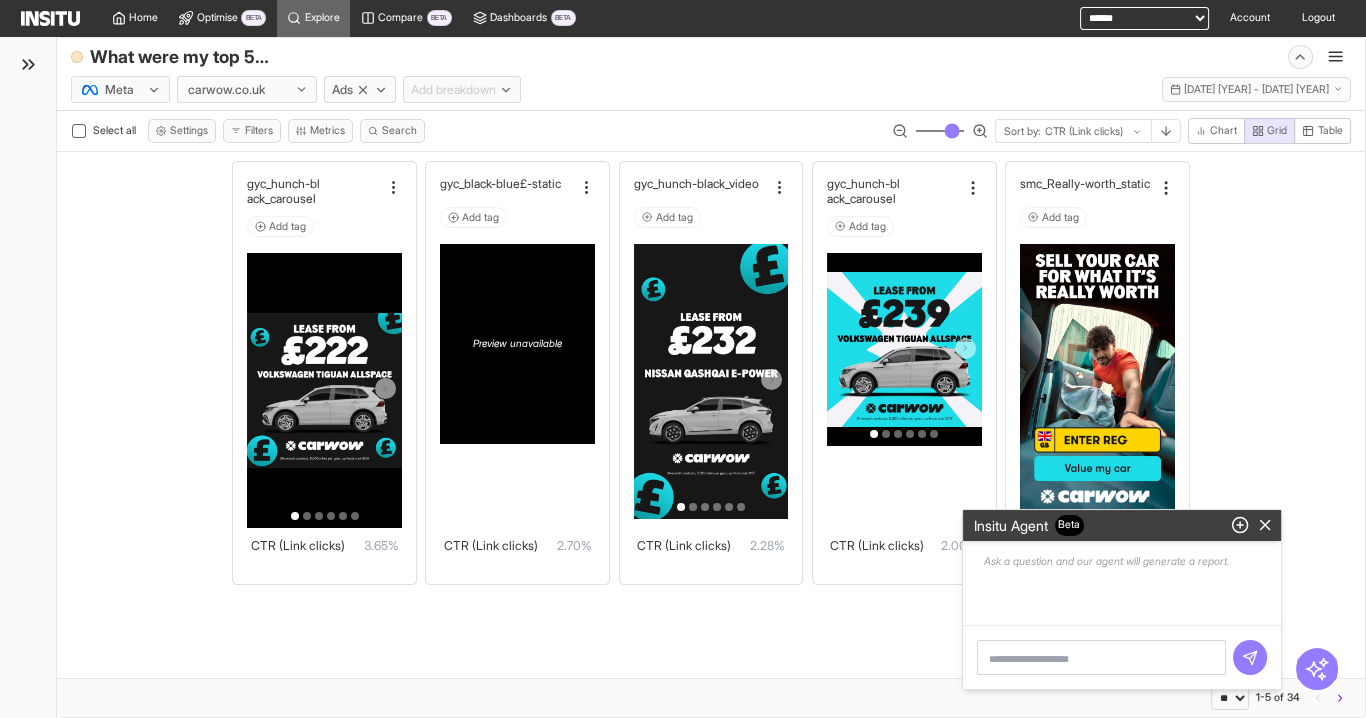 click at bounding box center (1101, 657) 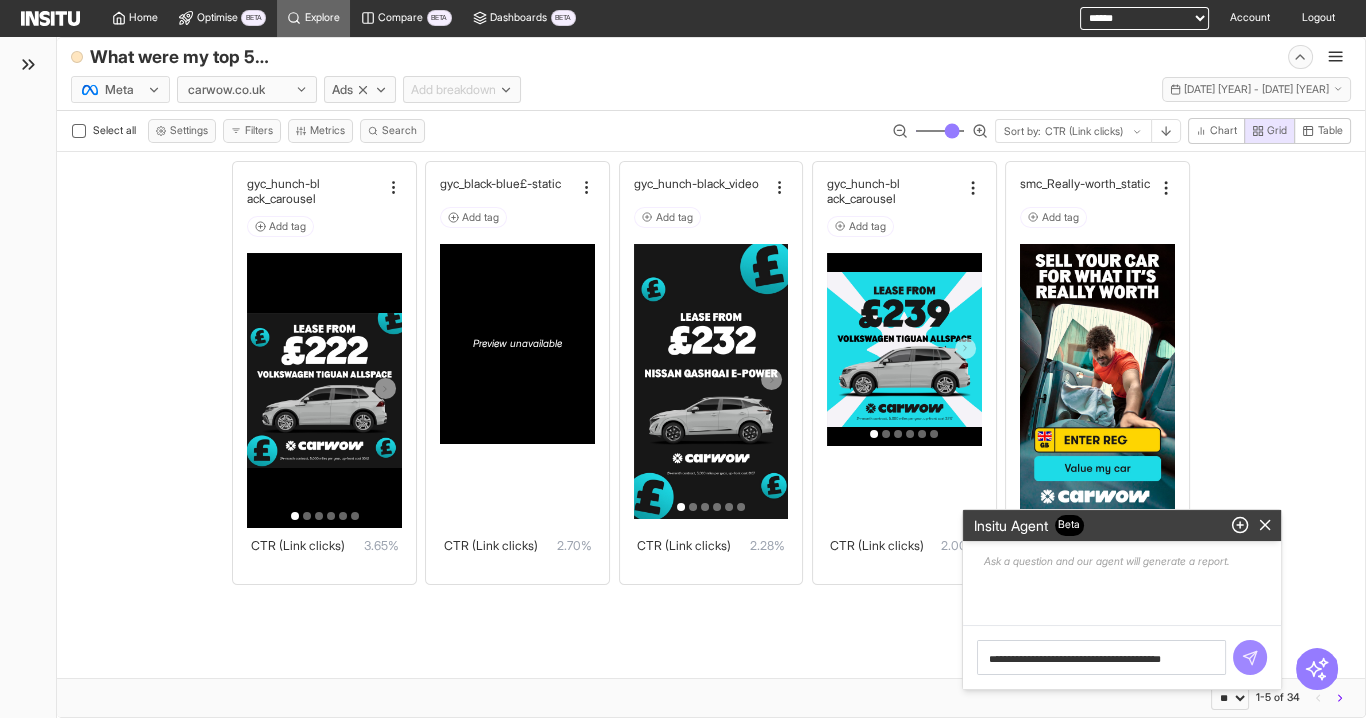 type on "**********" 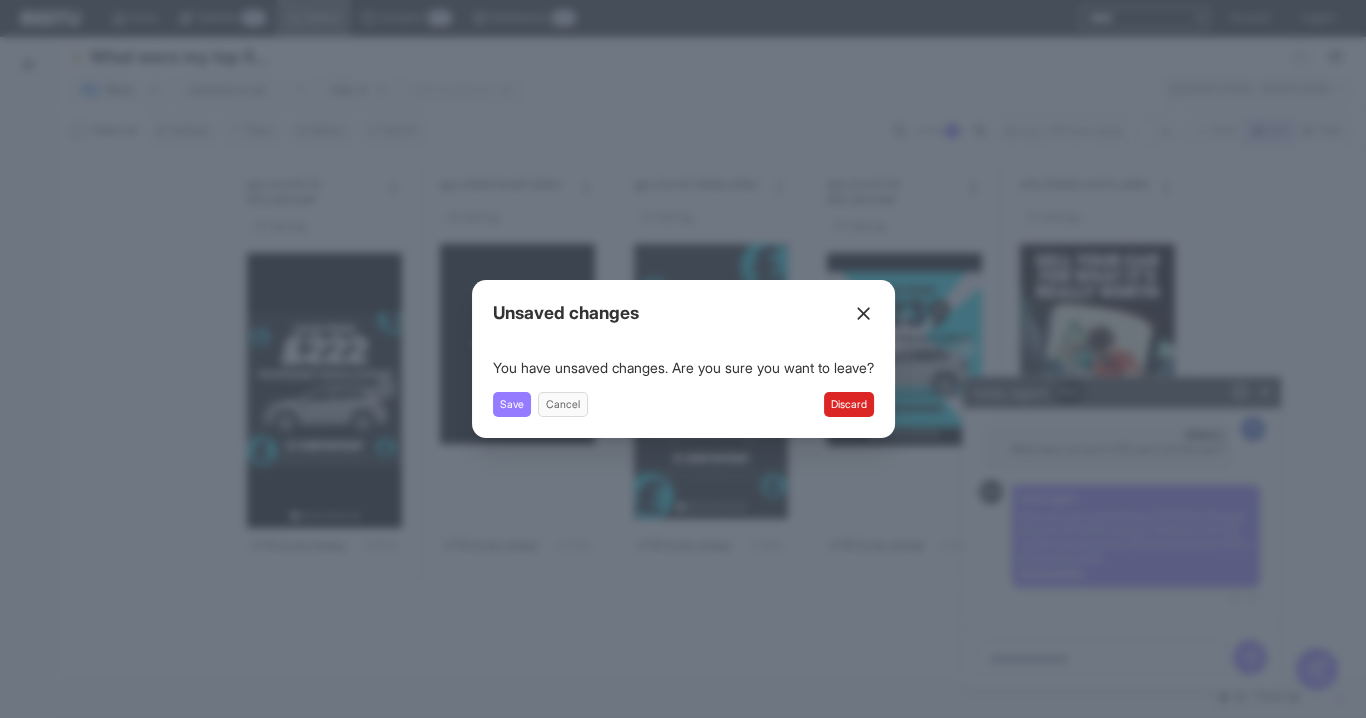 click on "Discard" at bounding box center [849, 404] 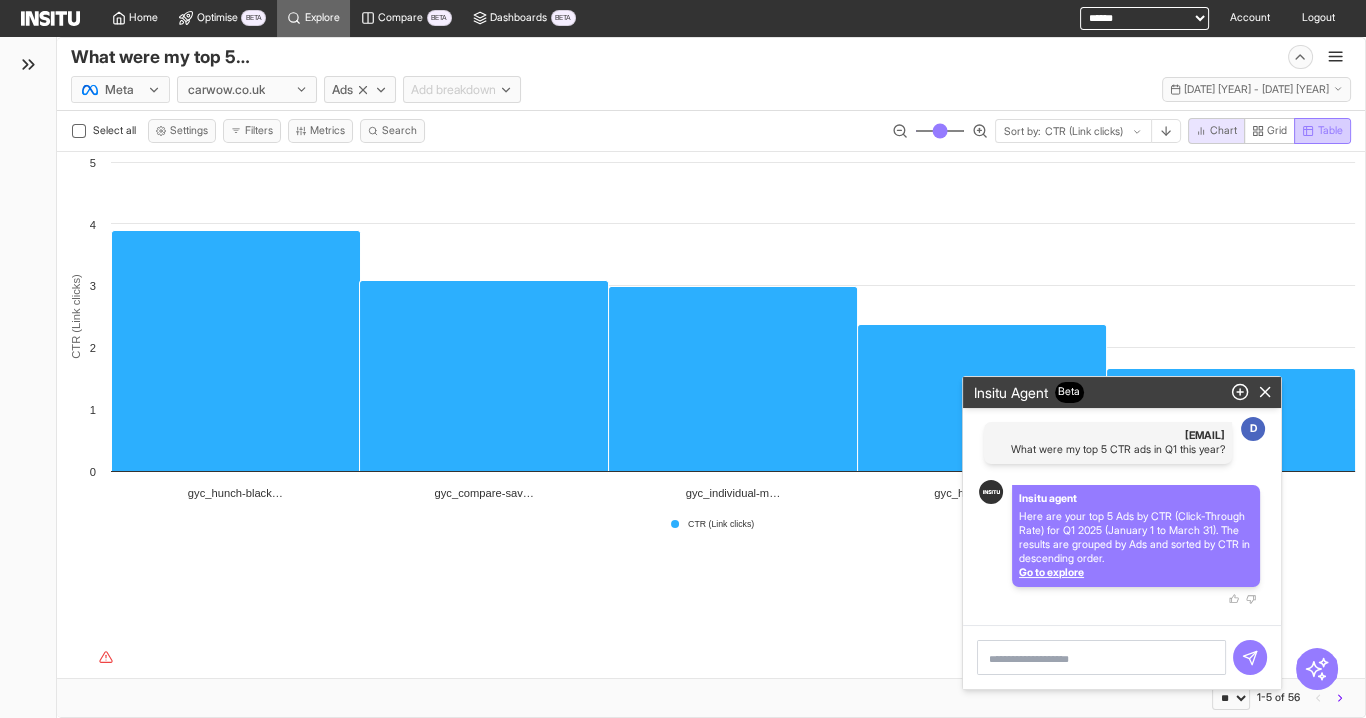 click on "Table" at bounding box center (1330, 131) 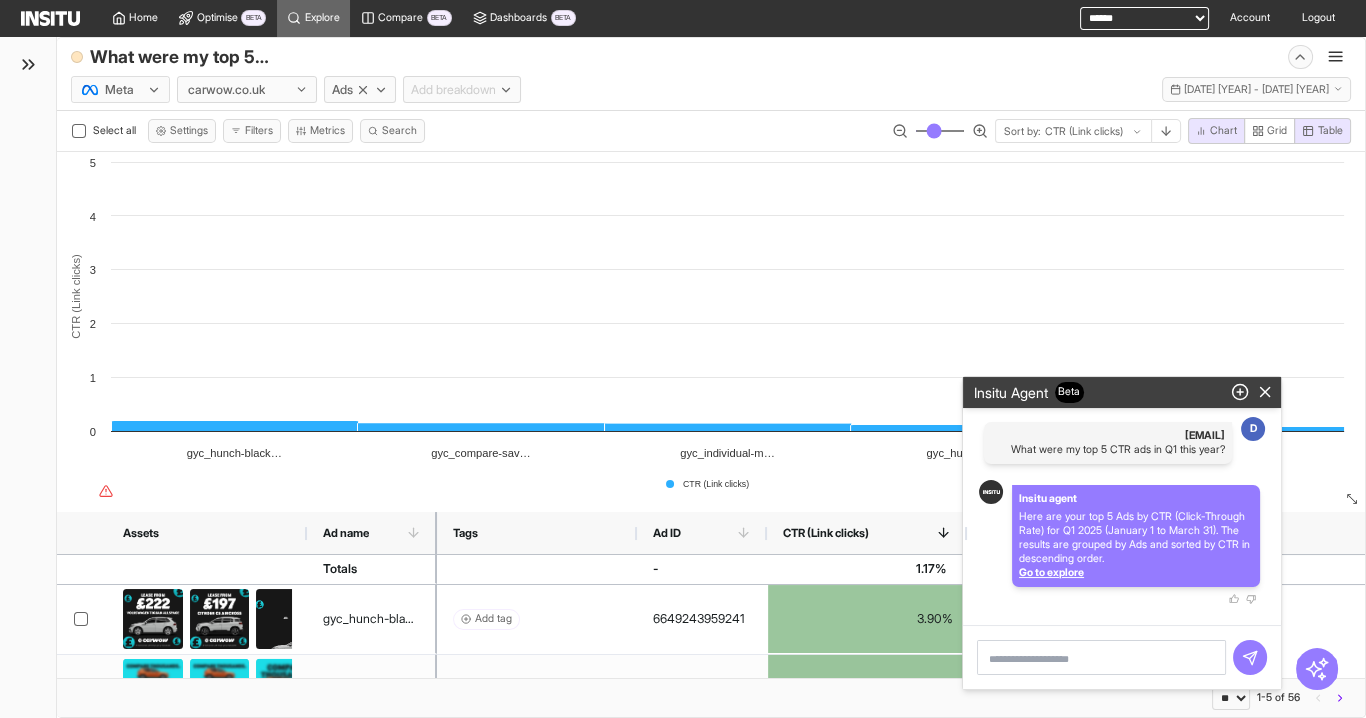 click on "Chart" at bounding box center (1223, 131) 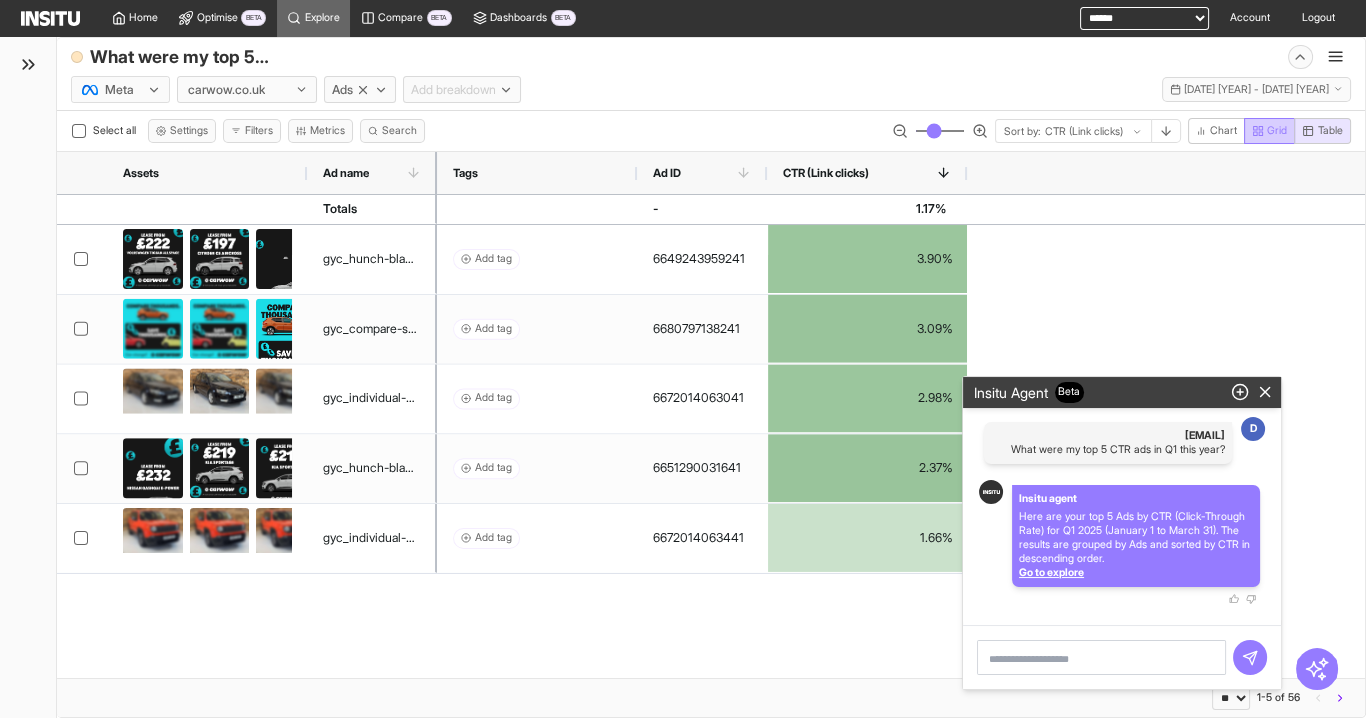 click 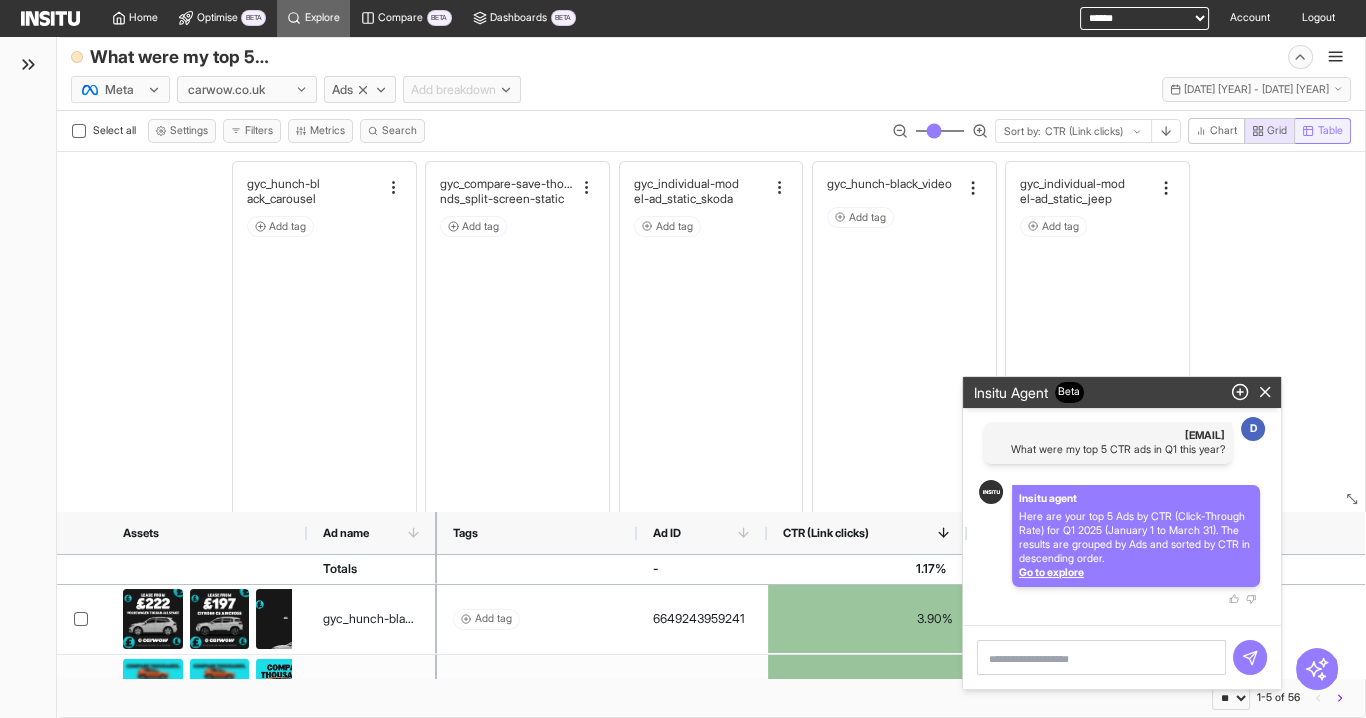 click on "Table" at bounding box center [1330, 131] 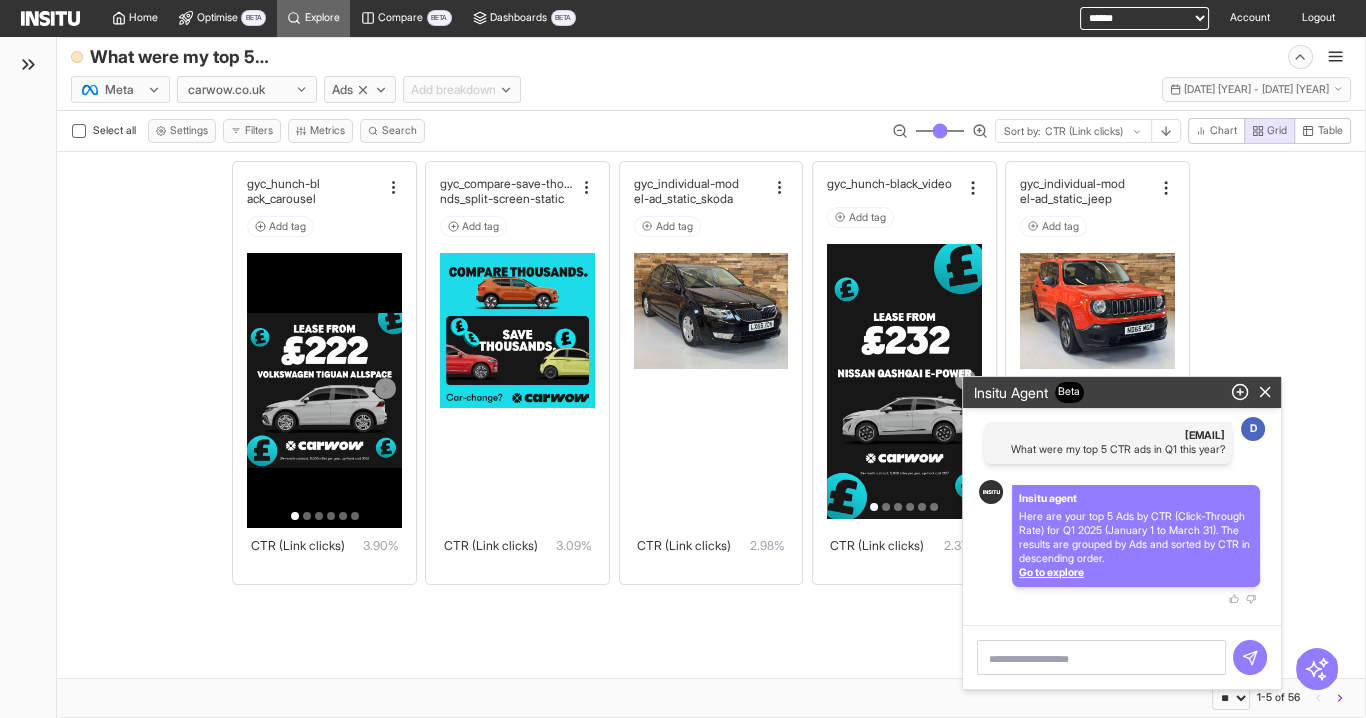 click at bounding box center [1101, 657] 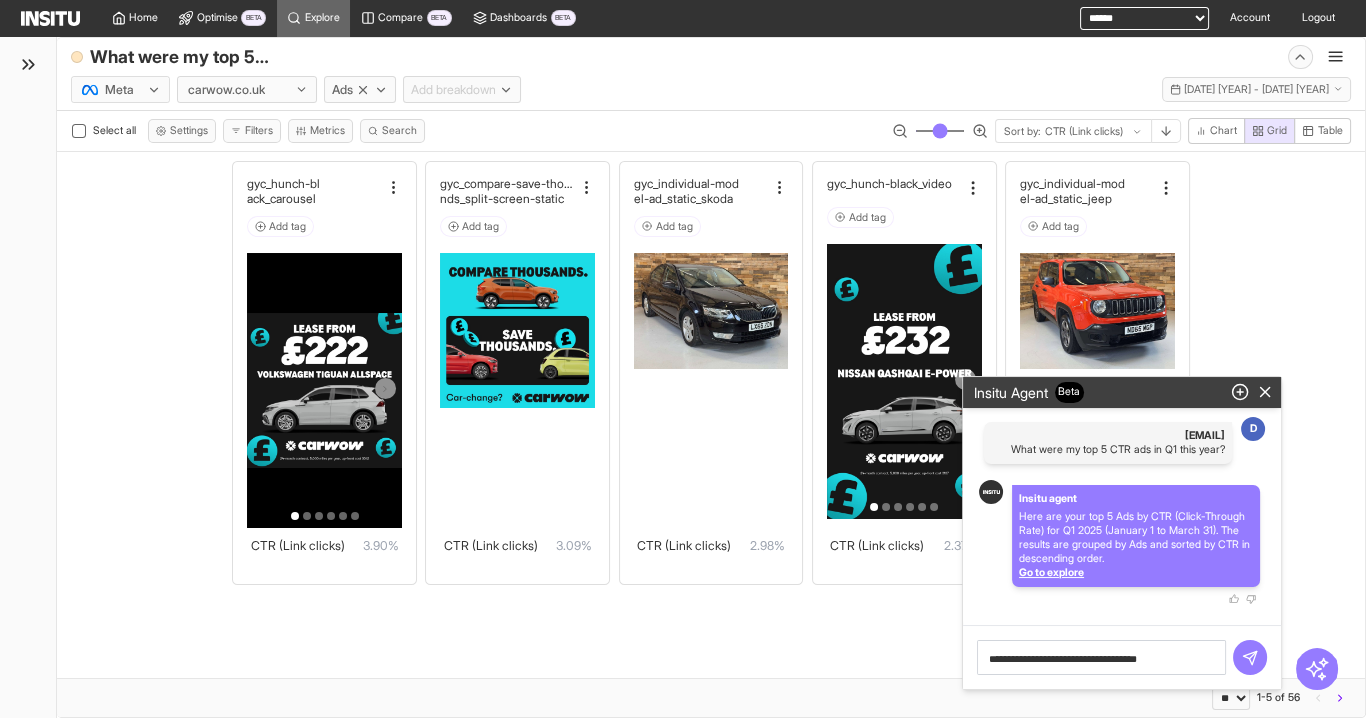 type on "**********" 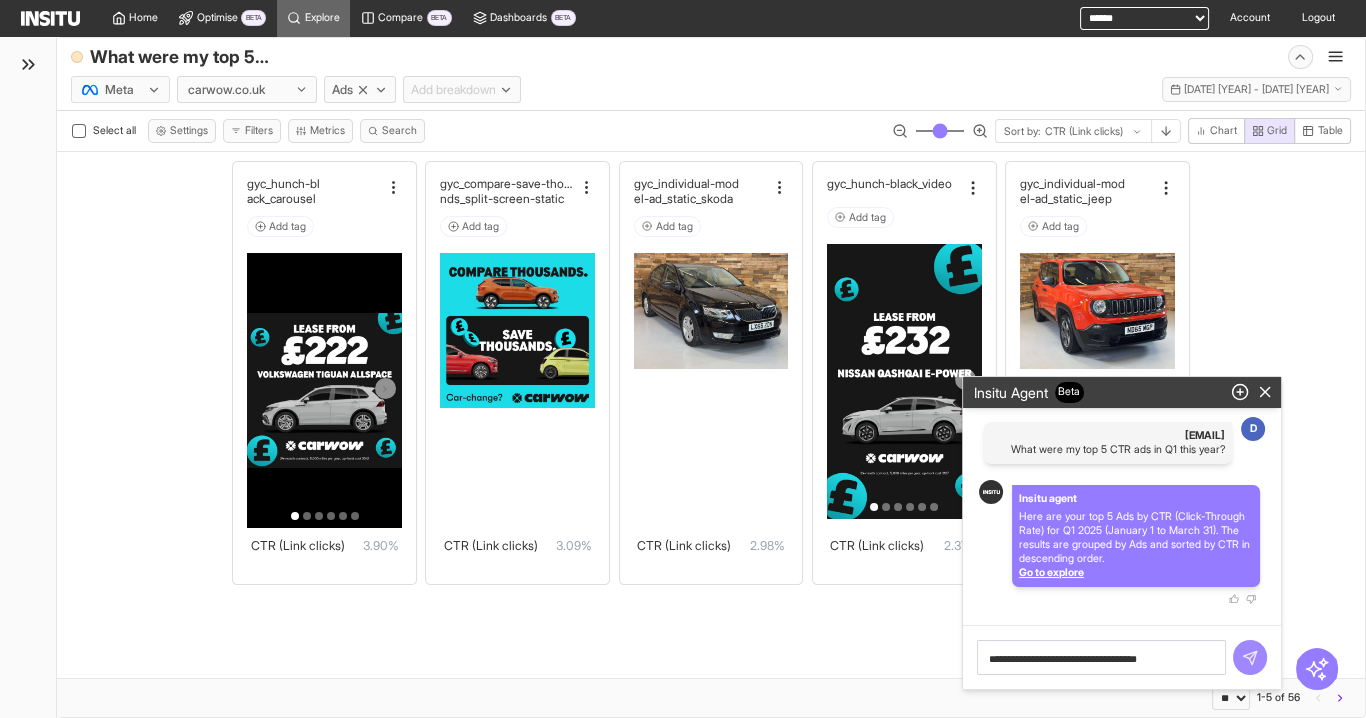 click 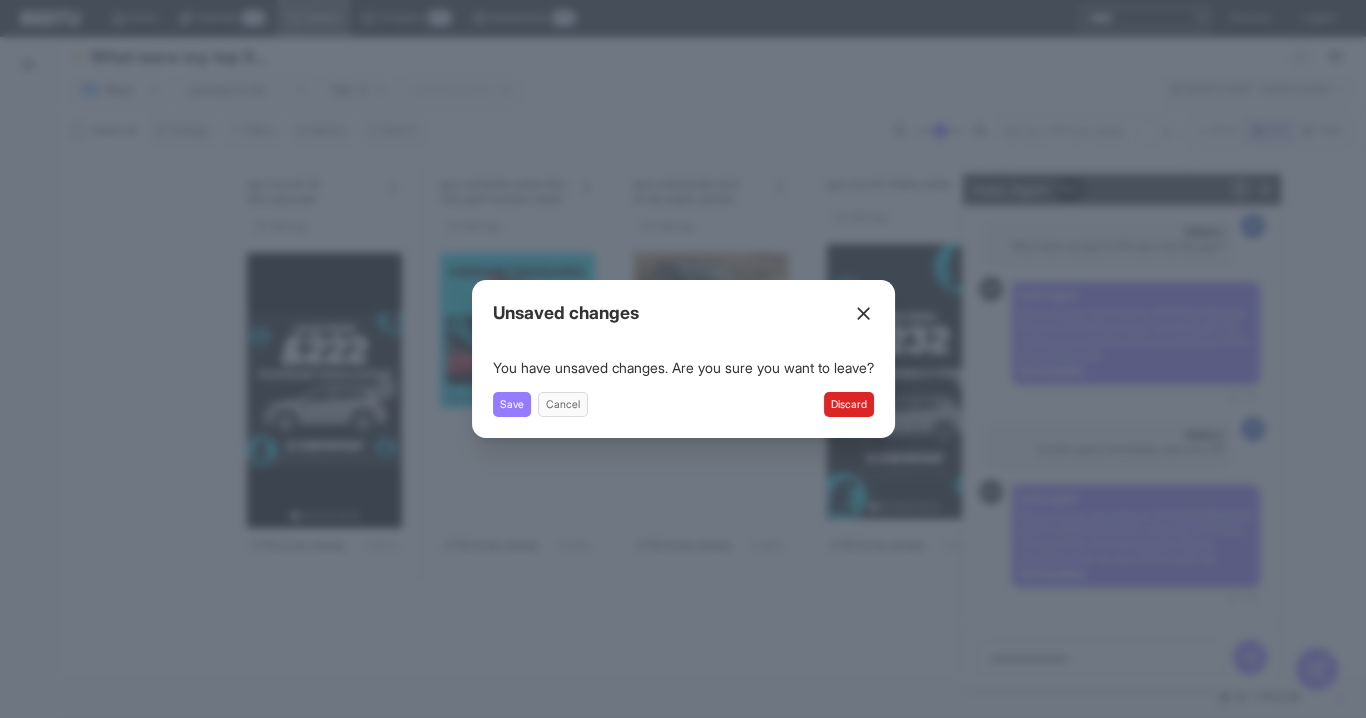 drag, startPoint x: 852, startPoint y: 408, endPoint x: 790, endPoint y: 452, distance: 76.02631 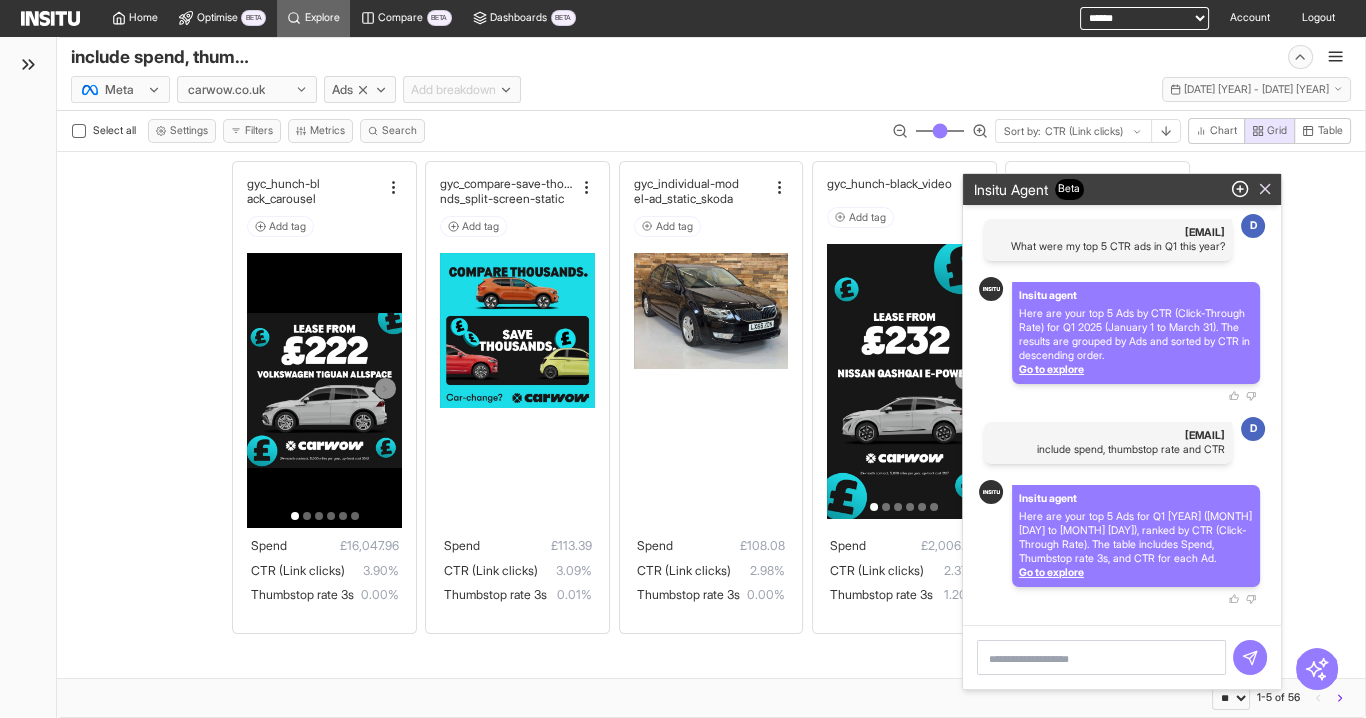 click 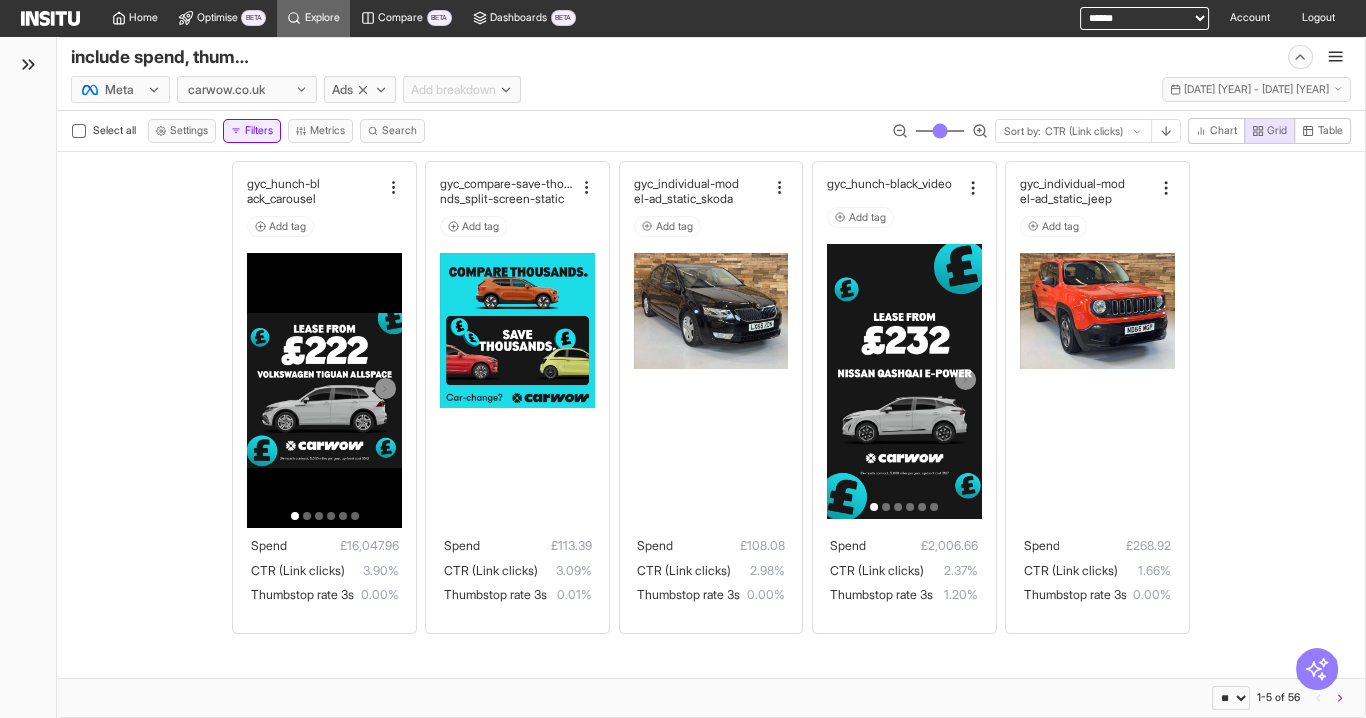 click on "Filters" at bounding box center [252, 131] 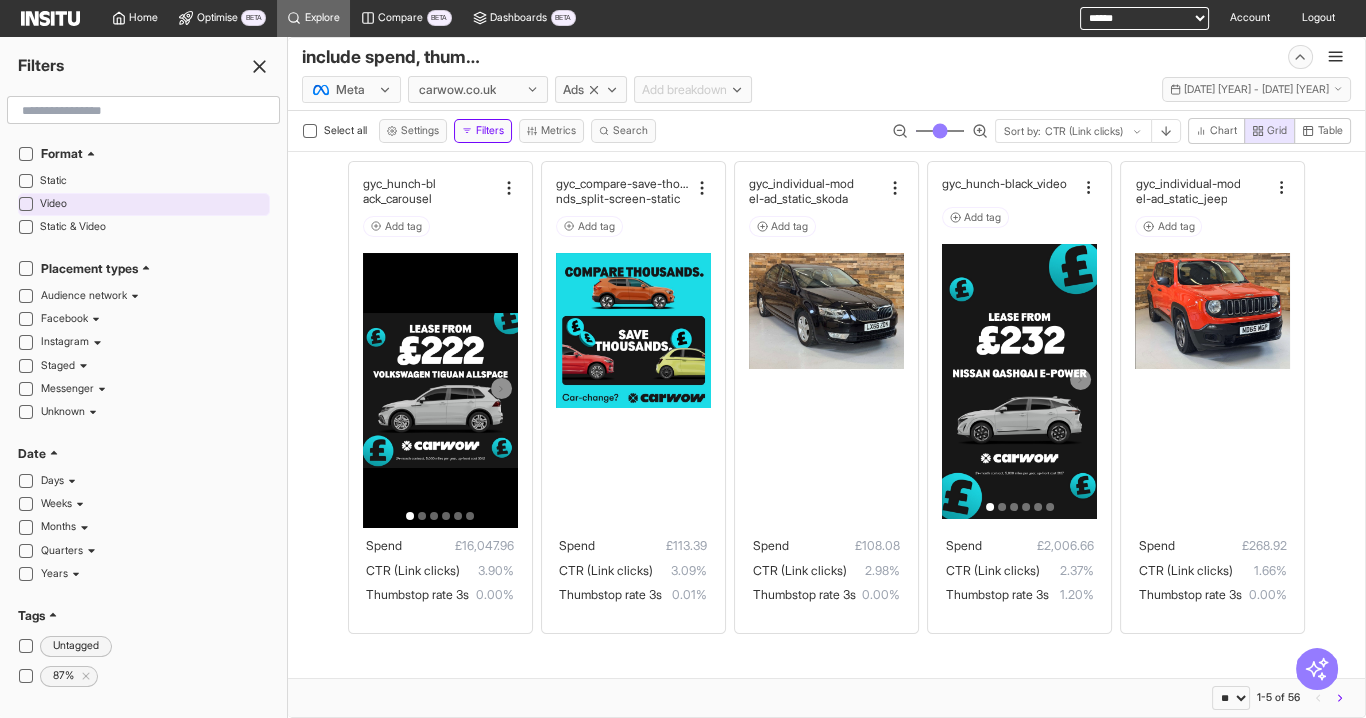click on "Video" at bounding box center [152, 204] 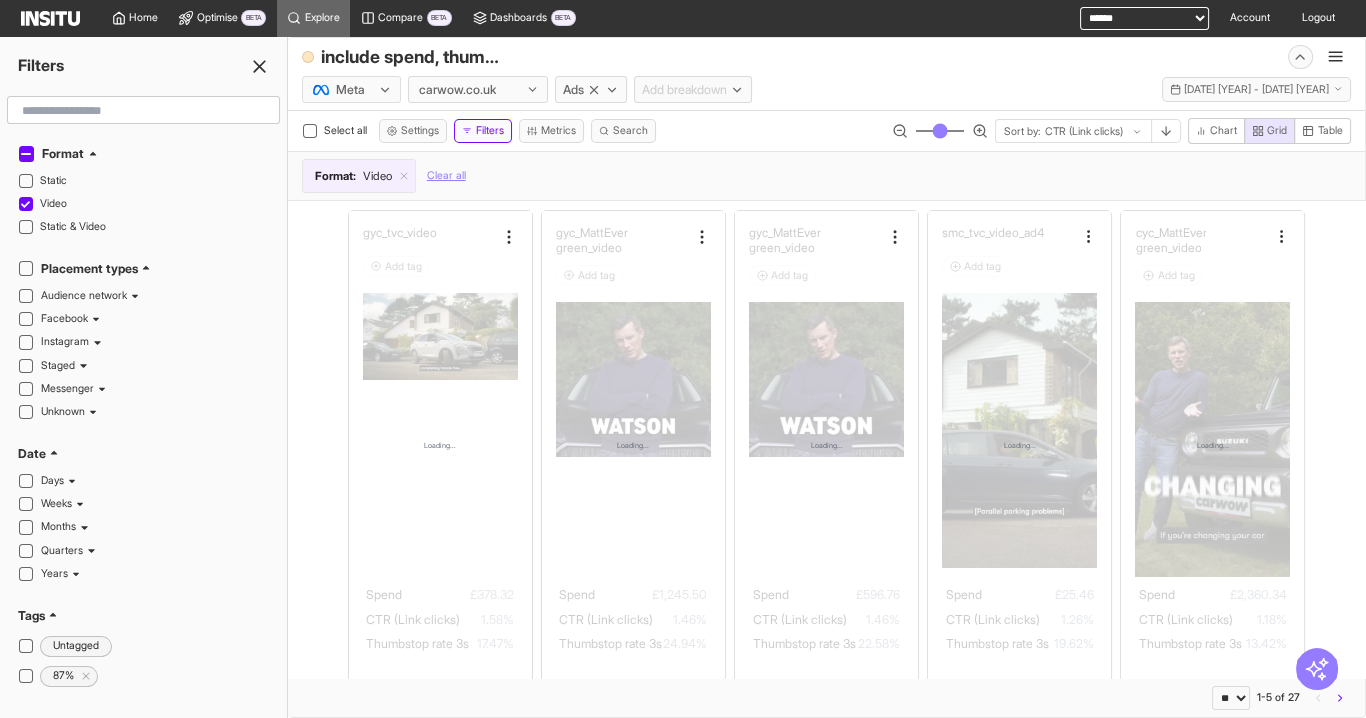 click 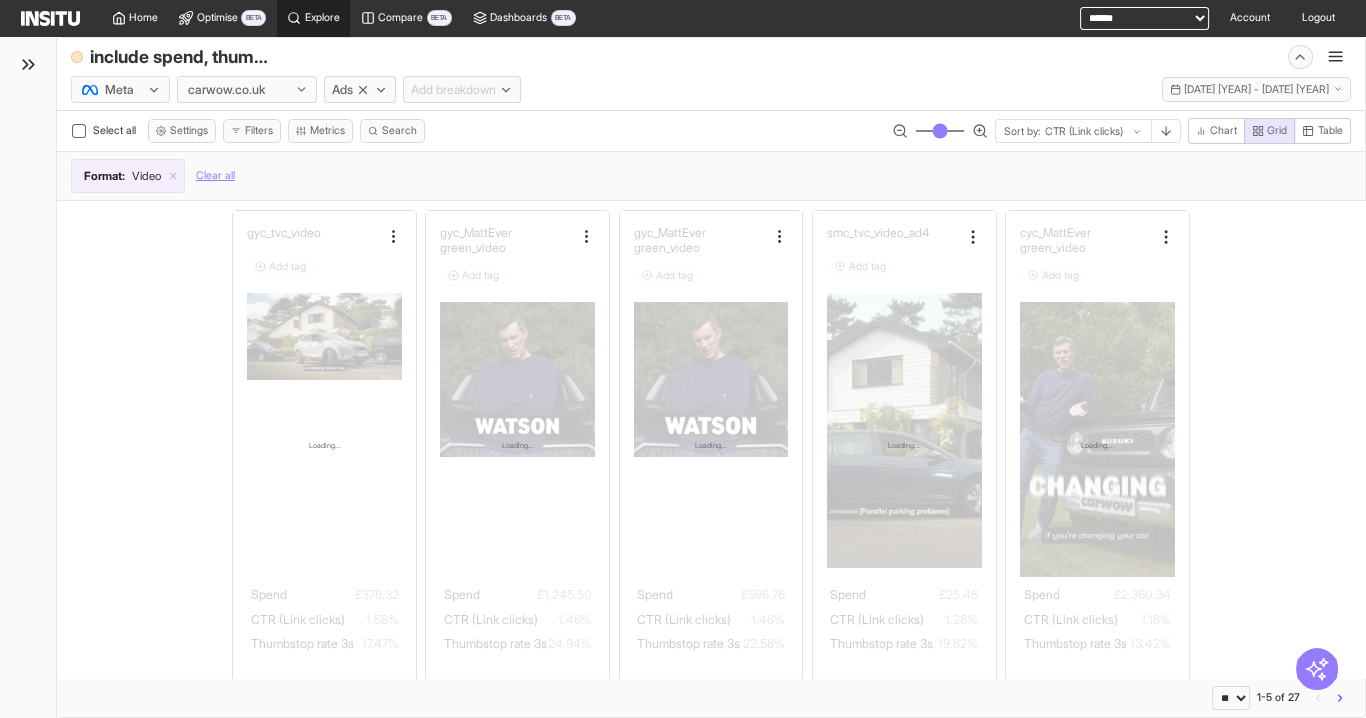 click on "Explore" at bounding box center [322, 18] 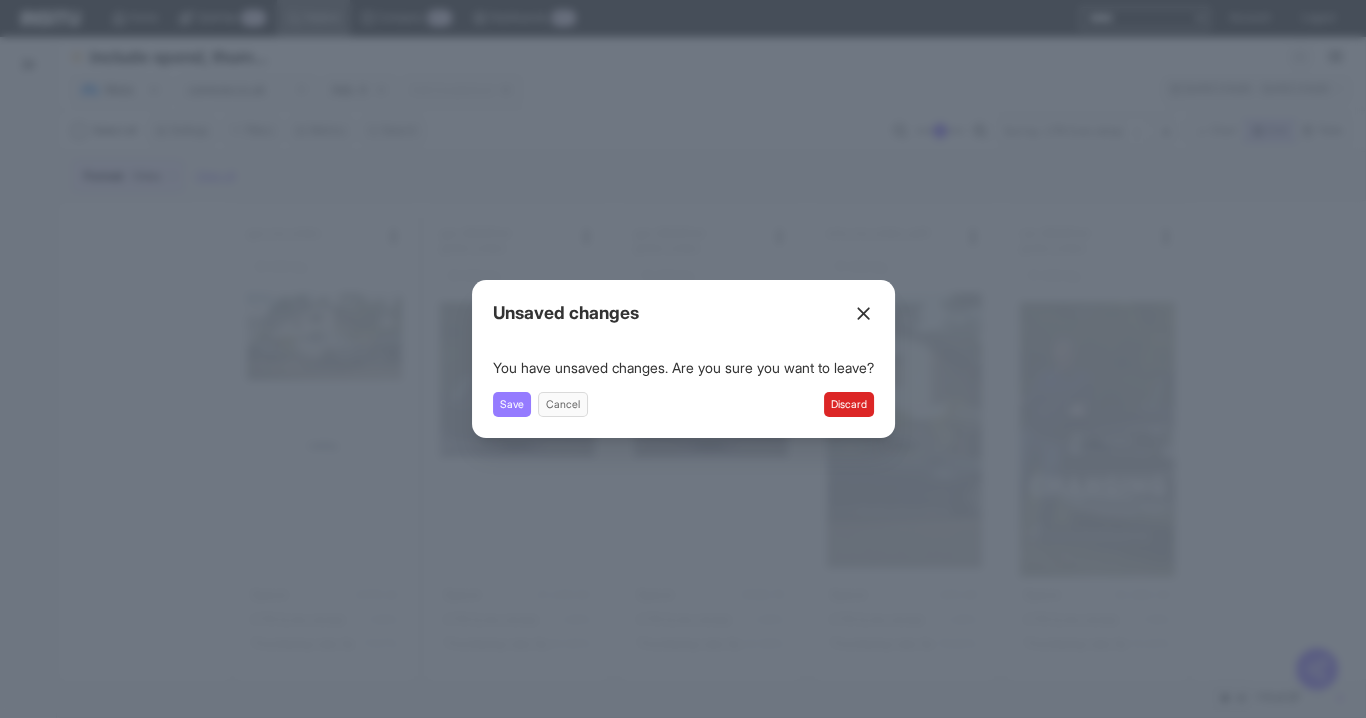 click on "Discard" at bounding box center (849, 404) 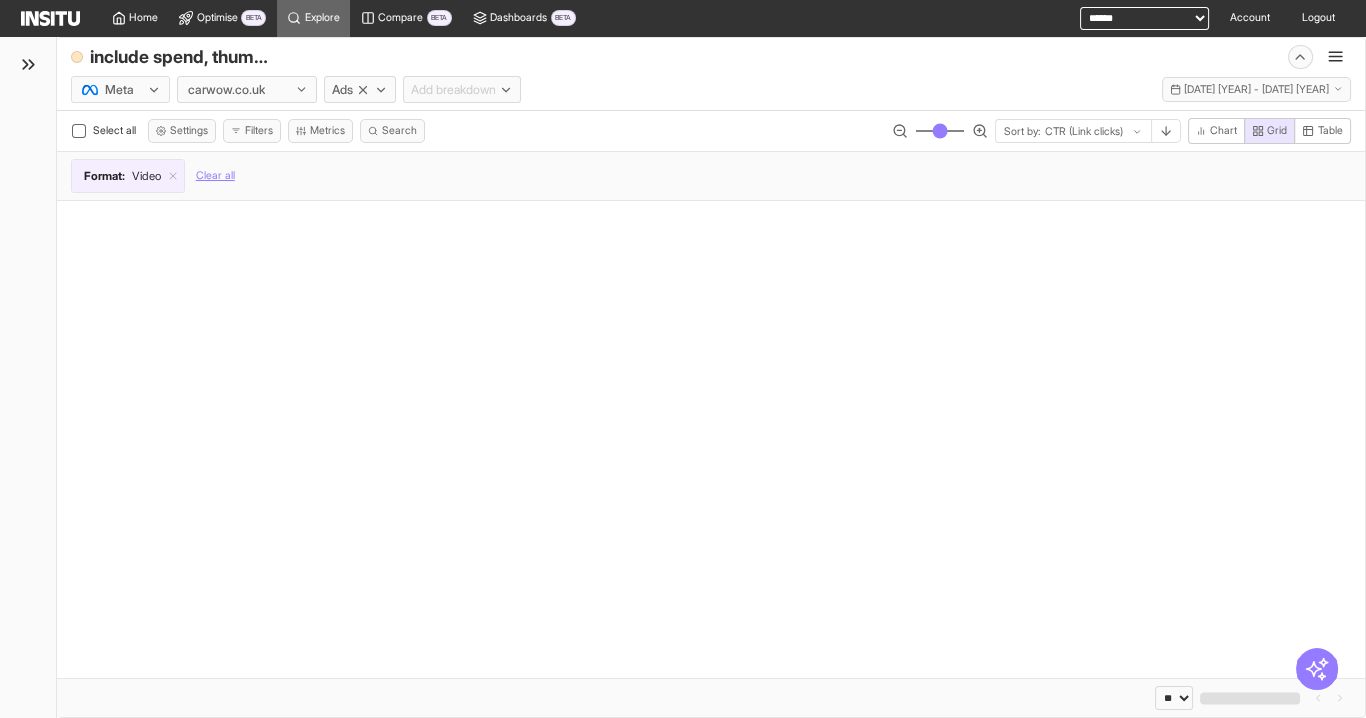 select on "**" 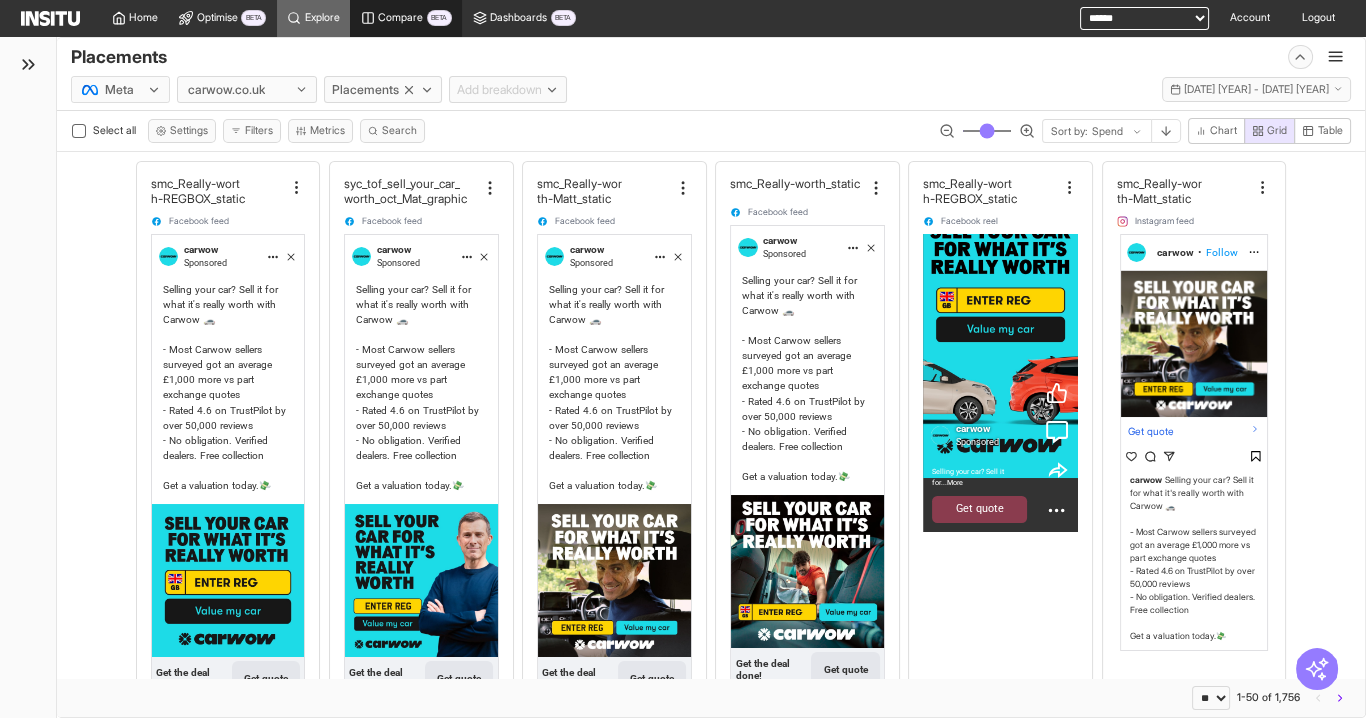 click on "Compare" at bounding box center (400, 18) 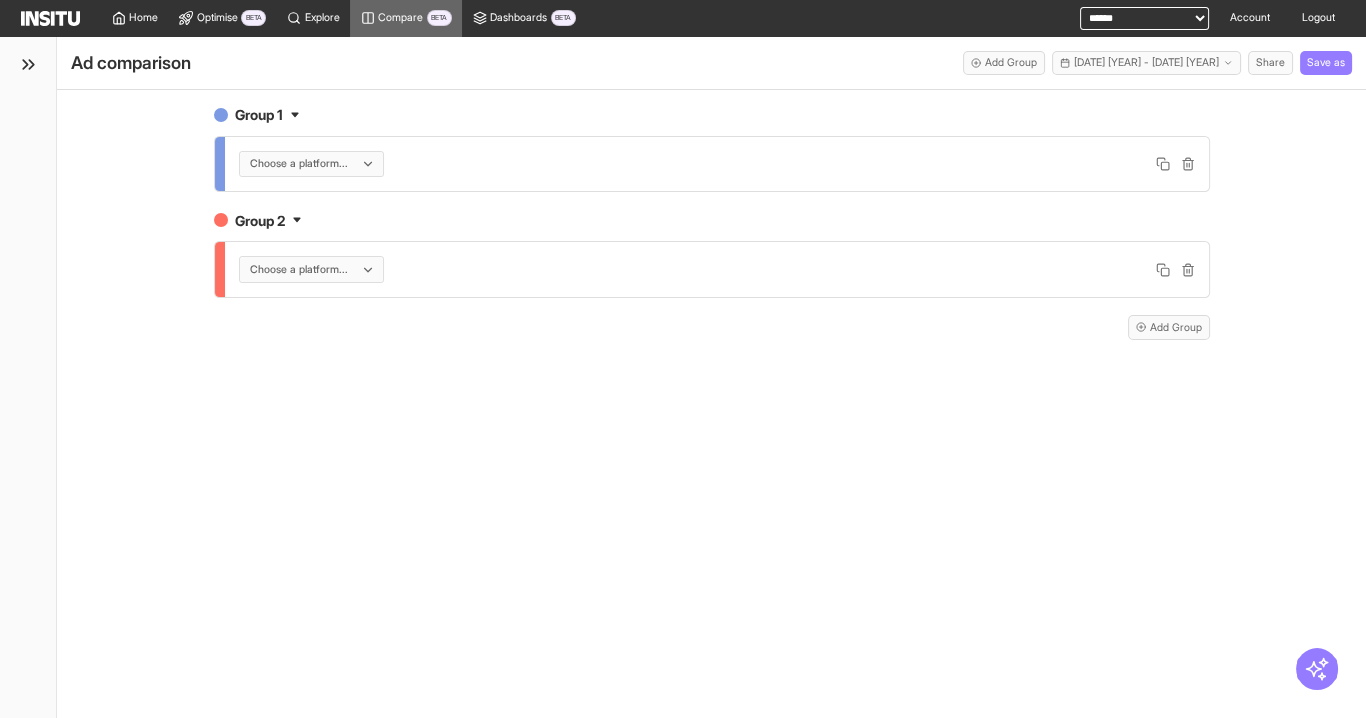 click on "Choose a platform..." at bounding box center (717, 164) 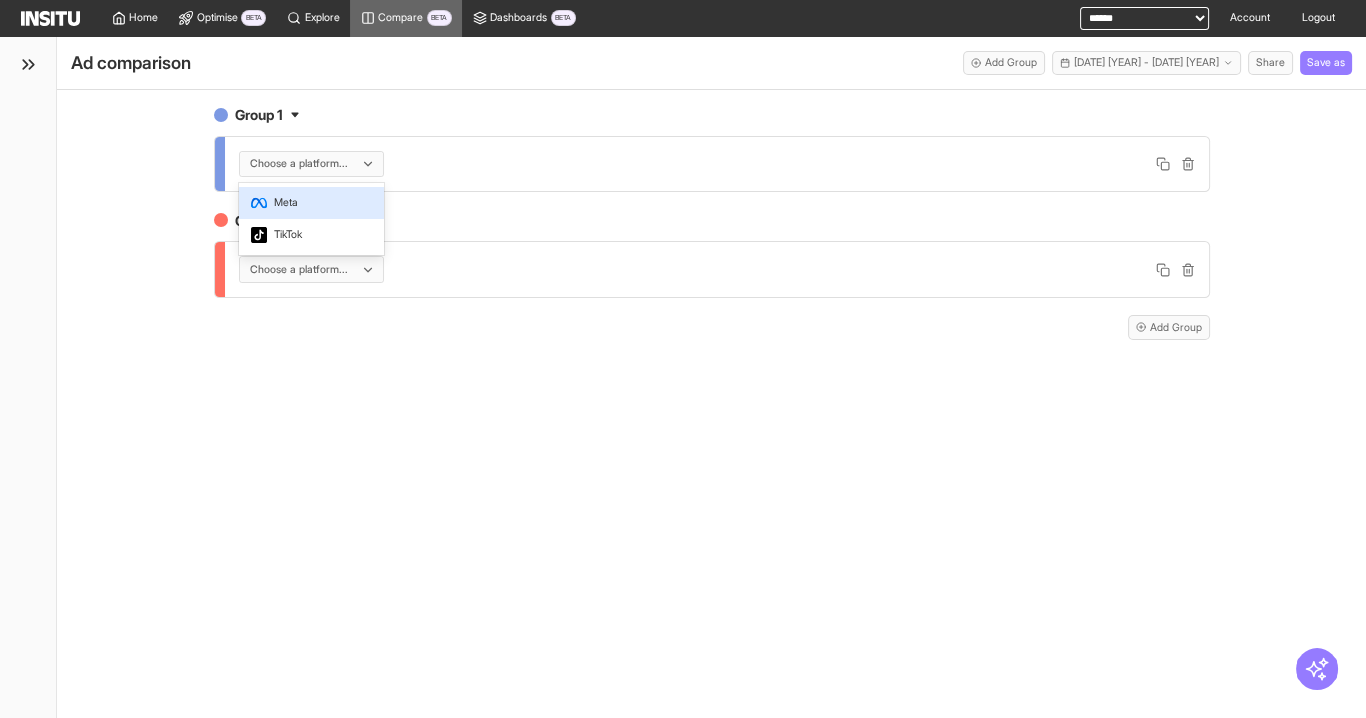 click on "Meta" at bounding box center (311, 203) 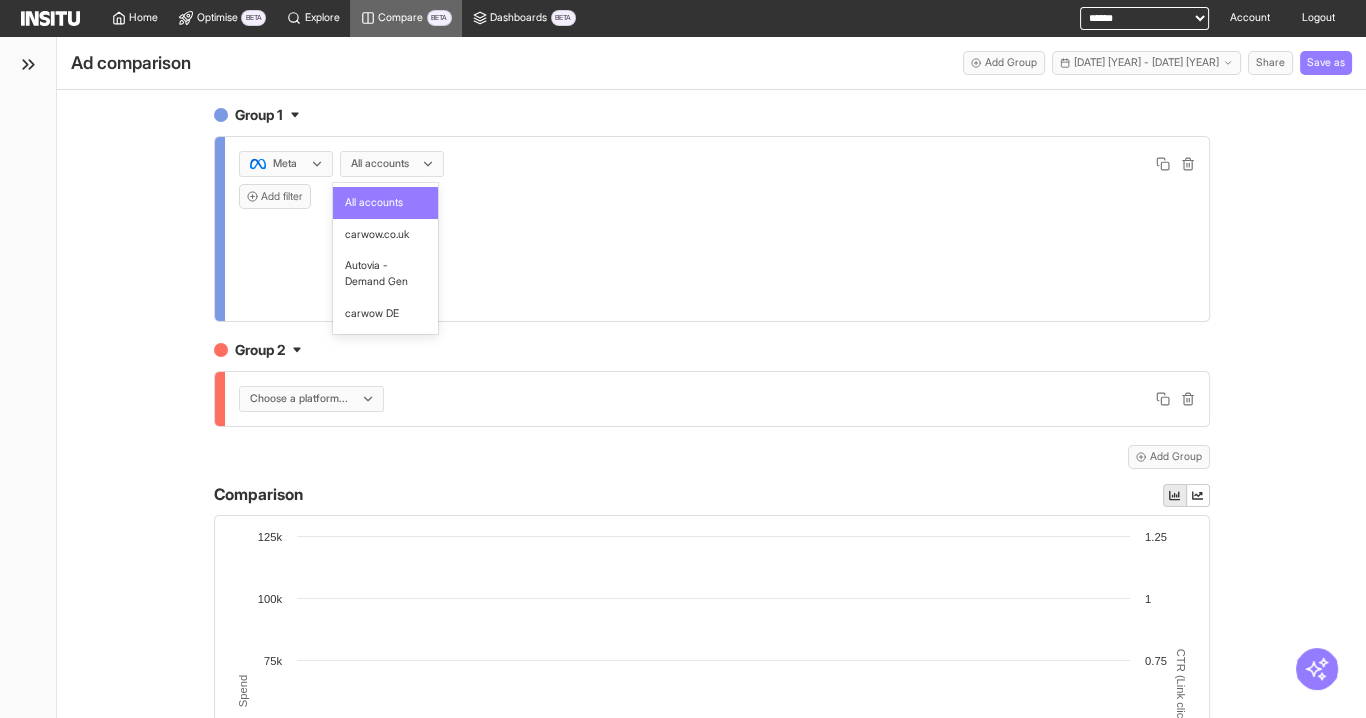 click at bounding box center (380, 164) 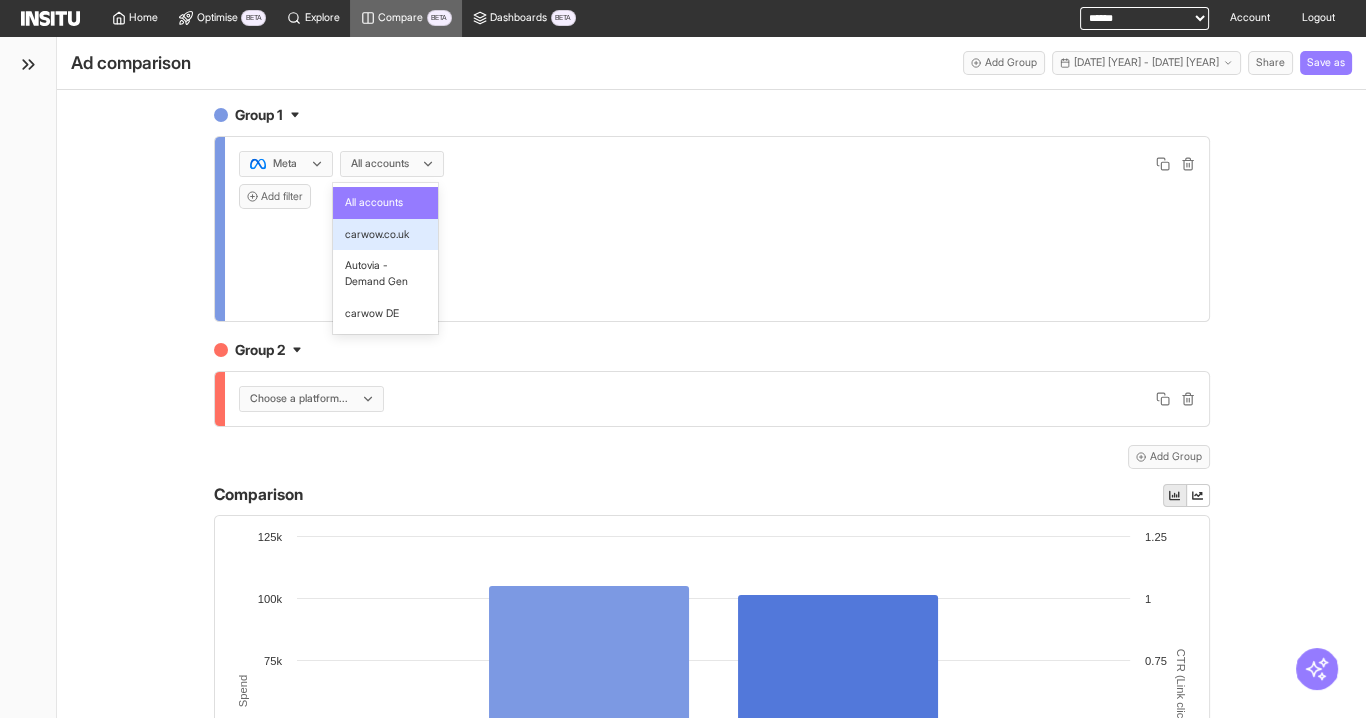 click on "carwow.co.uk" at bounding box center (385, 235) 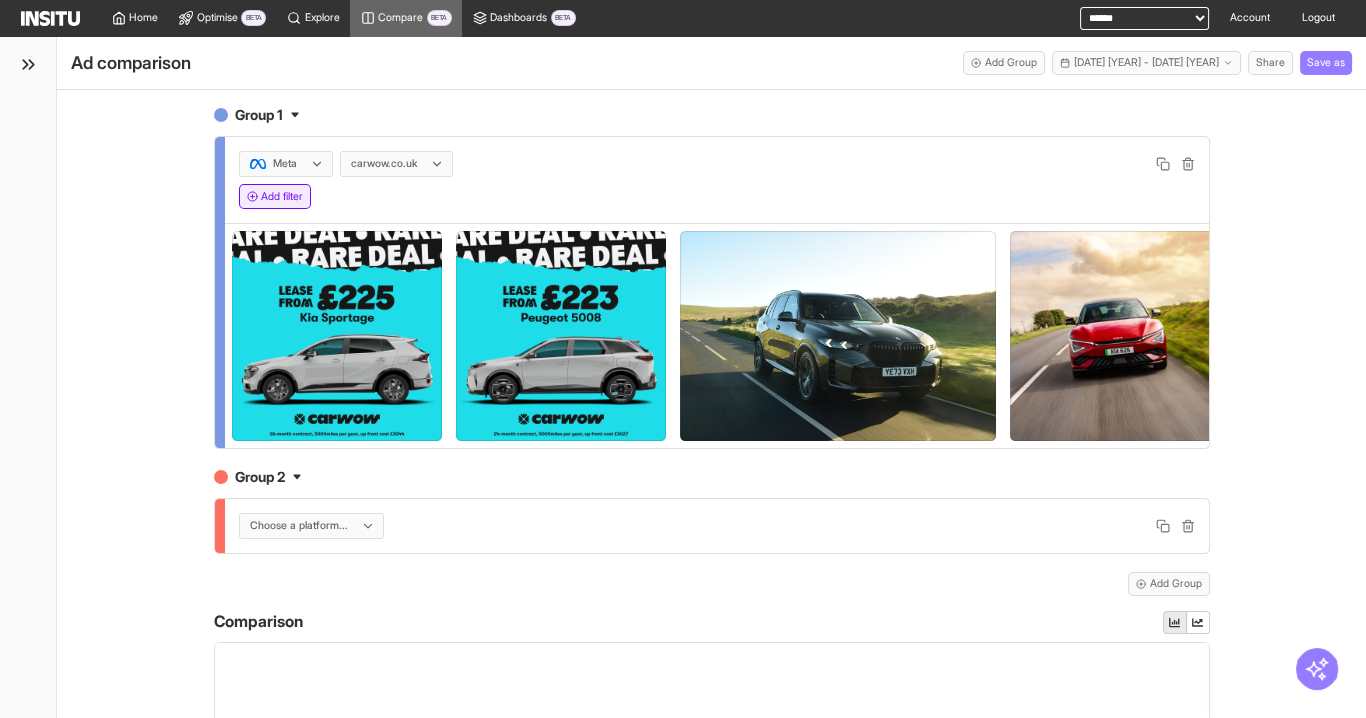 click on "Add filter" at bounding box center (275, 196) 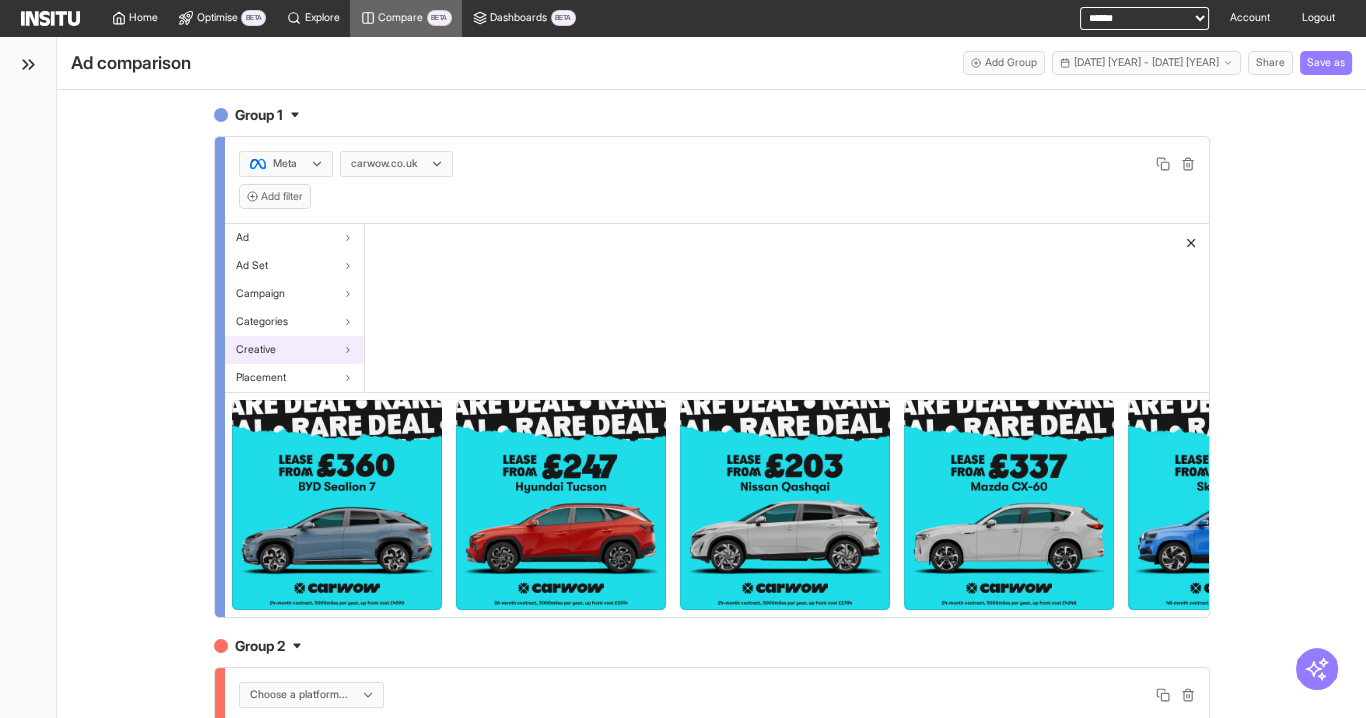 click on "Creative" at bounding box center (294, 350) 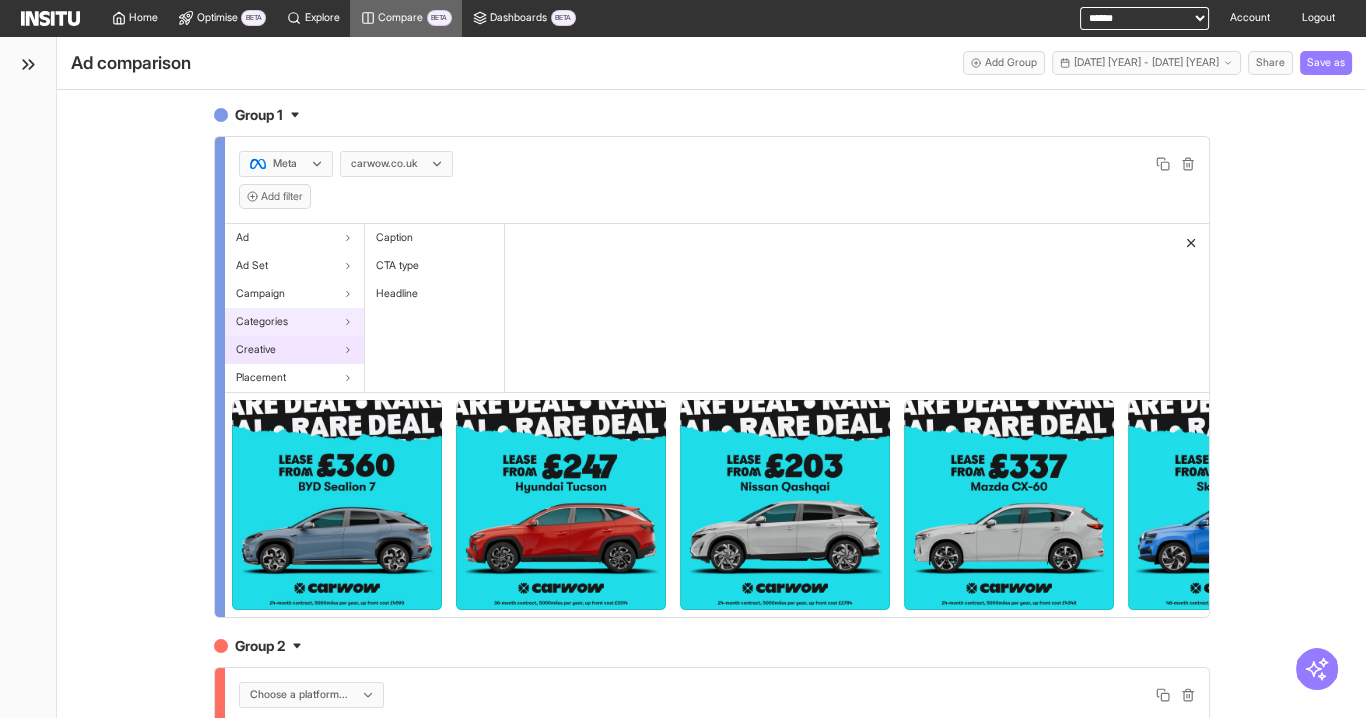 click on "Categories" at bounding box center [294, 322] 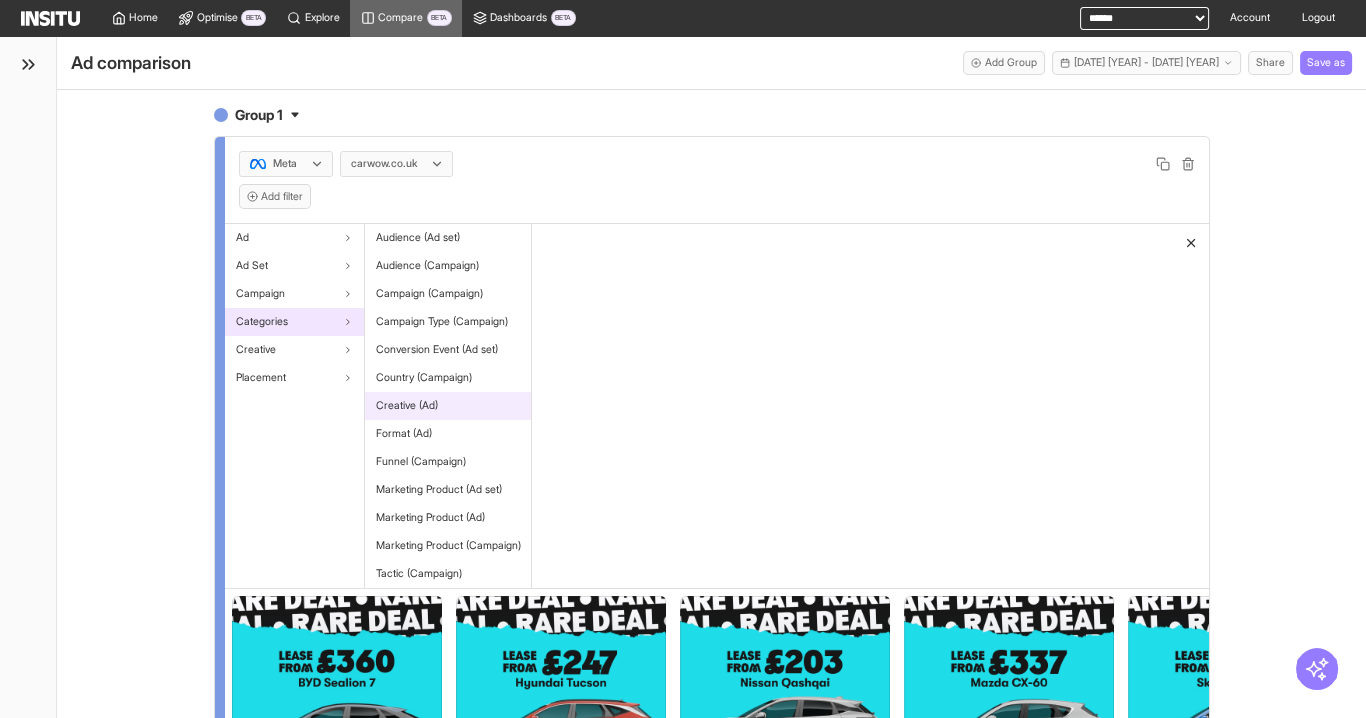 click on "Creative (Ad)" at bounding box center [448, 406] 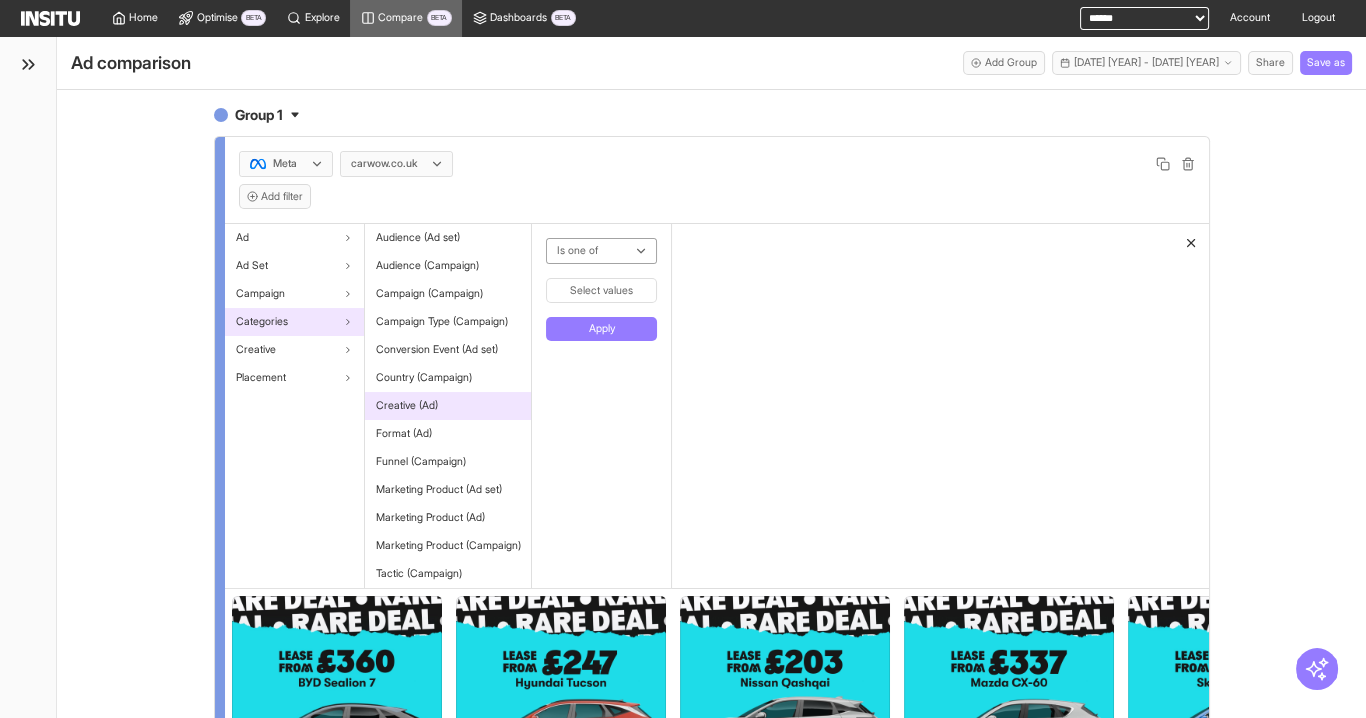 click on "Select values" at bounding box center [601, 290] 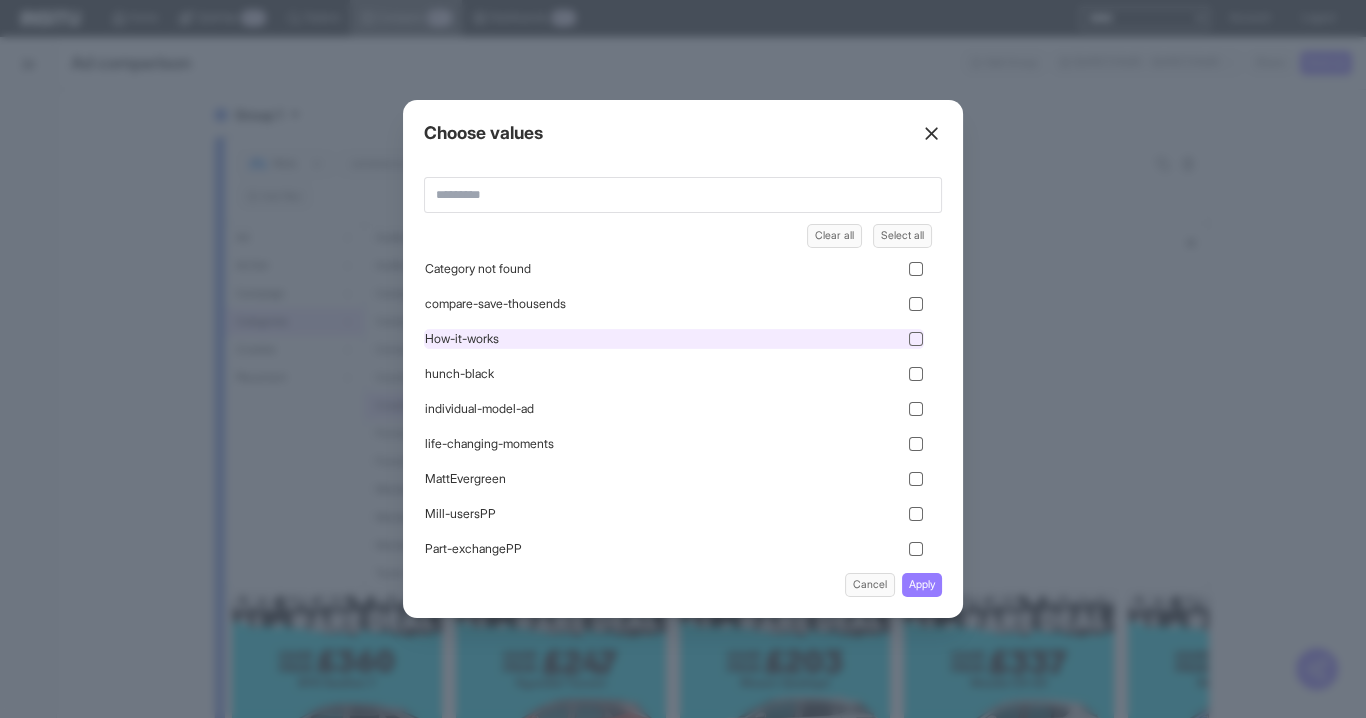 click on "How-it-works" at bounding box center [674, 339] 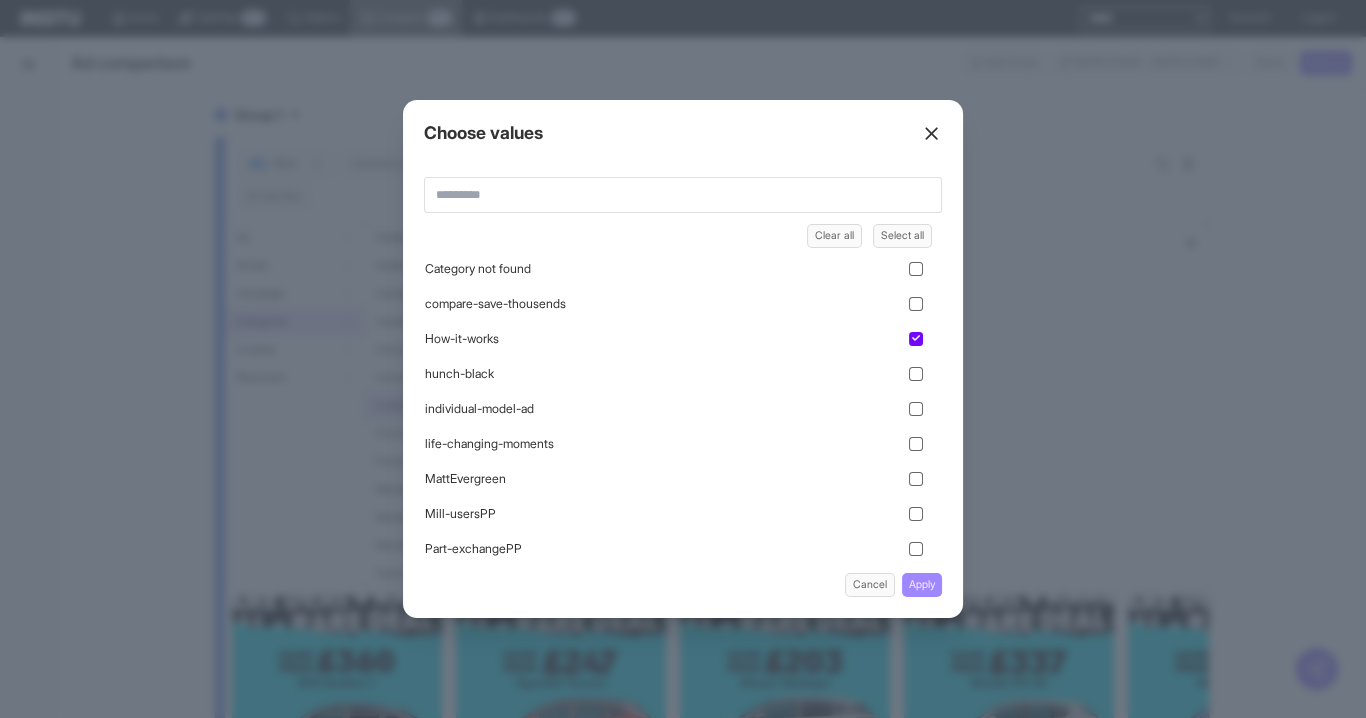 click on "Apply" at bounding box center (922, 585) 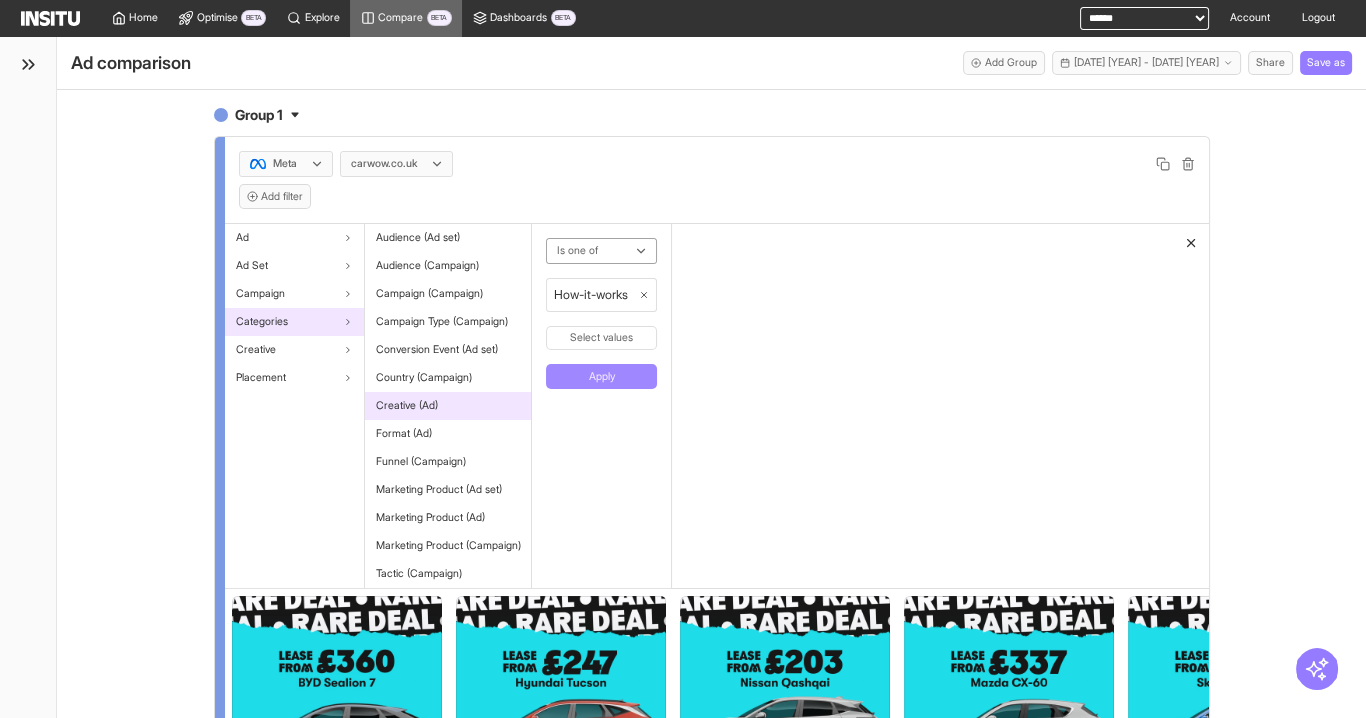 click on "Apply" at bounding box center [601, 376] 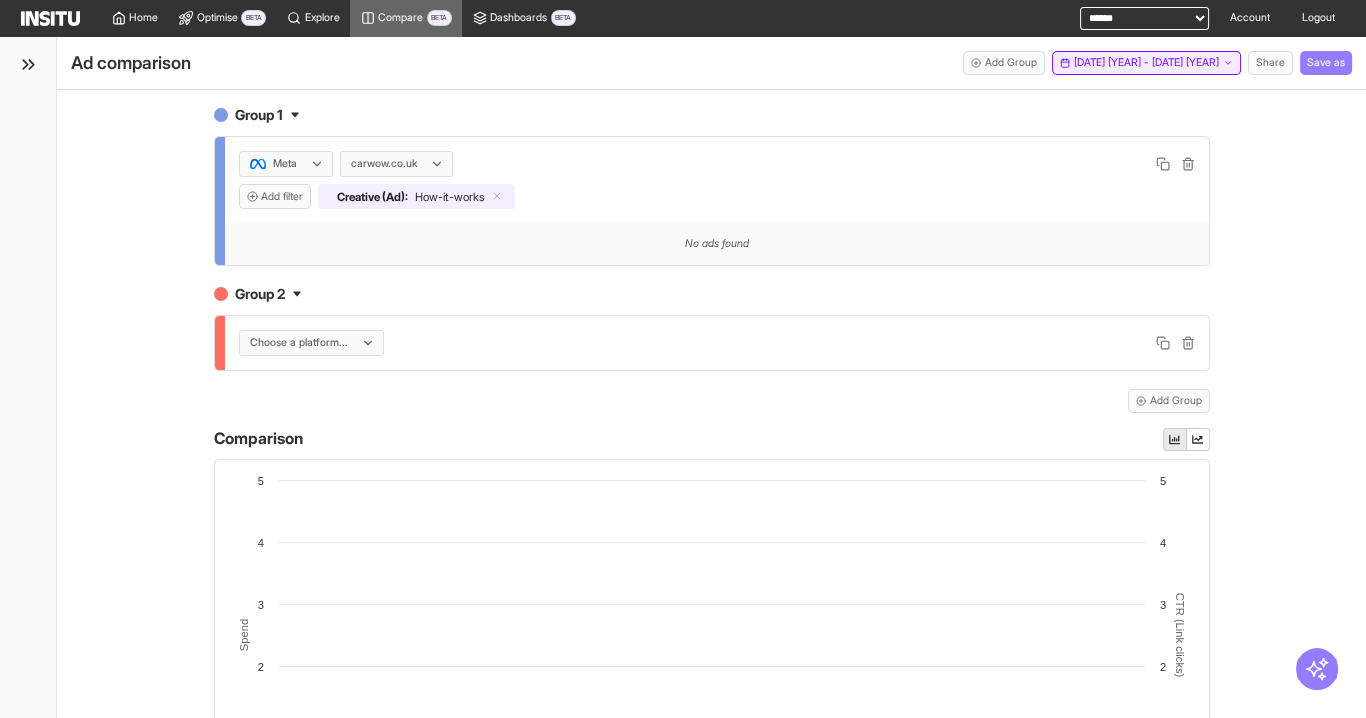 click on "14 Jun 25 - 13 Jul 25" at bounding box center (1146, 63) 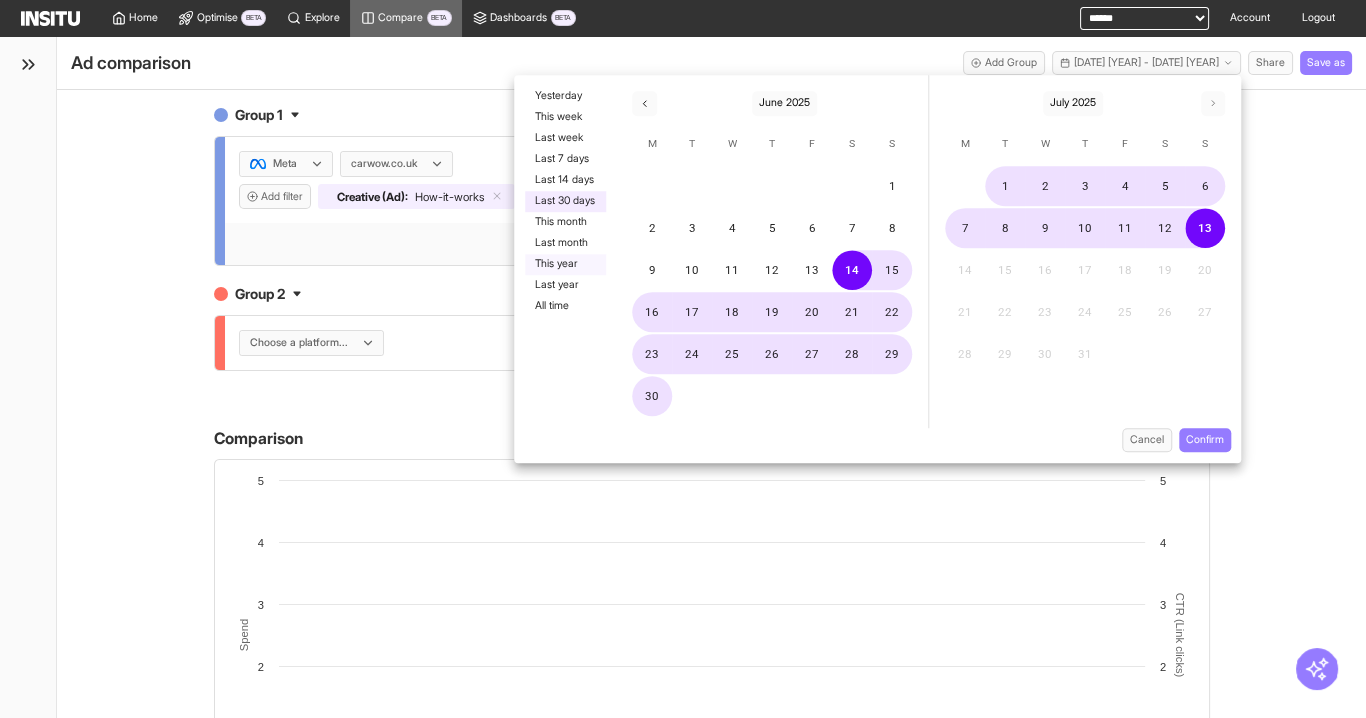 click on "This year" at bounding box center [565, 264] 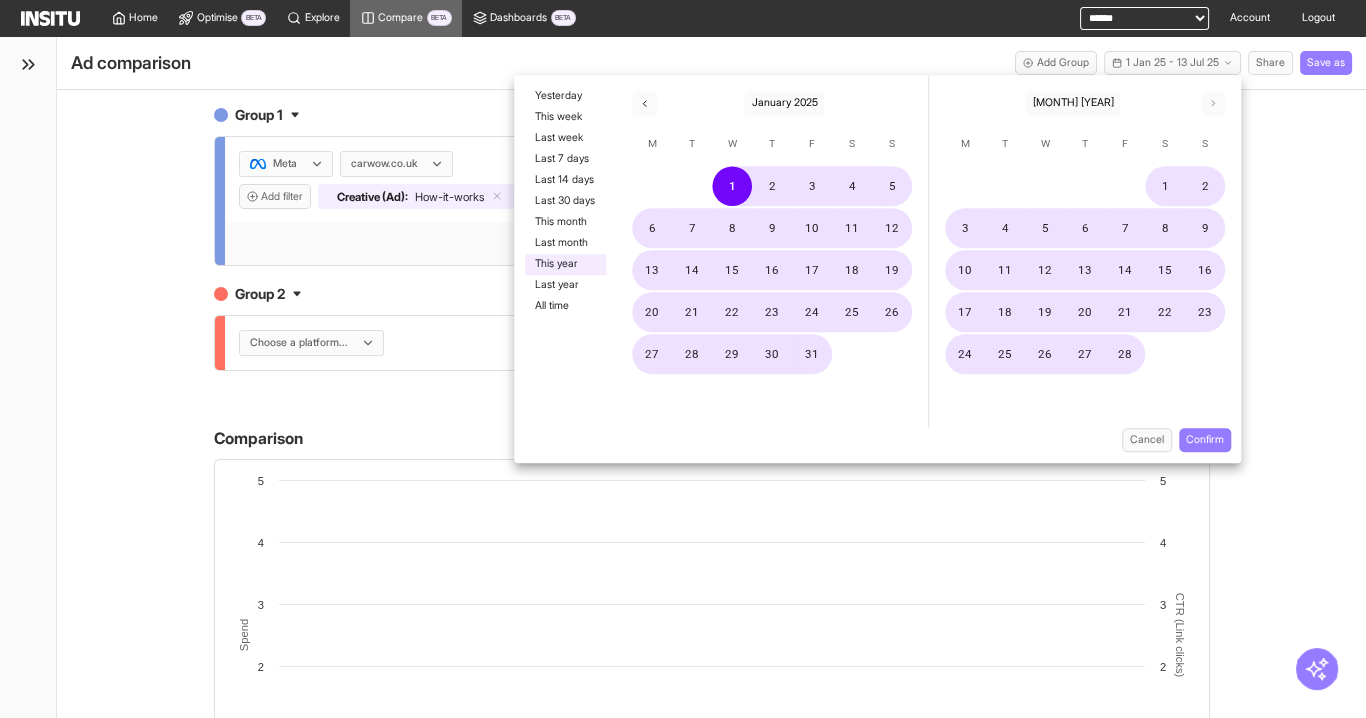 click on "Cancel Confirm" at bounding box center (877, 445) 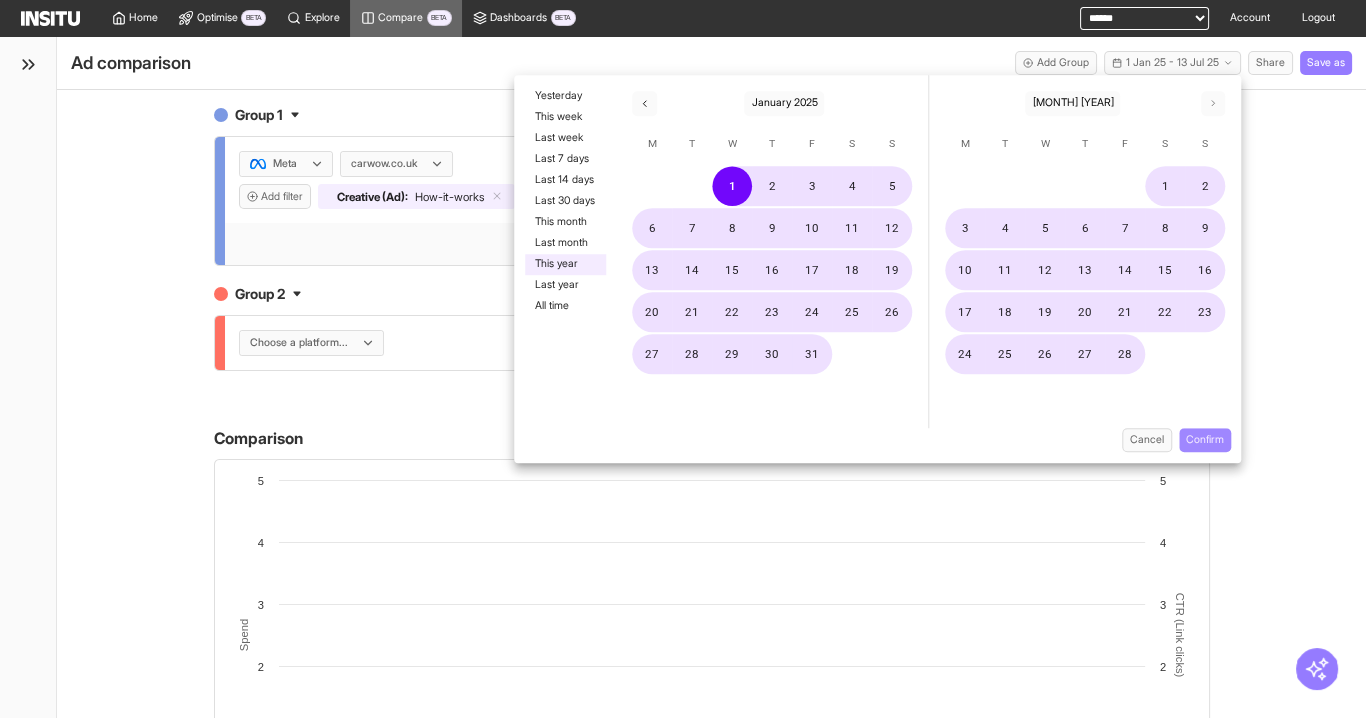 click on "Confirm" at bounding box center (1205, 440) 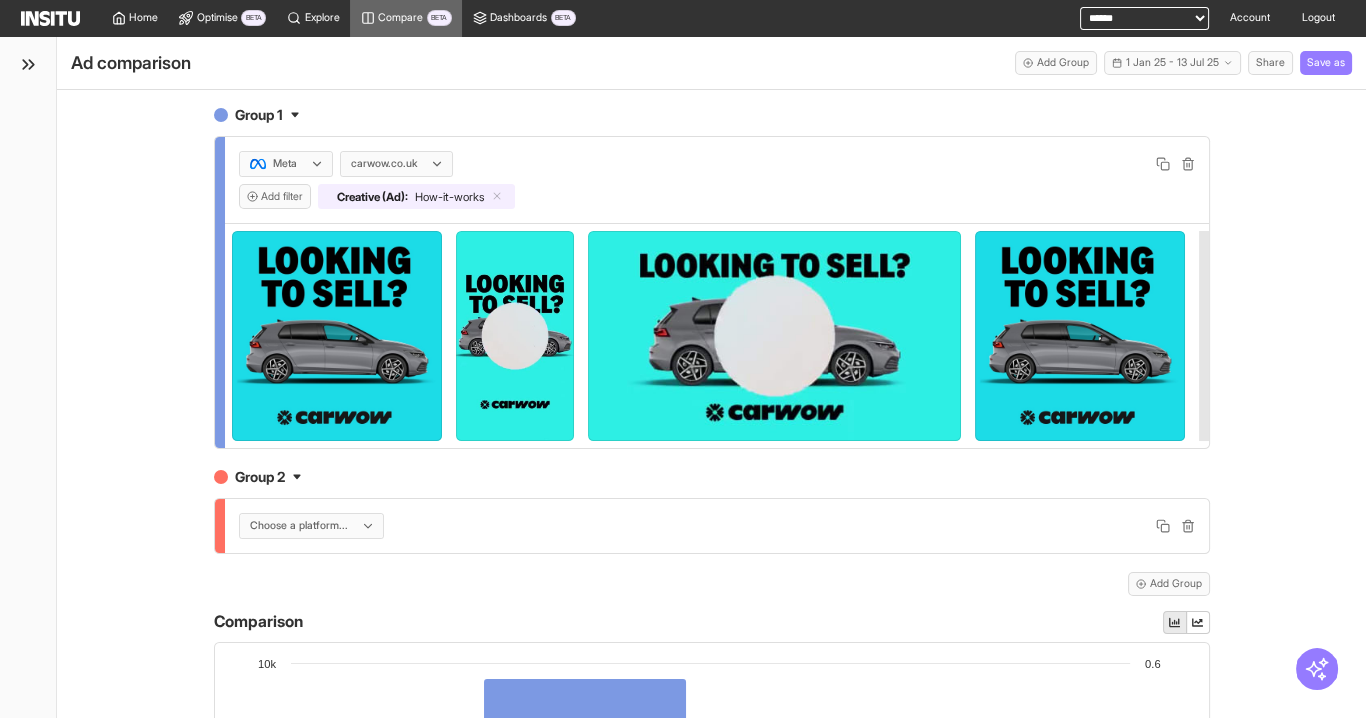 click at bounding box center (299, 526) 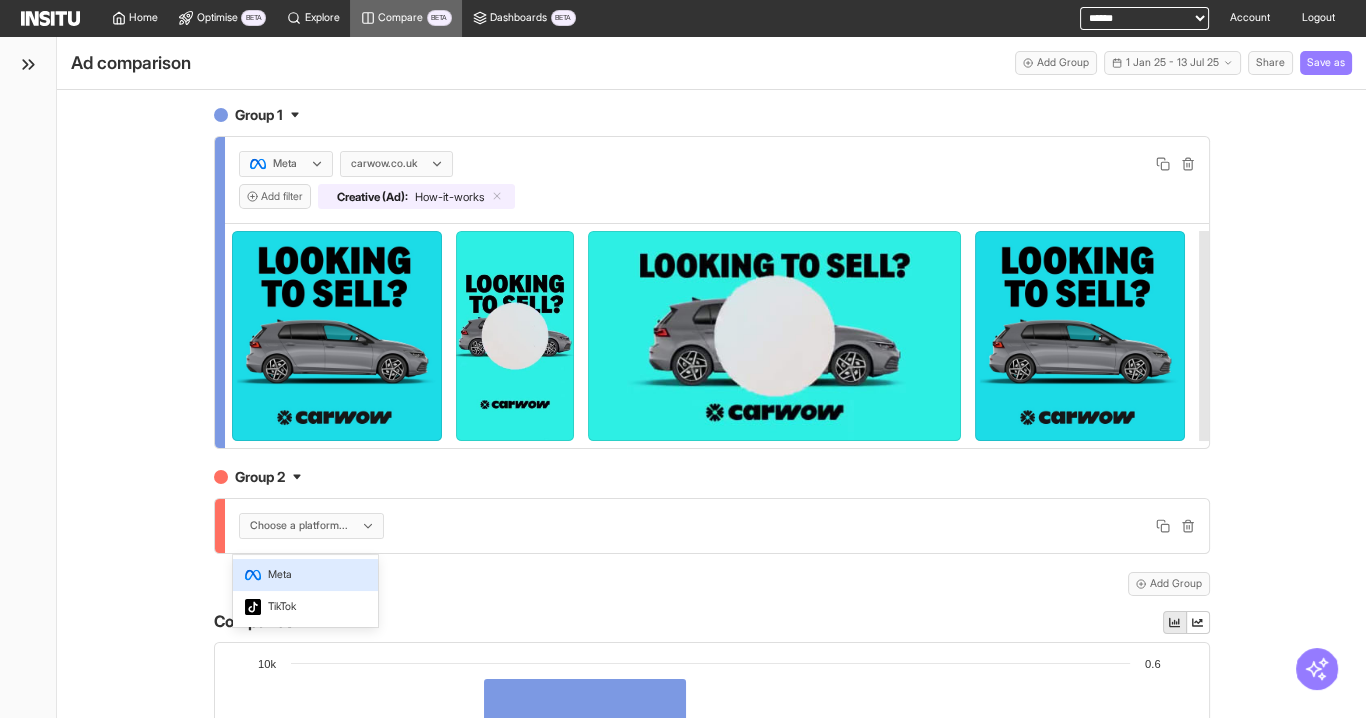 click on "Meta" at bounding box center [305, 575] 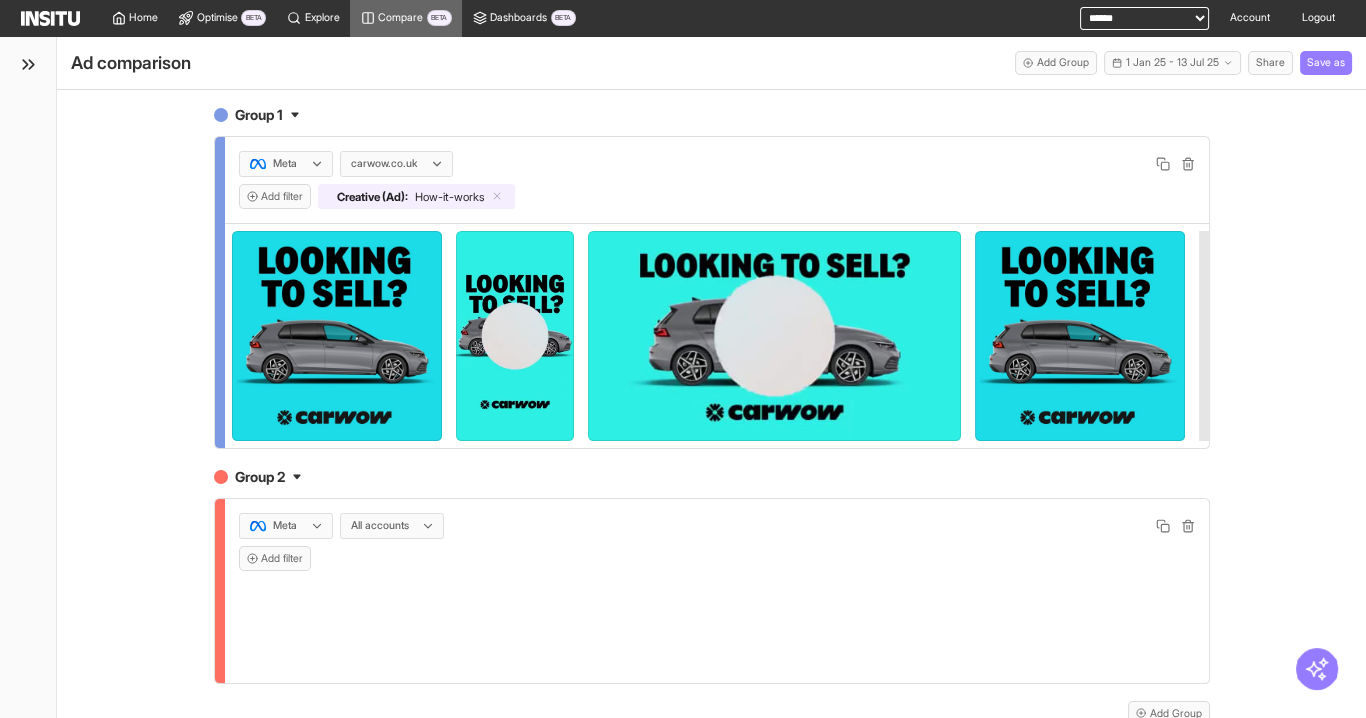 click 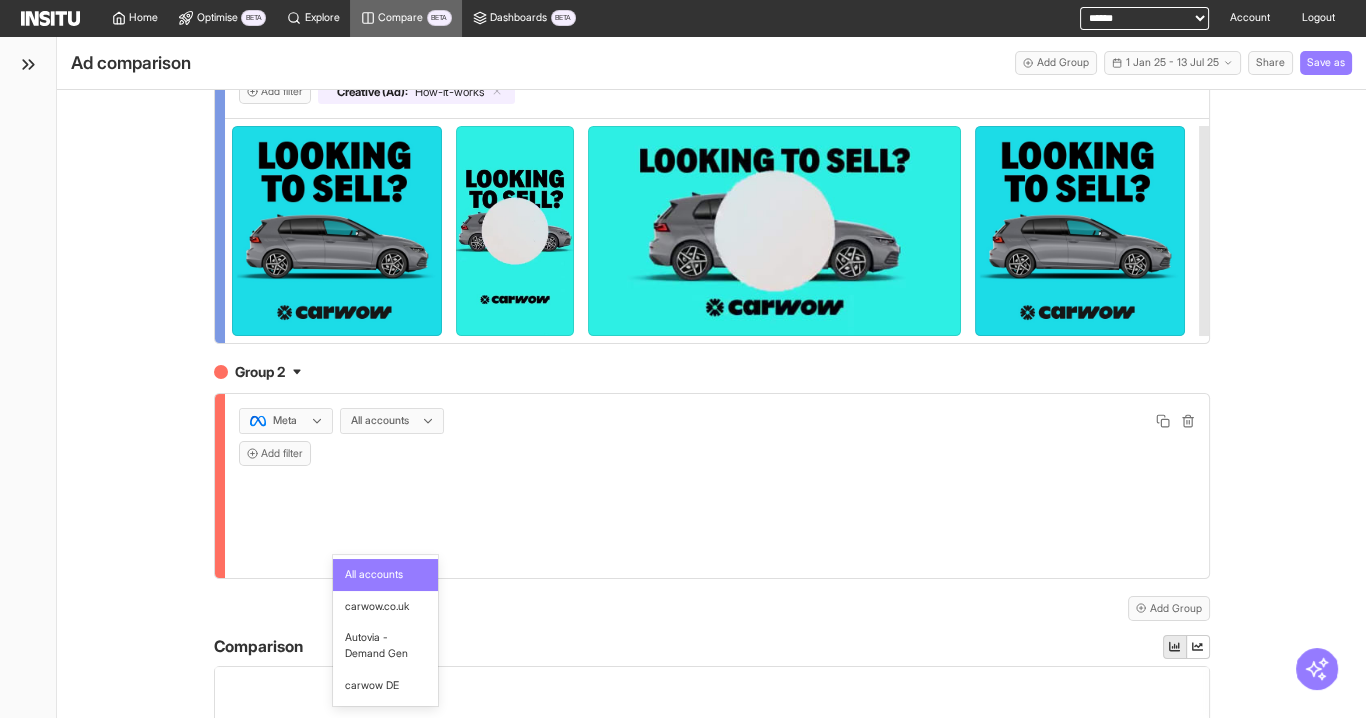 scroll, scrollTop: 160, scrollLeft: 0, axis: vertical 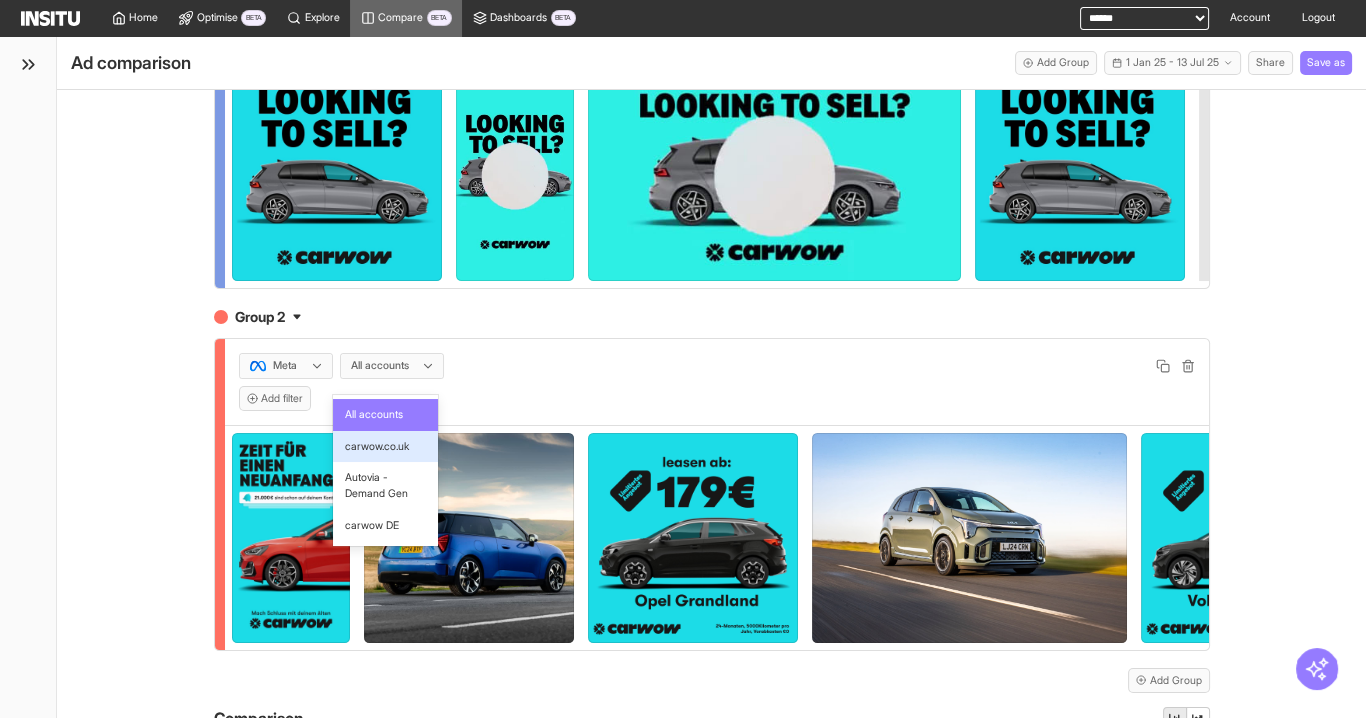 click on "carwow.co.uk" at bounding box center (385, 447) 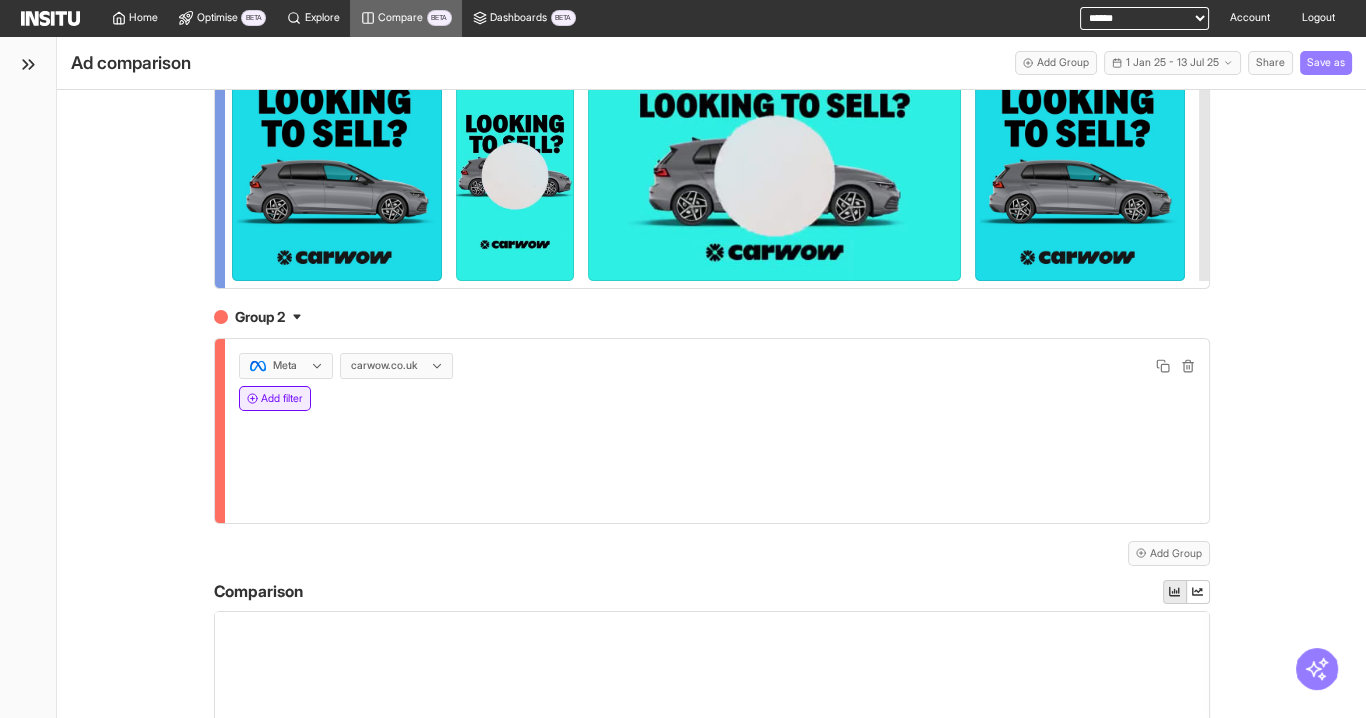 click on "Add filter" at bounding box center [275, 398] 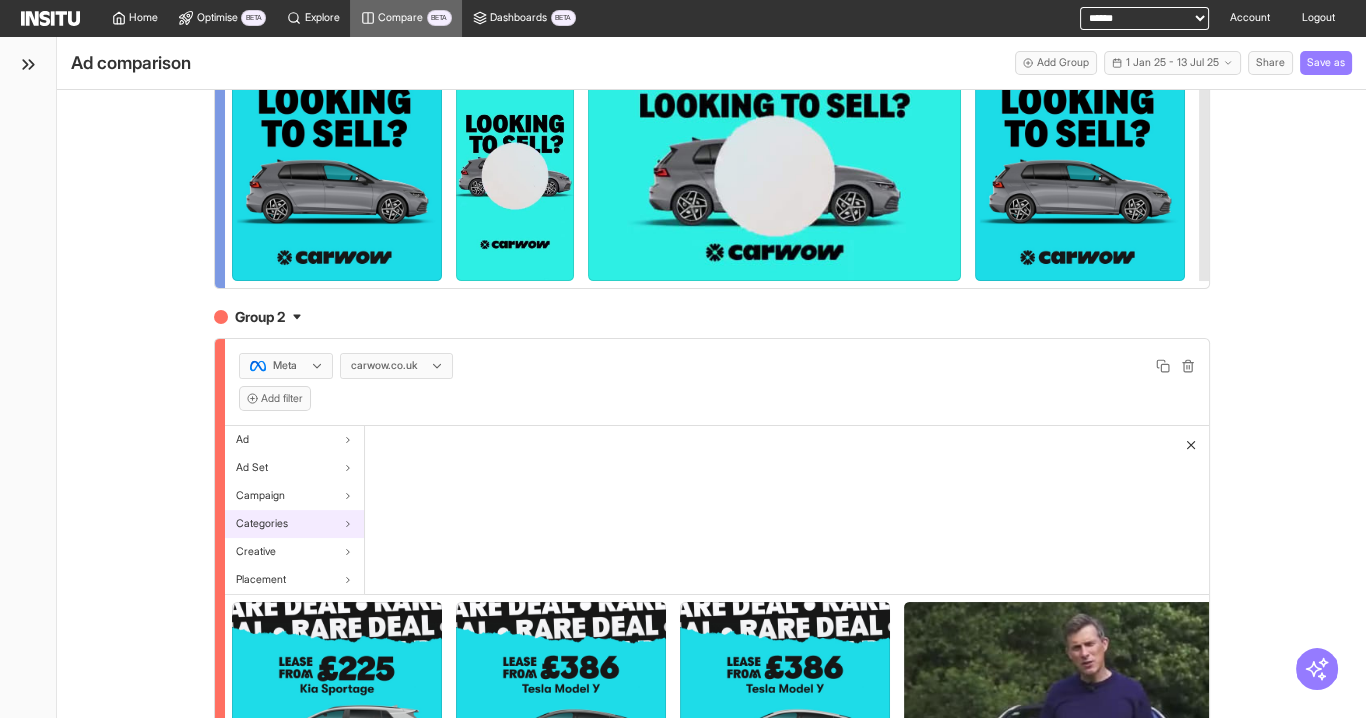 click on "Categories" at bounding box center (294, 524) 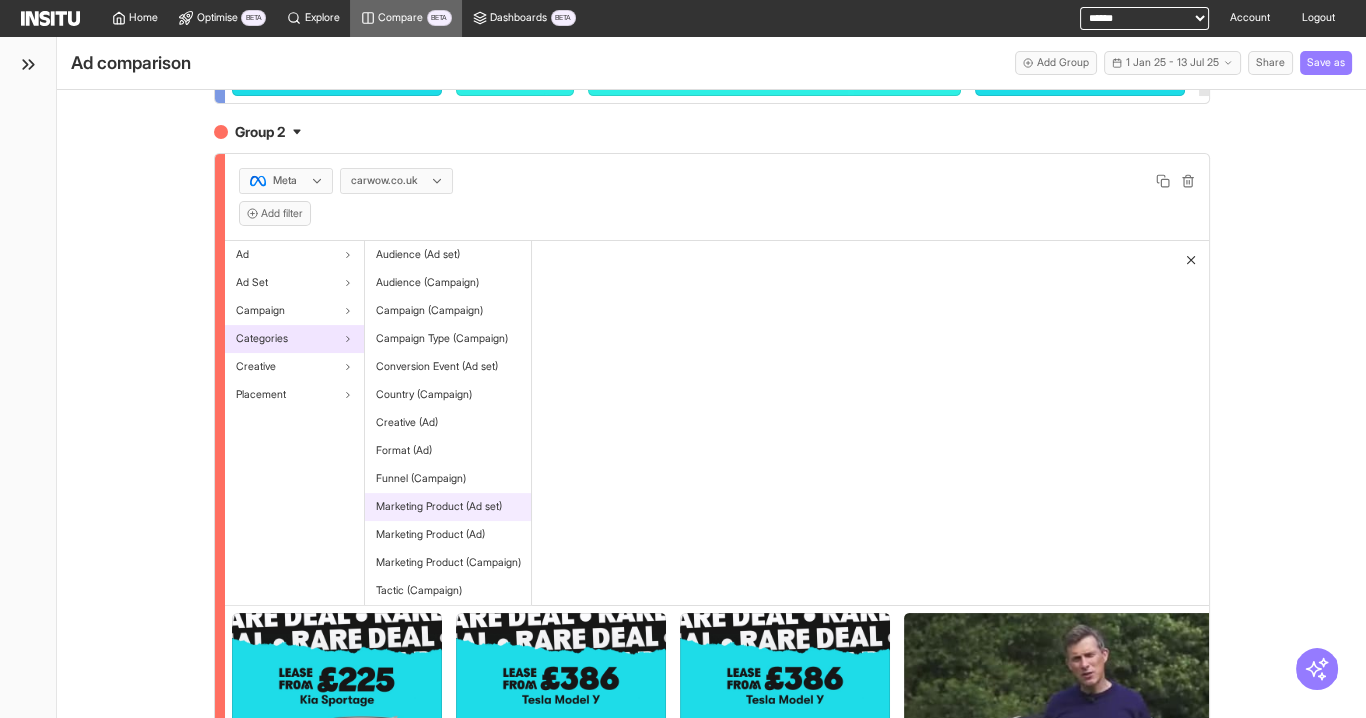 scroll, scrollTop: 320, scrollLeft: 0, axis: vertical 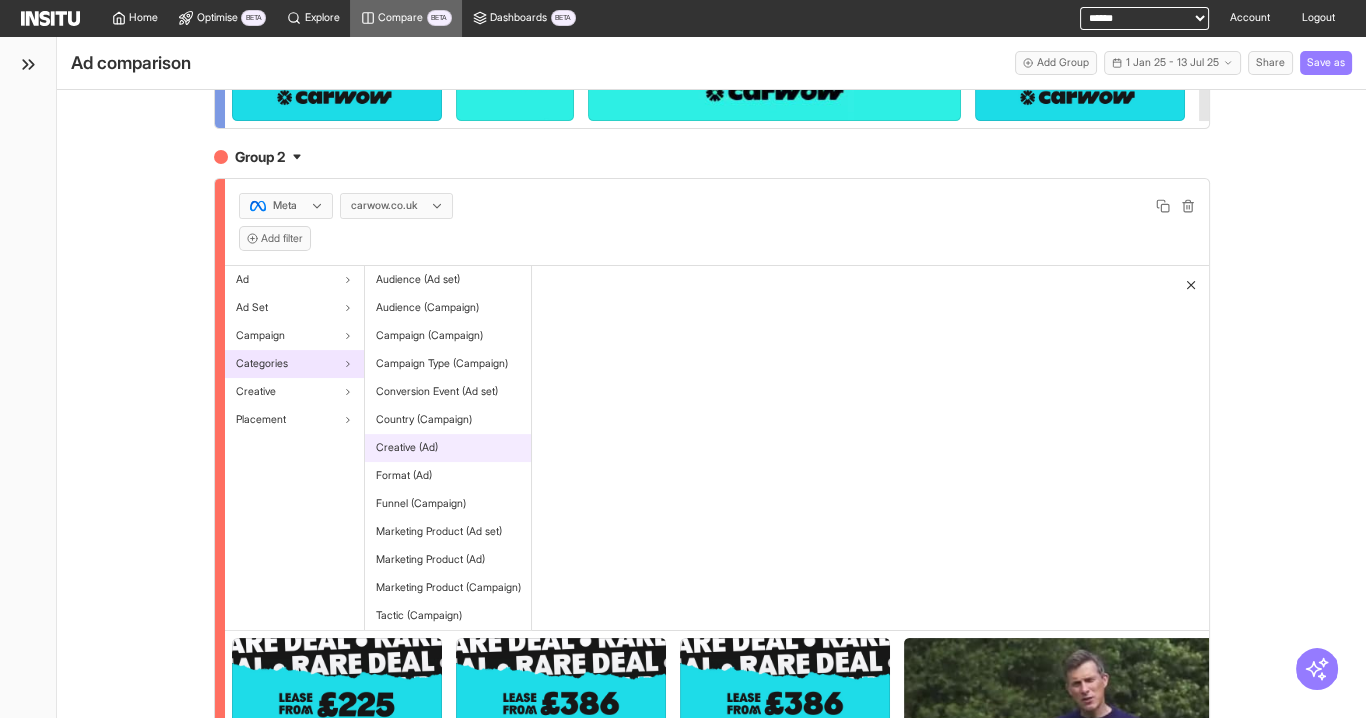 click on "Creative (Ad)" at bounding box center [448, 448] 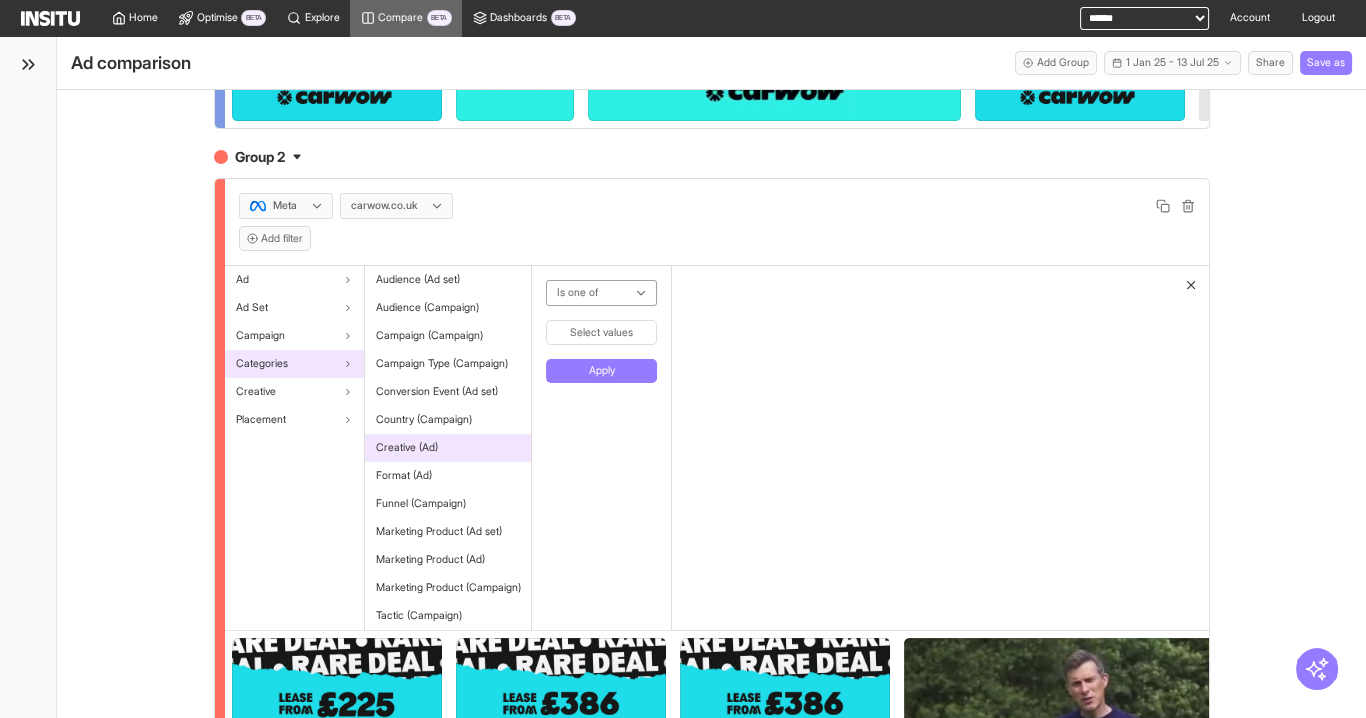 click on "Is one of Select values" at bounding box center [601, 312] 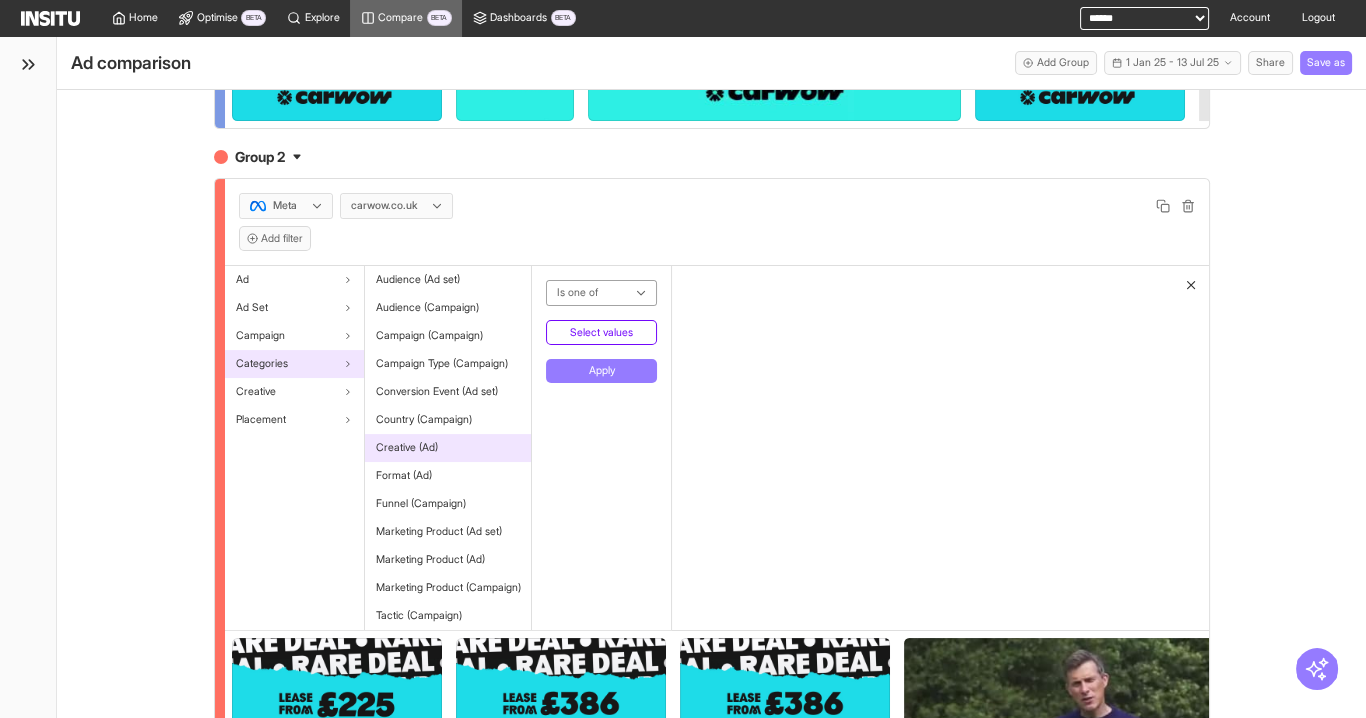 click on "Select values" at bounding box center (601, 332) 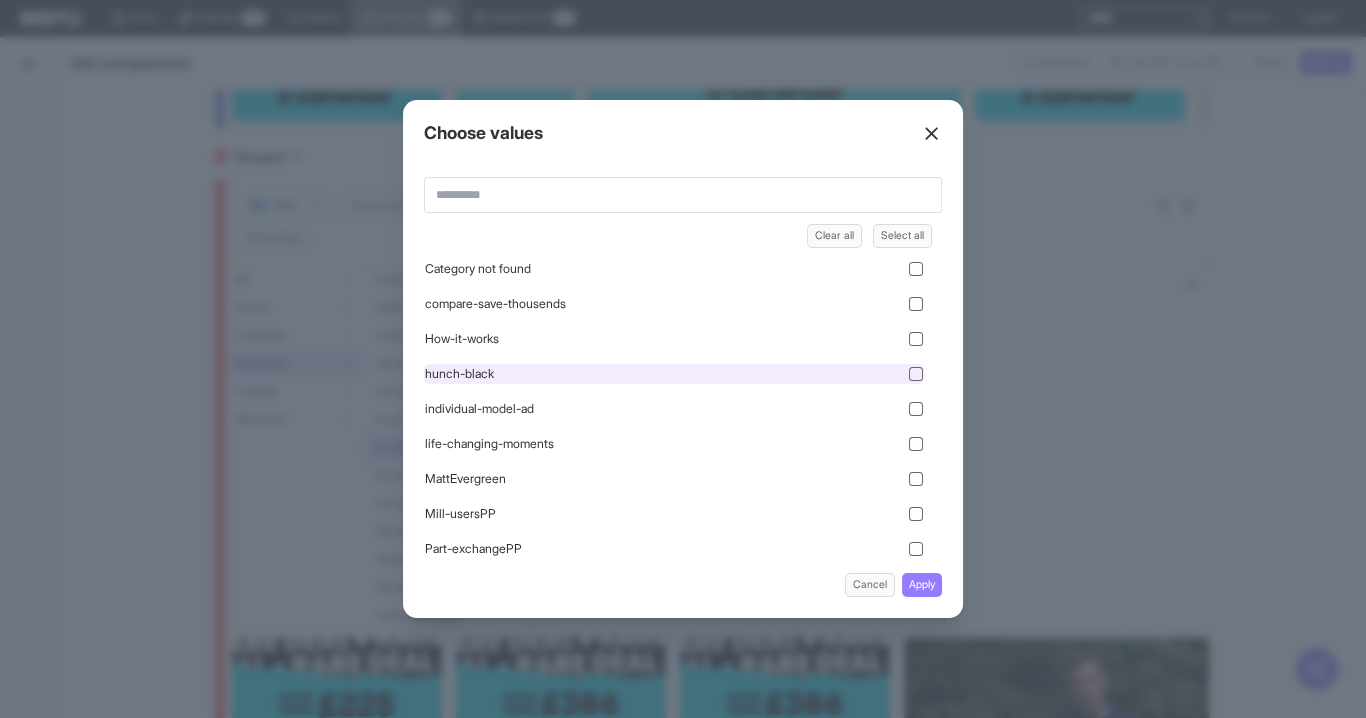 click on "hunch-black" at bounding box center (674, 374) 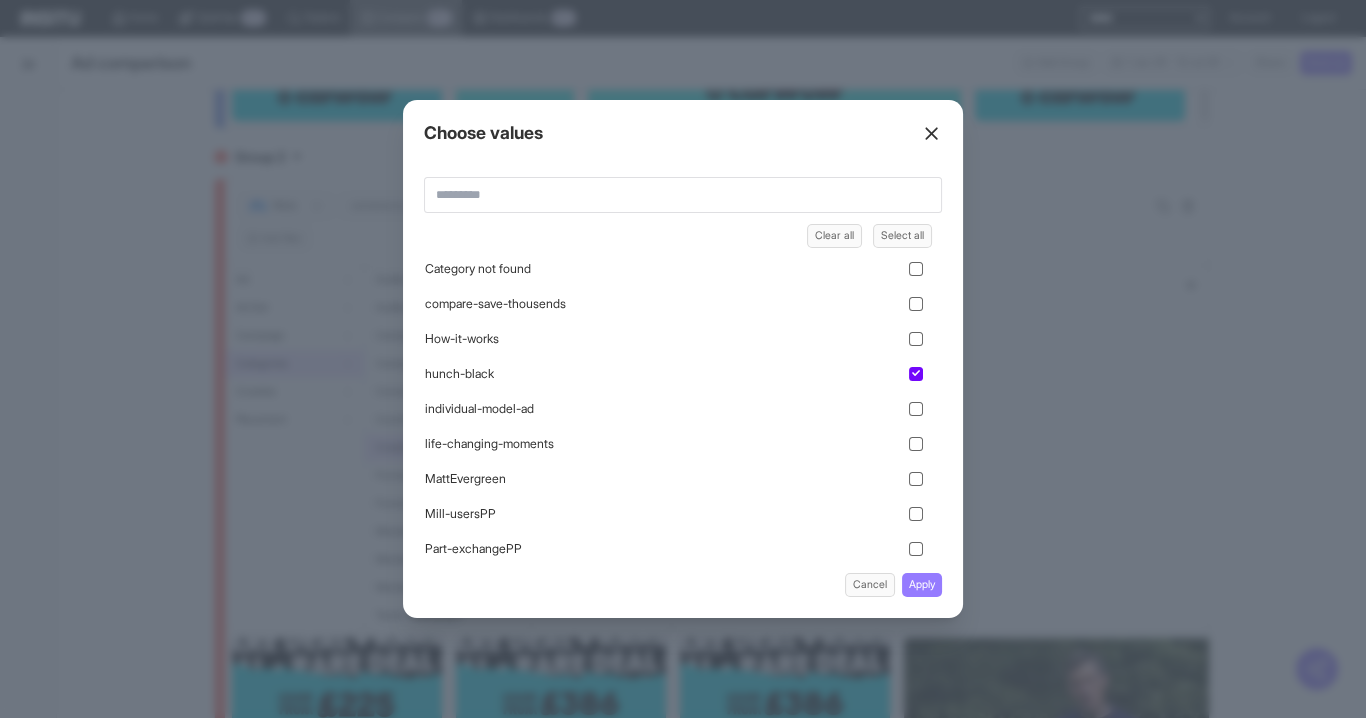 click on "Apply" at bounding box center [922, 585] 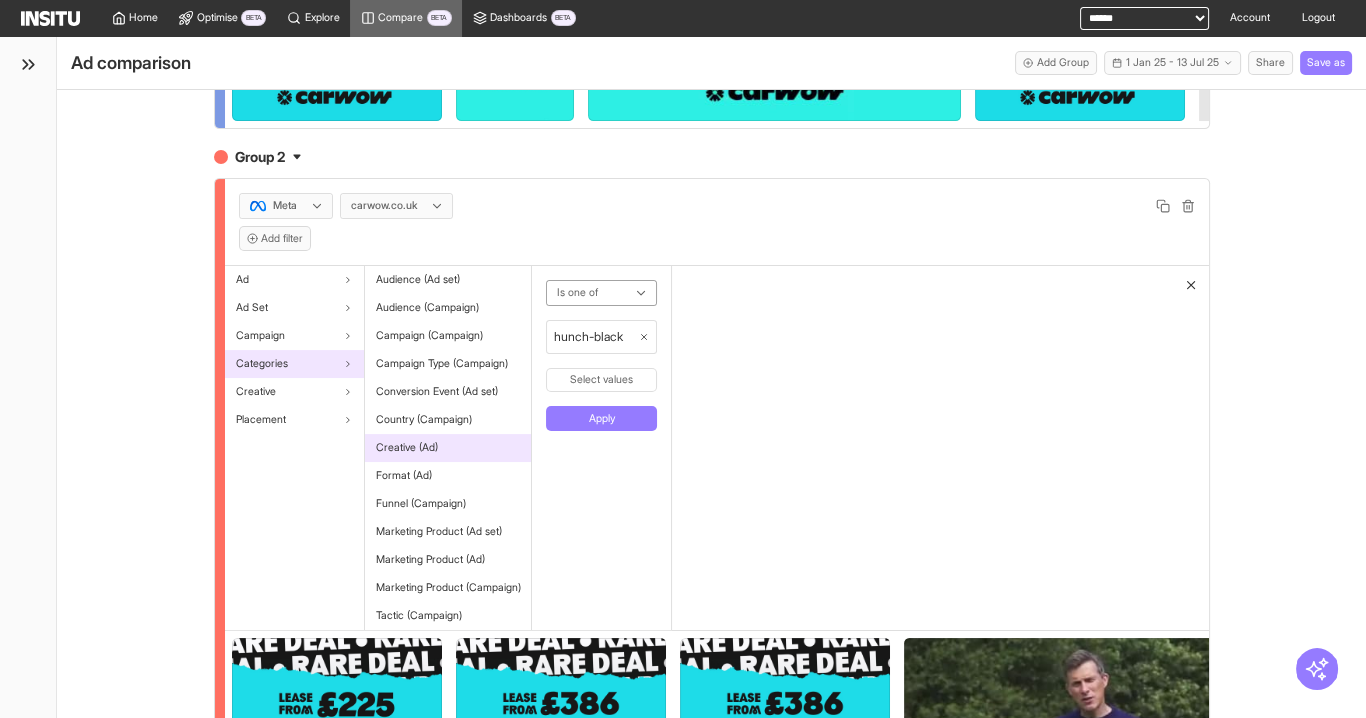 click on "Apply" at bounding box center (601, 418) 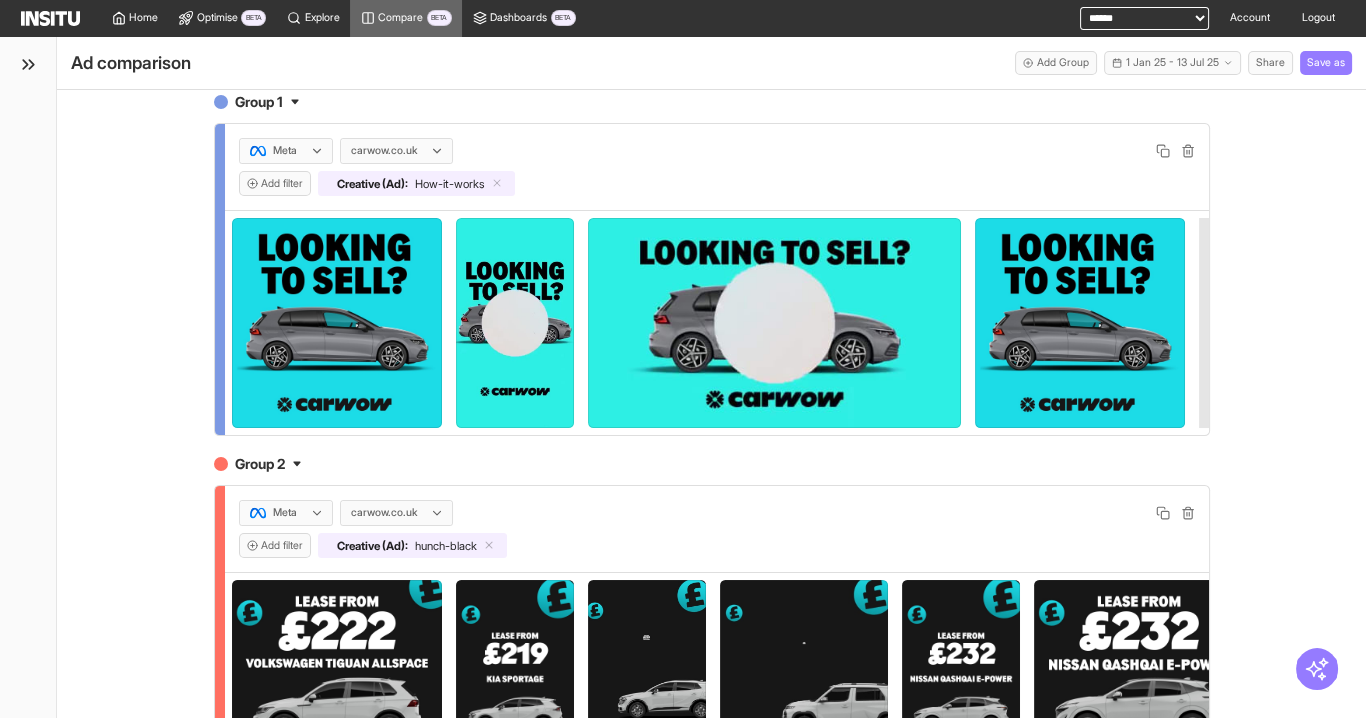scroll, scrollTop: 0, scrollLeft: 0, axis: both 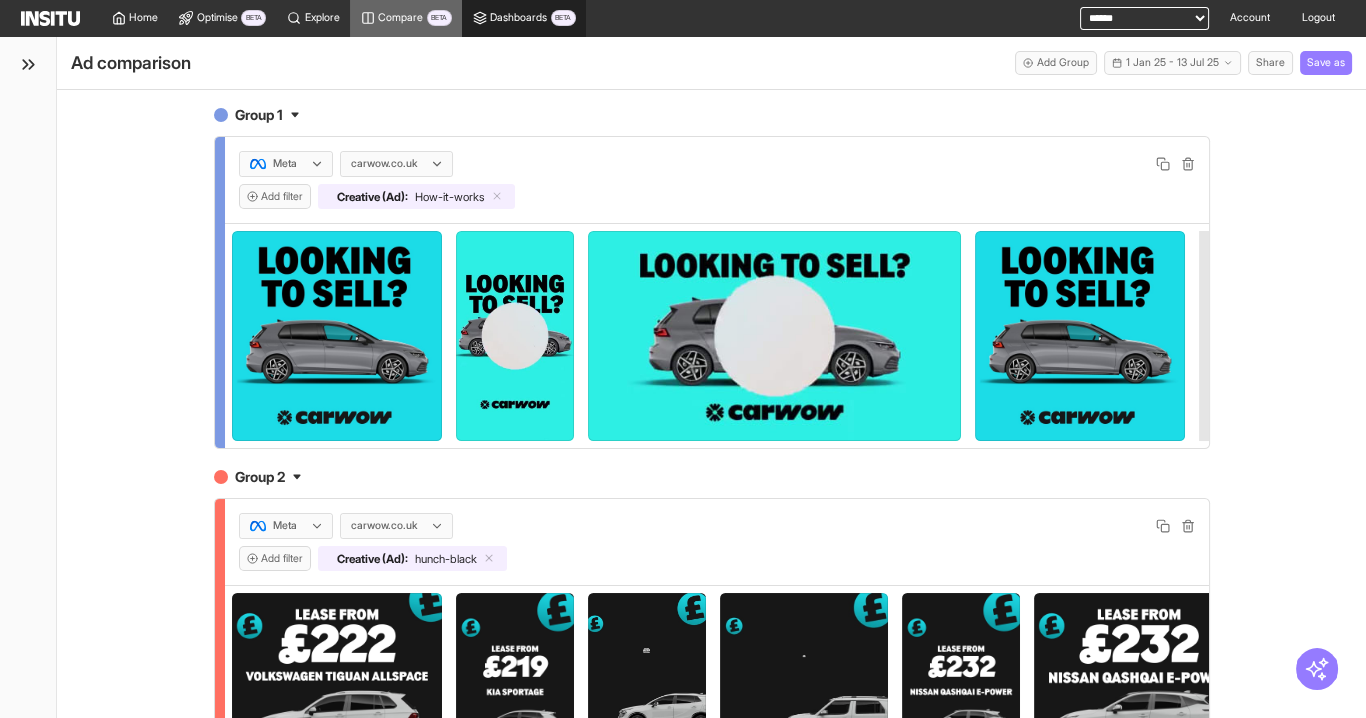 click on "Dashboards BETA" at bounding box center [524, 18] 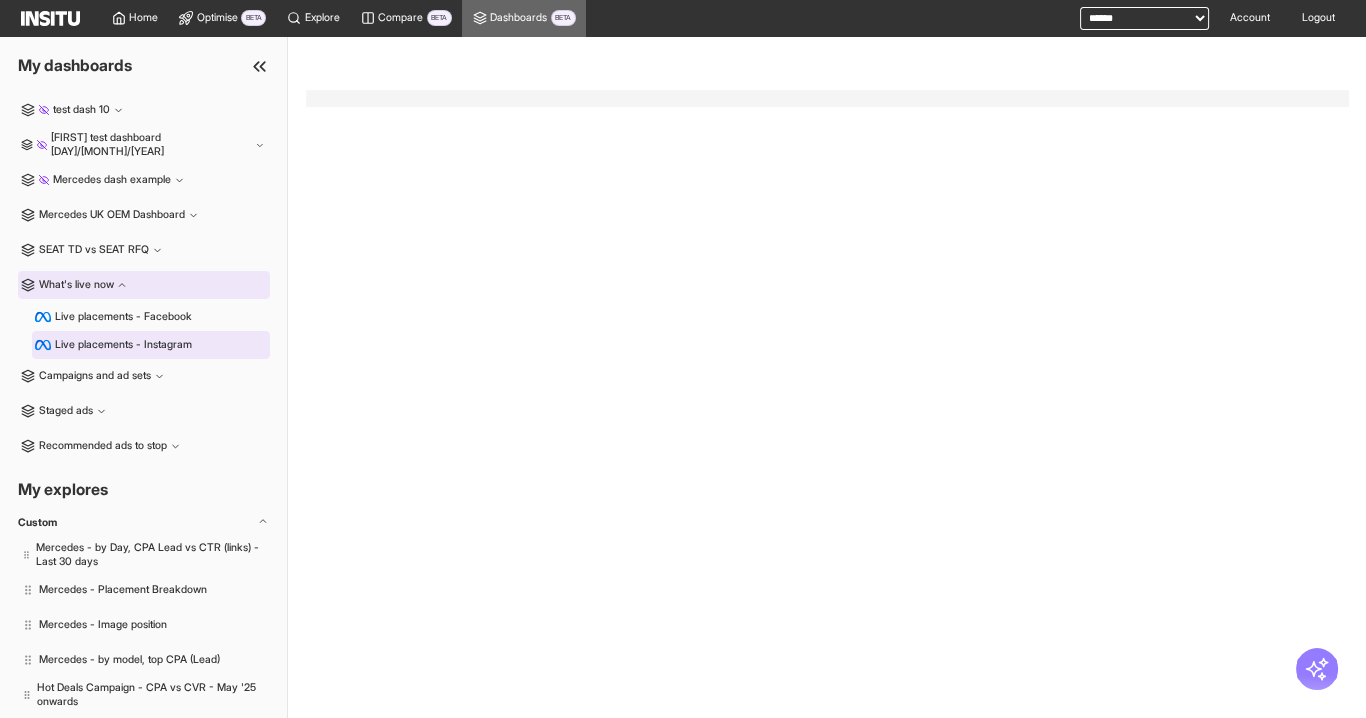 select on "**" 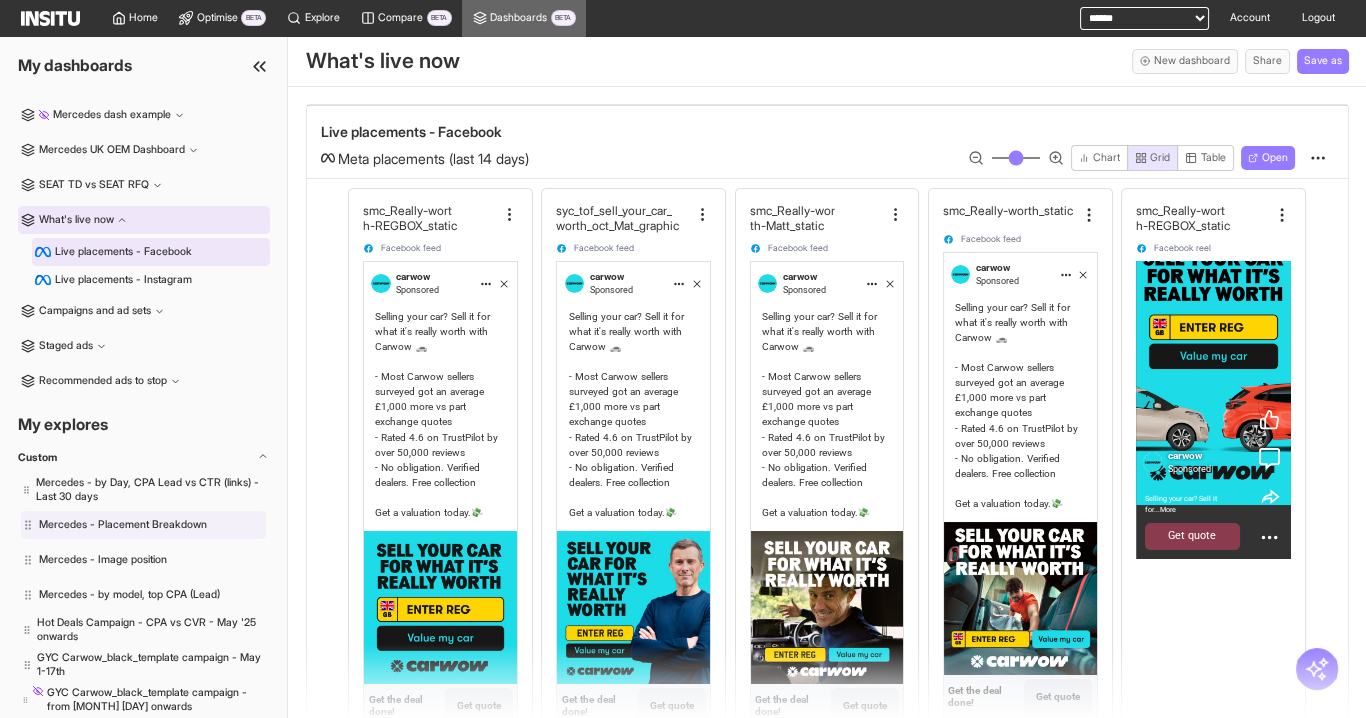 scroll, scrollTop: 0, scrollLeft: 0, axis: both 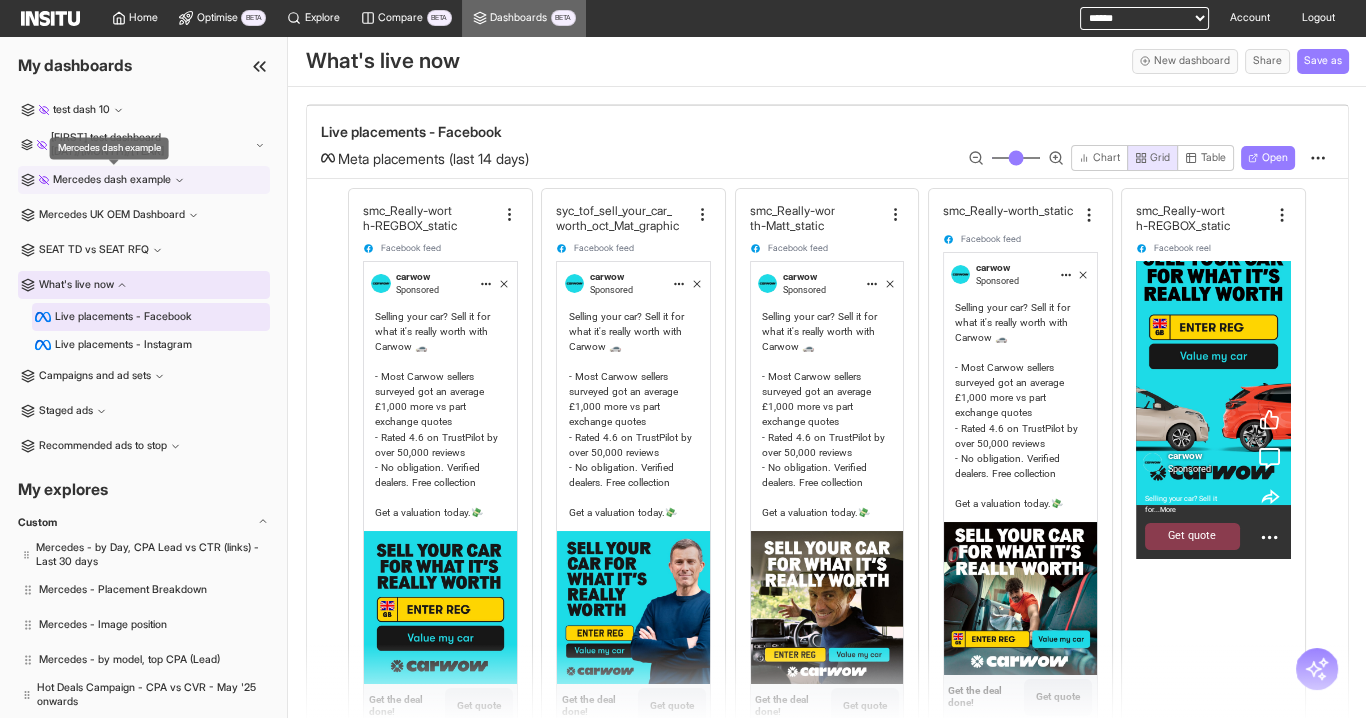 click on "Mercedes dash example" at bounding box center [112, 180] 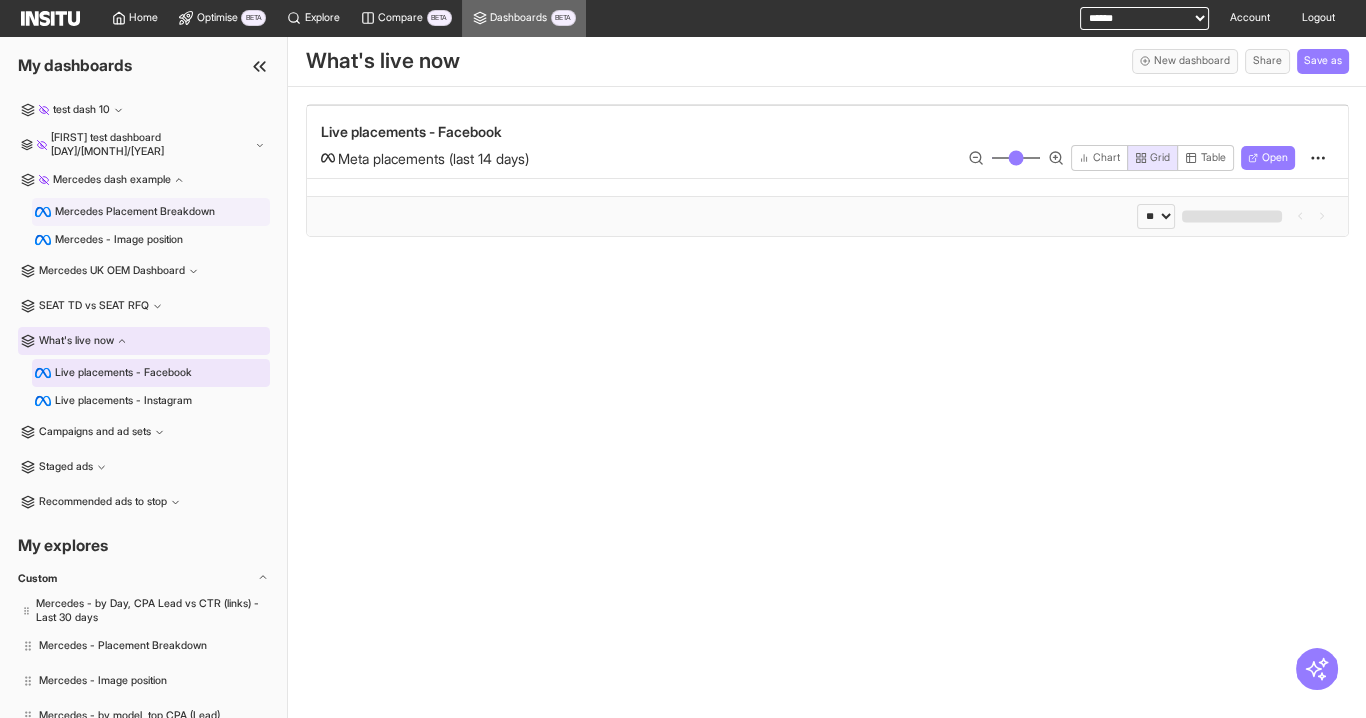 select on "**" 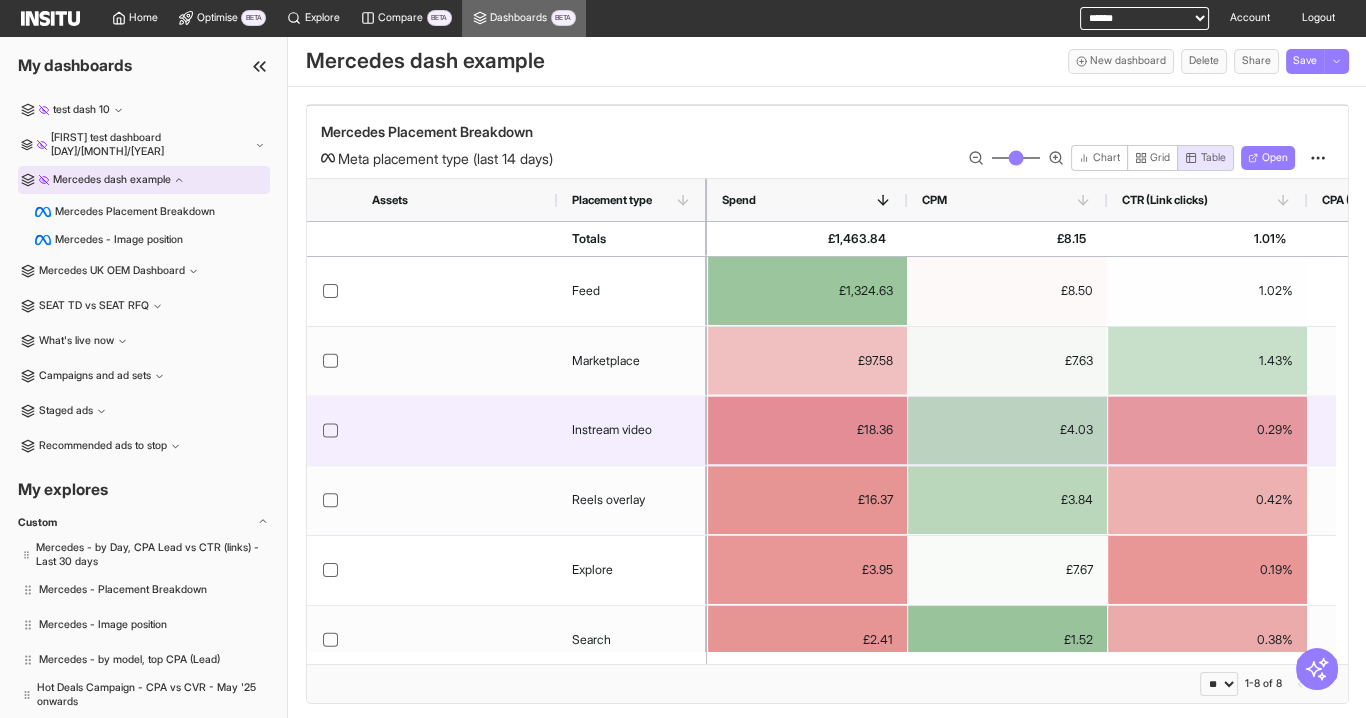 scroll, scrollTop: 124, scrollLeft: 0, axis: vertical 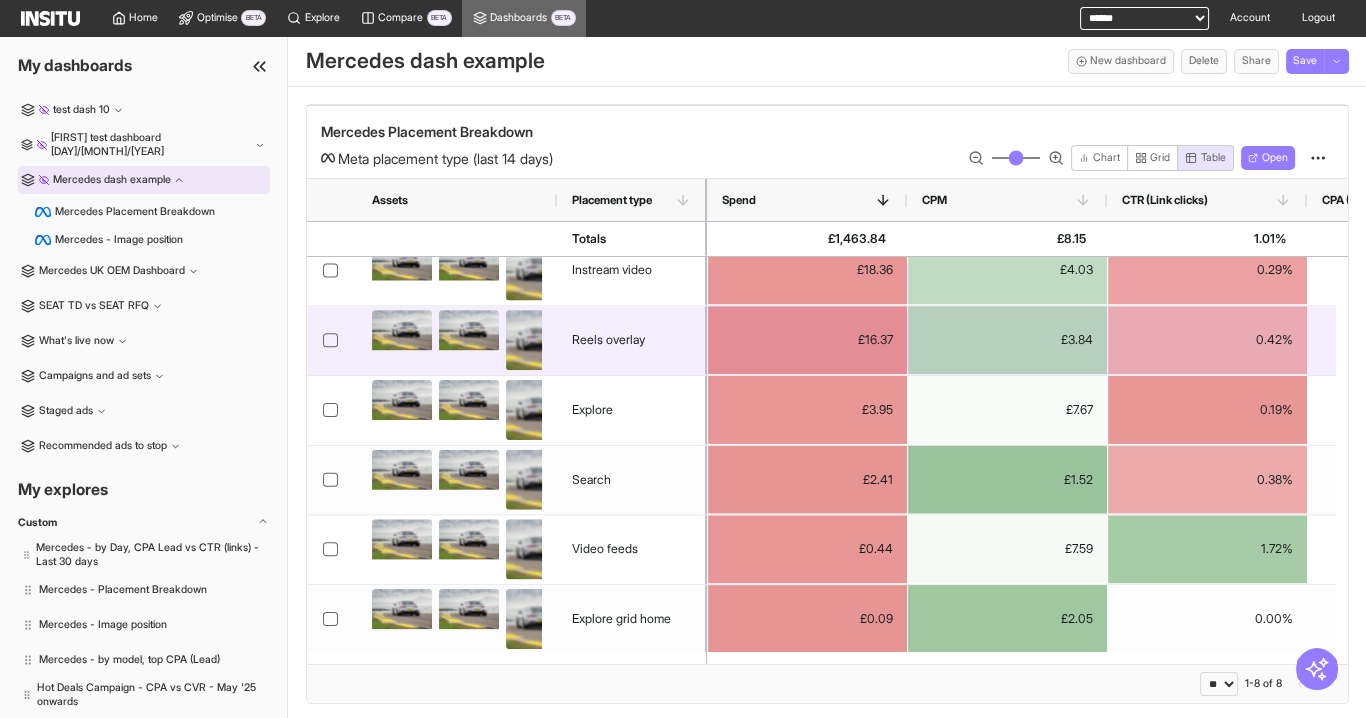 select on "**" 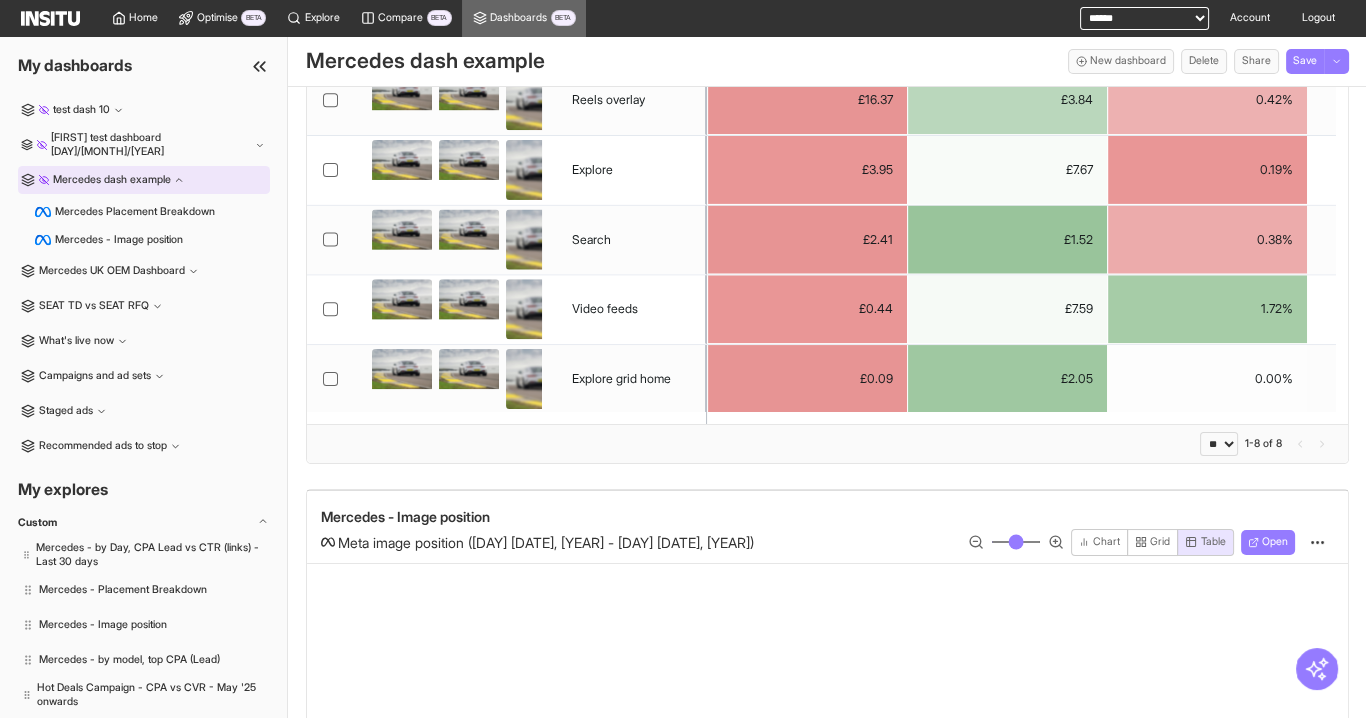 scroll, scrollTop: 625, scrollLeft: 0, axis: vertical 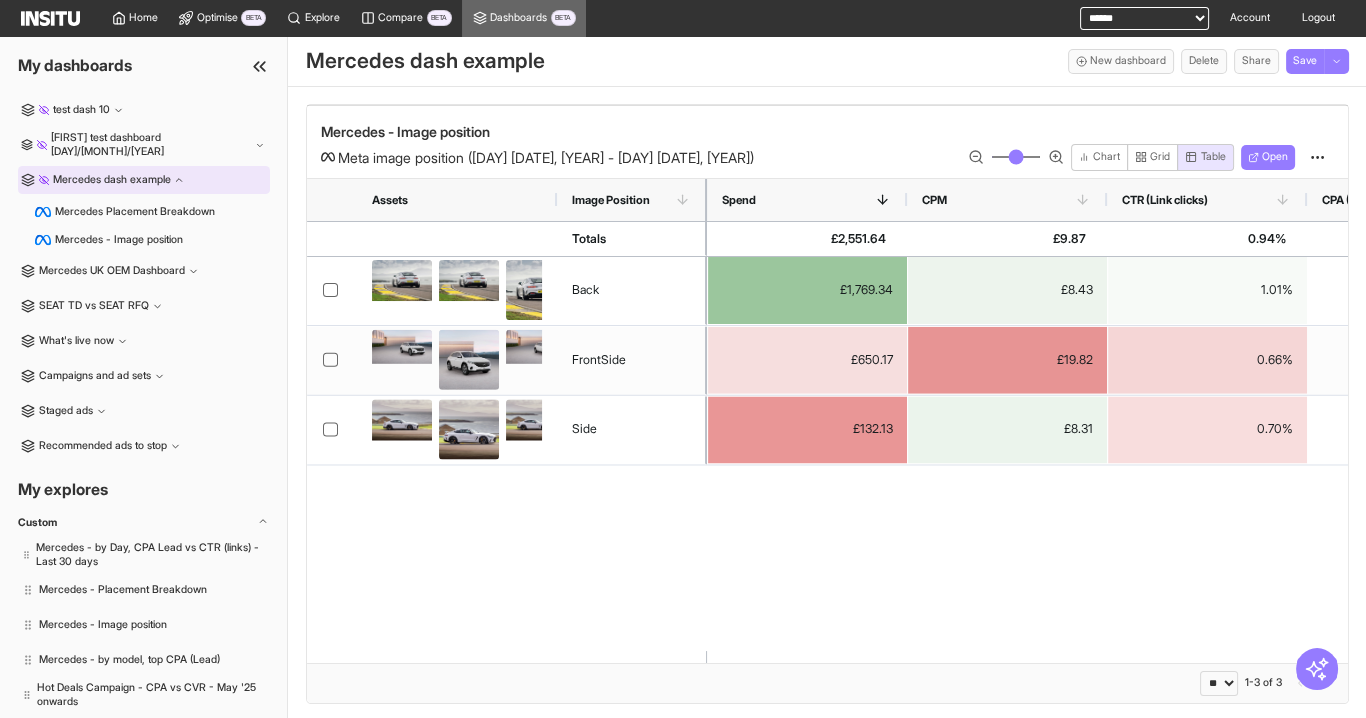 click on "Mercedes dash example New dashboard Delete Share Save" at bounding box center [827, 61] 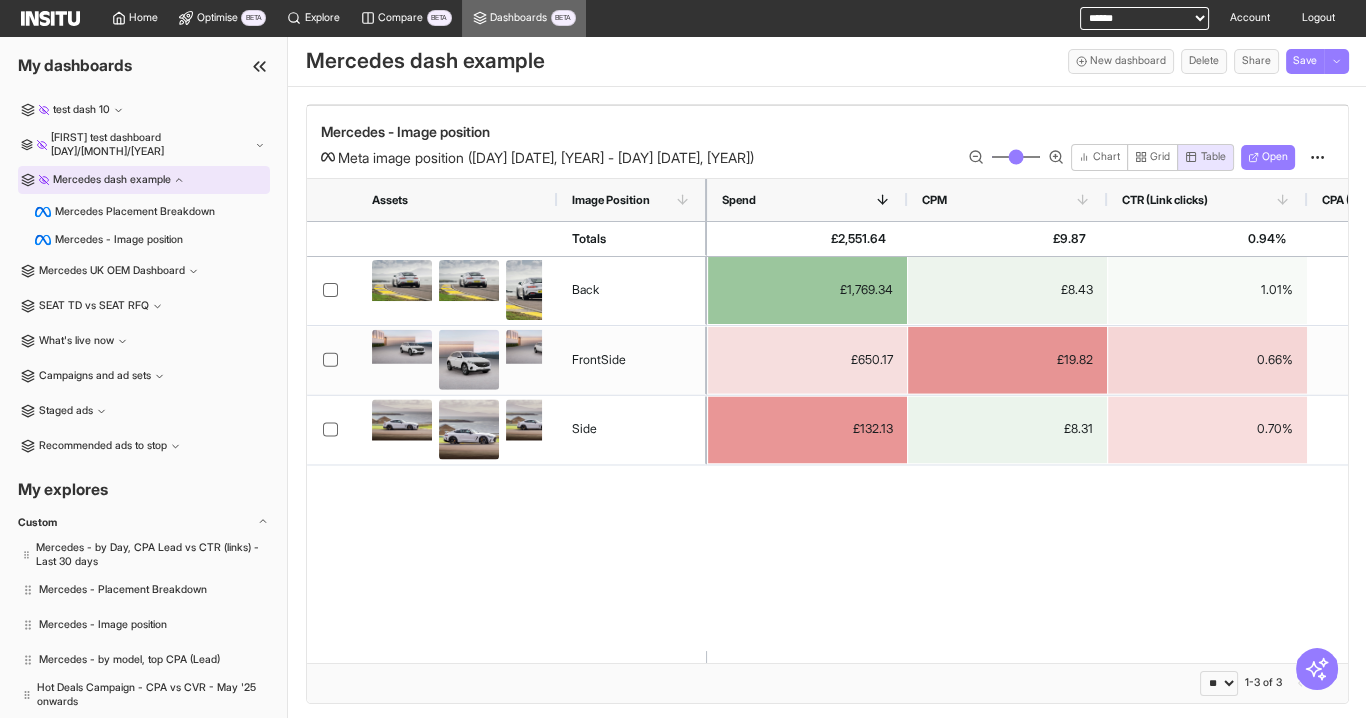 click 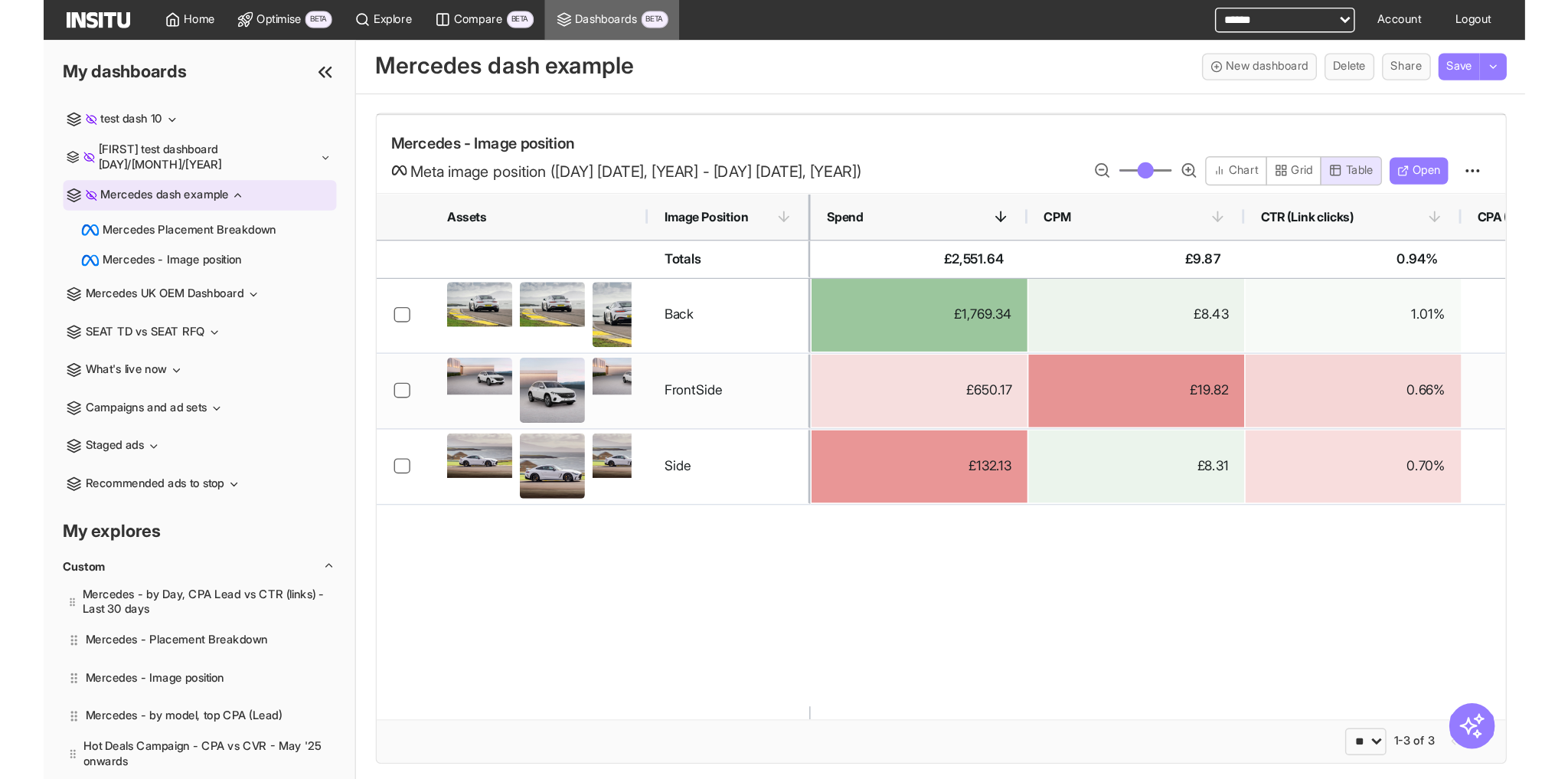 scroll, scrollTop: 113, scrollLeft: 0, axis: vertical 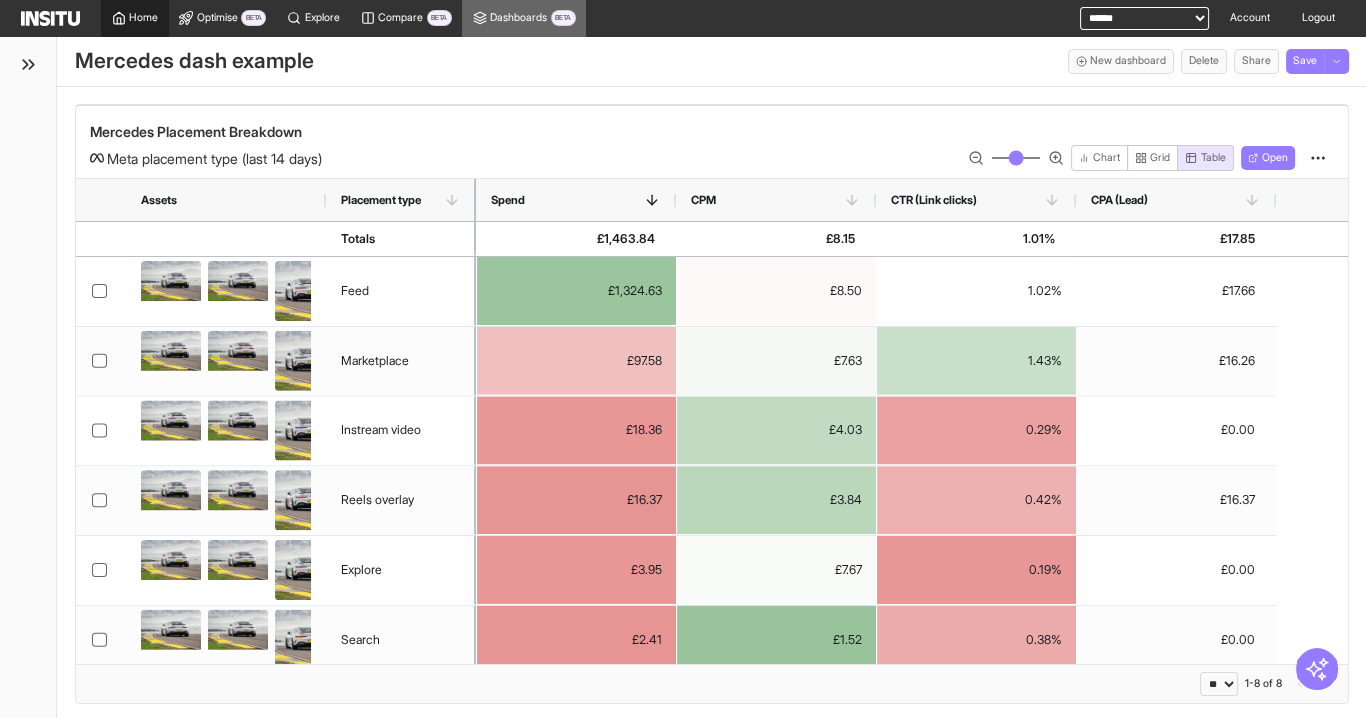 click on "Home" at bounding box center [143, 18] 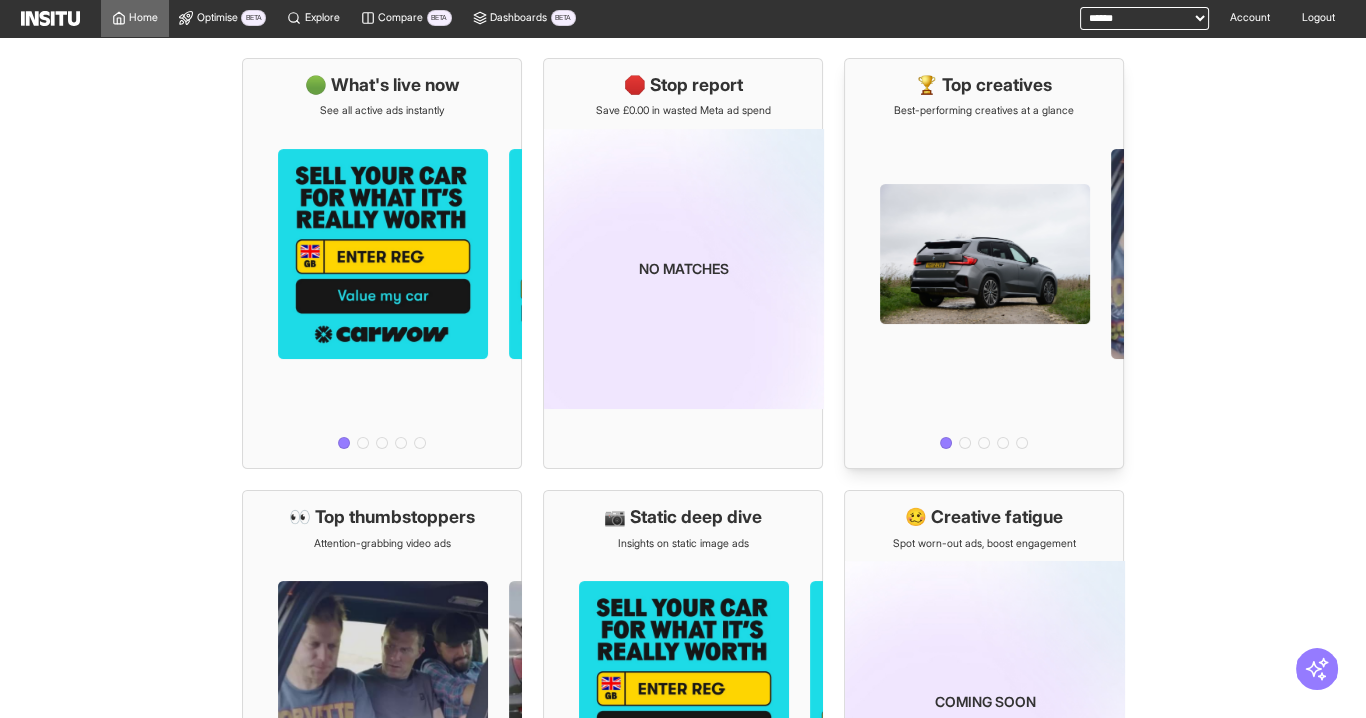 click at bounding box center [984, 286] 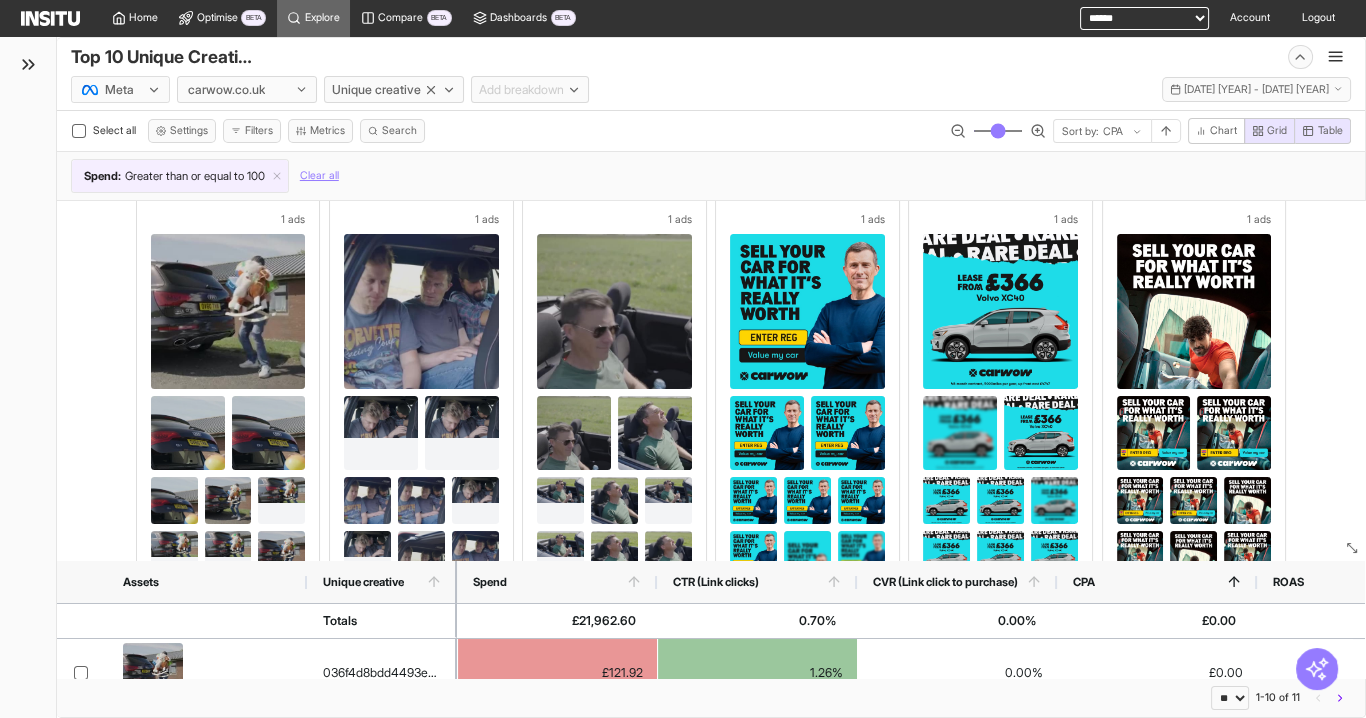 scroll, scrollTop: 0, scrollLeft: 0, axis: both 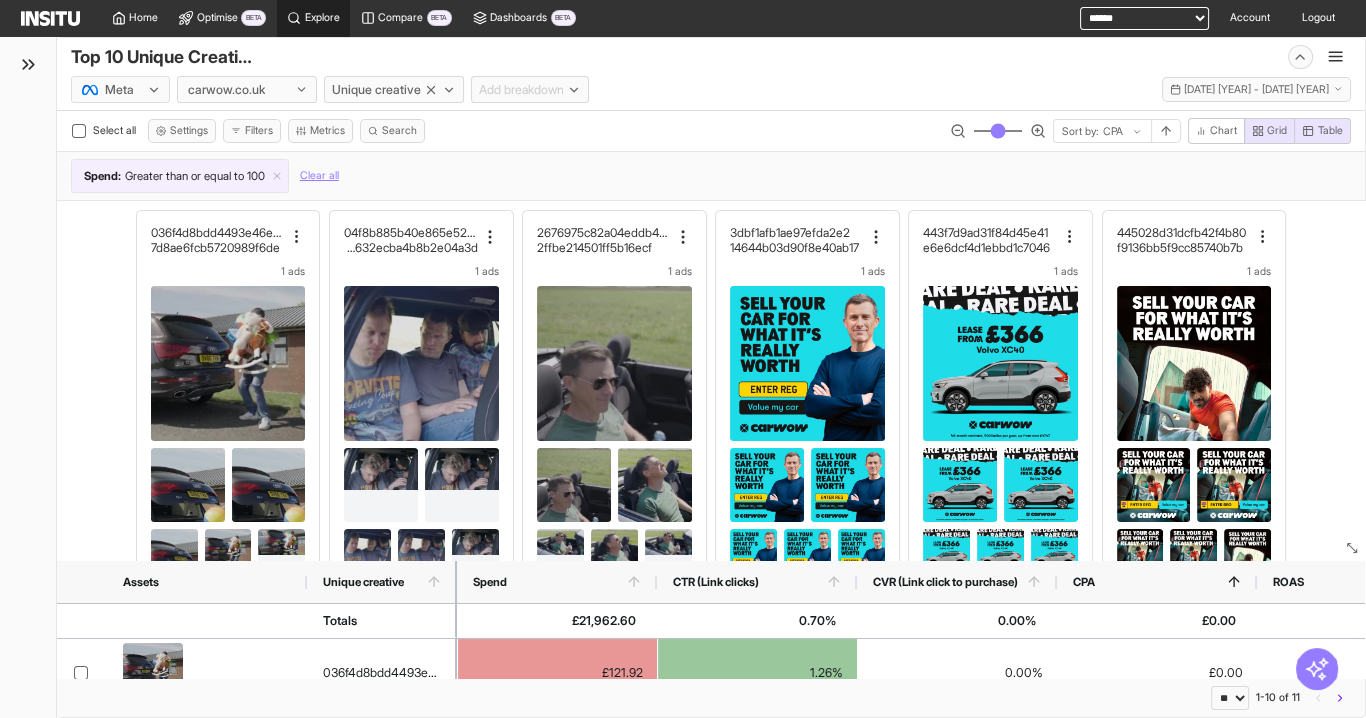 click on "Explore" at bounding box center [314, 18] 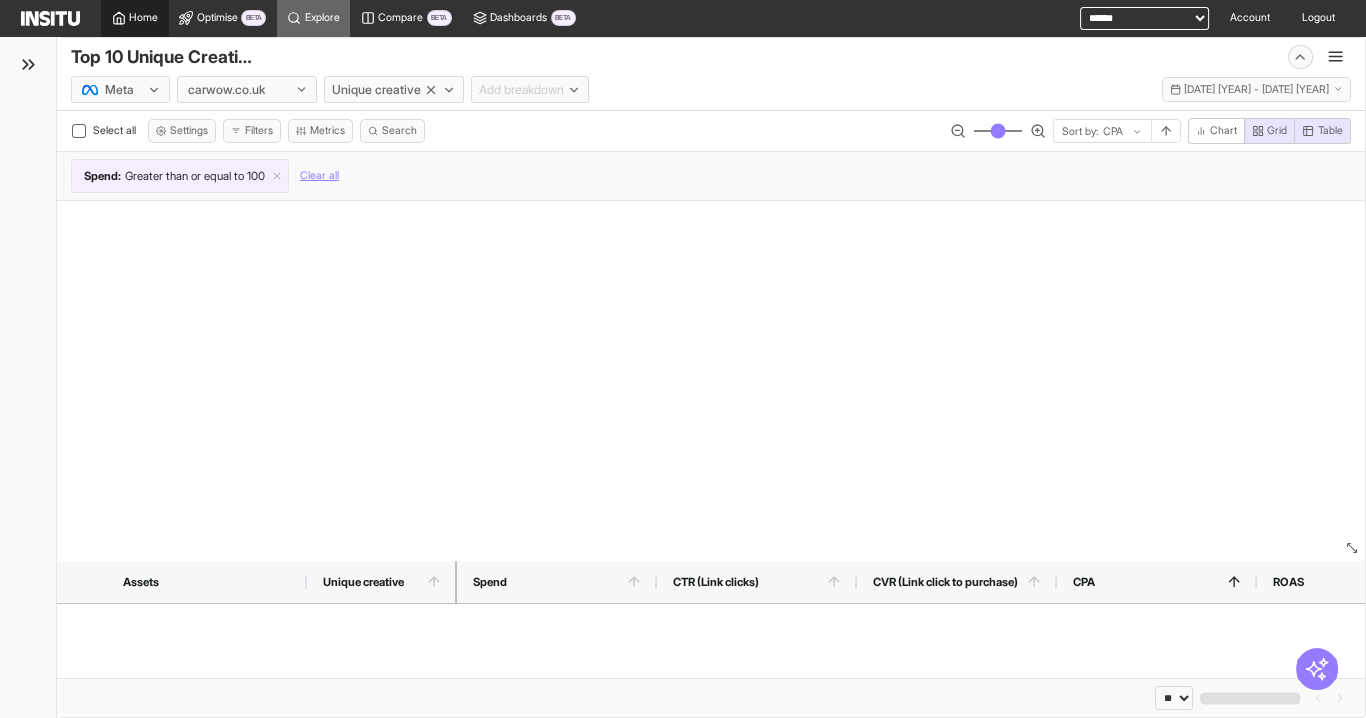 click 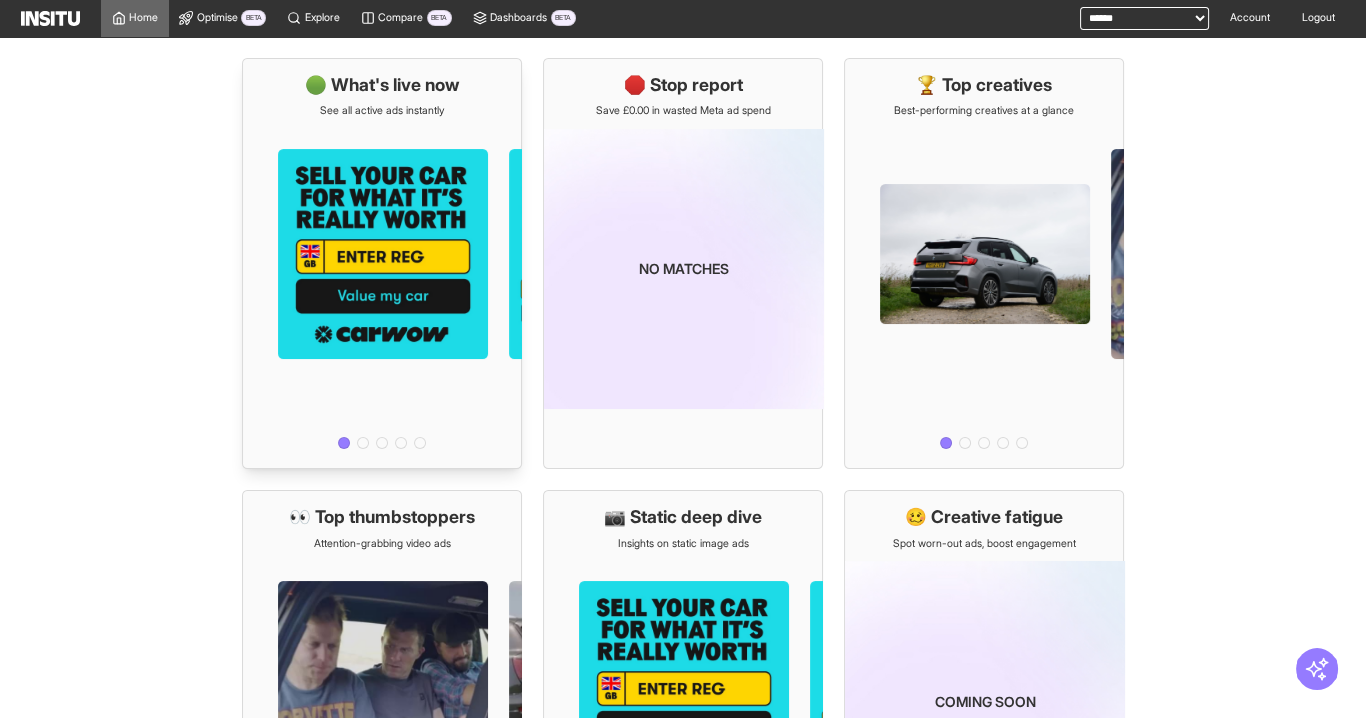 click at bounding box center [382, 286] 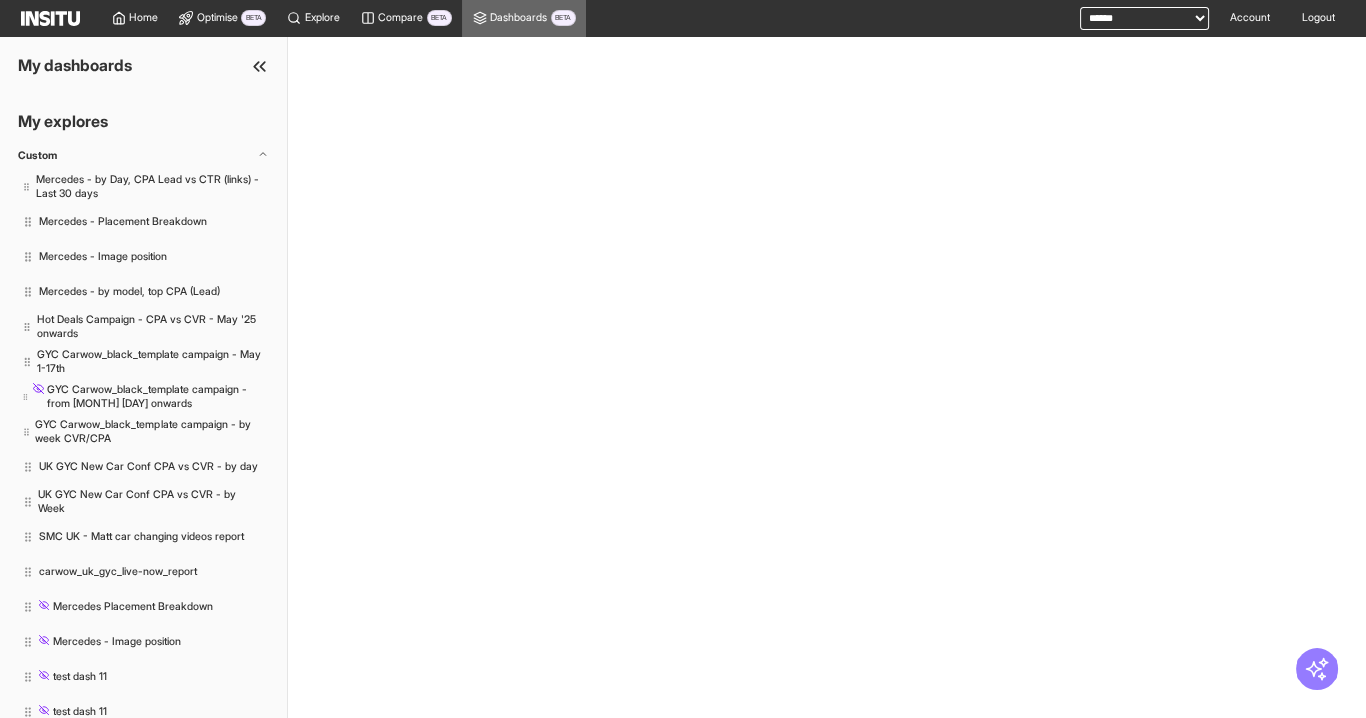 click 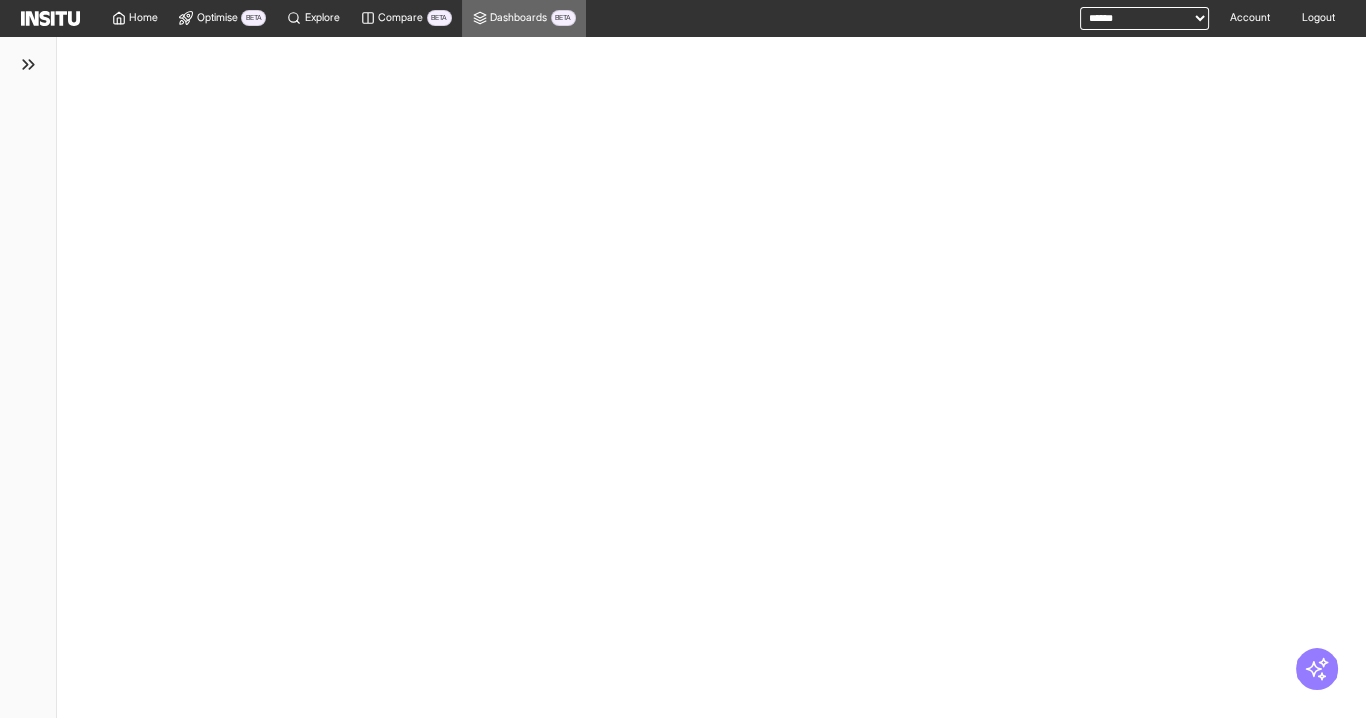 select on "**" 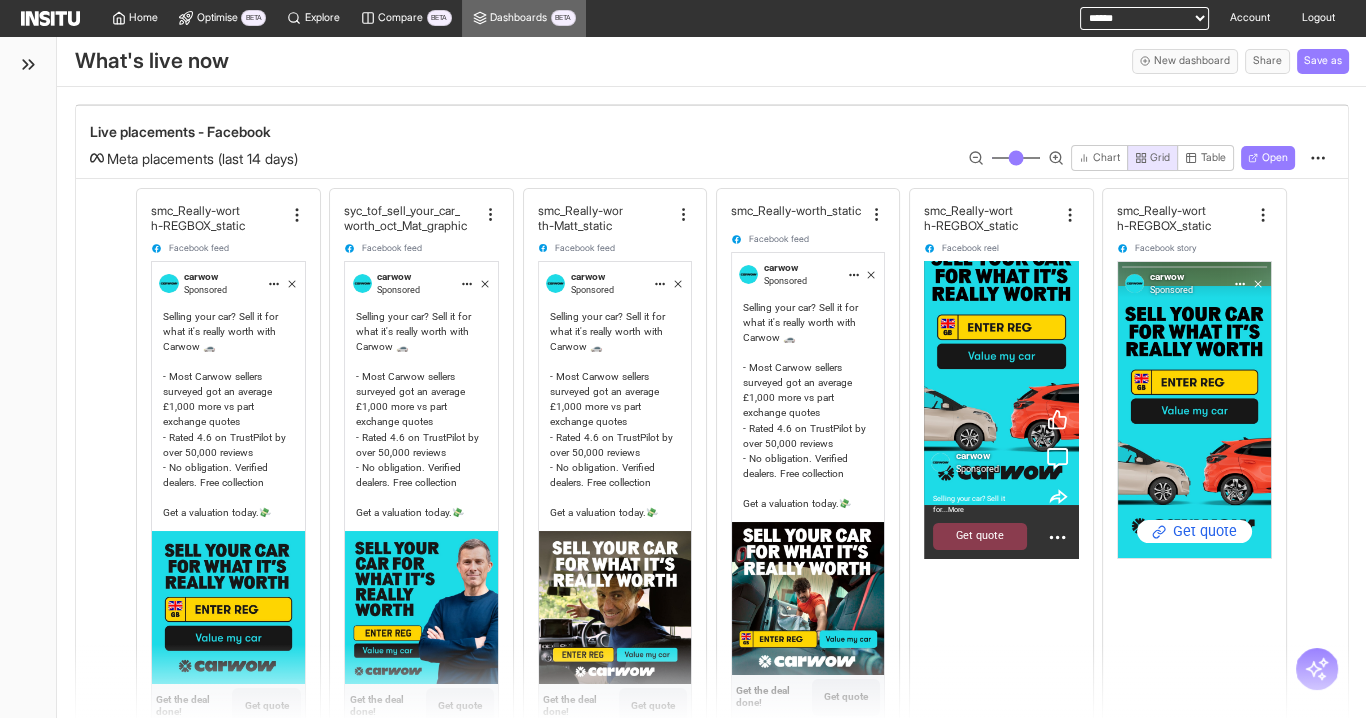 select on "**" 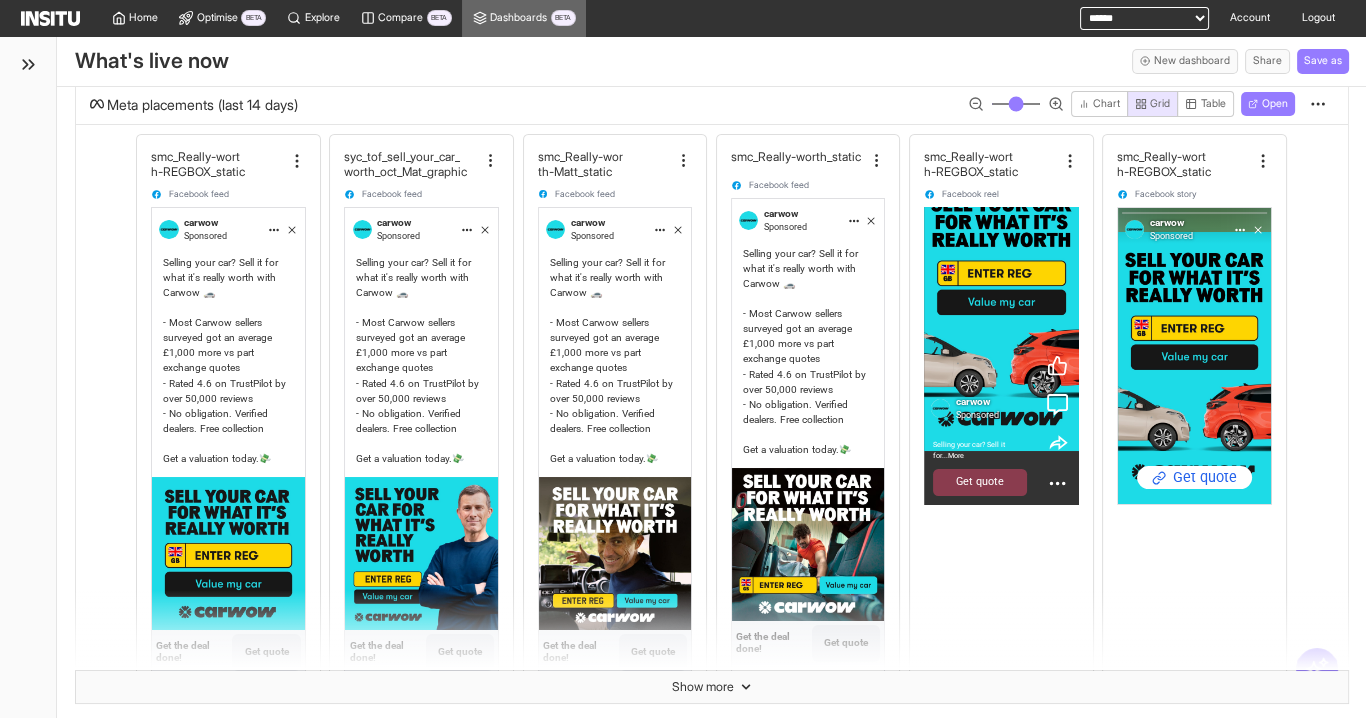 scroll, scrollTop: 80, scrollLeft: 0, axis: vertical 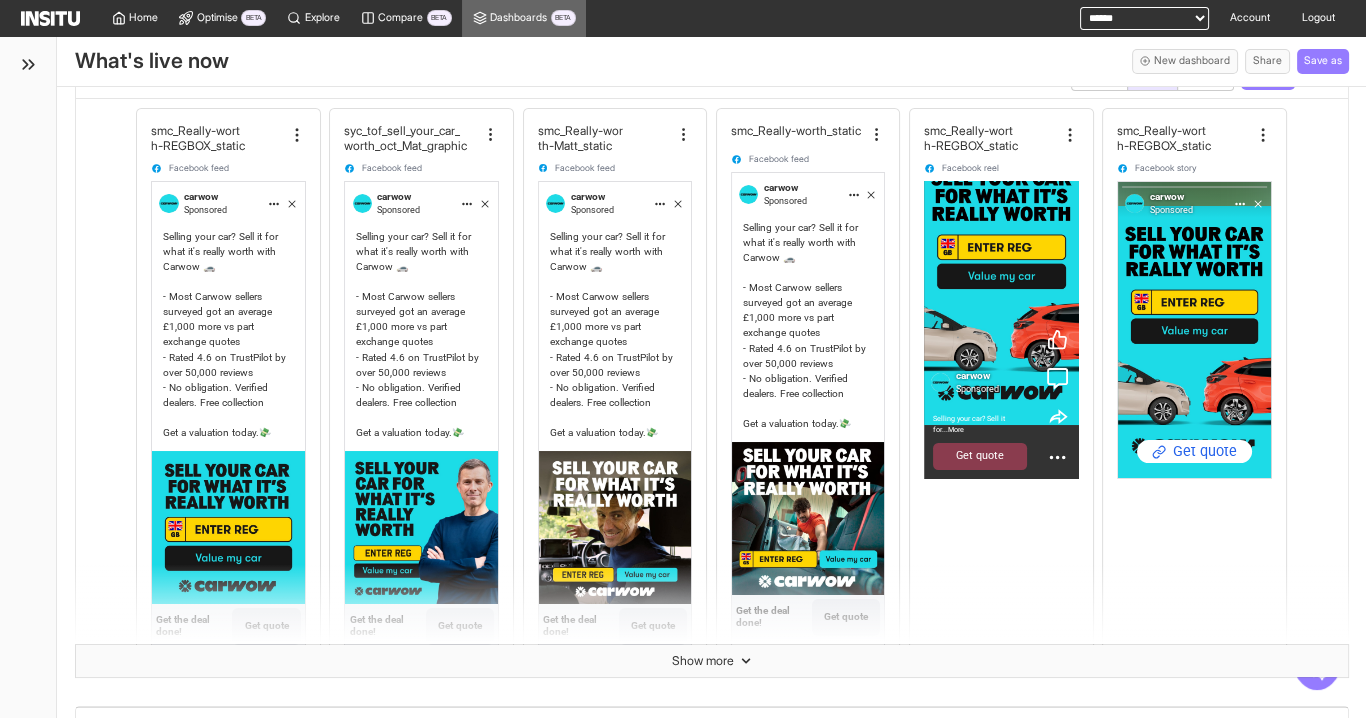 click on "Show more" at bounding box center (712, 661) 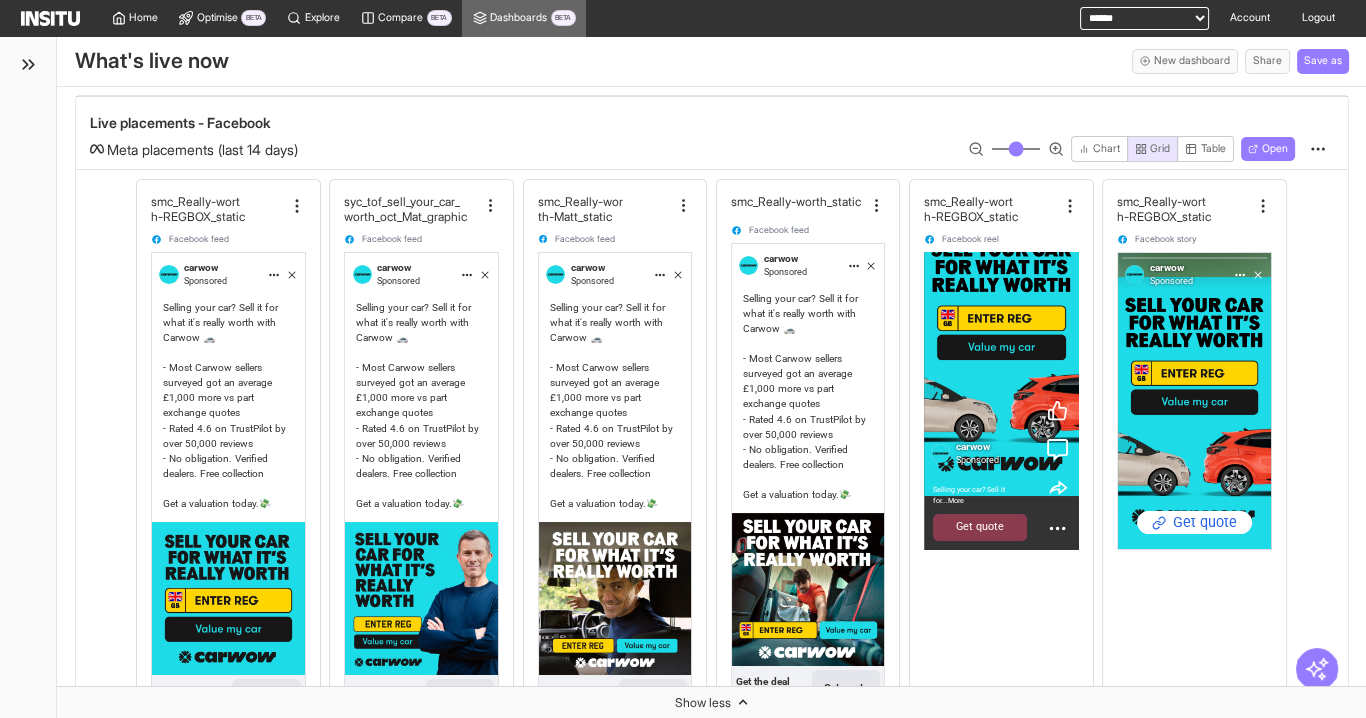 scroll, scrollTop: 0, scrollLeft: 0, axis: both 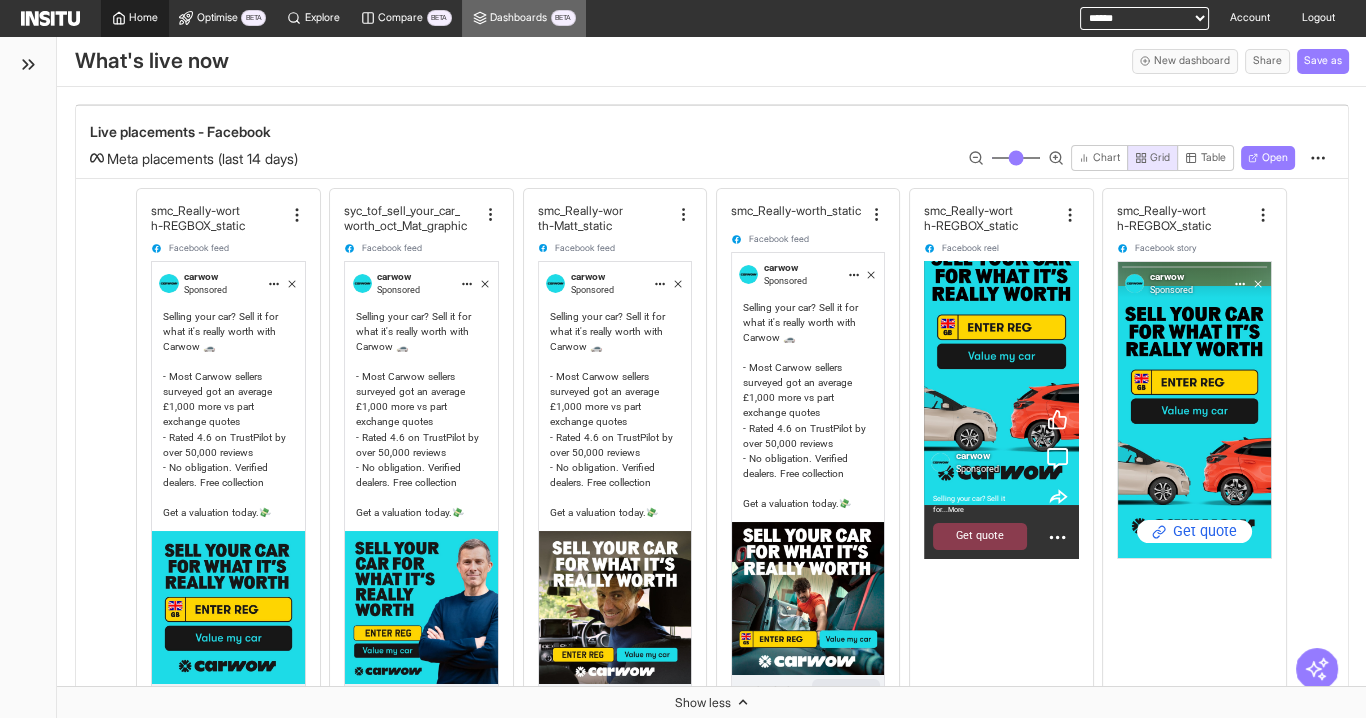 click on "Home" at bounding box center [143, 18] 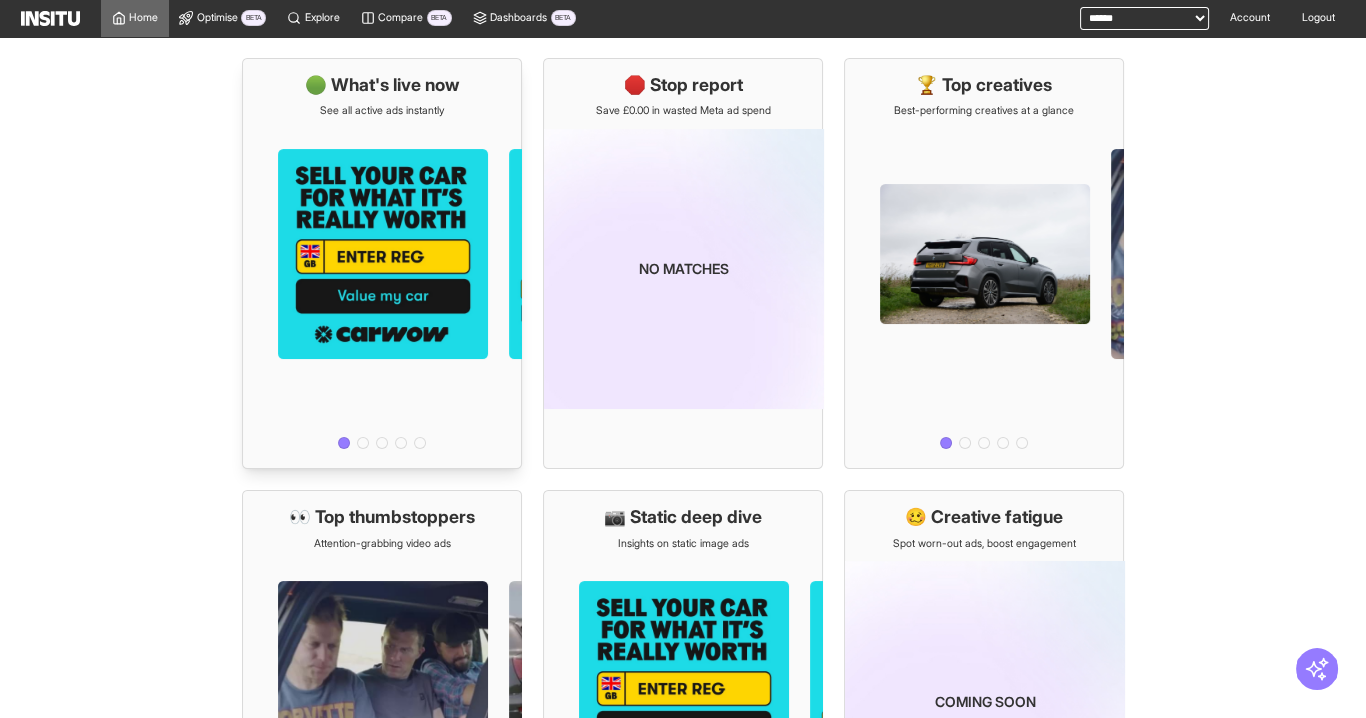 click at bounding box center [363, 443] 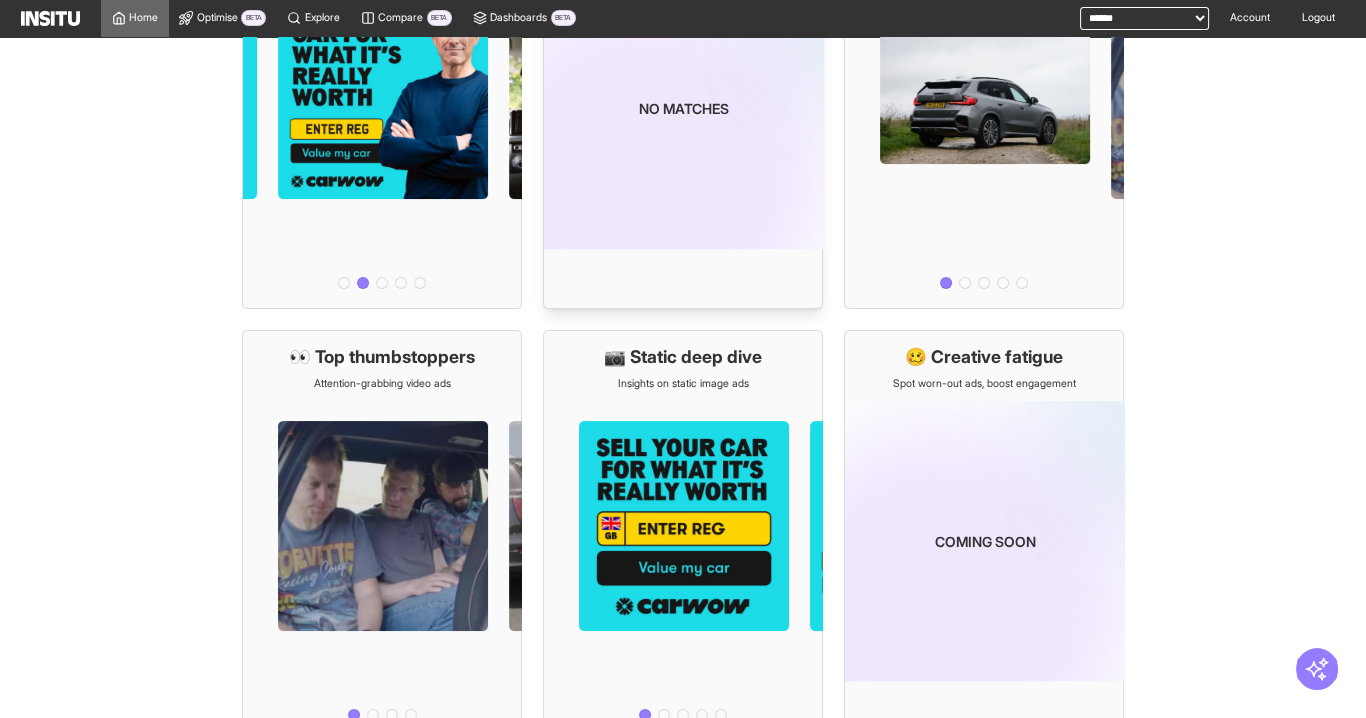 scroll, scrollTop: 0, scrollLeft: 0, axis: both 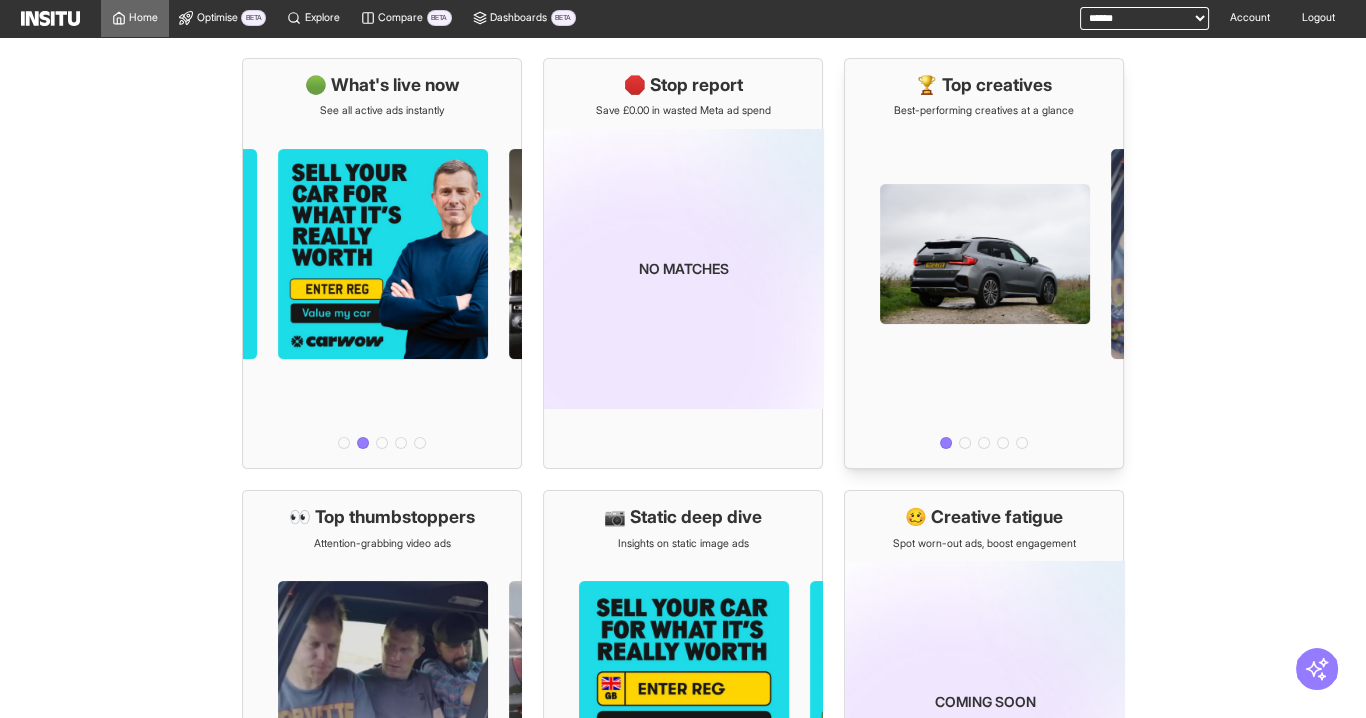 click at bounding box center (984, 286) 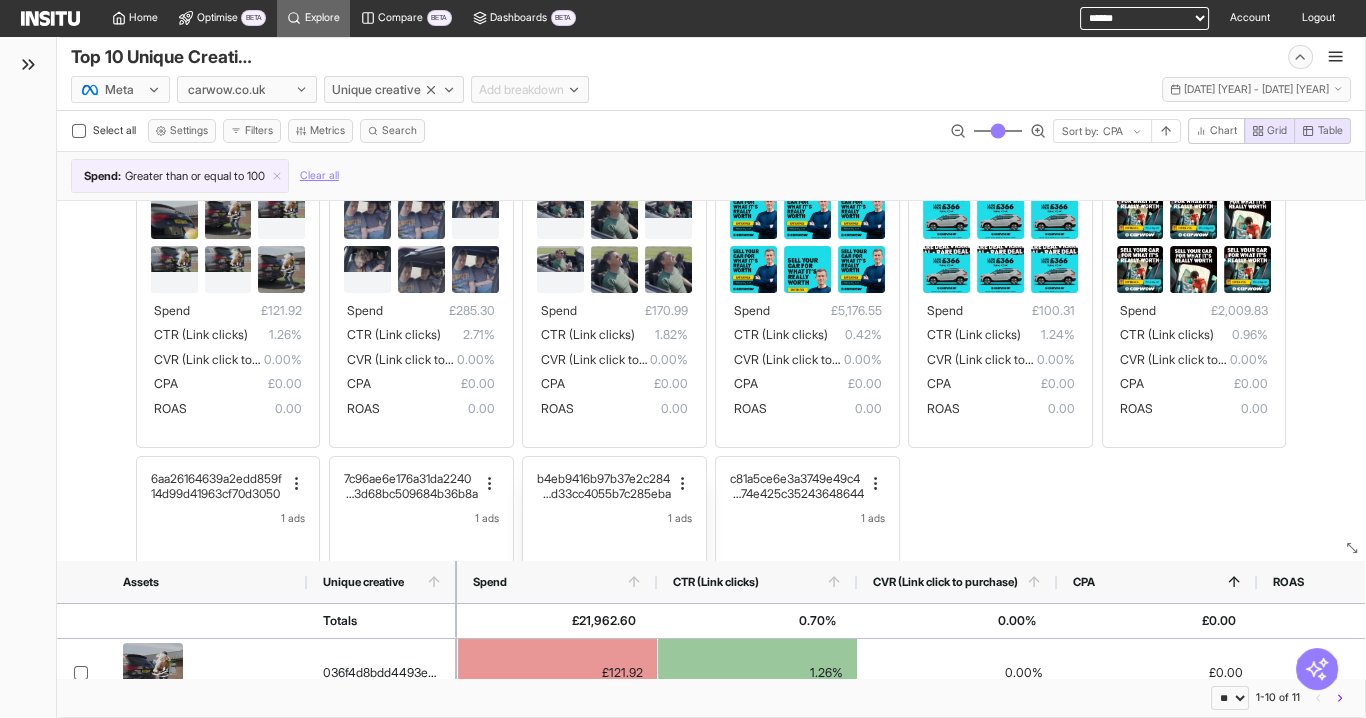 scroll, scrollTop: 400, scrollLeft: 0, axis: vertical 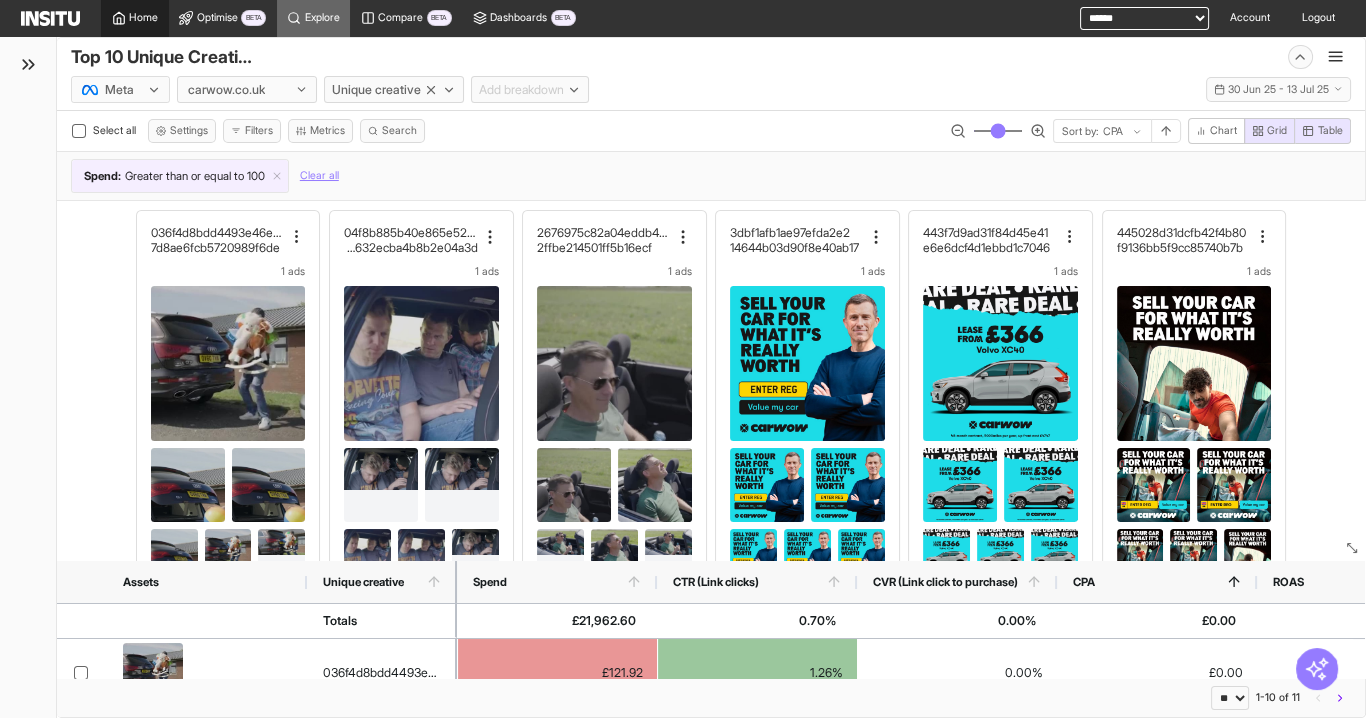 click on "Home" at bounding box center (135, 18) 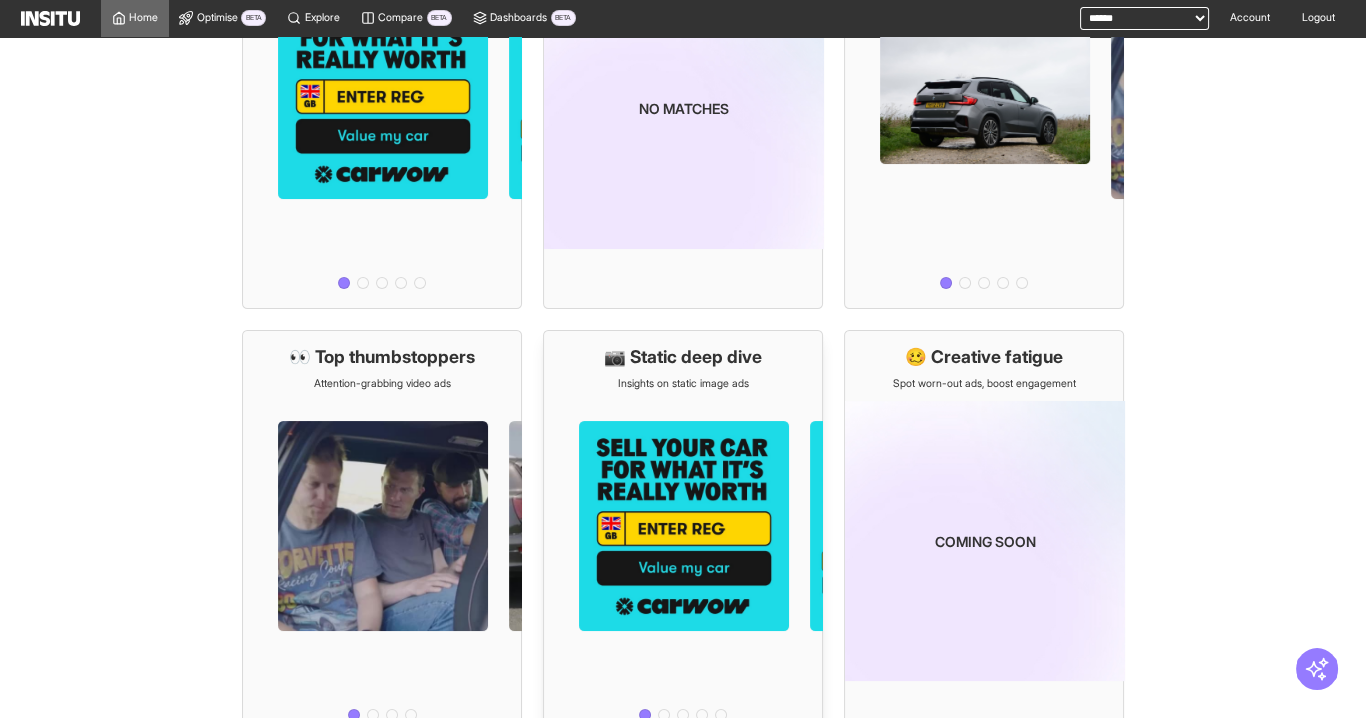 scroll, scrollTop: 240, scrollLeft: 0, axis: vertical 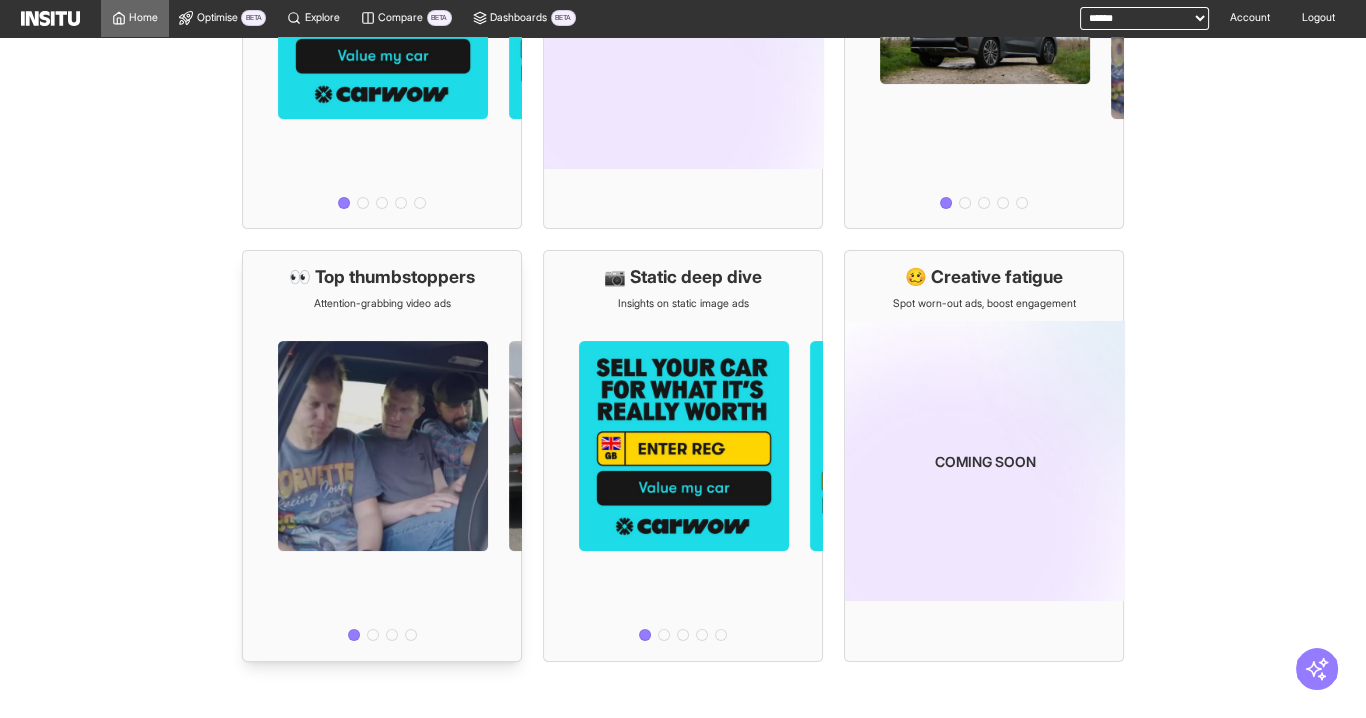 click on "Attention-grabbing video ads" at bounding box center (382, 304) 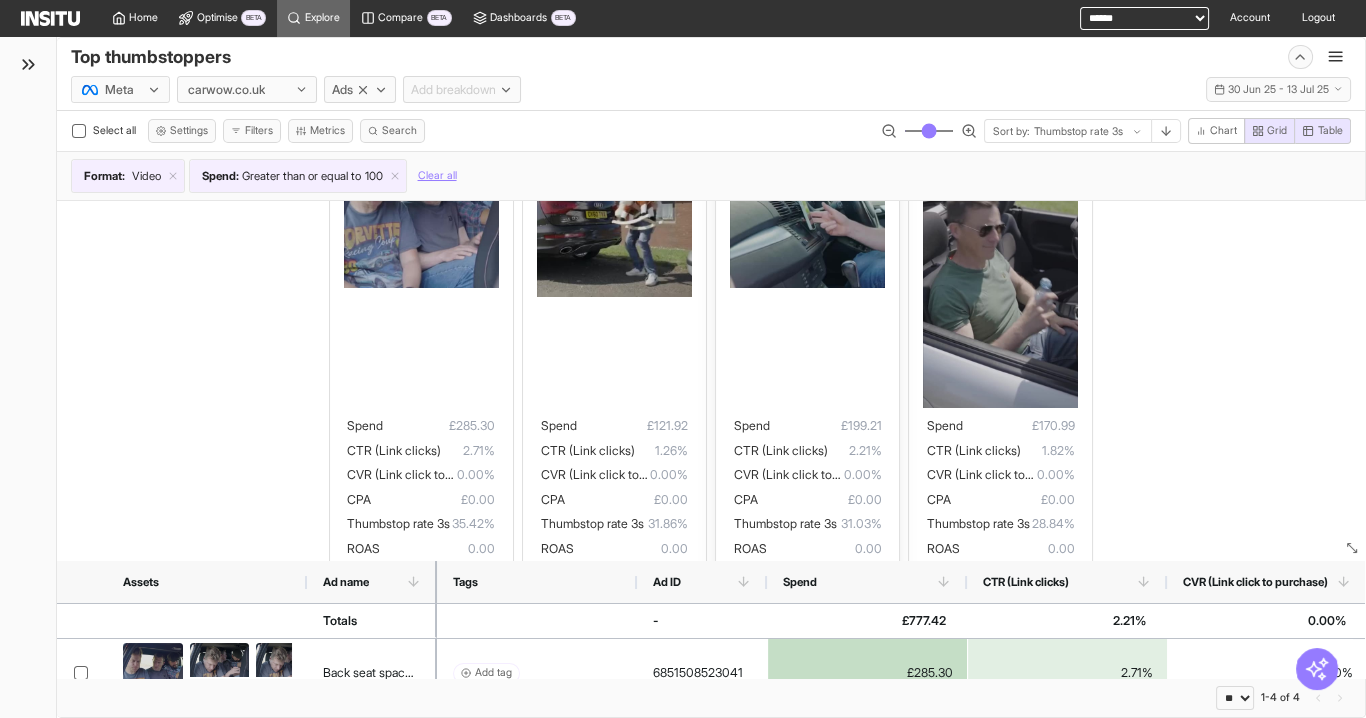 scroll, scrollTop: 0, scrollLeft: 0, axis: both 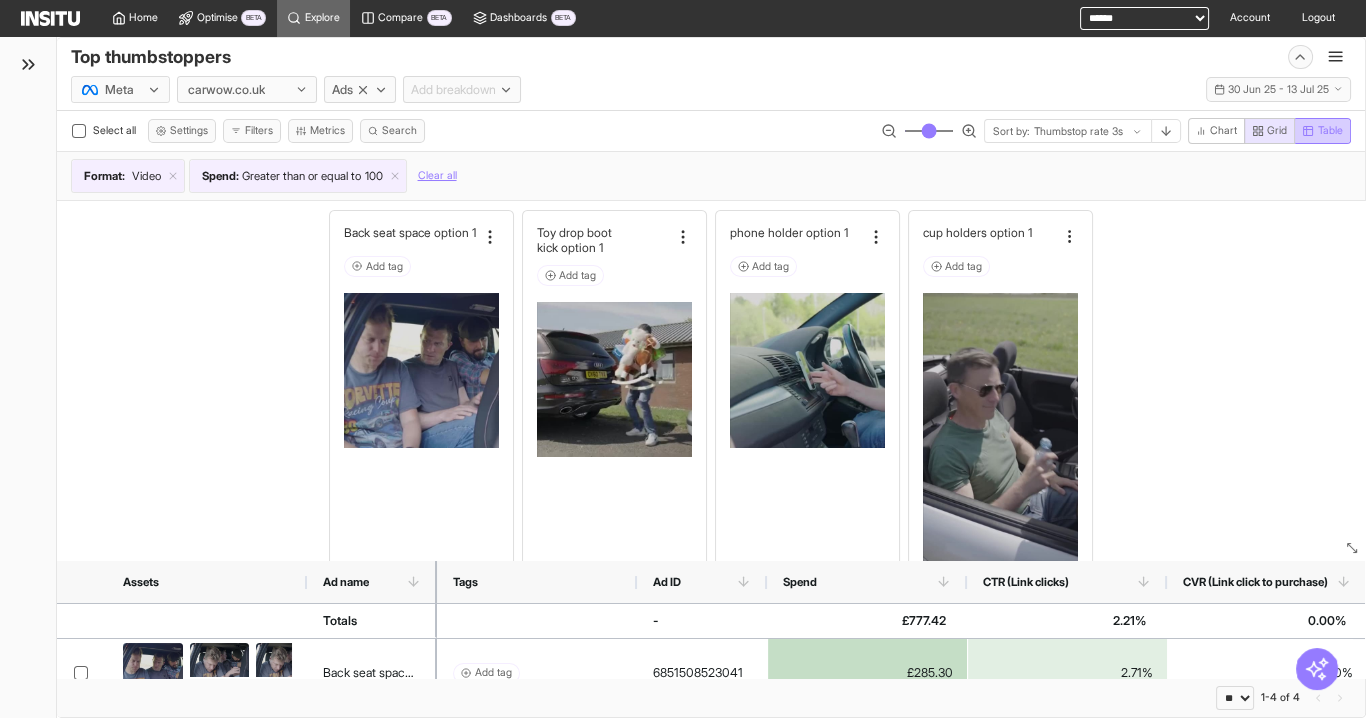 click on "Table" at bounding box center [1330, 131] 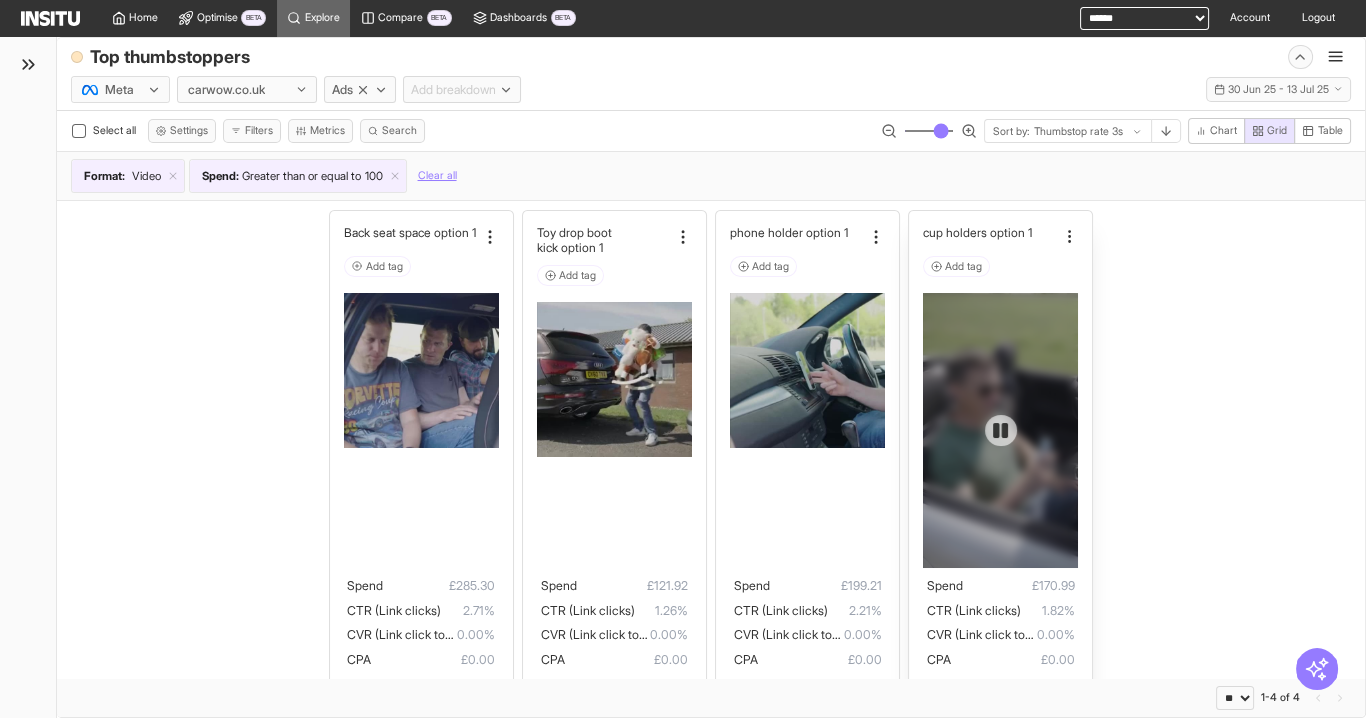 scroll, scrollTop: 73, scrollLeft: 0, axis: vertical 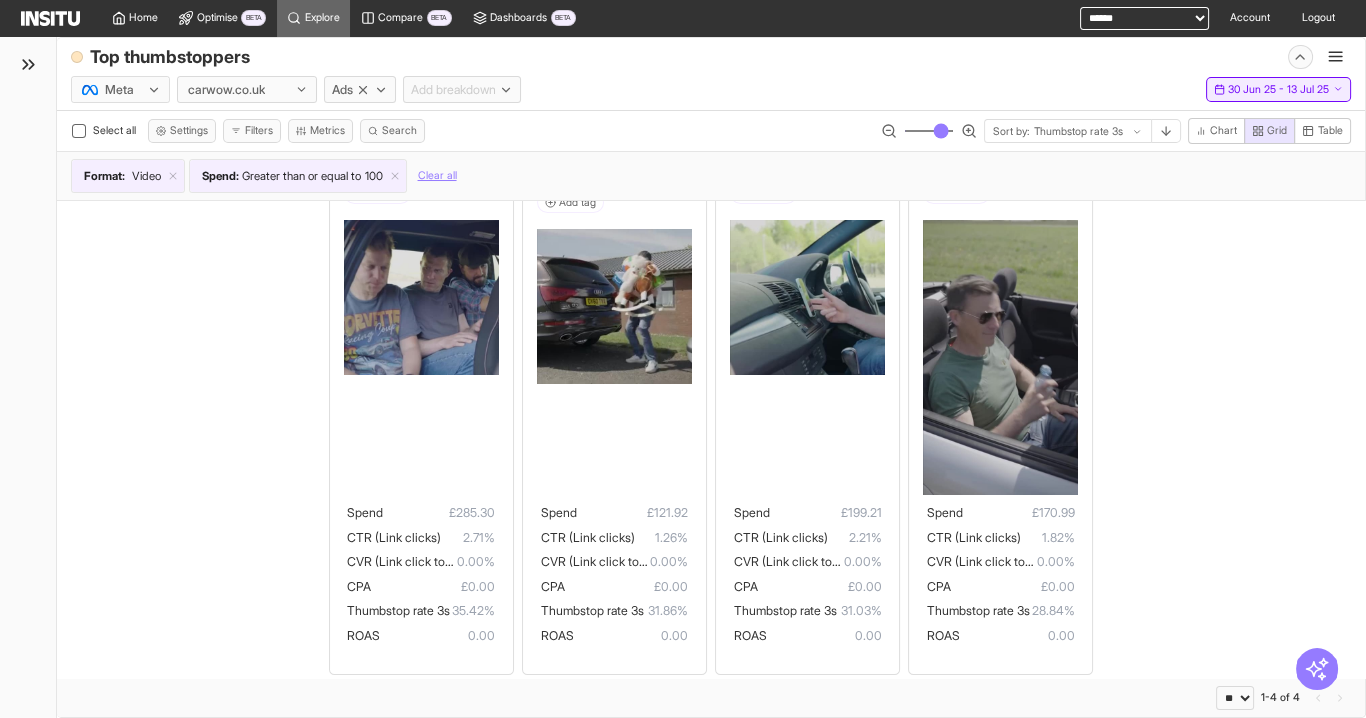 click on "30 Jun 25 - 13 Jul 25" at bounding box center [1278, 90] 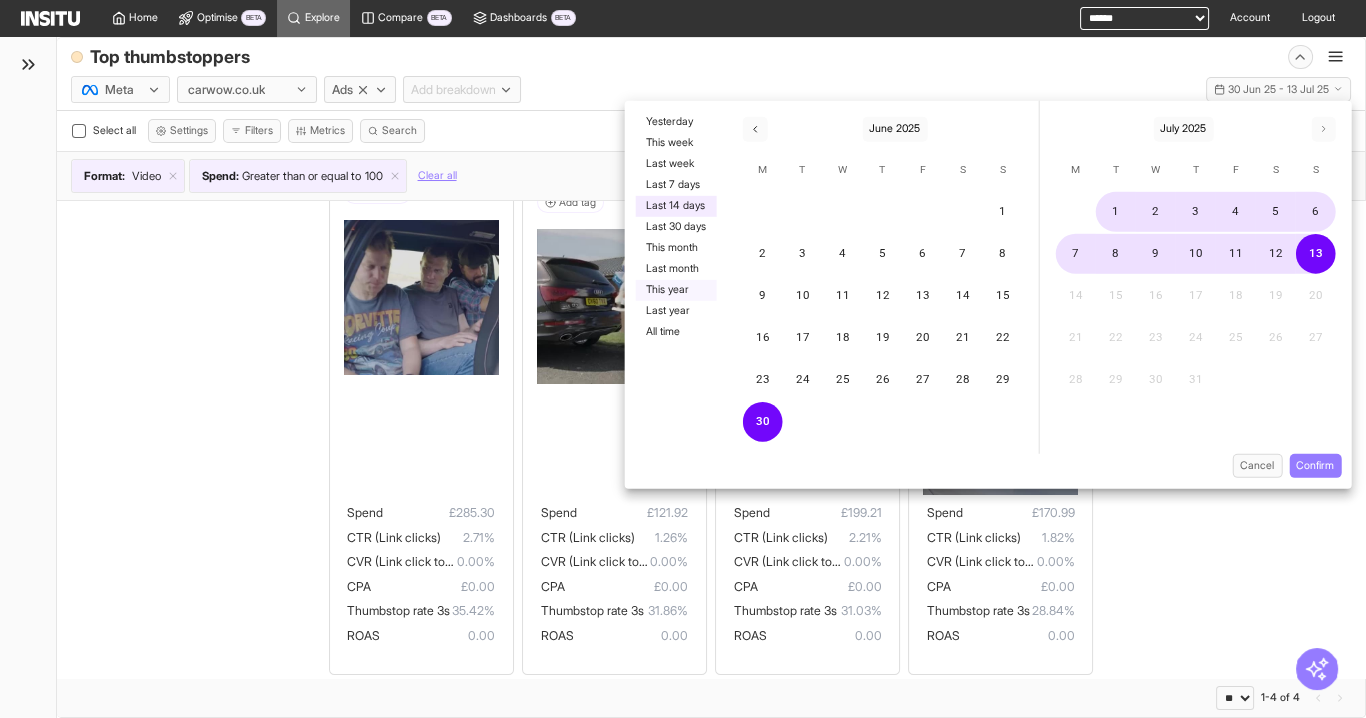 click on "This year" at bounding box center [675, 289] 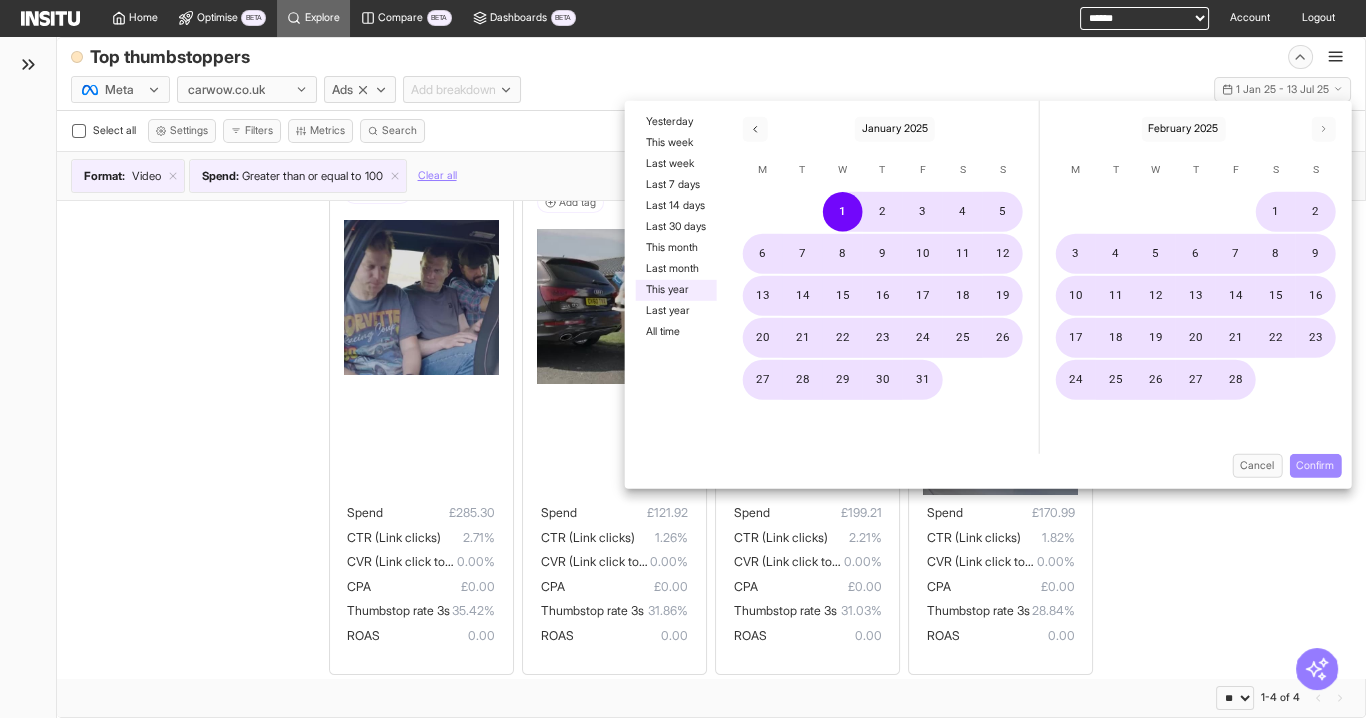 click on "Confirm" at bounding box center [1315, 465] 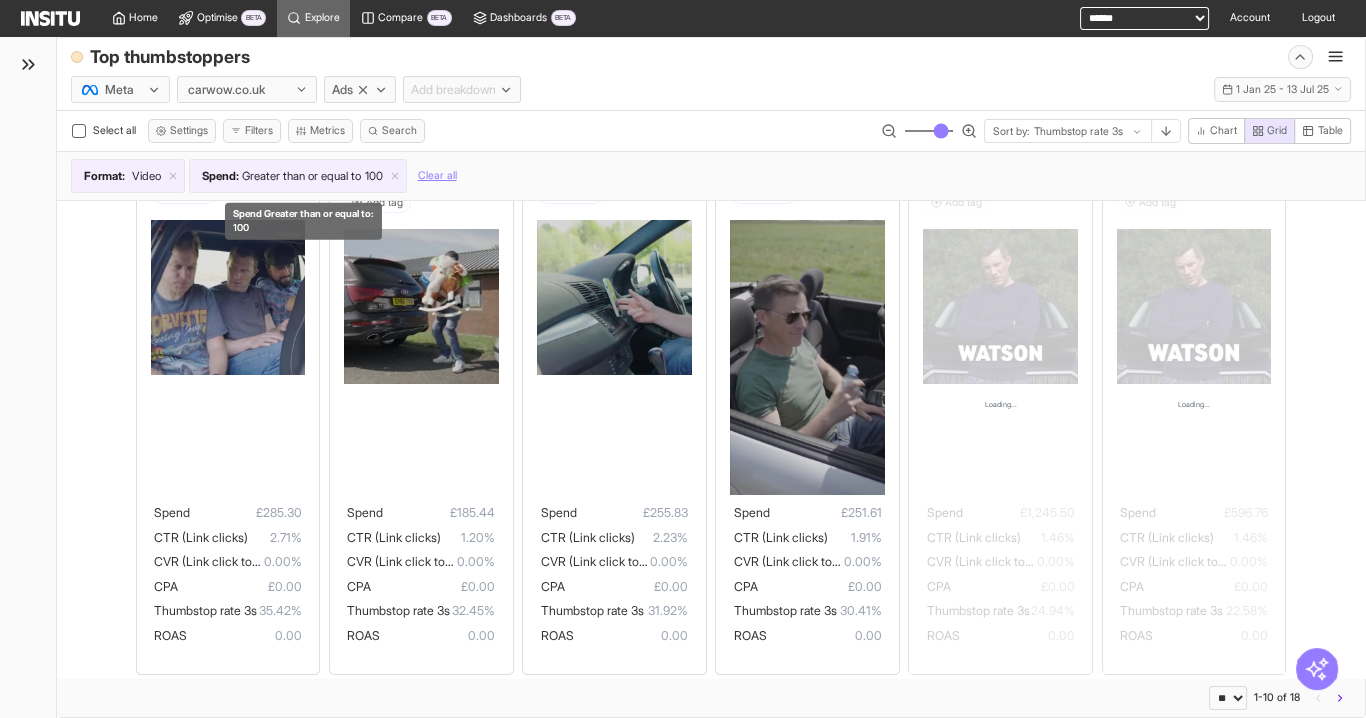 click on "Greater than or equal to" at bounding box center (301, 176) 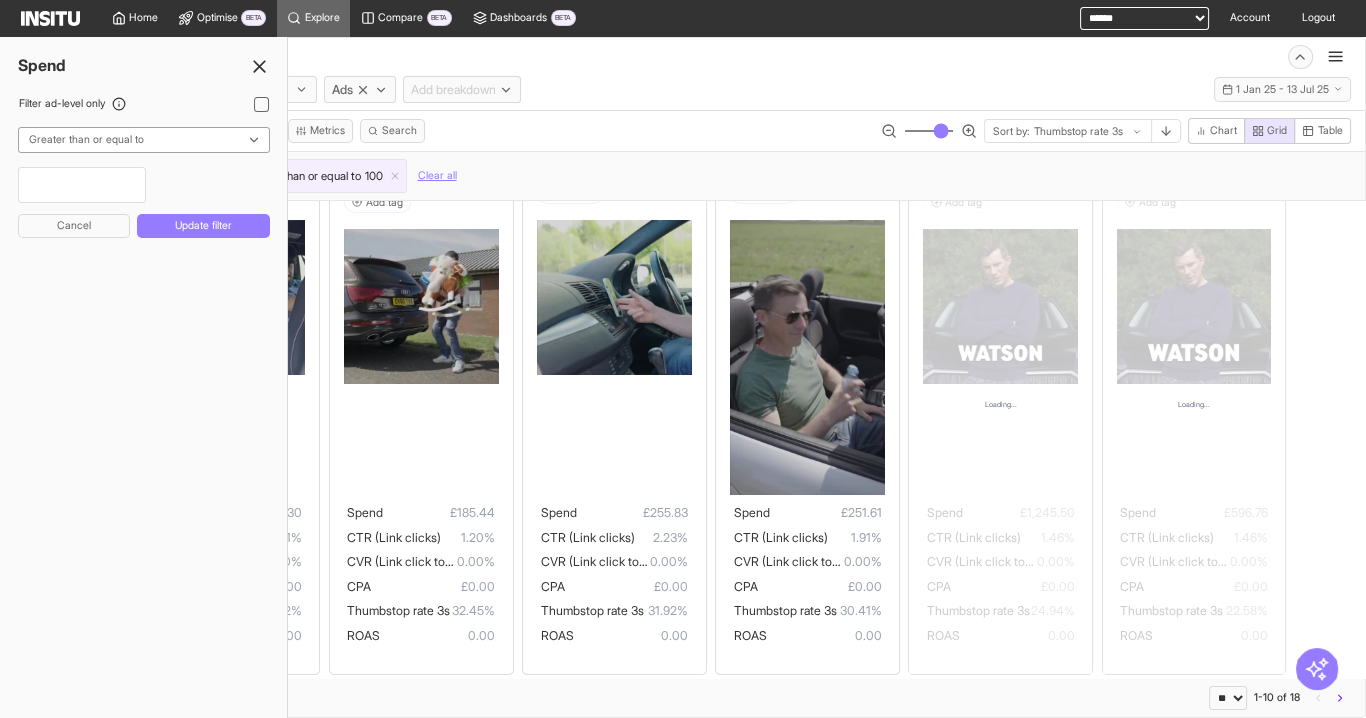 click 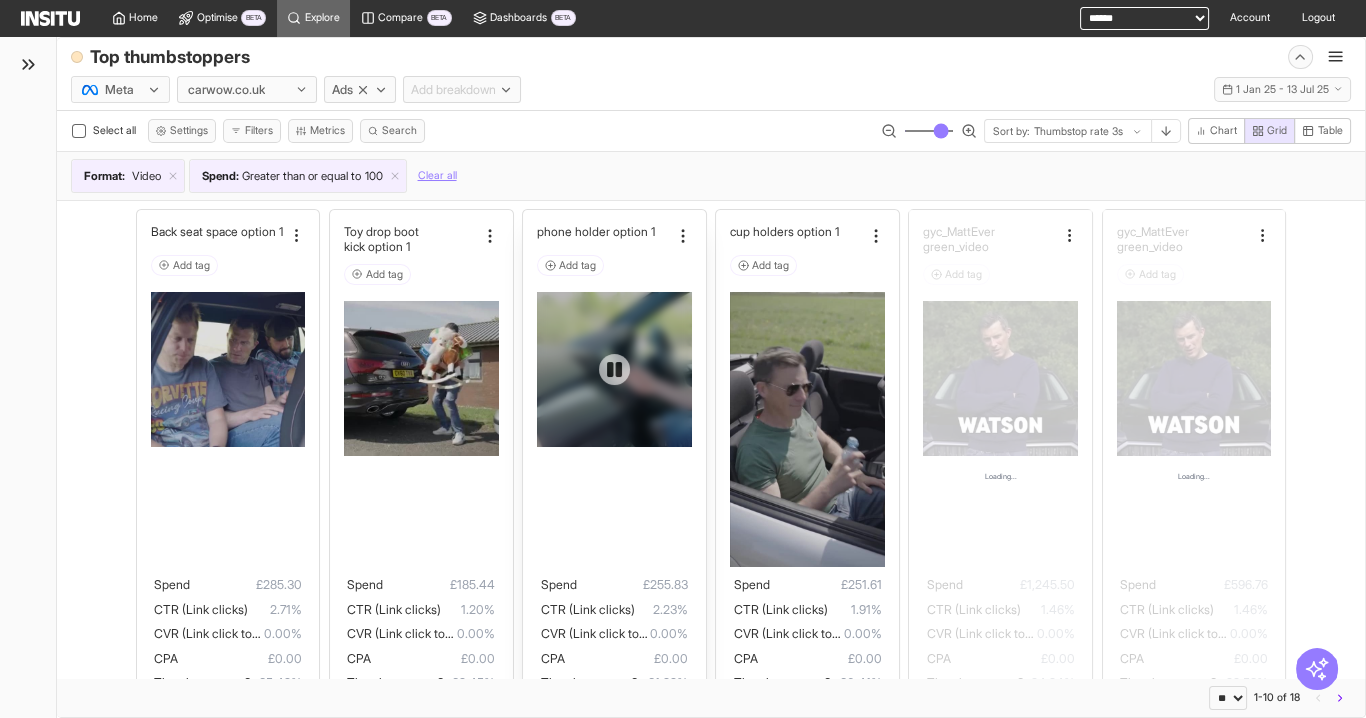 scroll, scrollTop: 0, scrollLeft: 0, axis: both 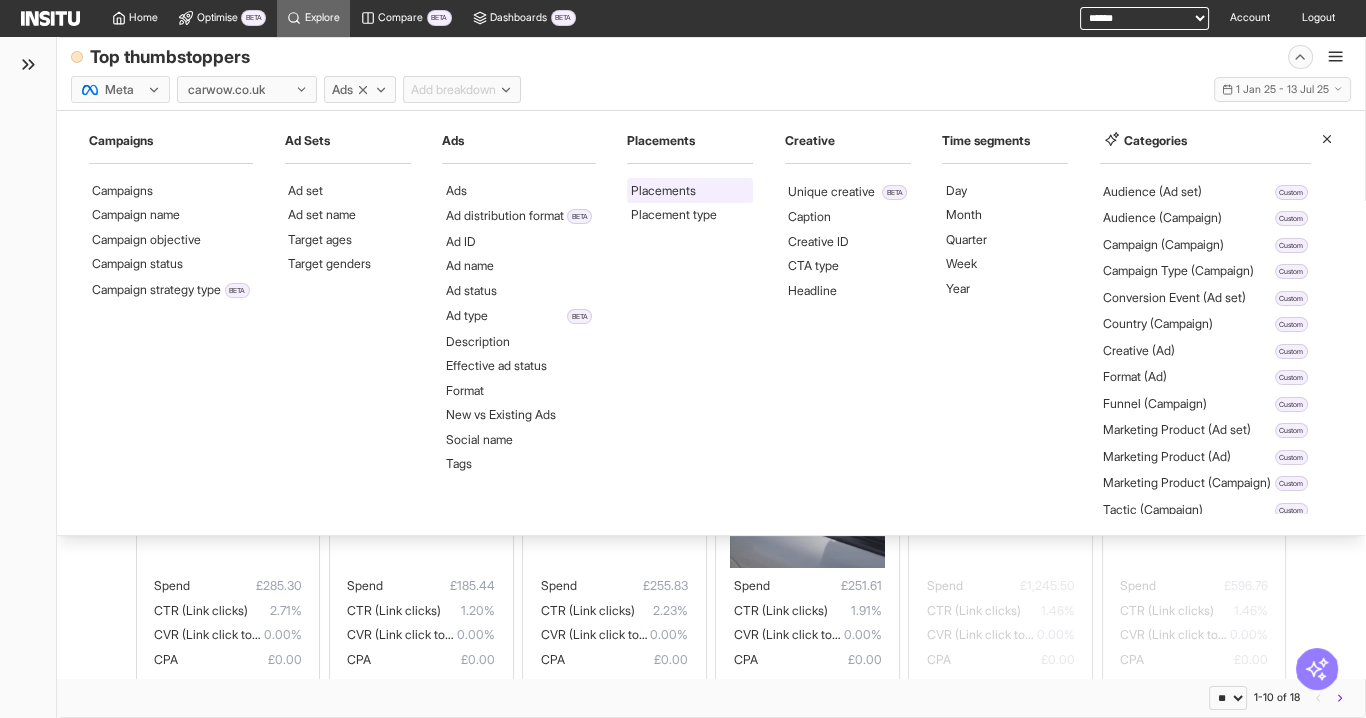 click on "Placements" at bounding box center [663, 191] 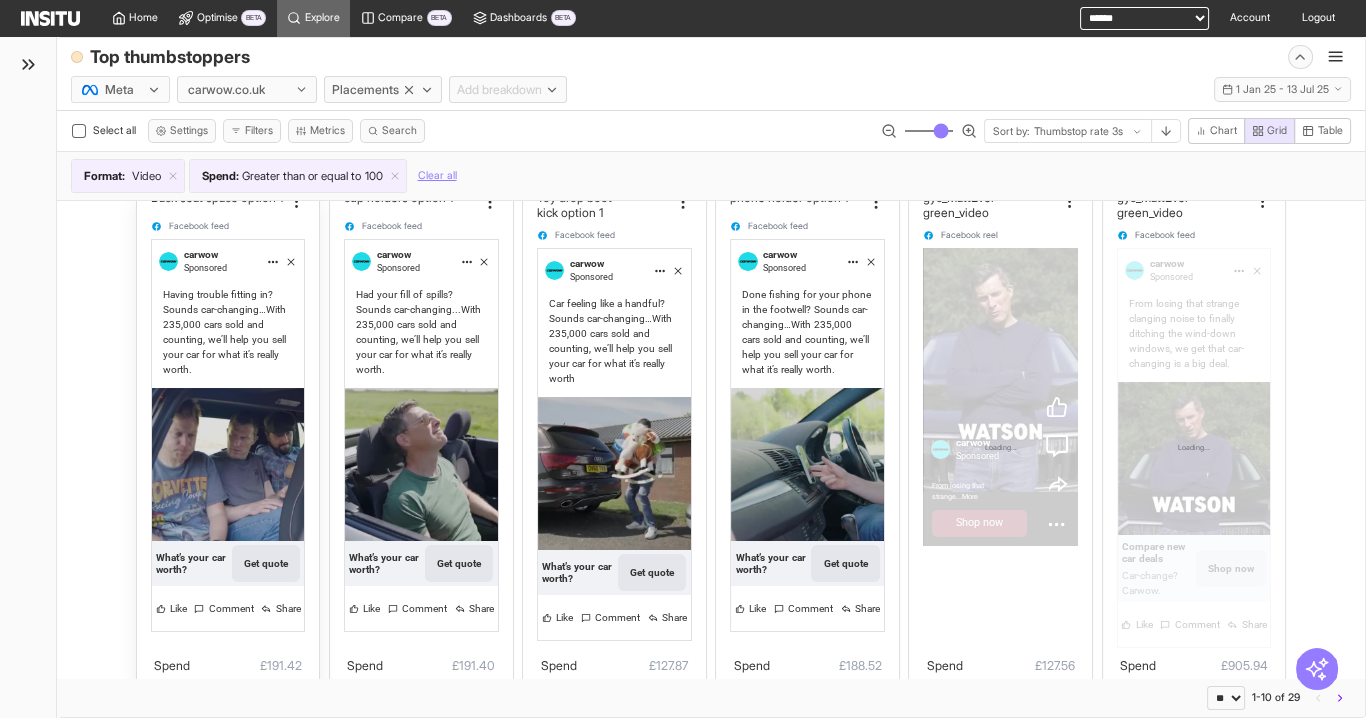 scroll, scrollTop: 0, scrollLeft: 0, axis: both 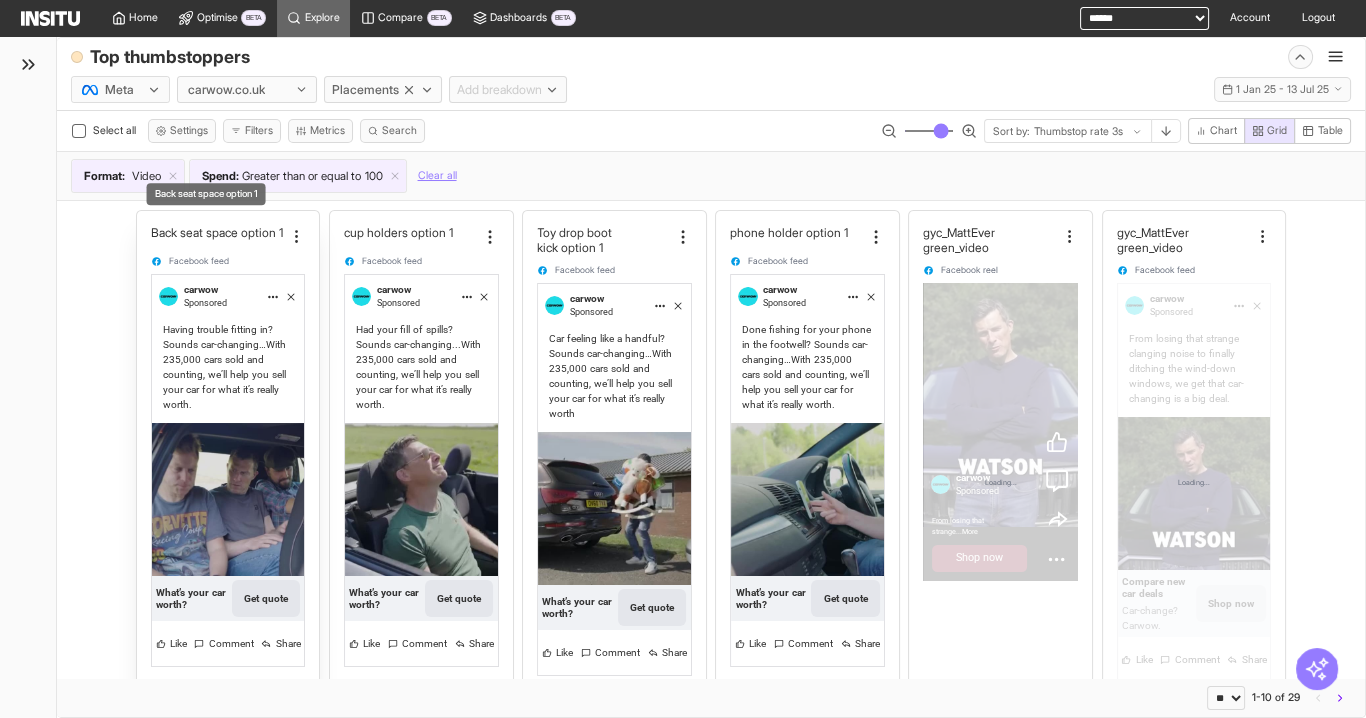 click on "Back seat sp ace option 1" at bounding box center [218, 232] 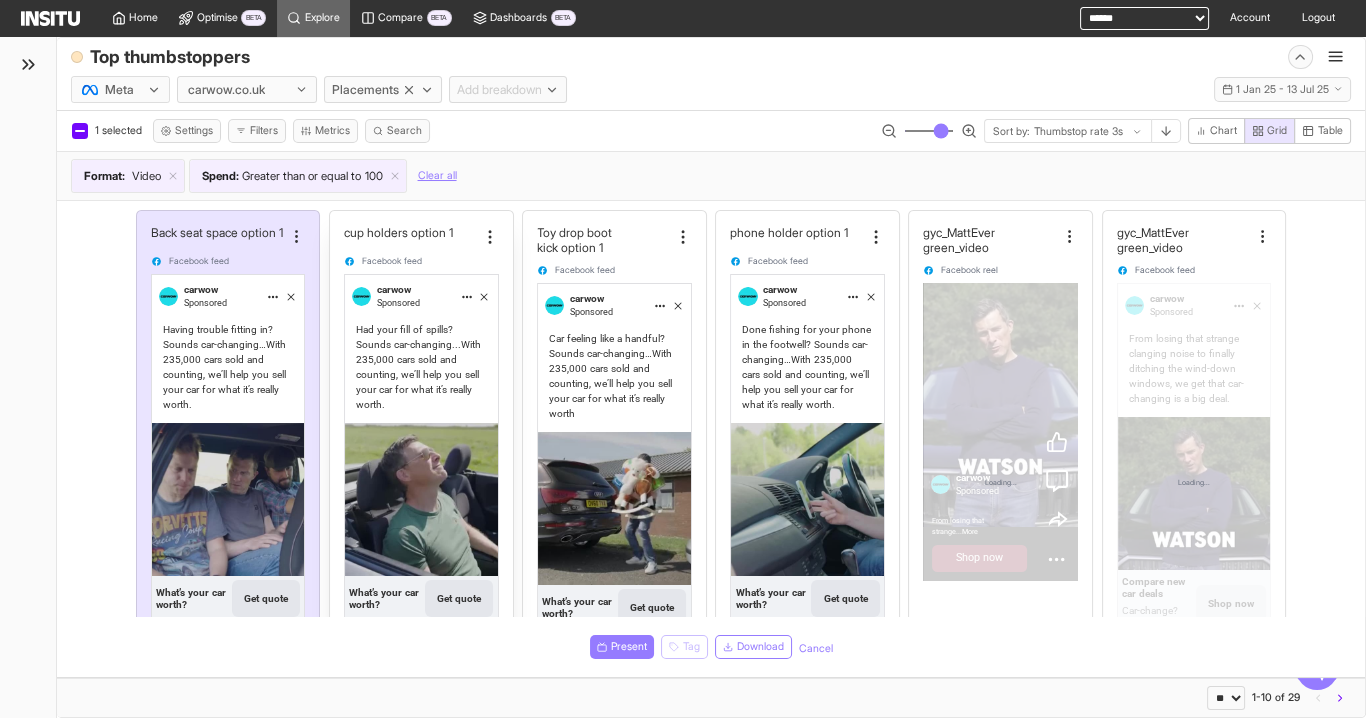 click on "Facebook feed" at bounding box center (421, 261) 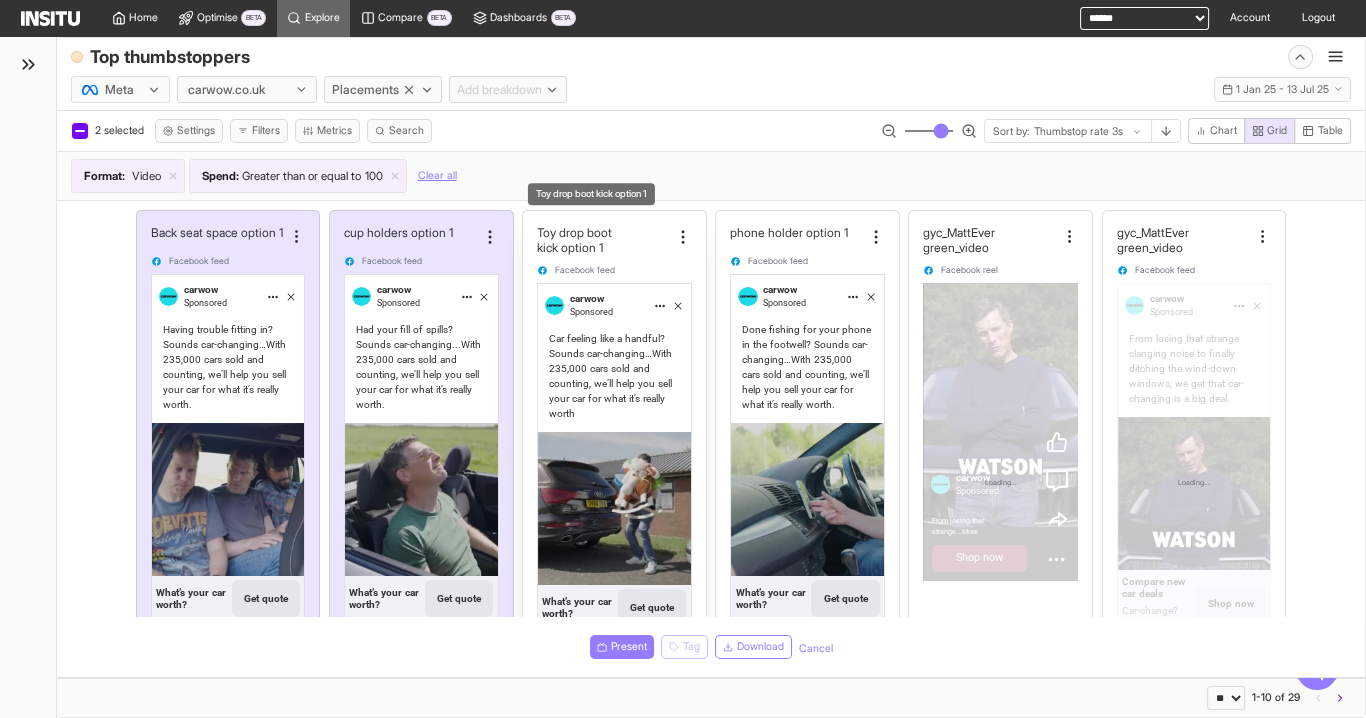 click on "Toy drop boot  kick option 1" at bounding box center (604, 240) 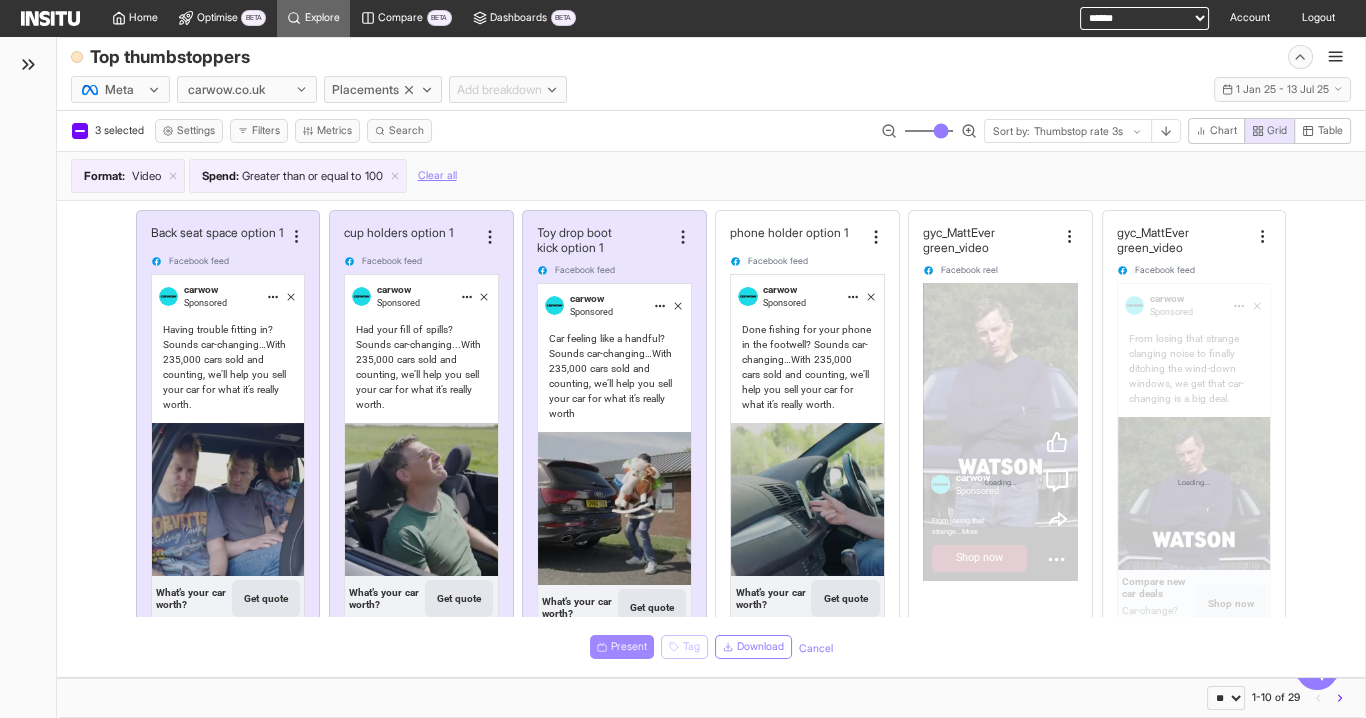 click on "Present" at bounding box center (629, 647) 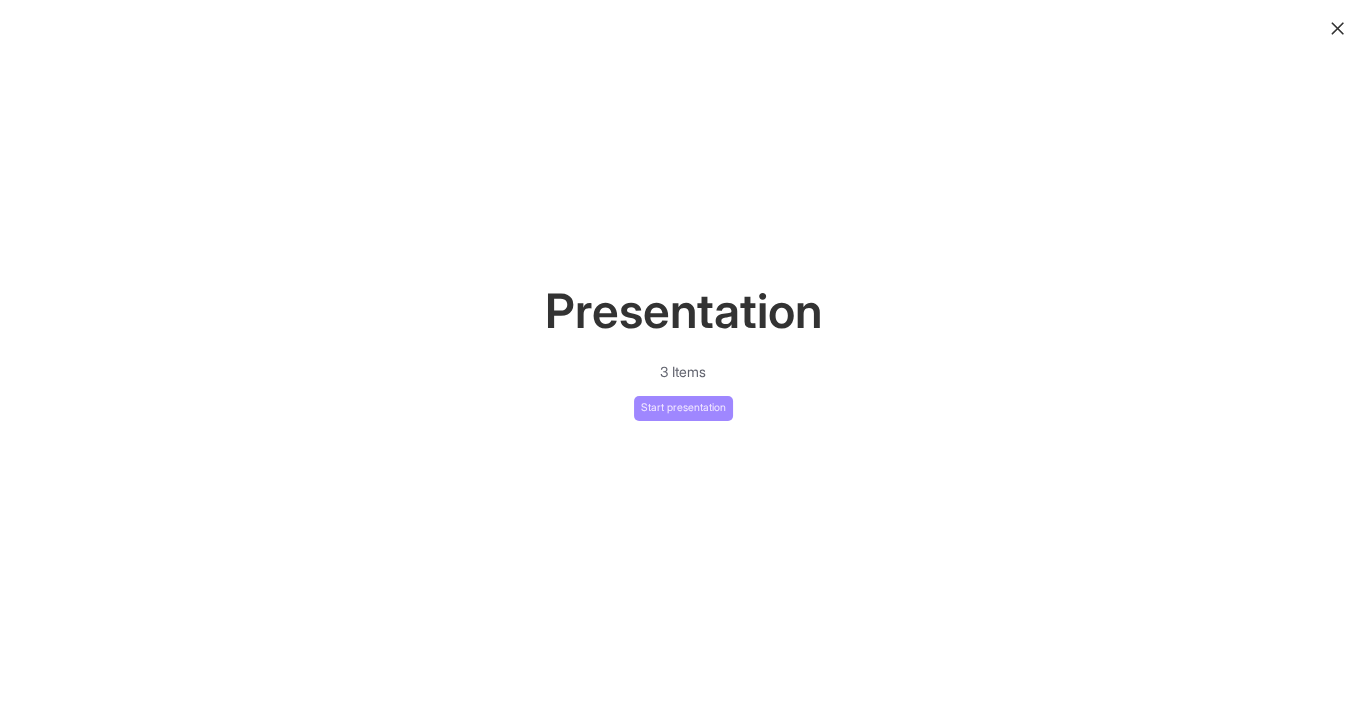 click on "Start presentation" at bounding box center (683, 408) 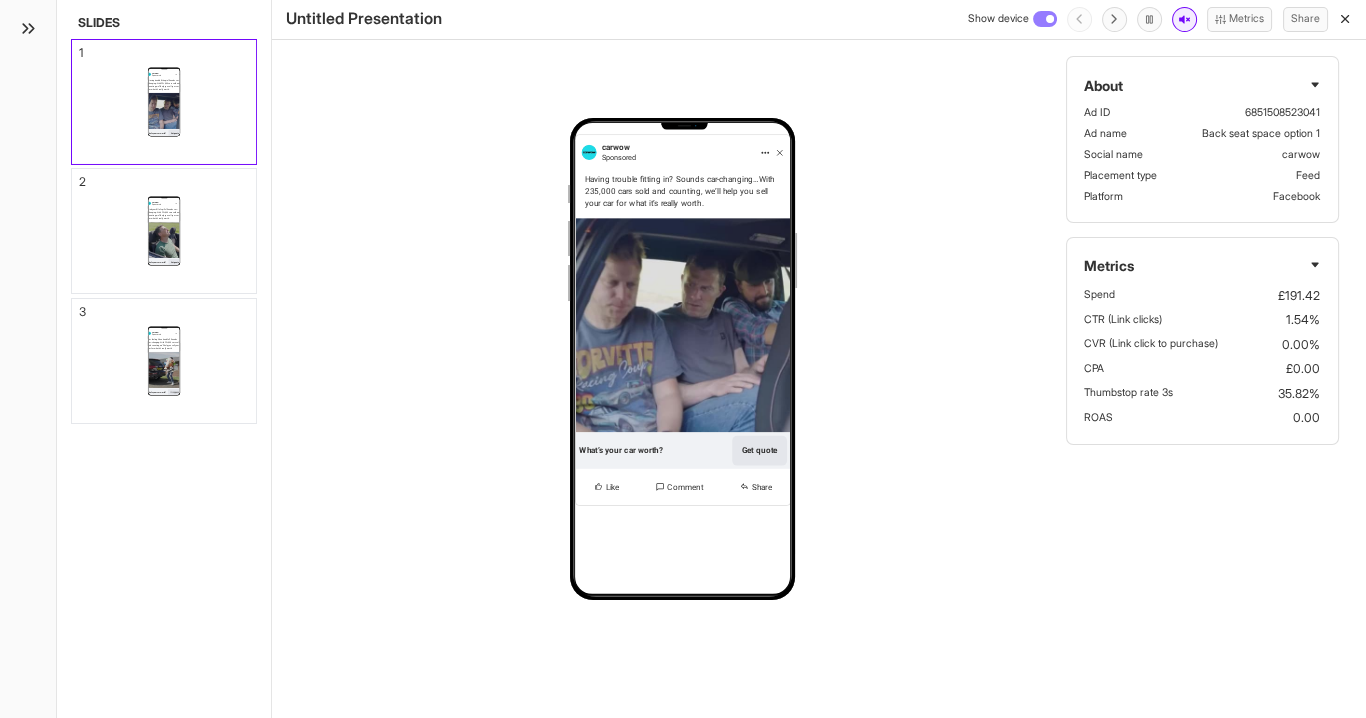 click 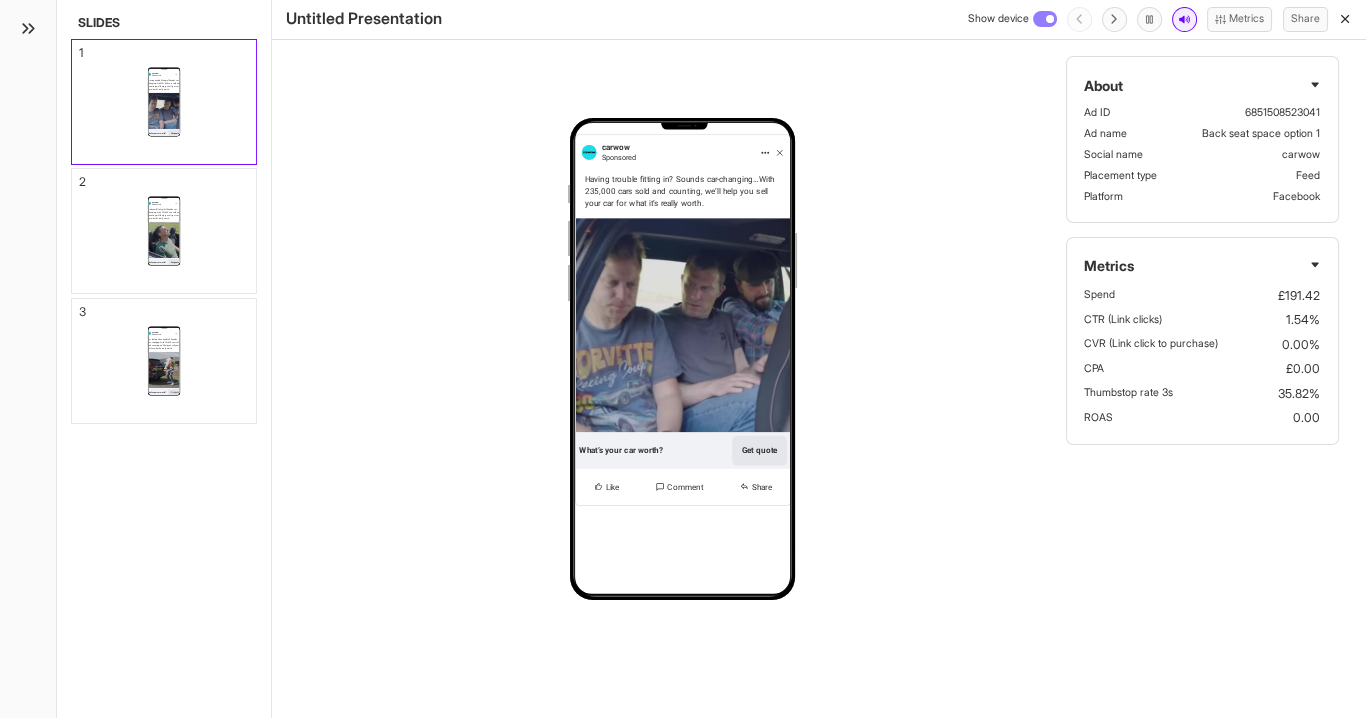 click 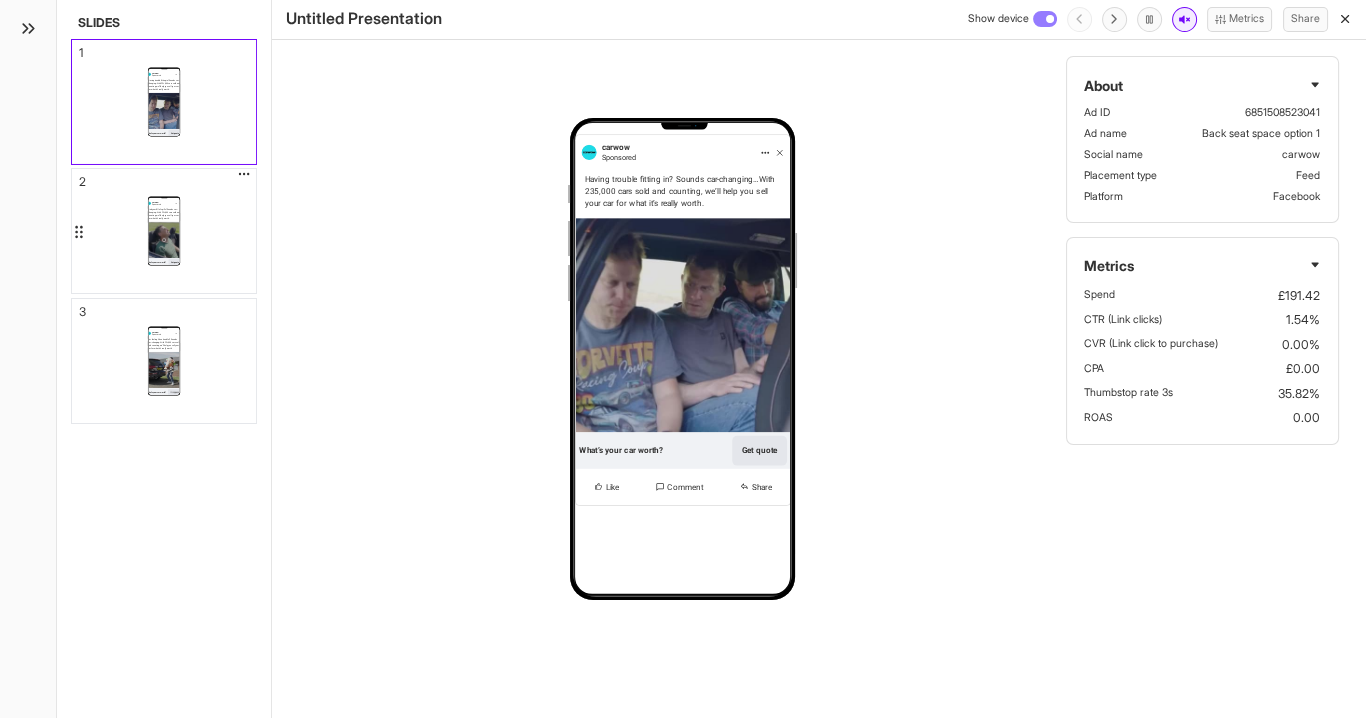 click on "carwow Sponsored Had your fill of spills? Sounds car-changing...With 235,000 cars sold and counting, we’ll help you sell your car for what it’s really worth. What’s your car worth? Get quote Like Comment Share" at bounding box center (164, 231) 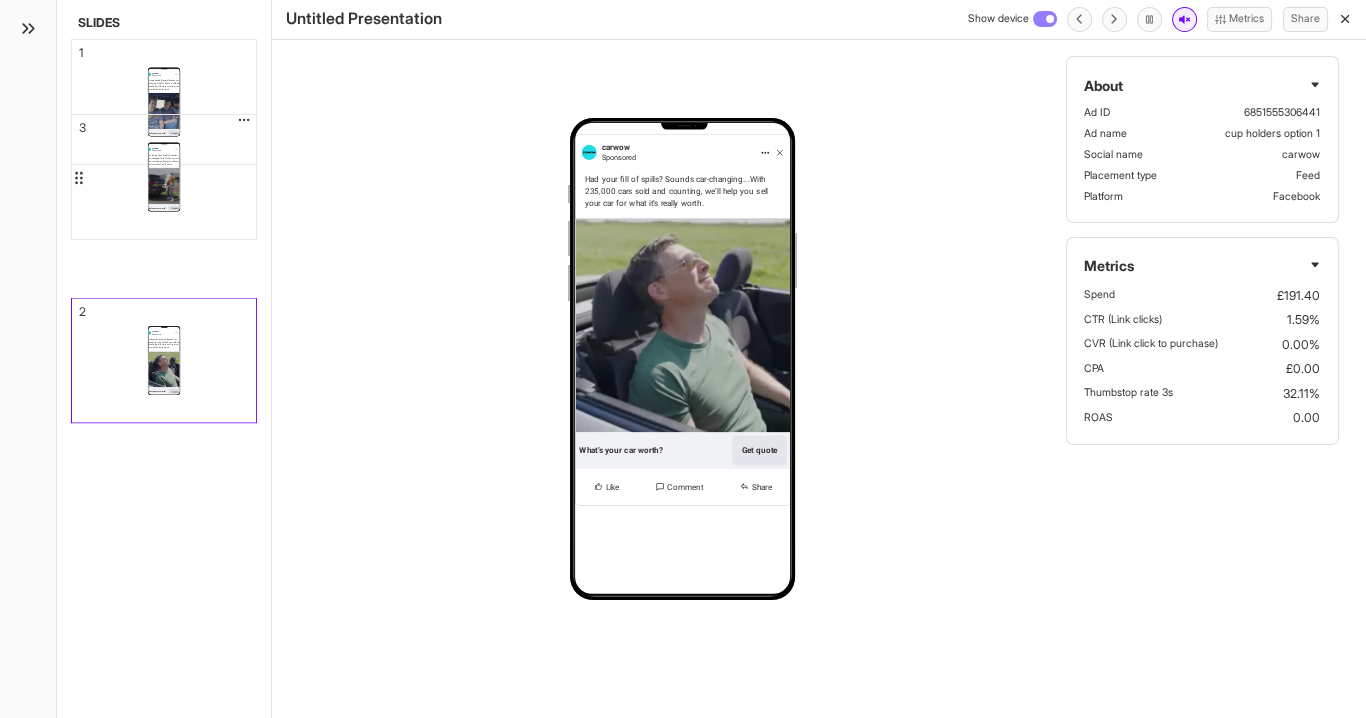 drag, startPoint x: 211, startPoint y: 362, endPoint x: 232, endPoint y: 178, distance: 185.19449 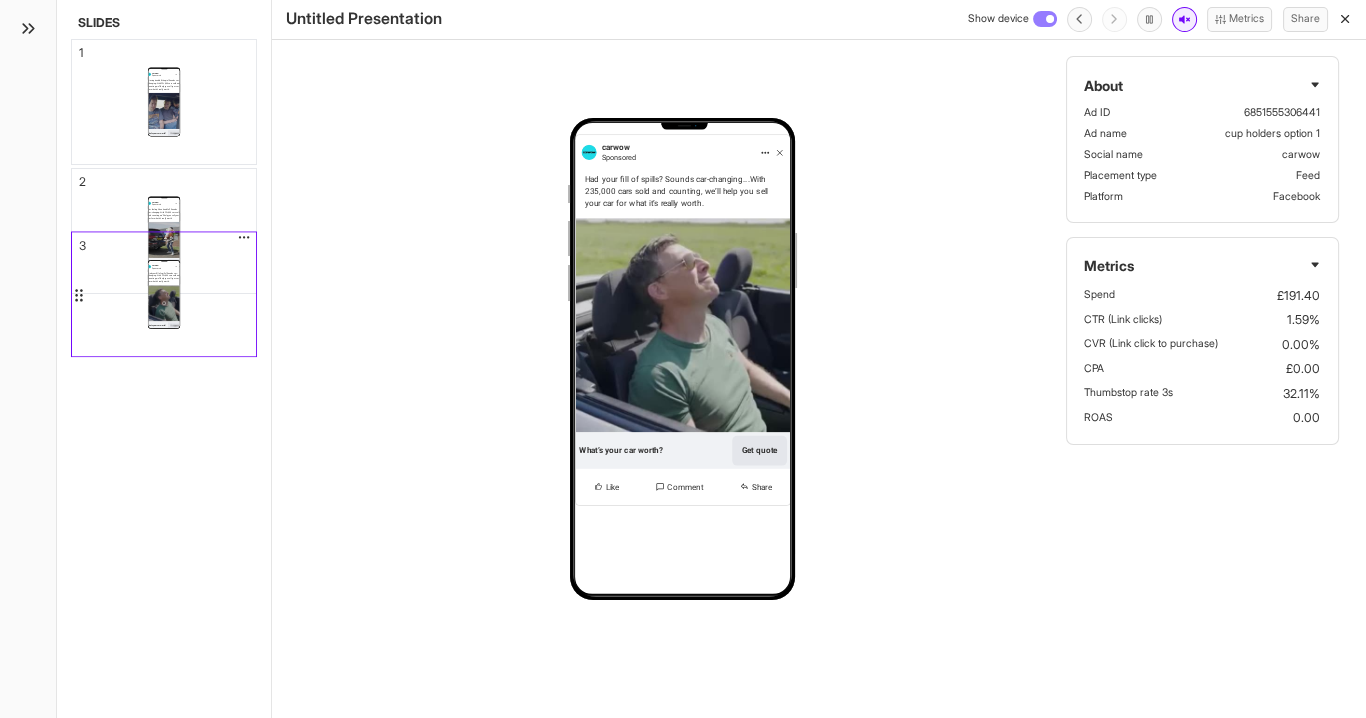 drag, startPoint x: 229, startPoint y: 274, endPoint x: 234, endPoint y: 199, distance: 75.16648 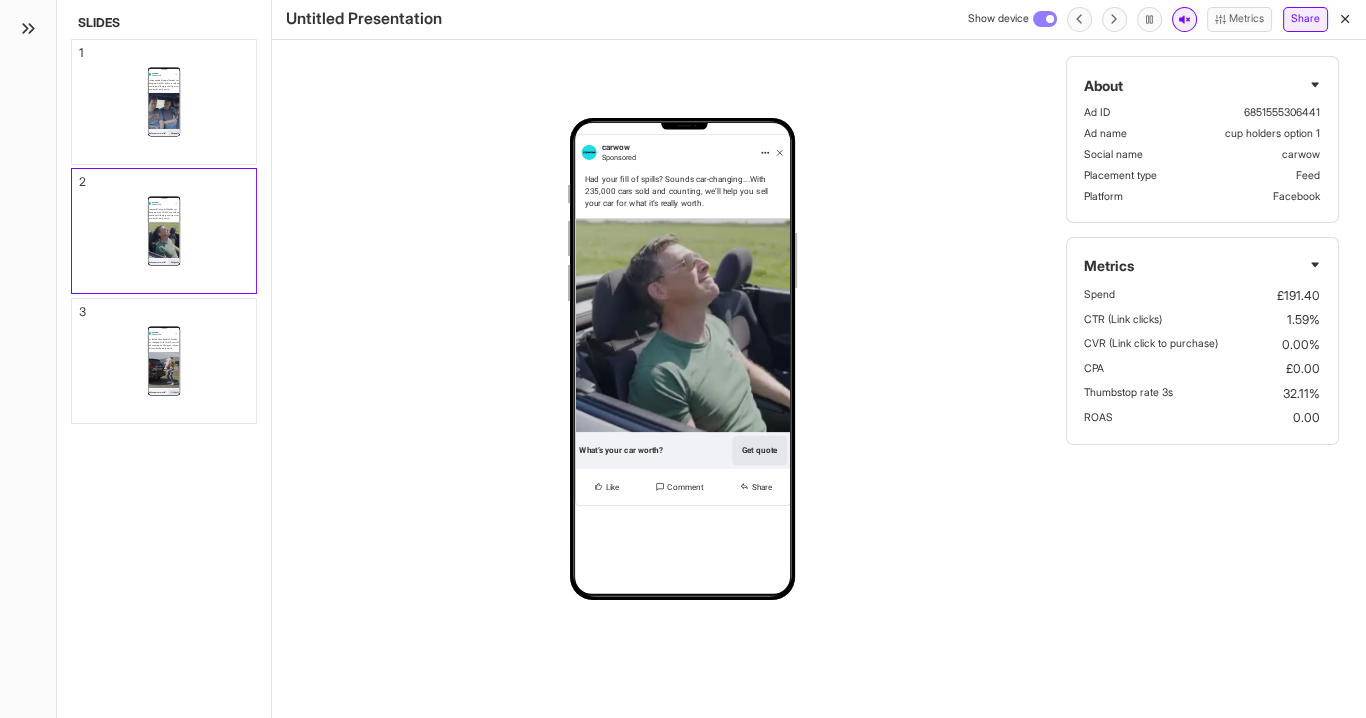 click on "Share" at bounding box center (1305, 19) 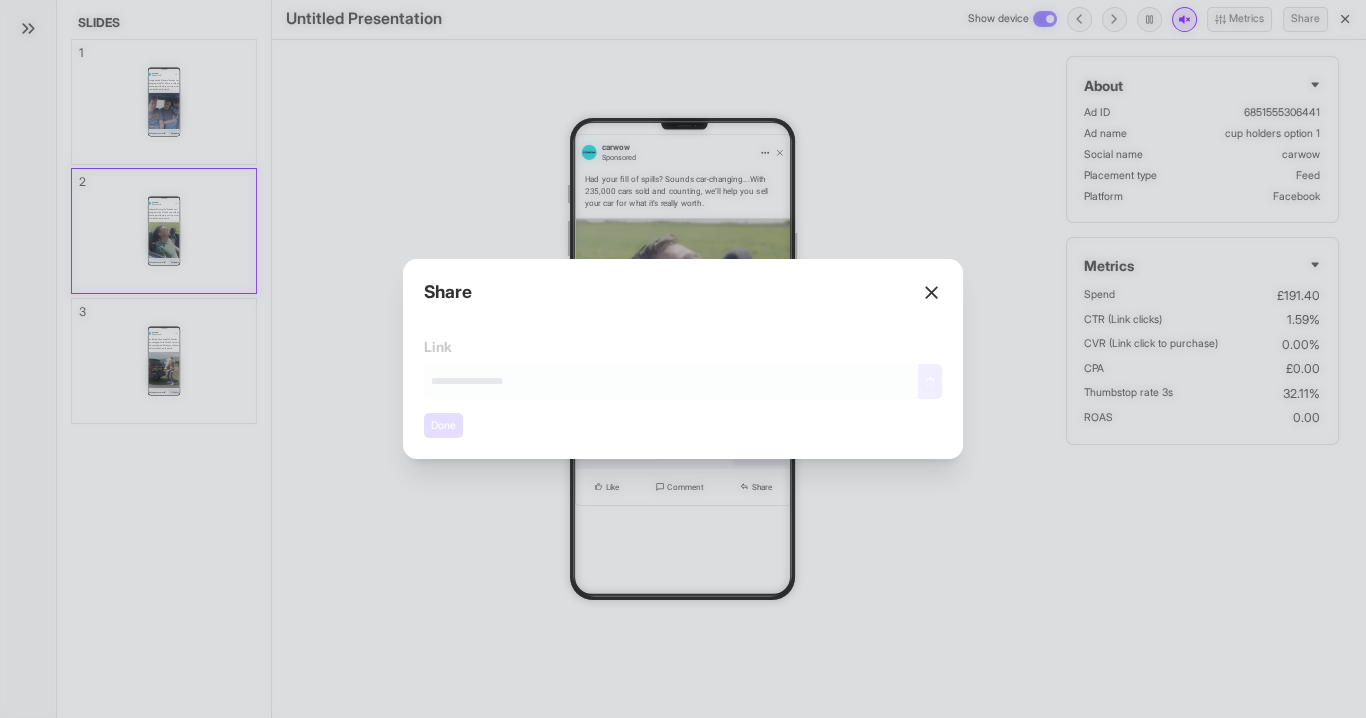 type on "**********" 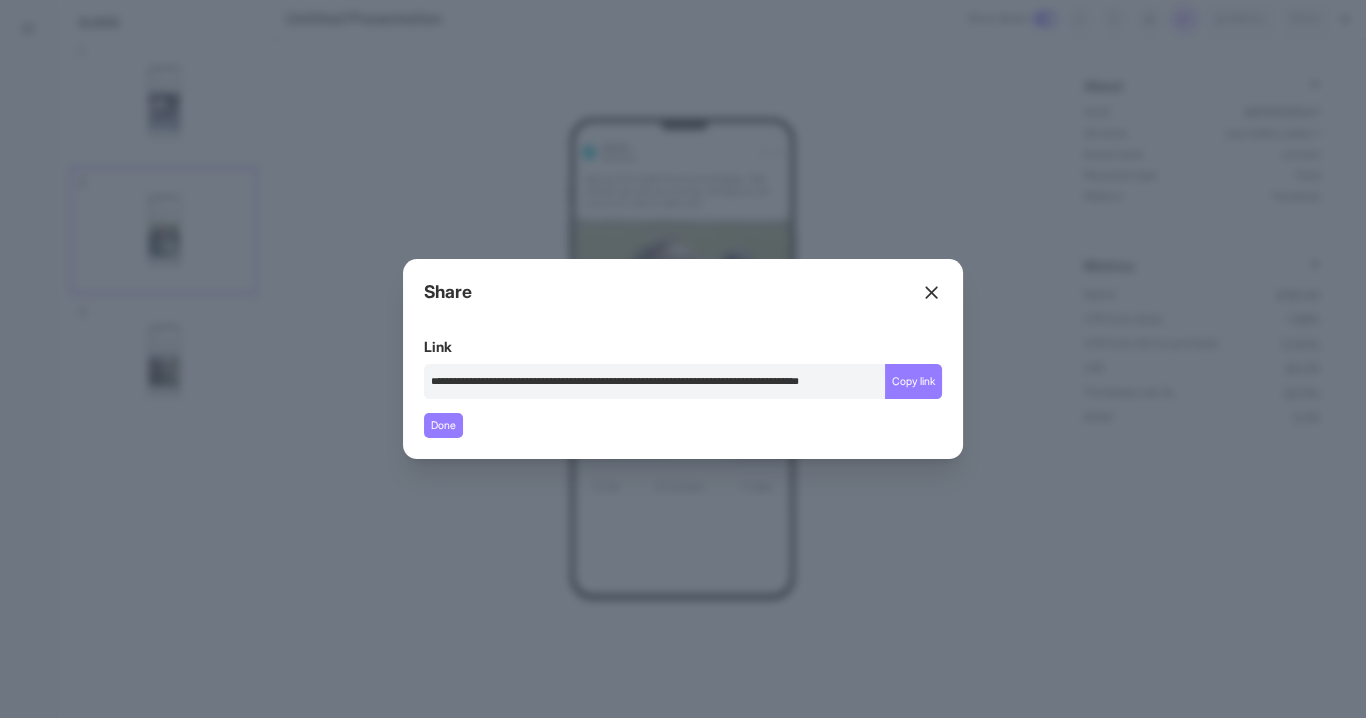 click 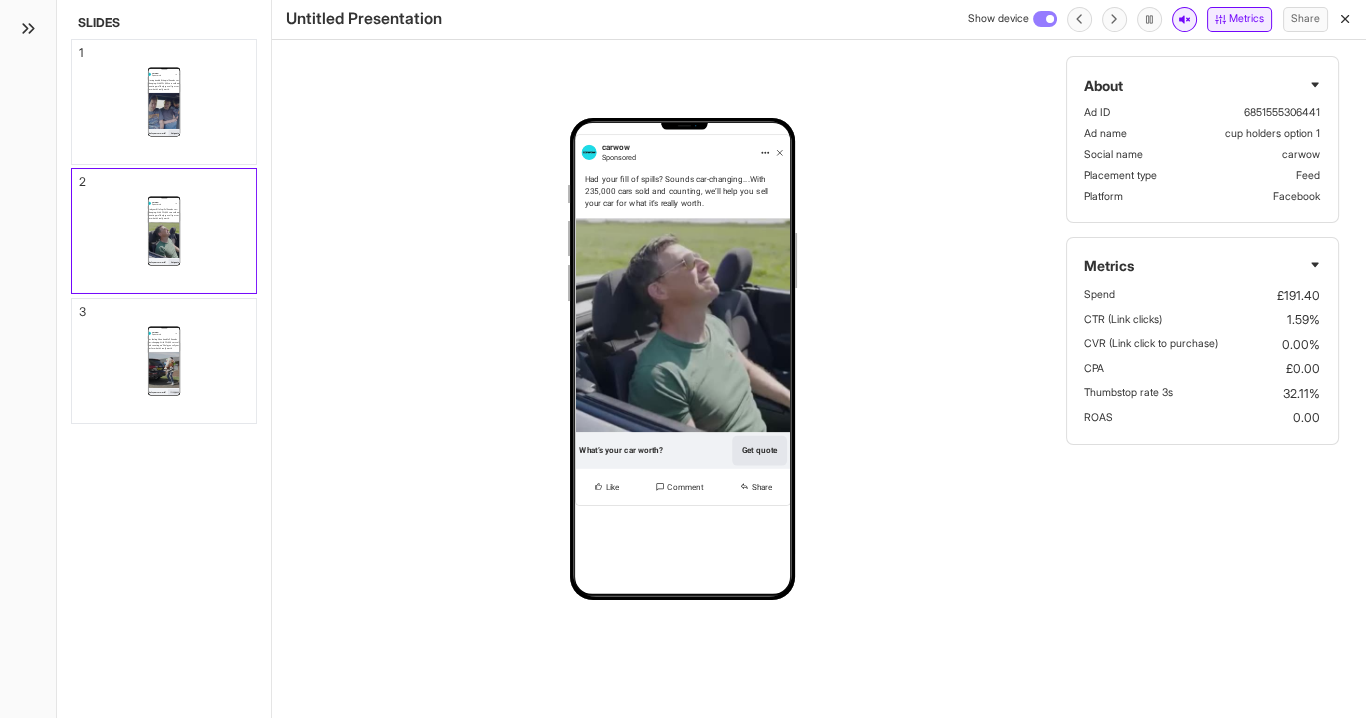 click on "Metrics" at bounding box center (1239, 19) 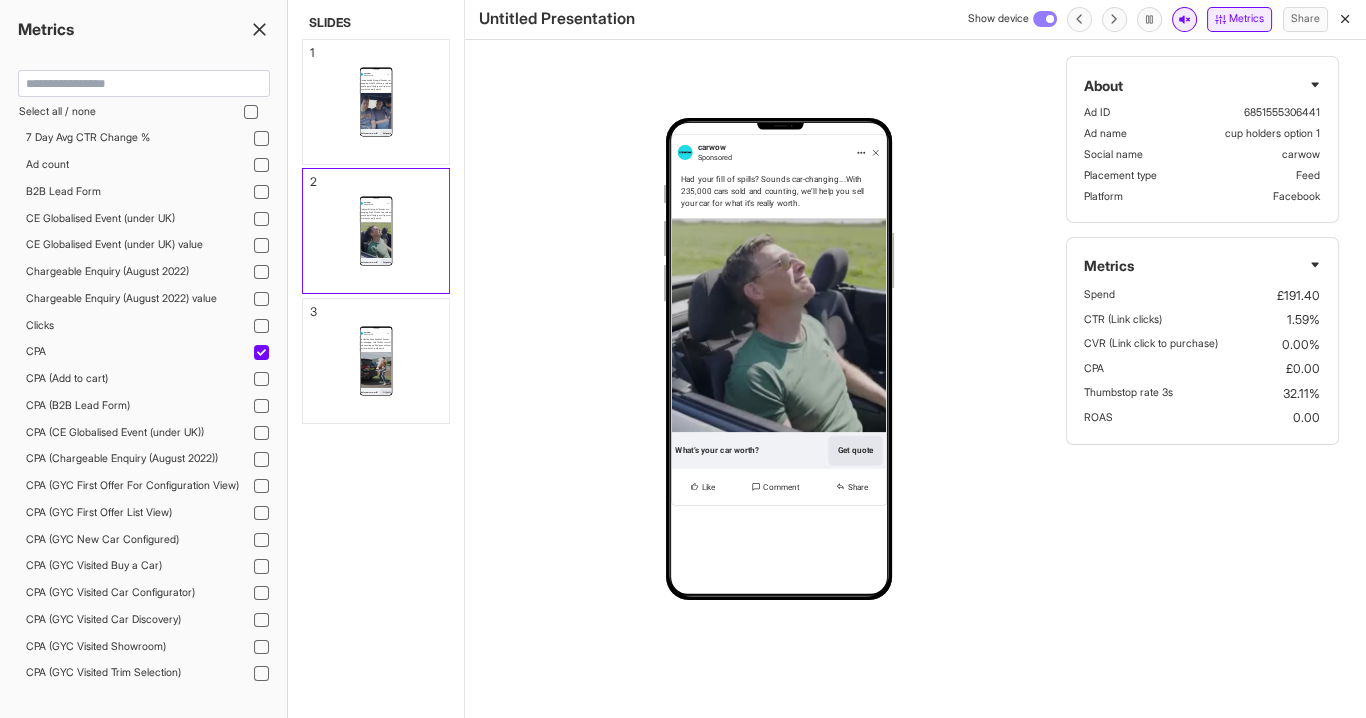 click on "Metrics" at bounding box center (1239, 19) 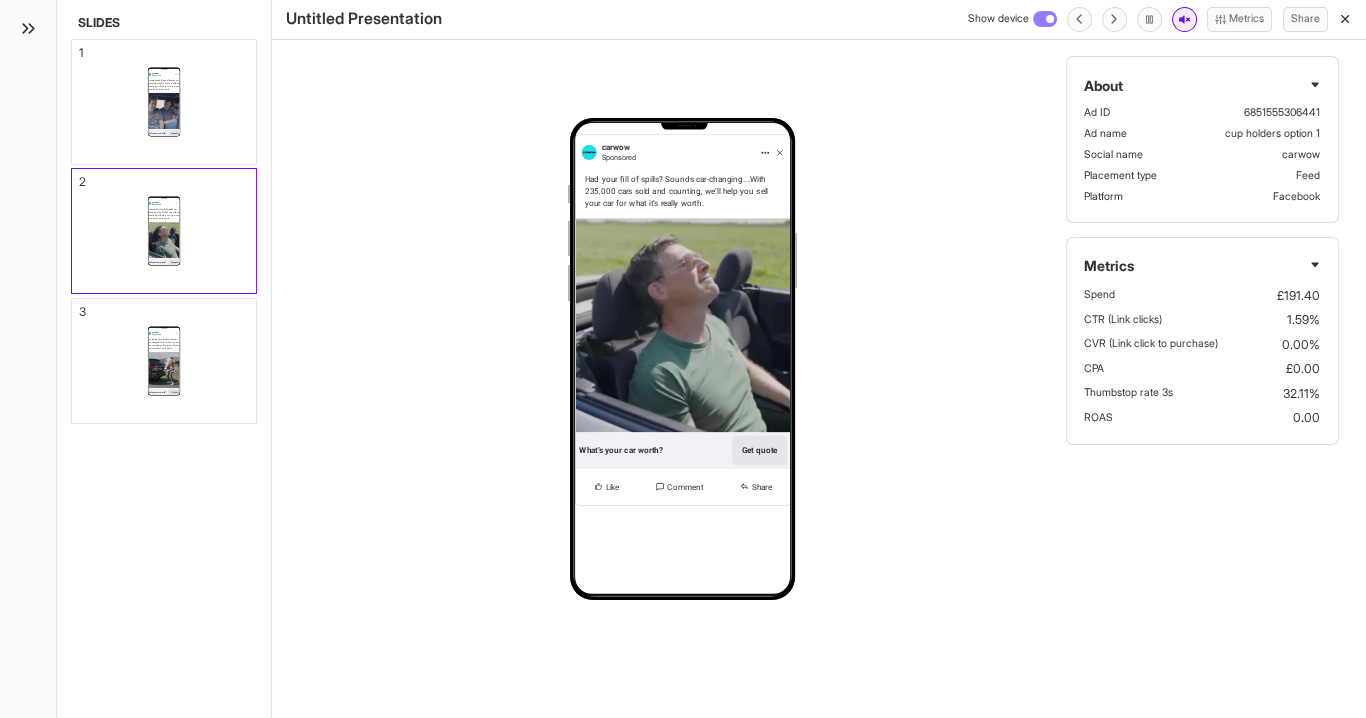 click on "Show device" at bounding box center [1012, 19] 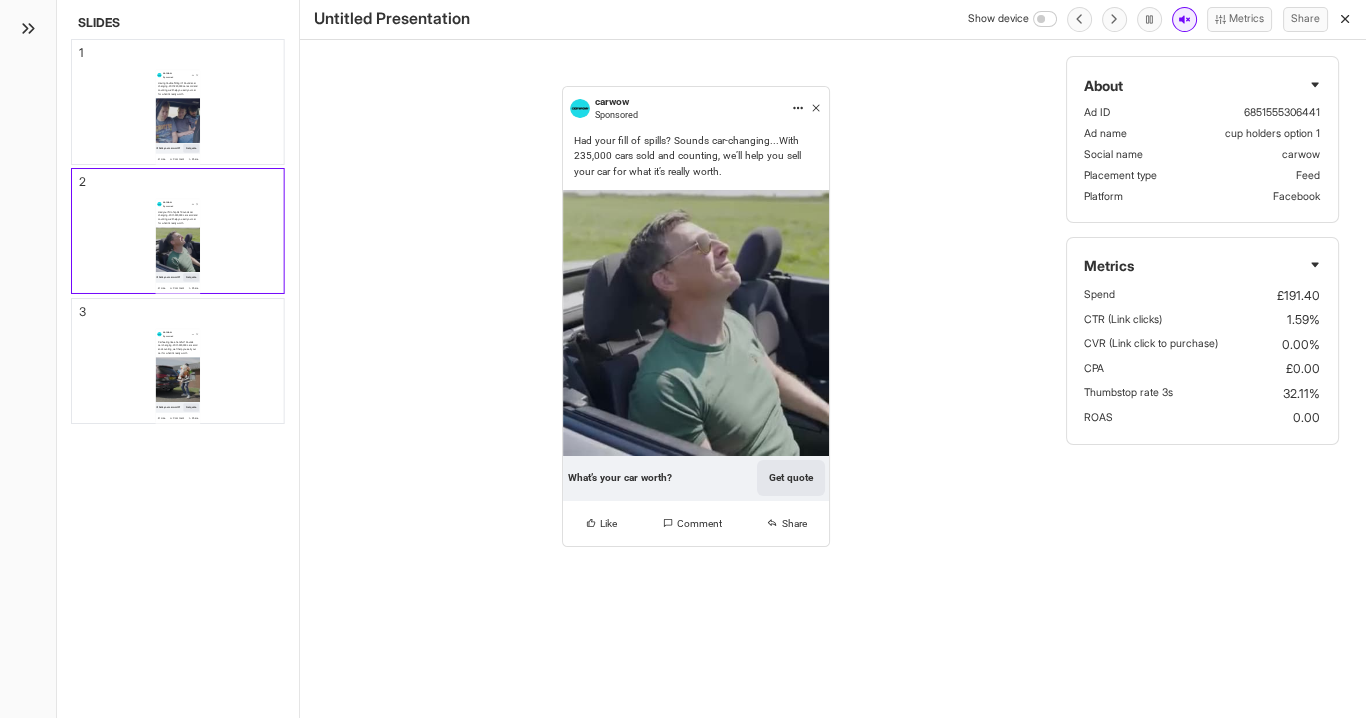click 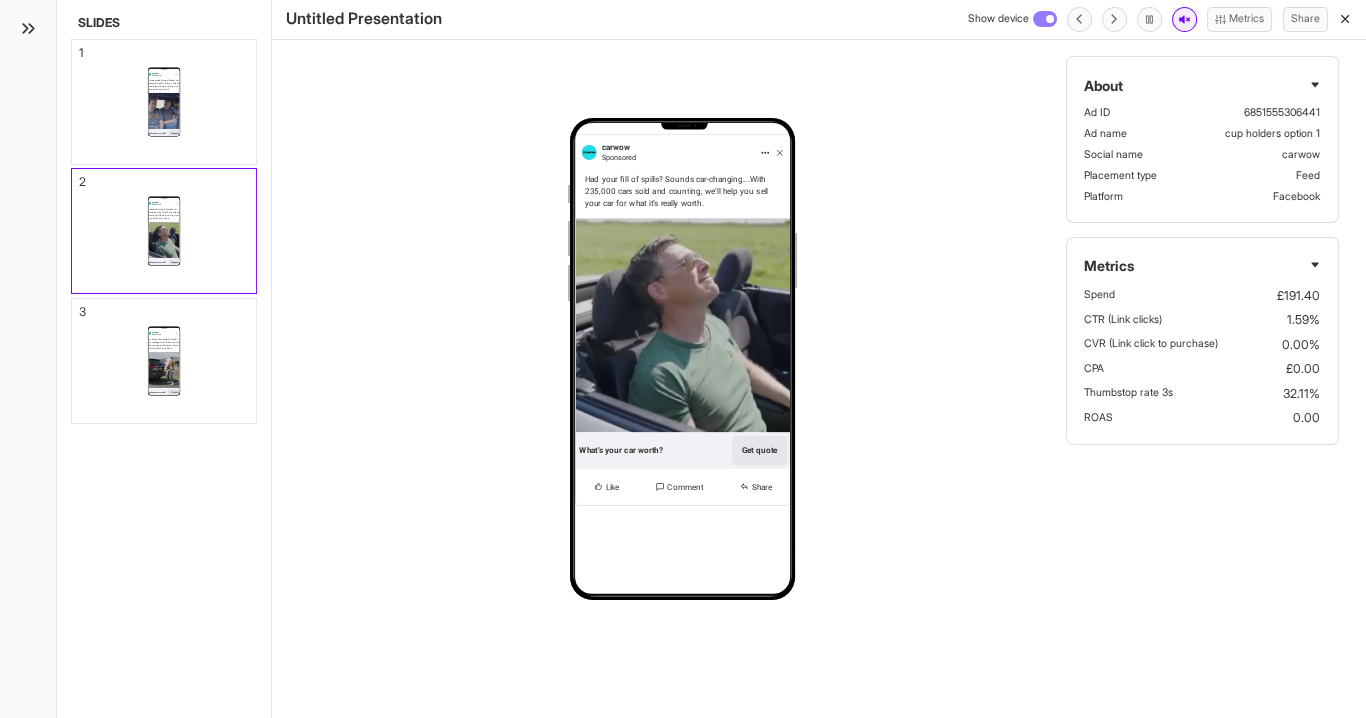 click 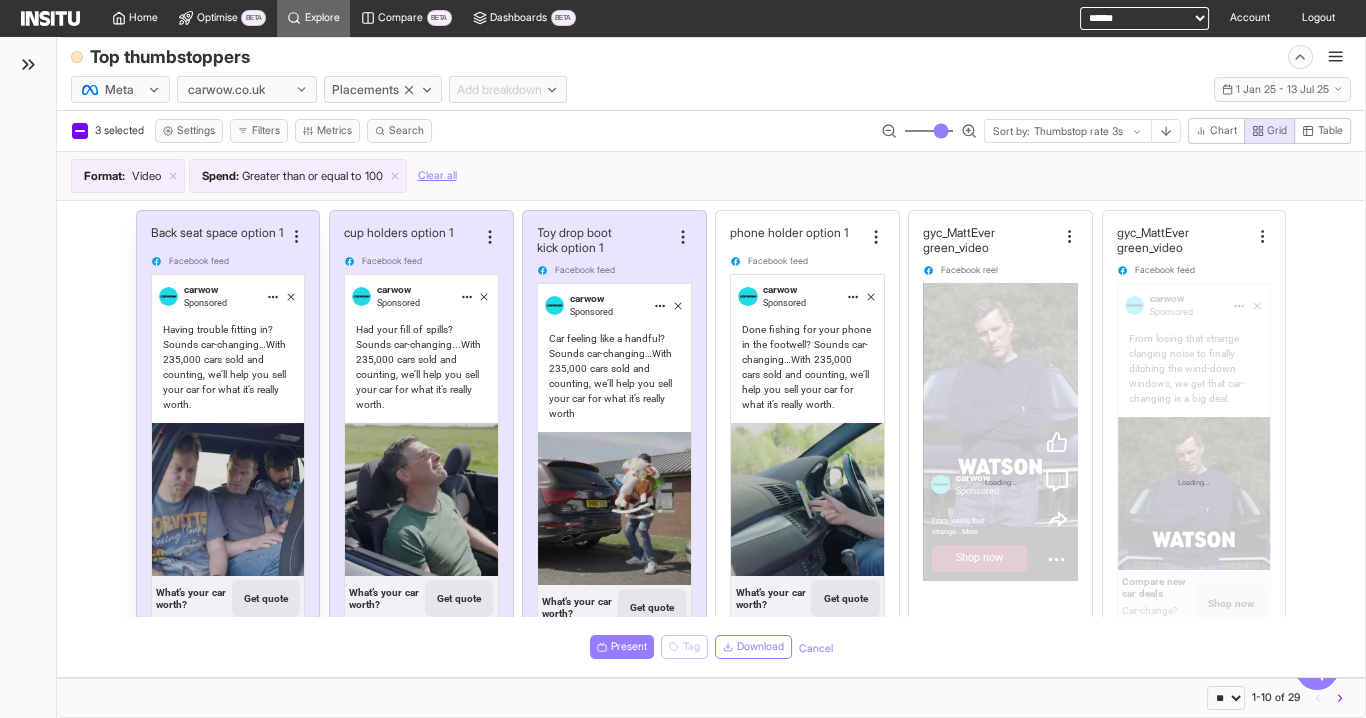 click on "Back seat sp ace option 1" at bounding box center [218, 232] 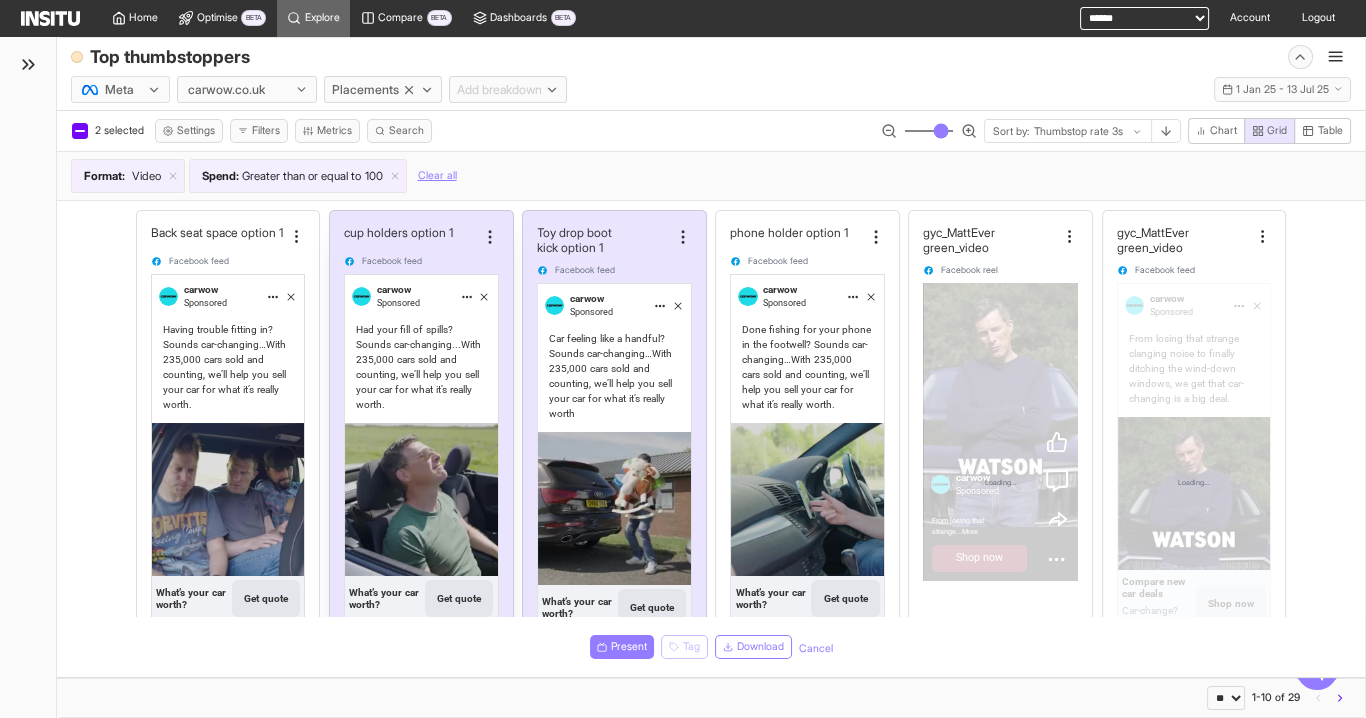 click on "cup holders option 1 Facebook feed" at bounding box center [421, 246] 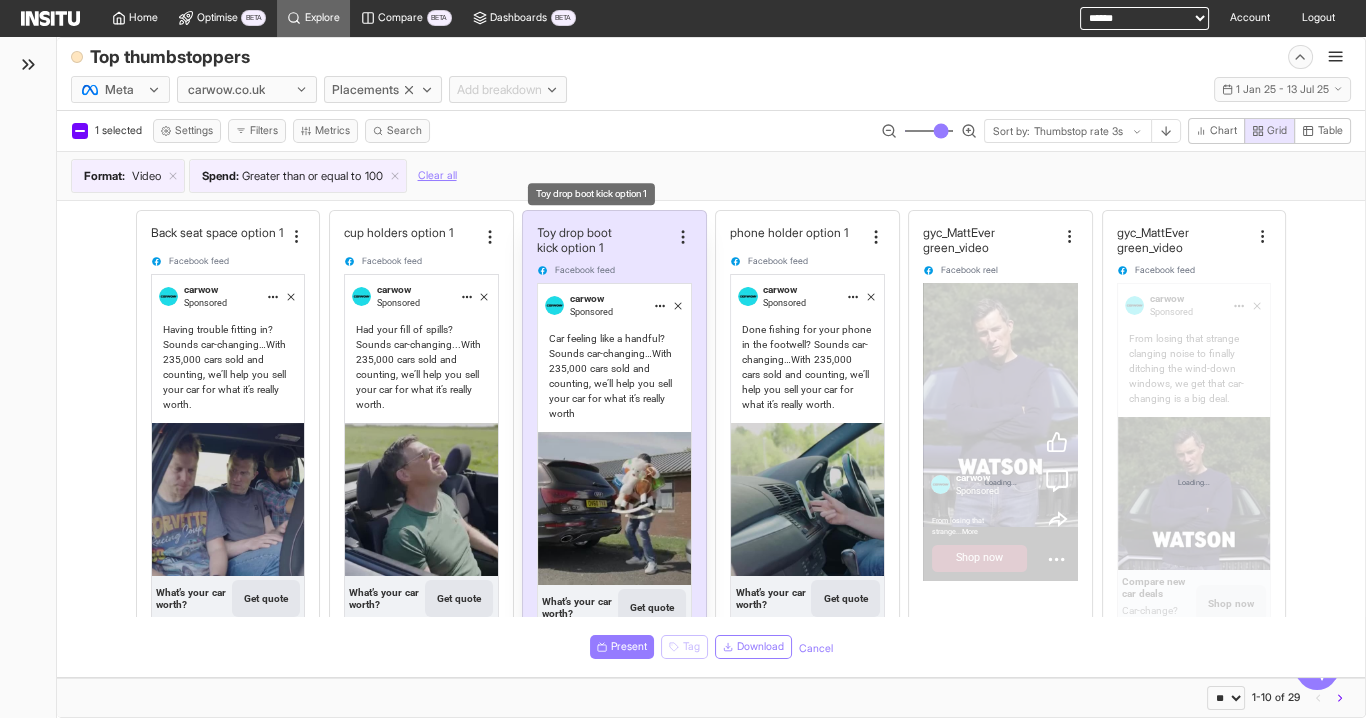 click on "Toy drop boot  kick option 1" at bounding box center (604, 240) 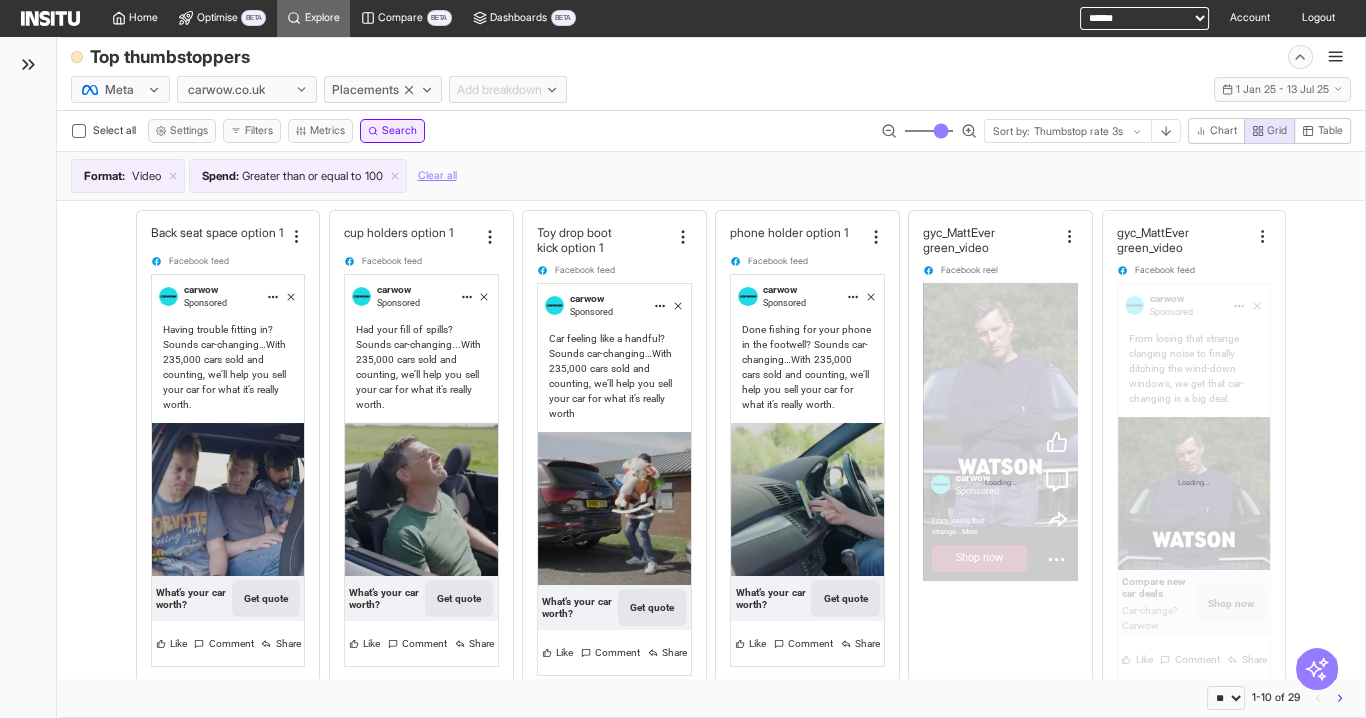 click on "Search" at bounding box center [399, 131] 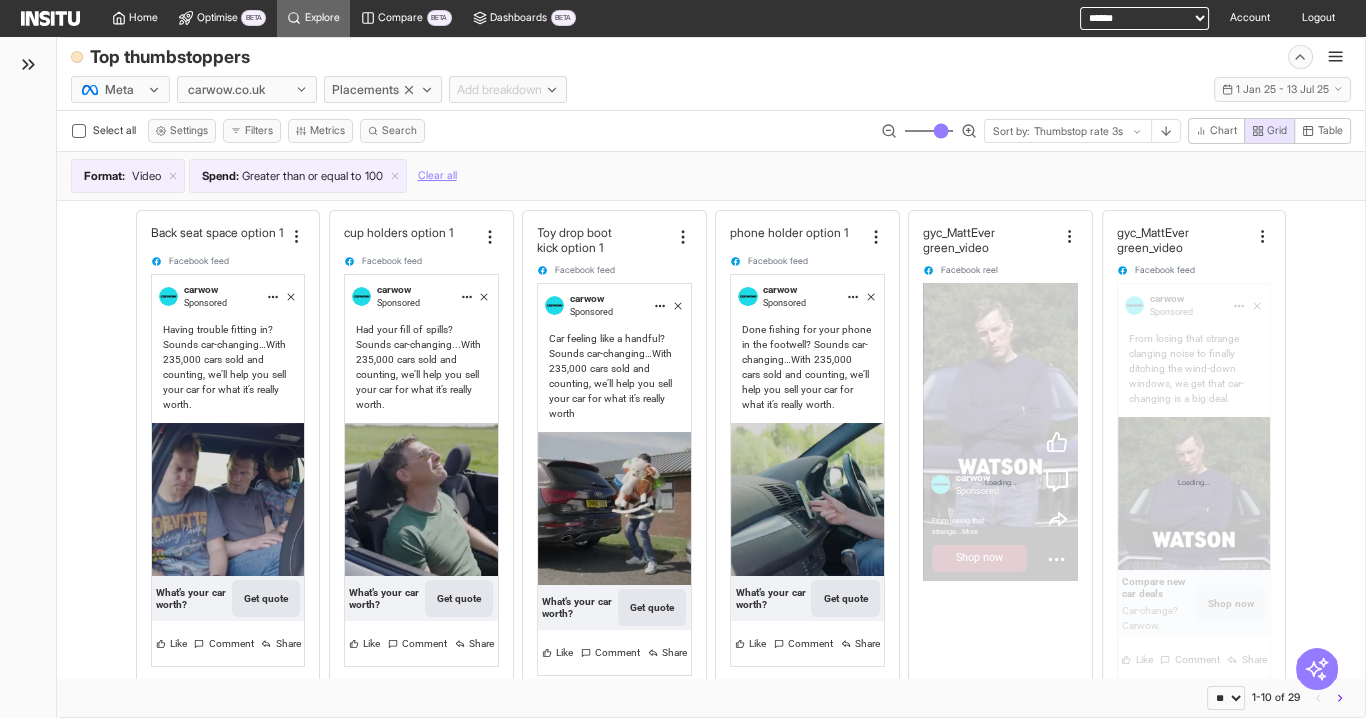 click on "Select all Settings Filters Metrics Search Sort by: Thumbstop rate 3s Chart Grid Table" at bounding box center (711, 135) 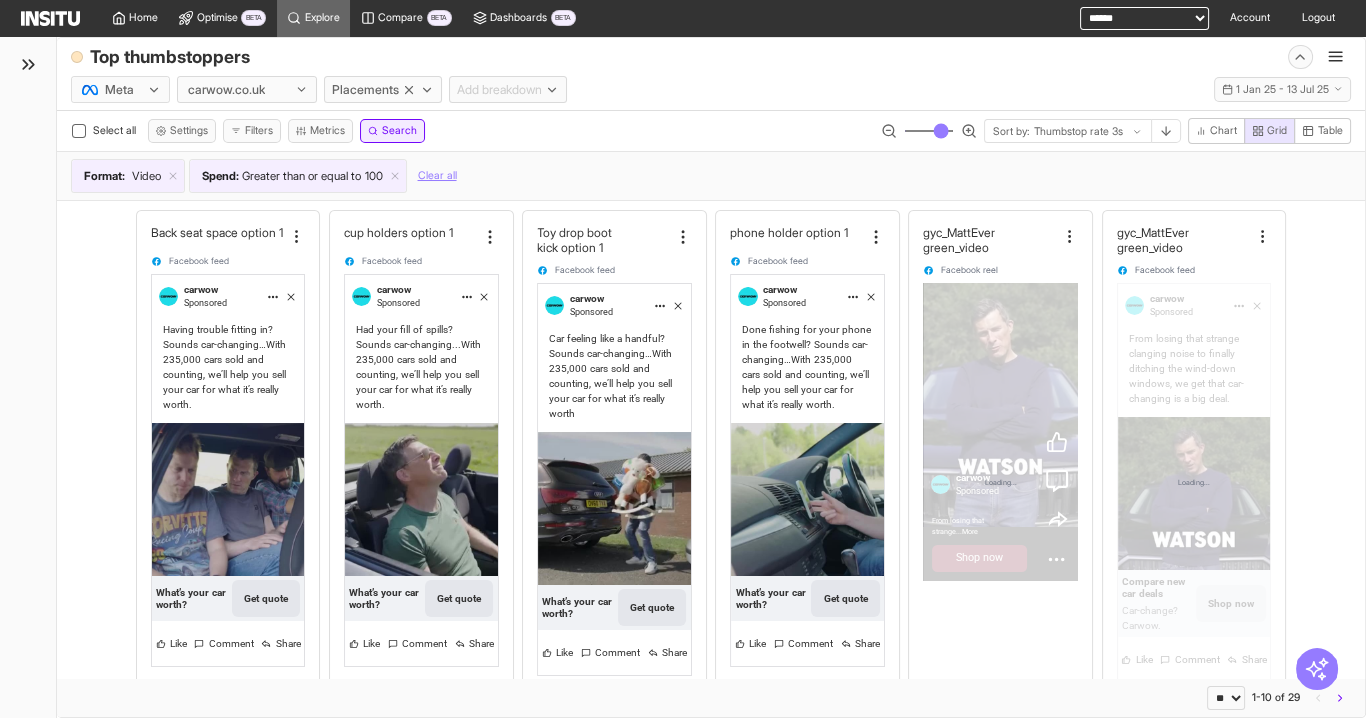 click on "Search" at bounding box center (399, 131) 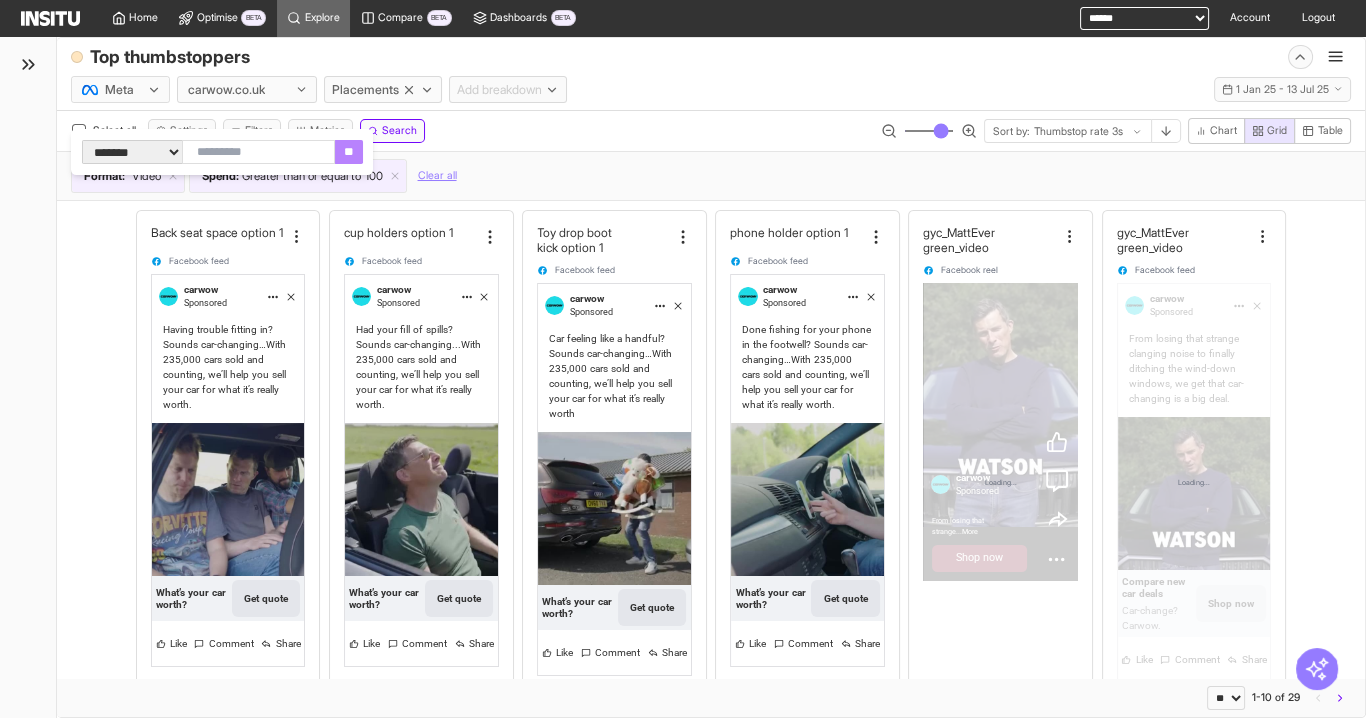 click at bounding box center (258, 152) 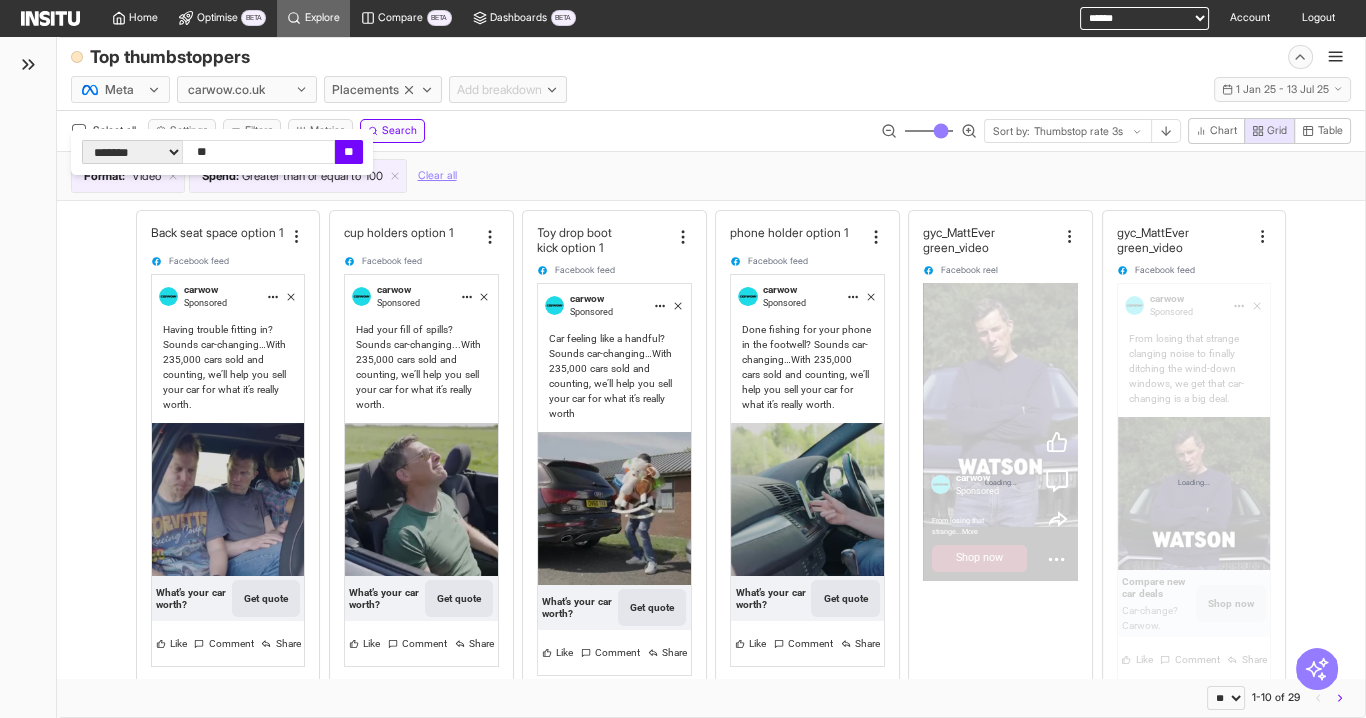 type on "***" 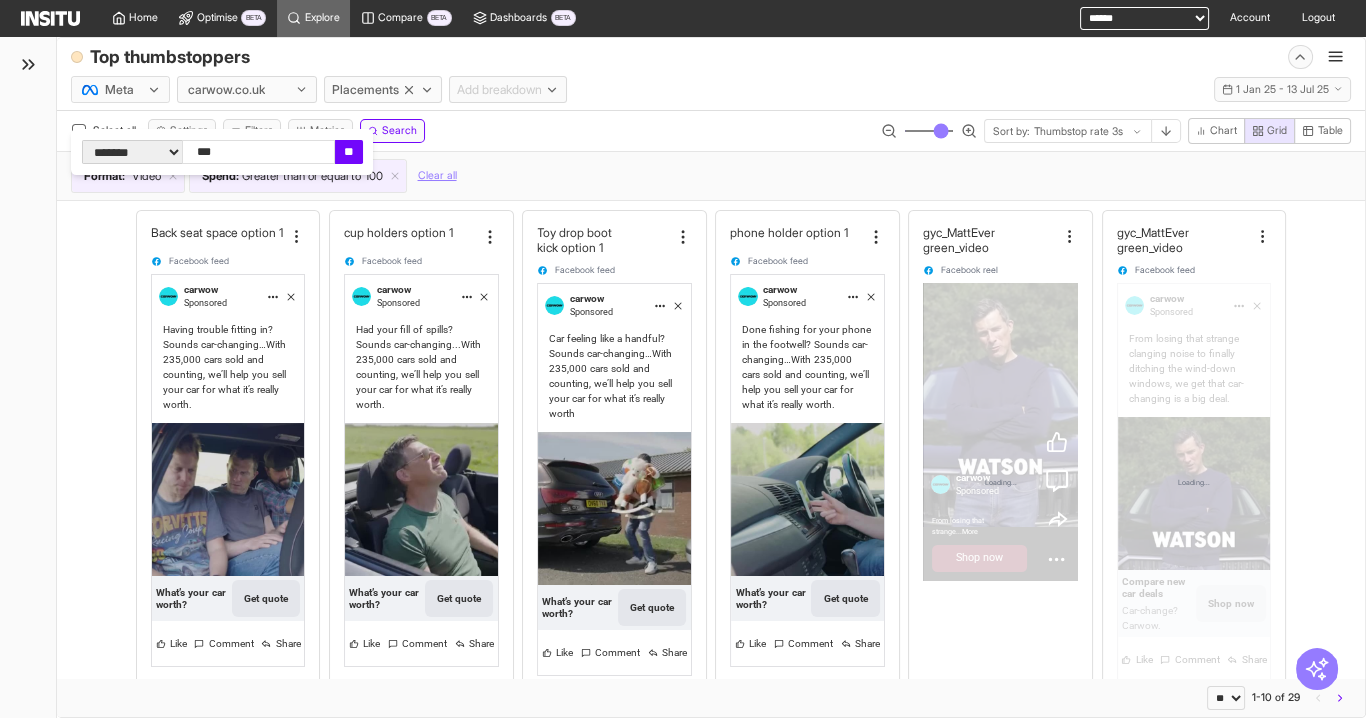click on "**" at bounding box center [349, 152] 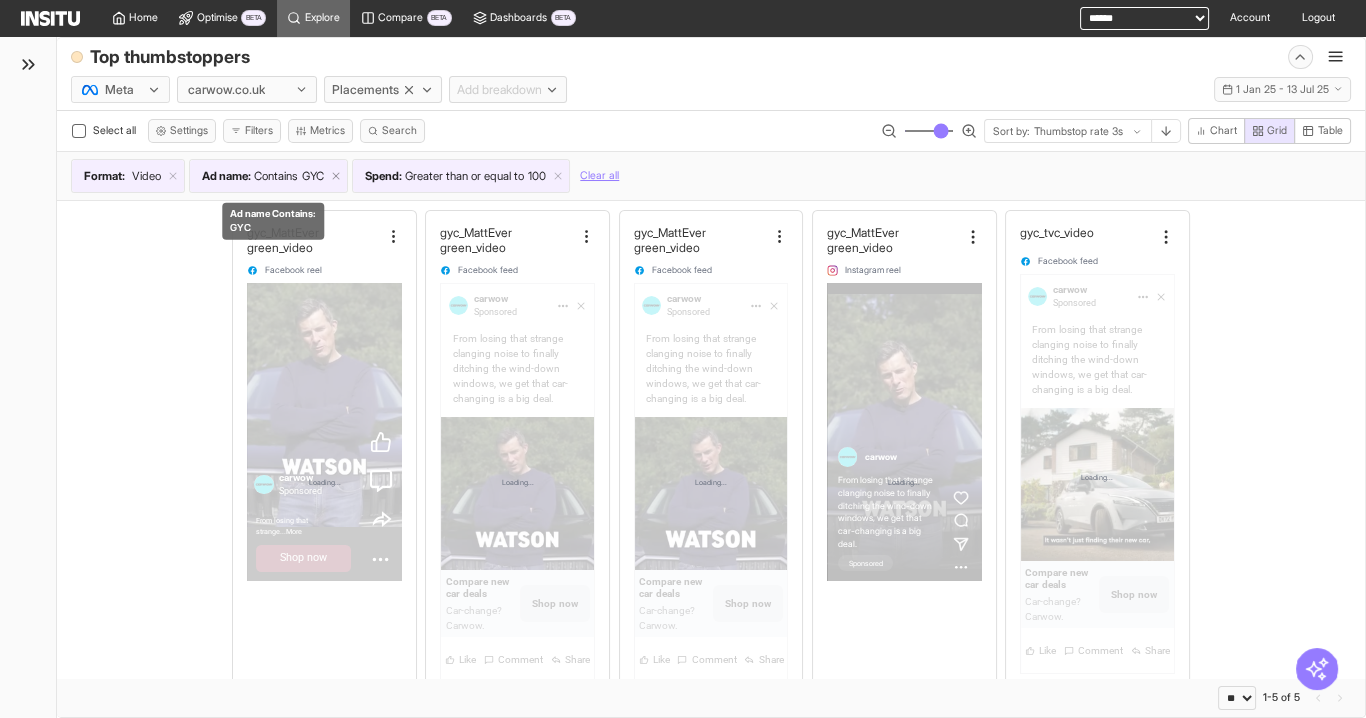 click 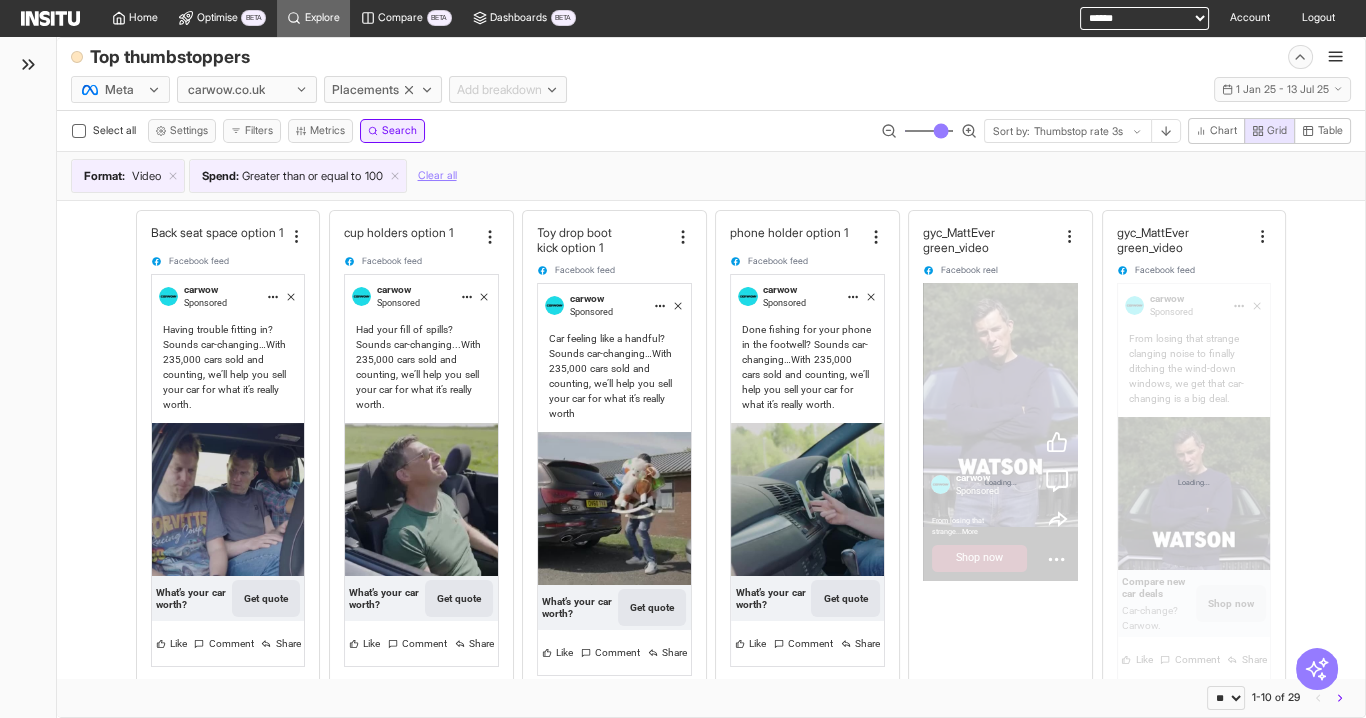 click on "Search" at bounding box center [392, 131] 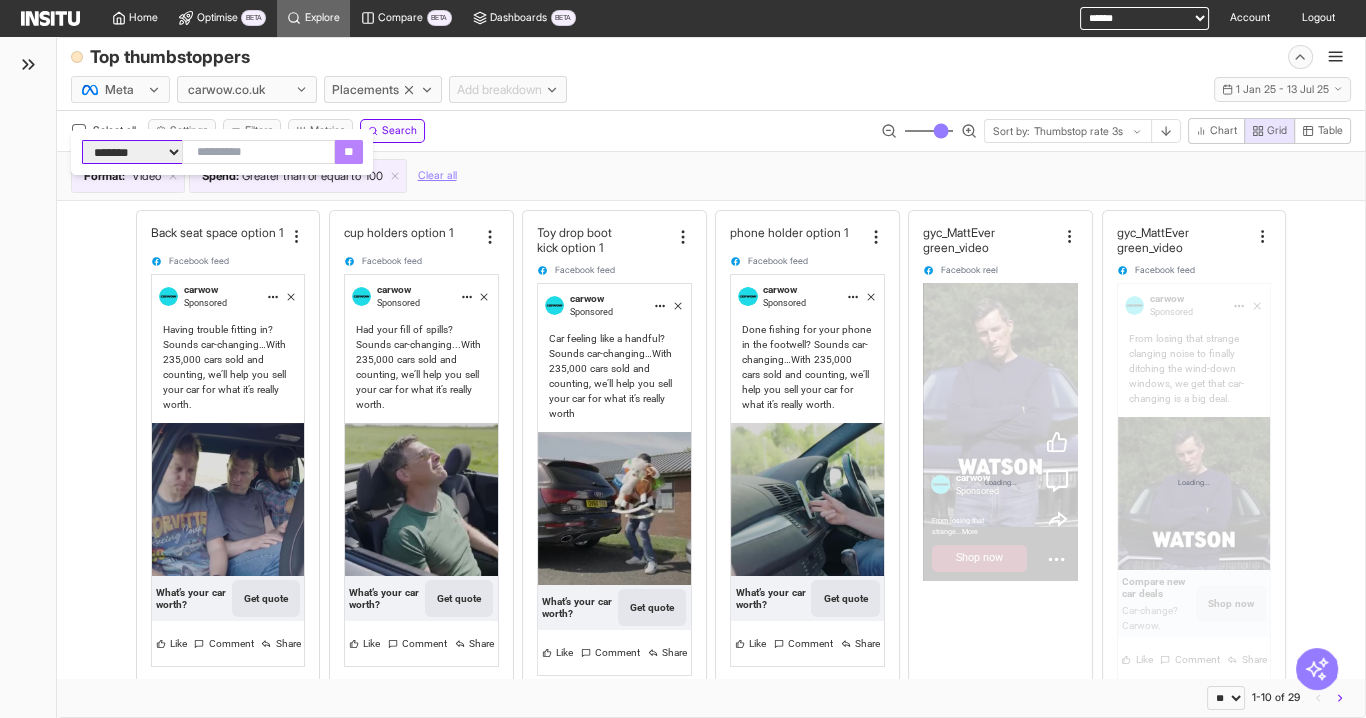 click on "**********" at bounding box center [132, 152] 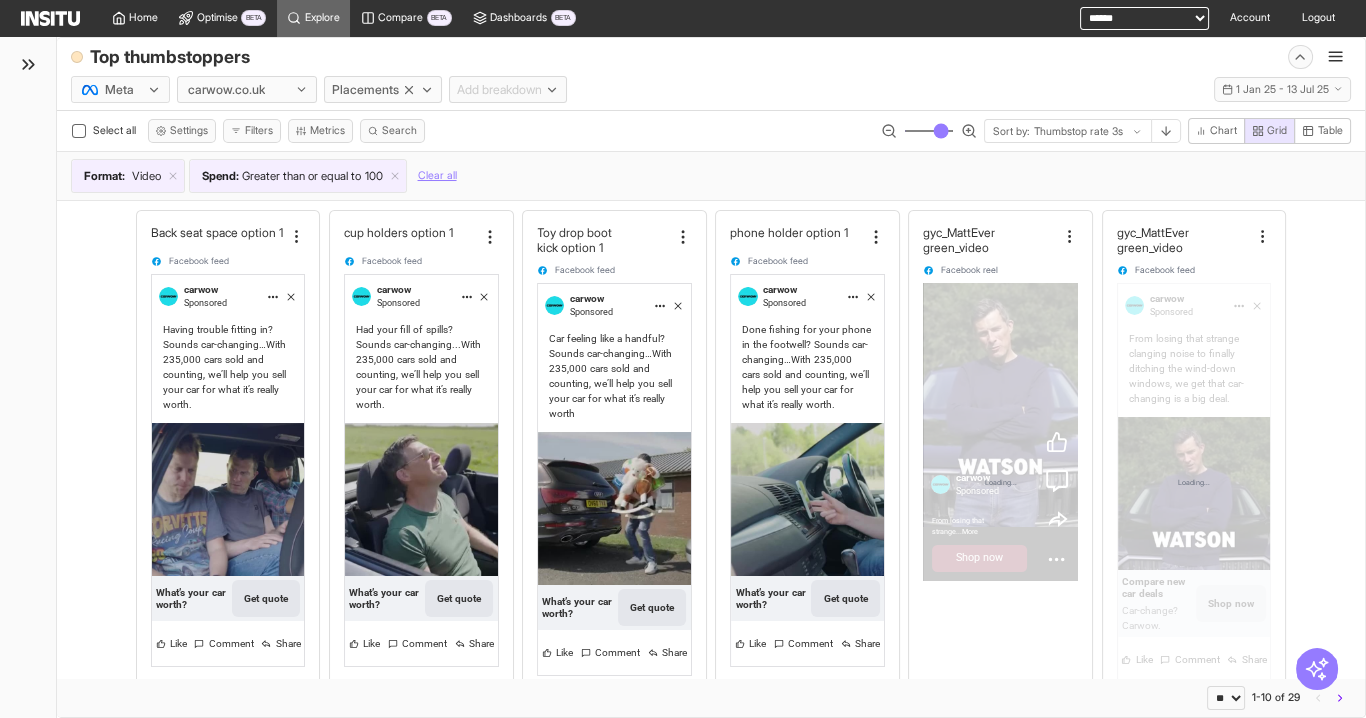 click on "Select all Settings Filters Metrics Search Sort by: Thumbstop rate 3s Chart Grid Table" at bounding box center [711, 135] 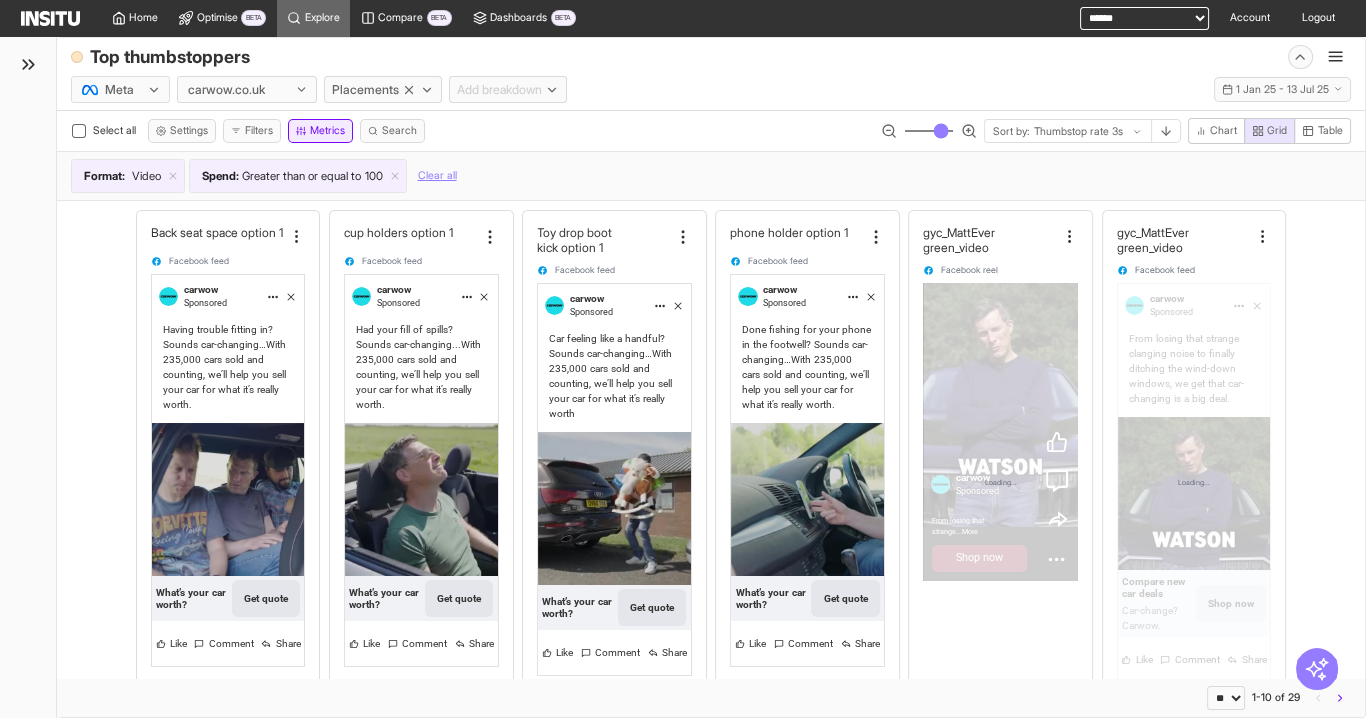 click on "Metrics" at bounding box center [320, 131] 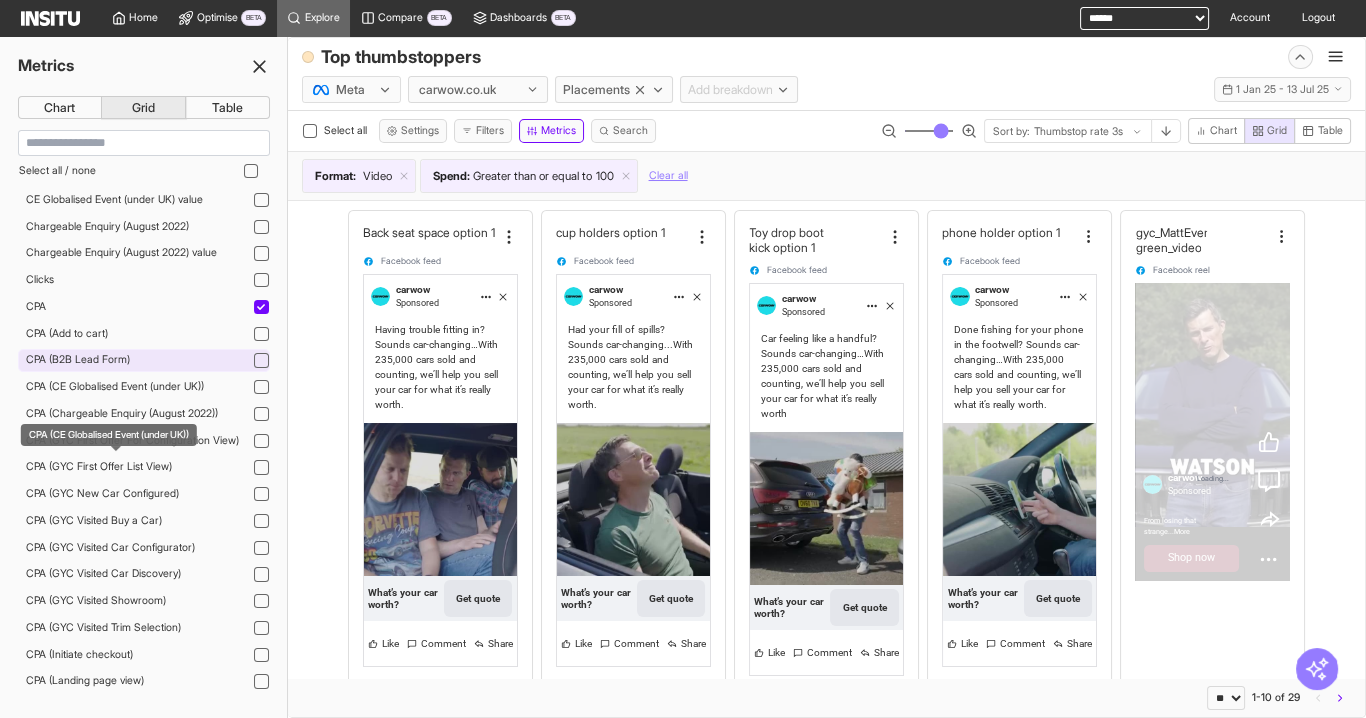 scroll, scrollTop: 0, scrollLeft: 0, axis: both 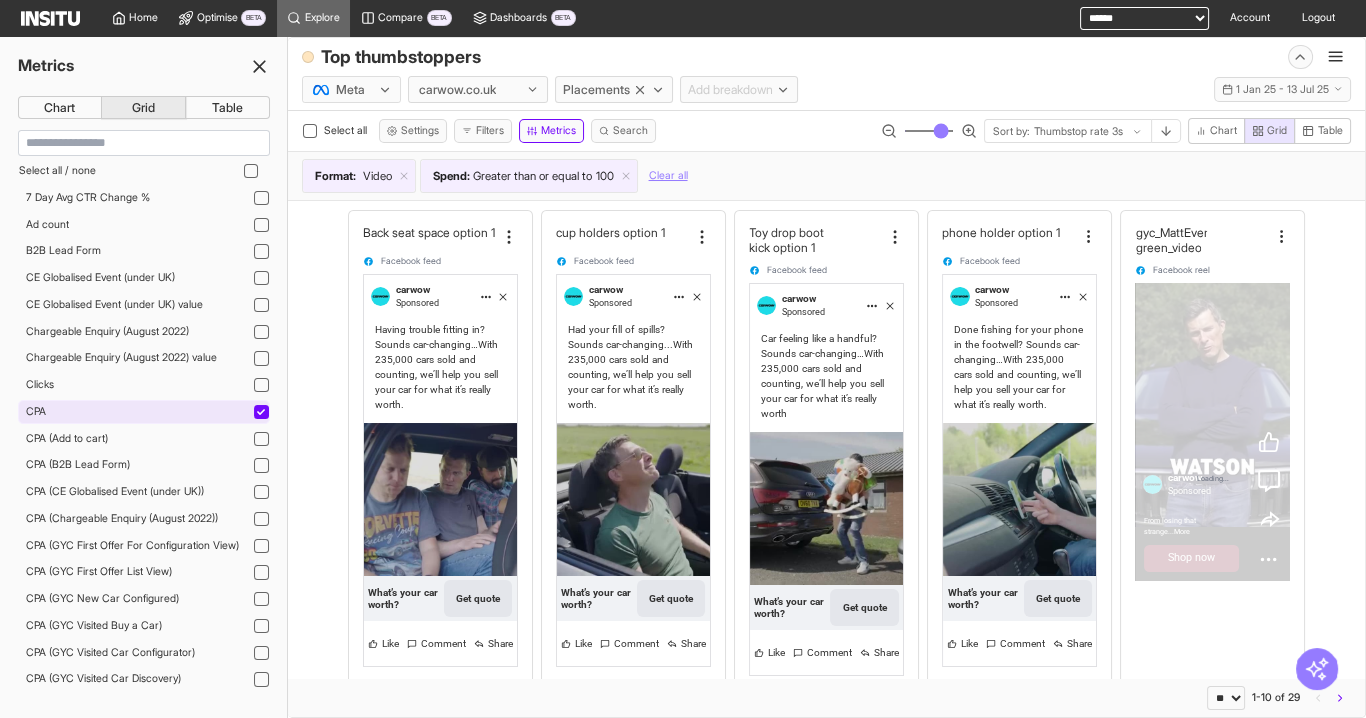 click 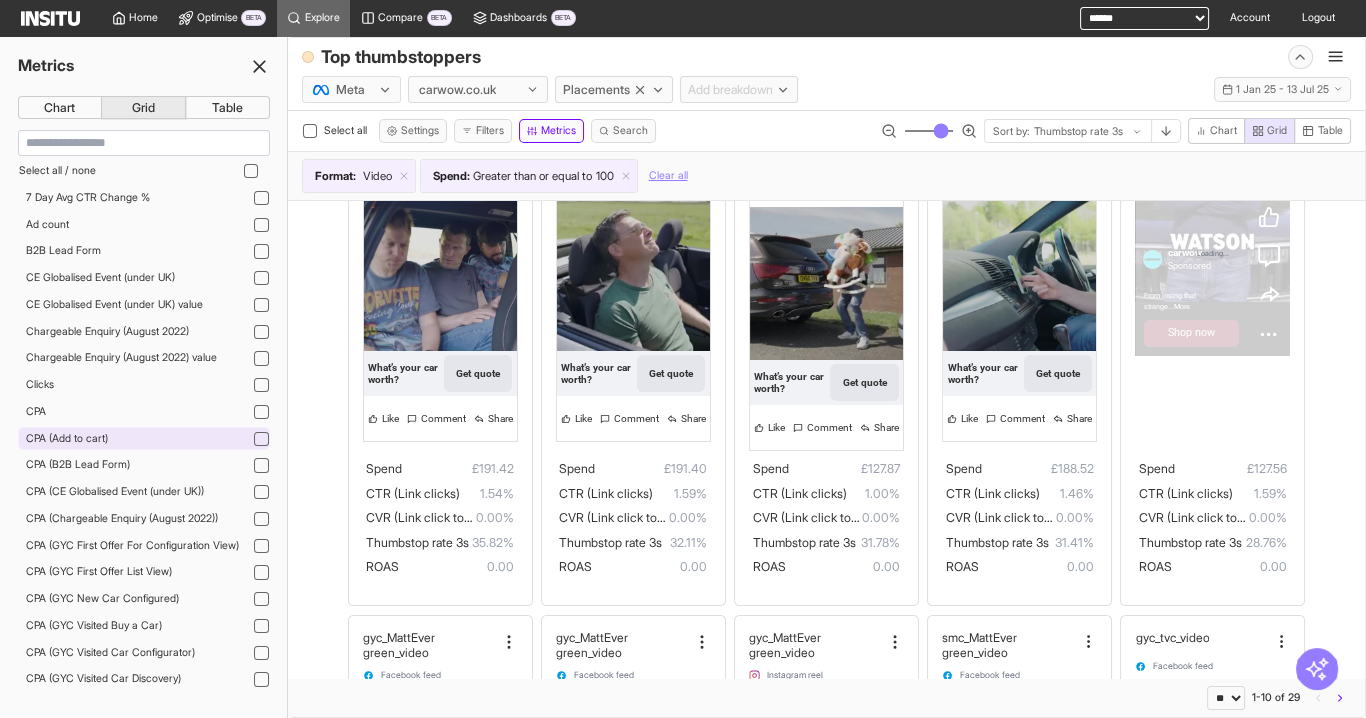 scroll, scrollTop: 240, scrollLeft: 0, axis: vertical 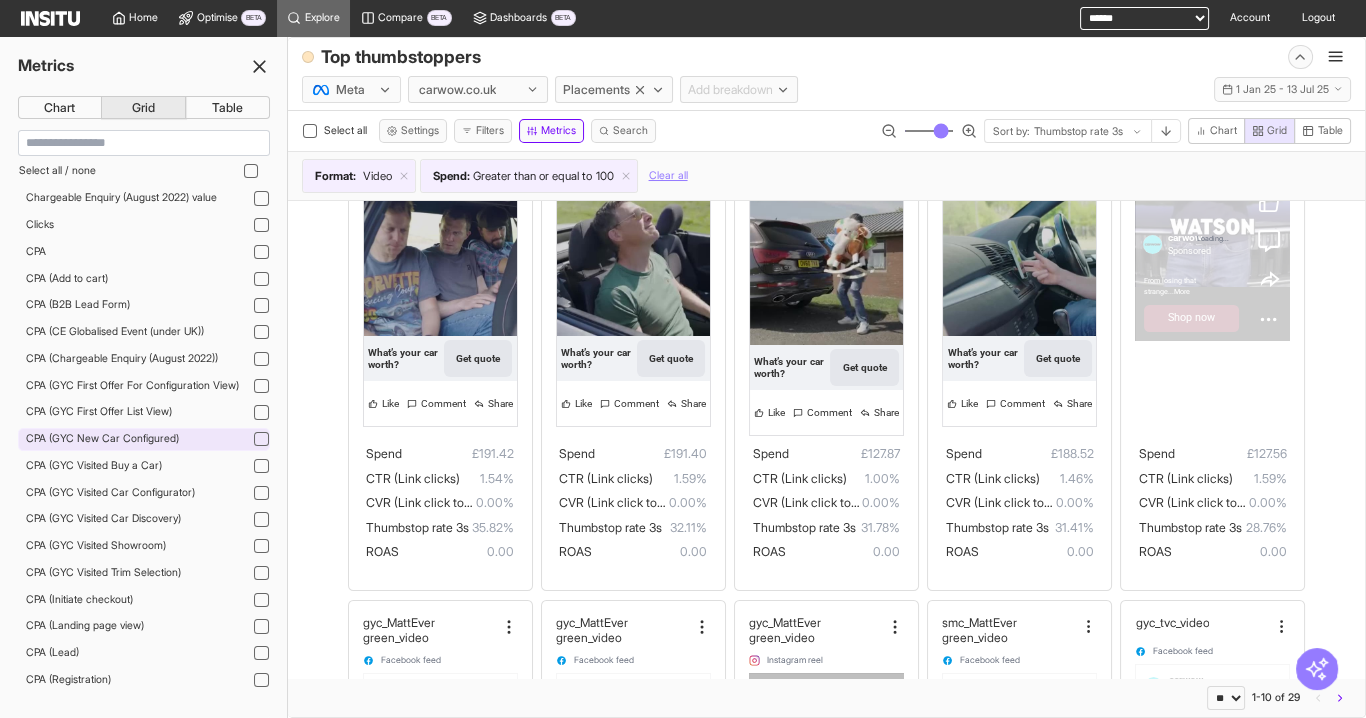 click on "CPA (GYC New Car Configured)" at bounding box center (144, 439) 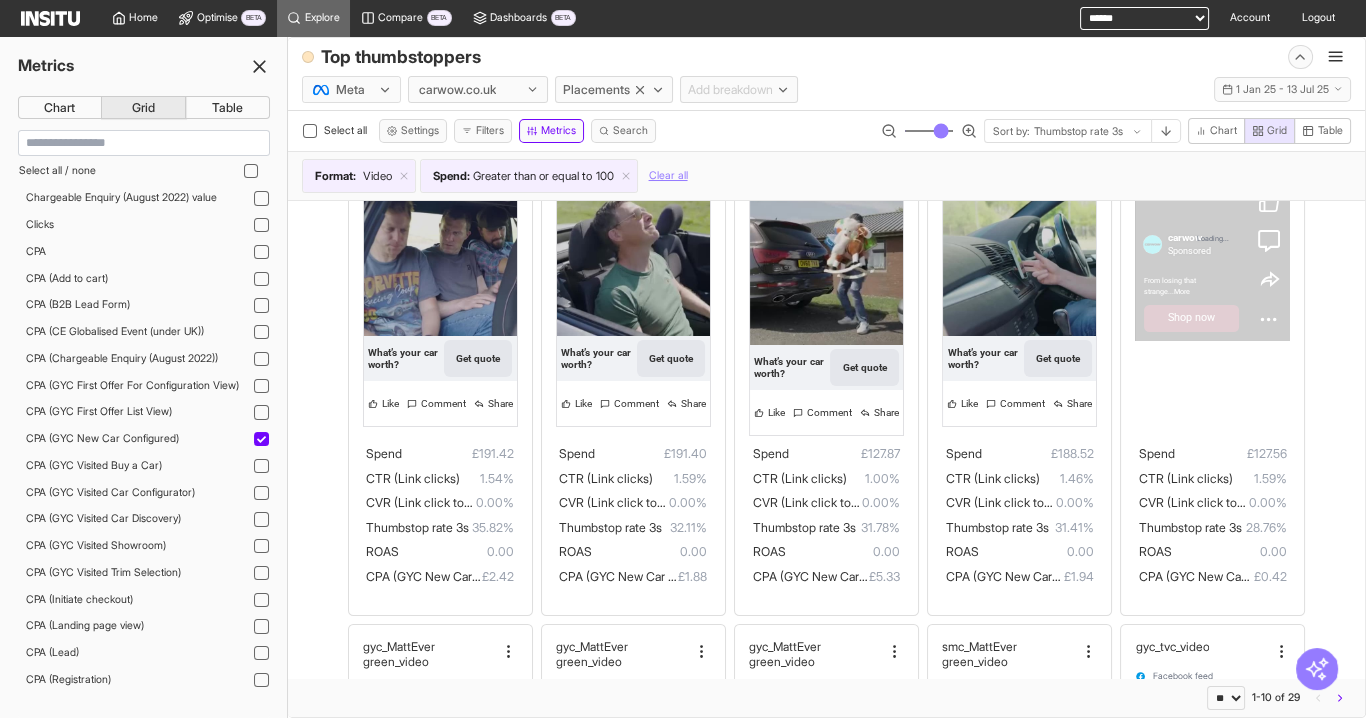 click 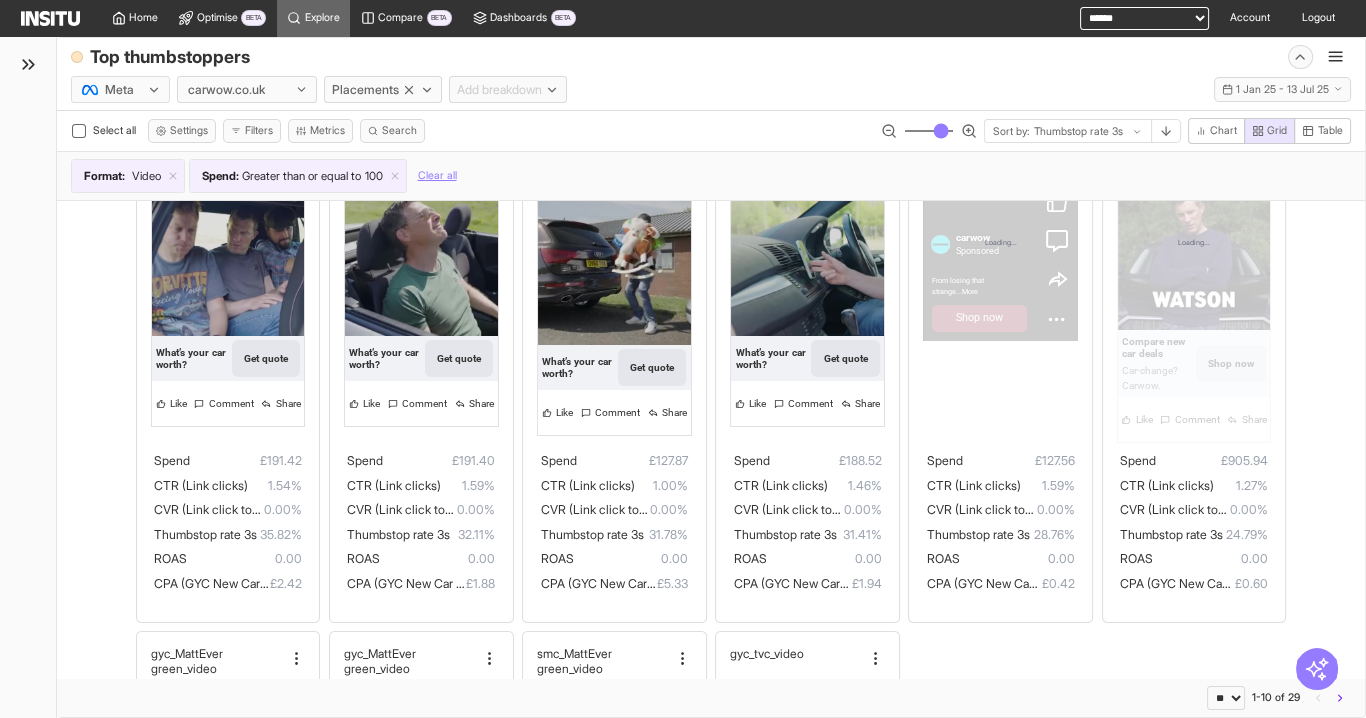 click at bounding box center (1078, 132) 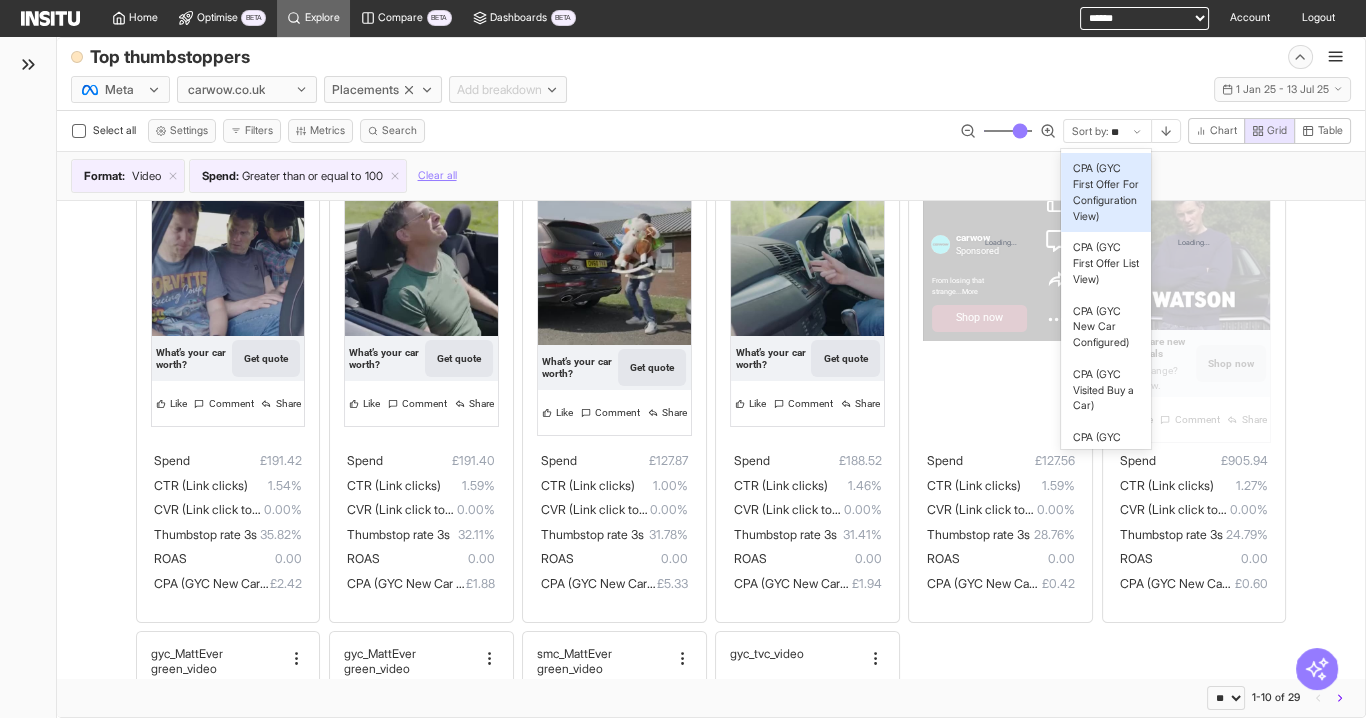 type on "***" 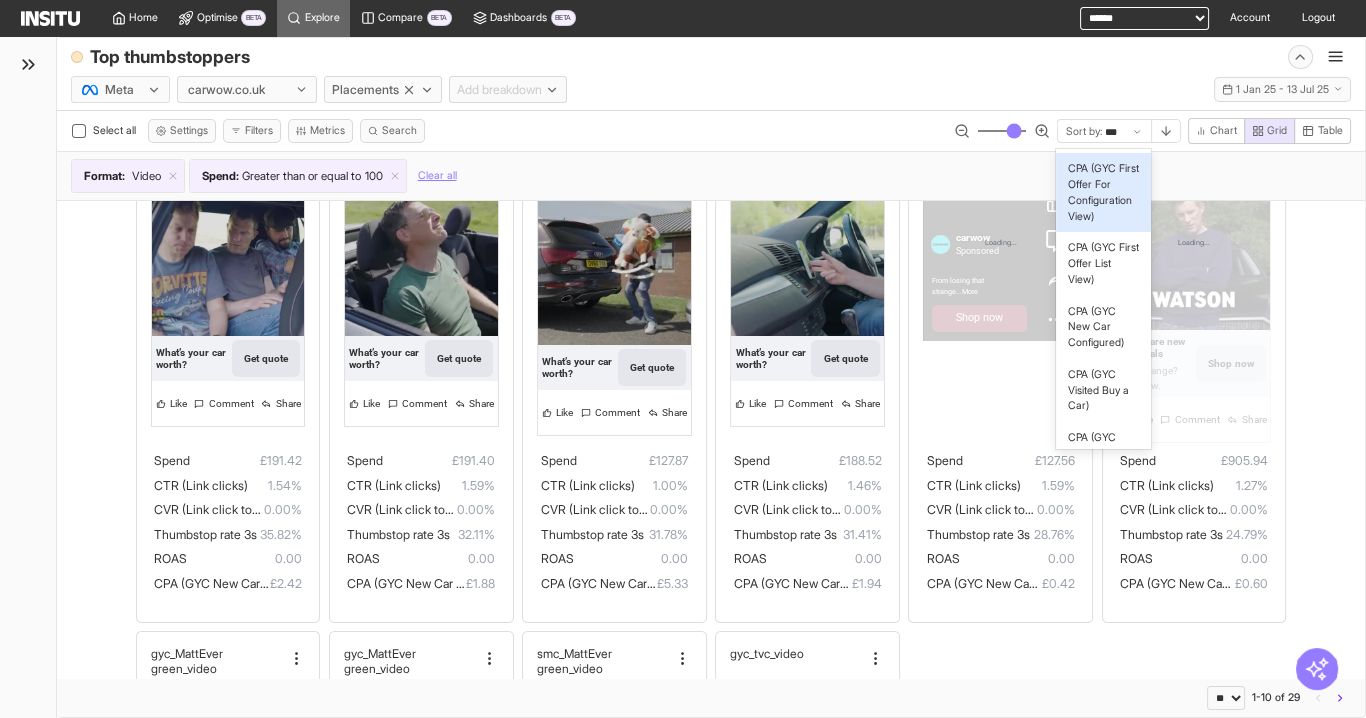 click on "CPA (GYC First Offer For Configuration View)" at bounding box center (1104, 192) 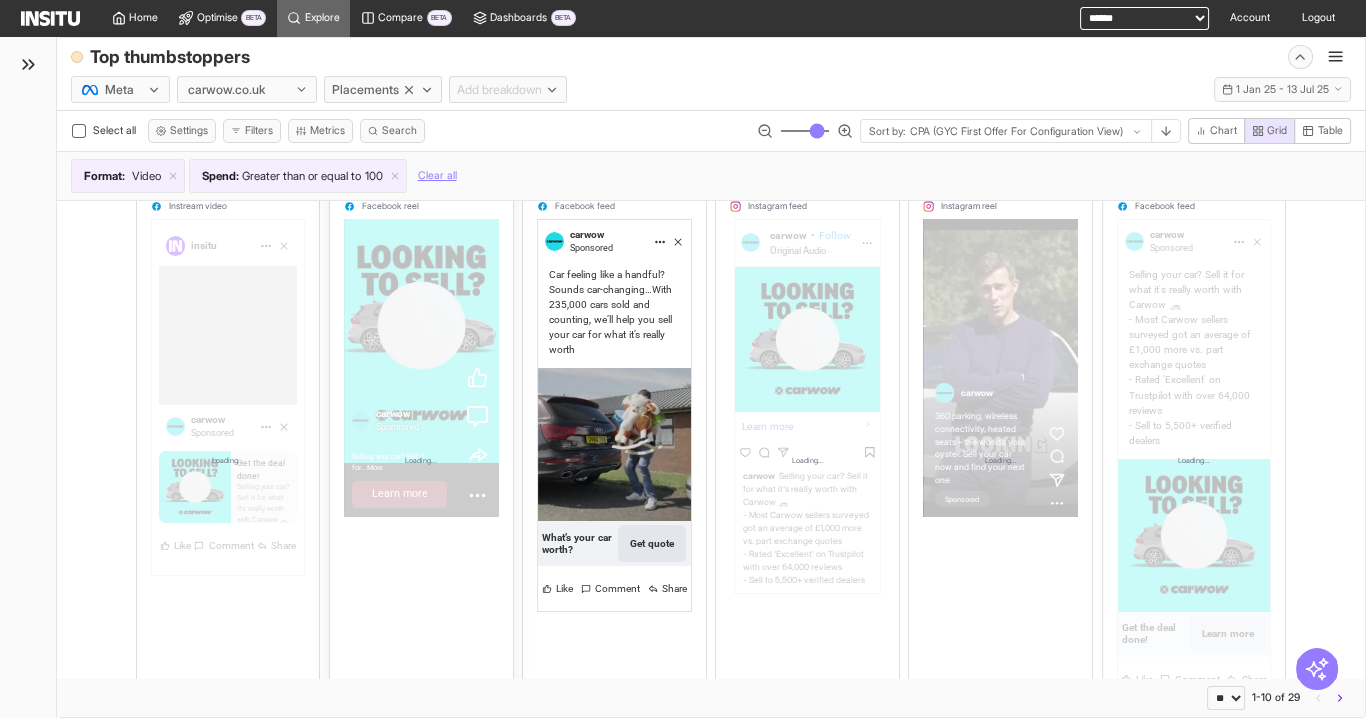 scroll, scrollTop: 0, scrollLeft: 0, axis: both 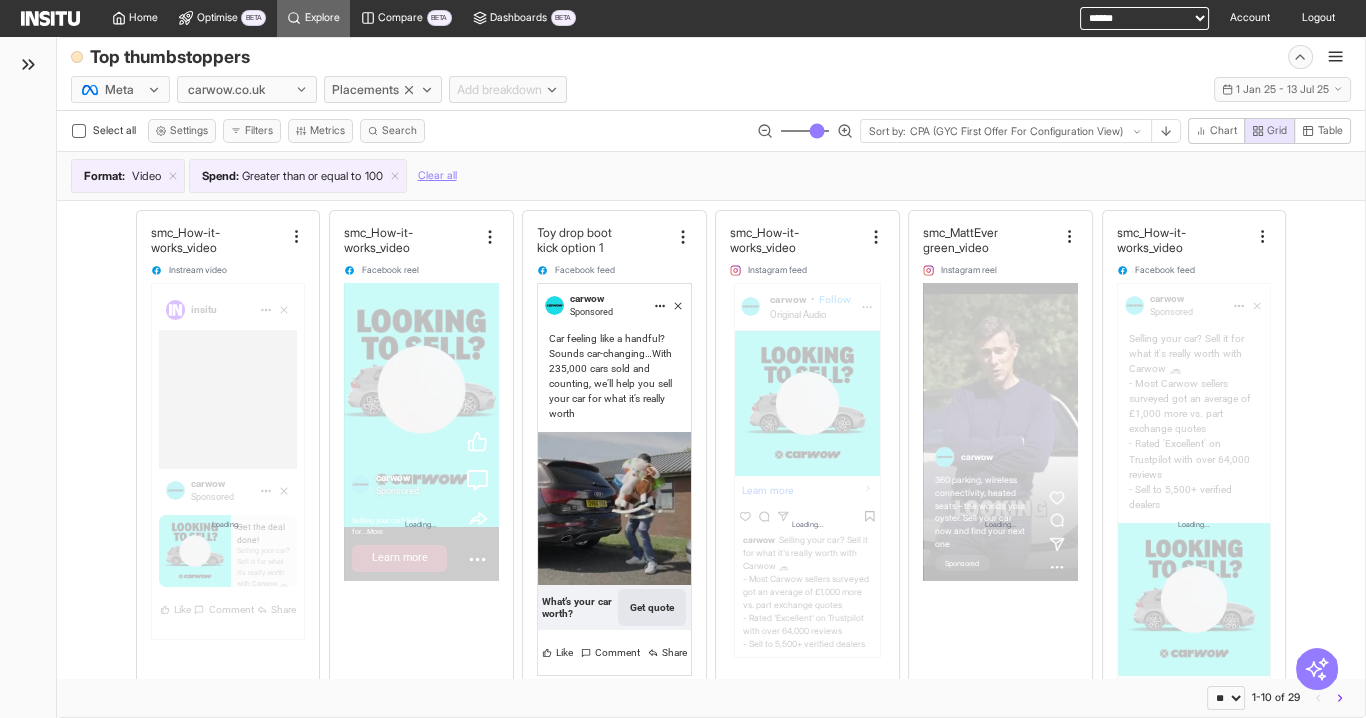 click at bounding box center [1016, 132] 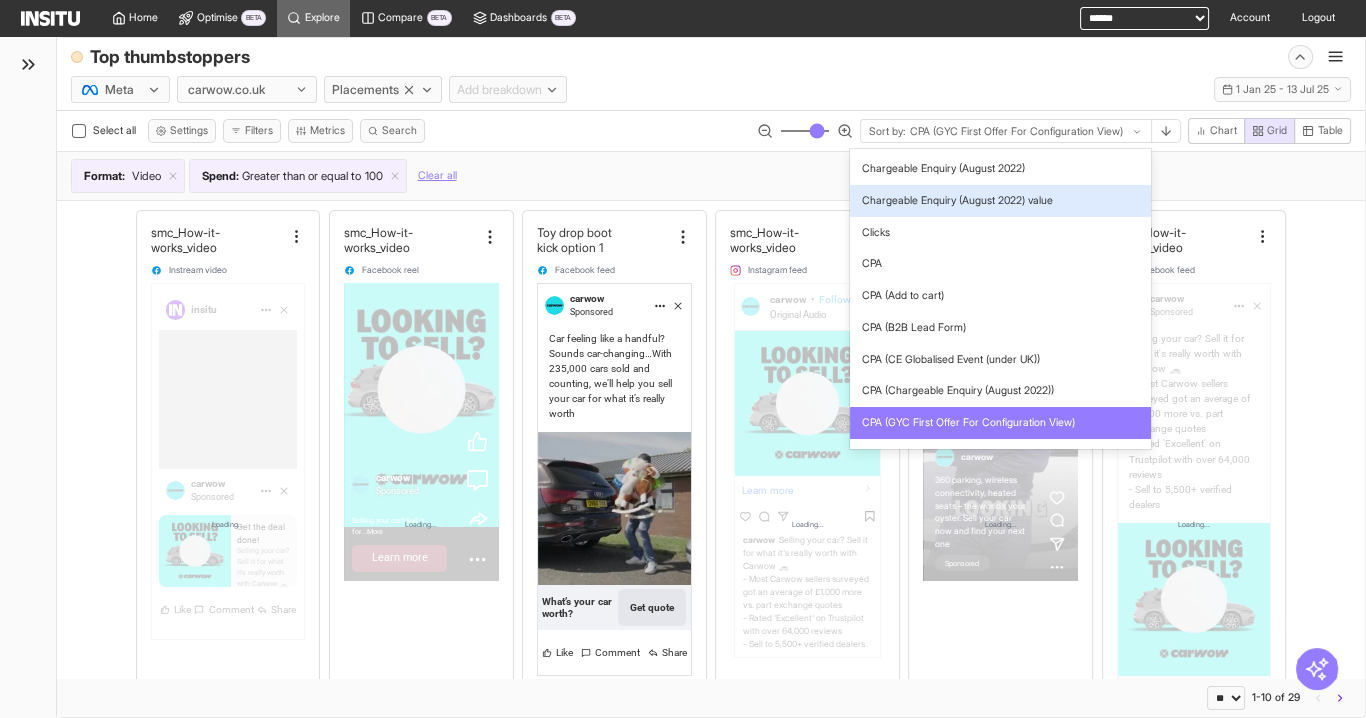 scroll, scrollTop: 0, scrollLeft: 0, axis: both 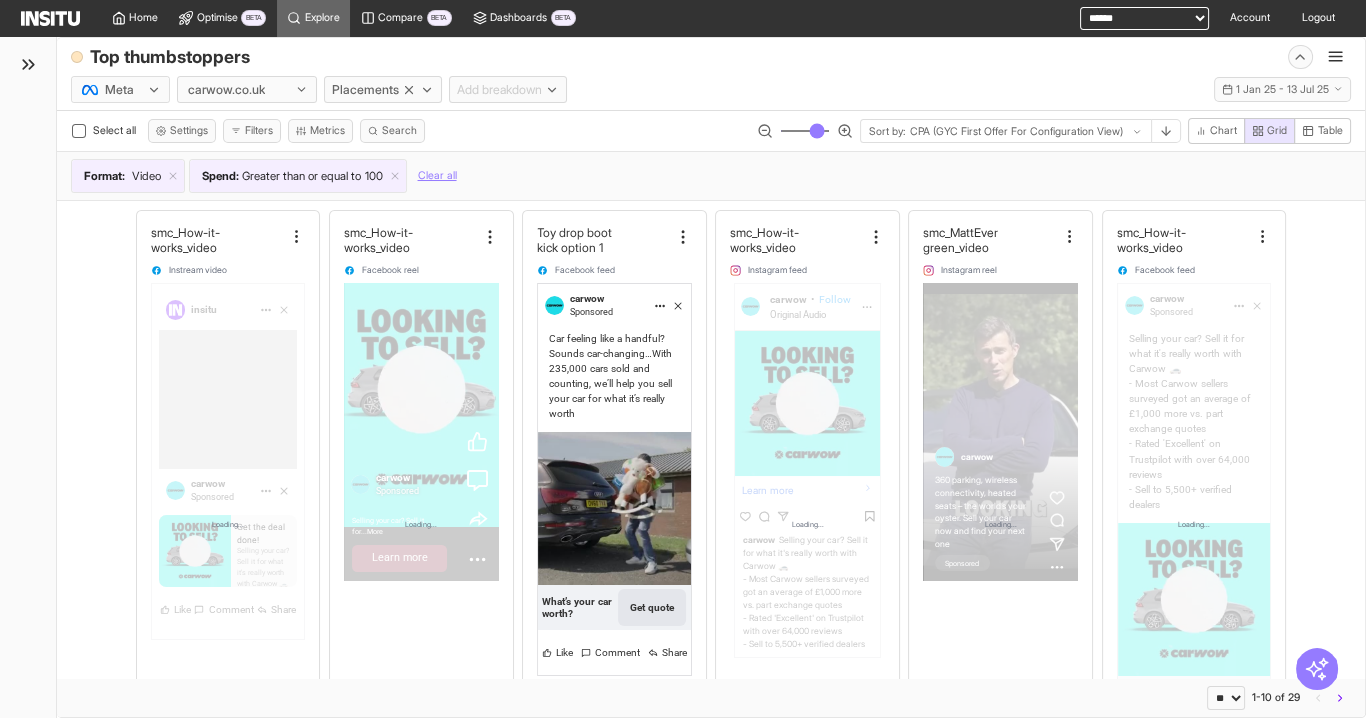 click on "Meta carwow.co.uk Placements Add breakdown This year - Wed 1 Jan - Sun 13 Jul, 2025 1 Jan 25 - 13 Jul 25" at bounding box center (711, 86) 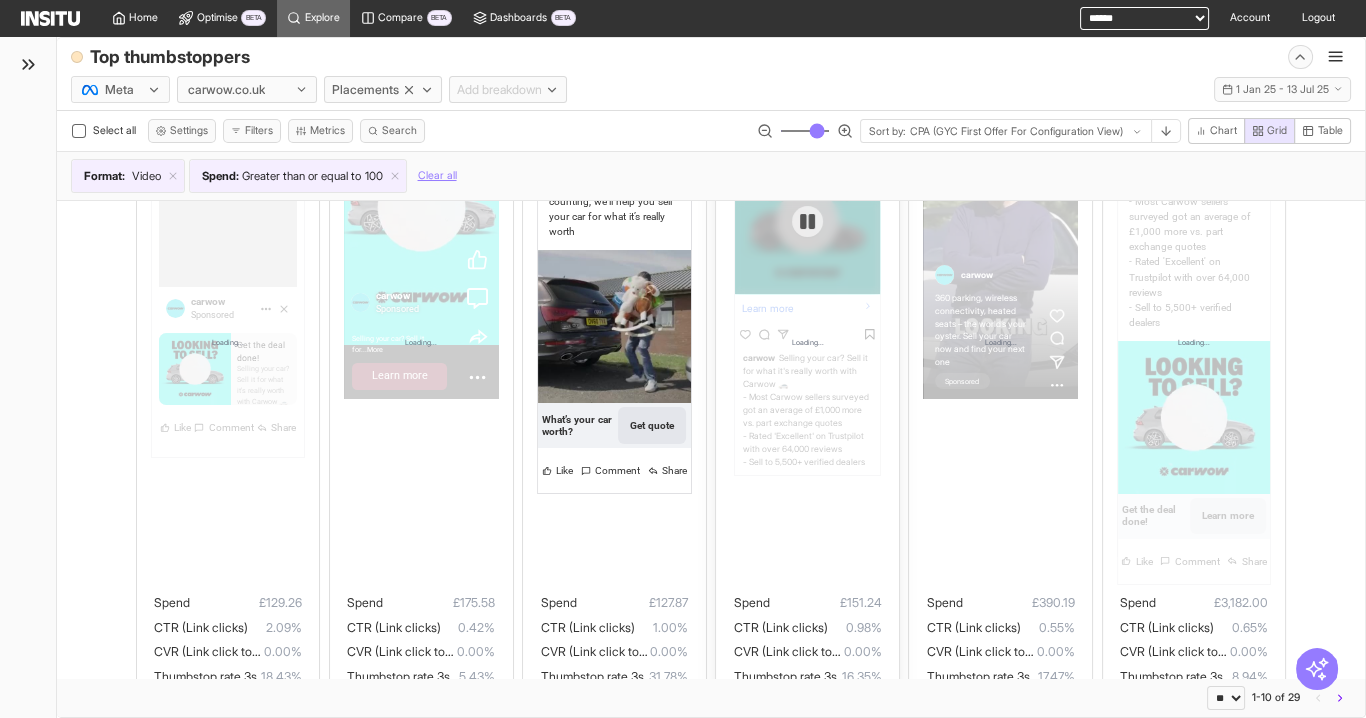 scroll, scrollTop: 0, scrollLeft: 0, axis: both 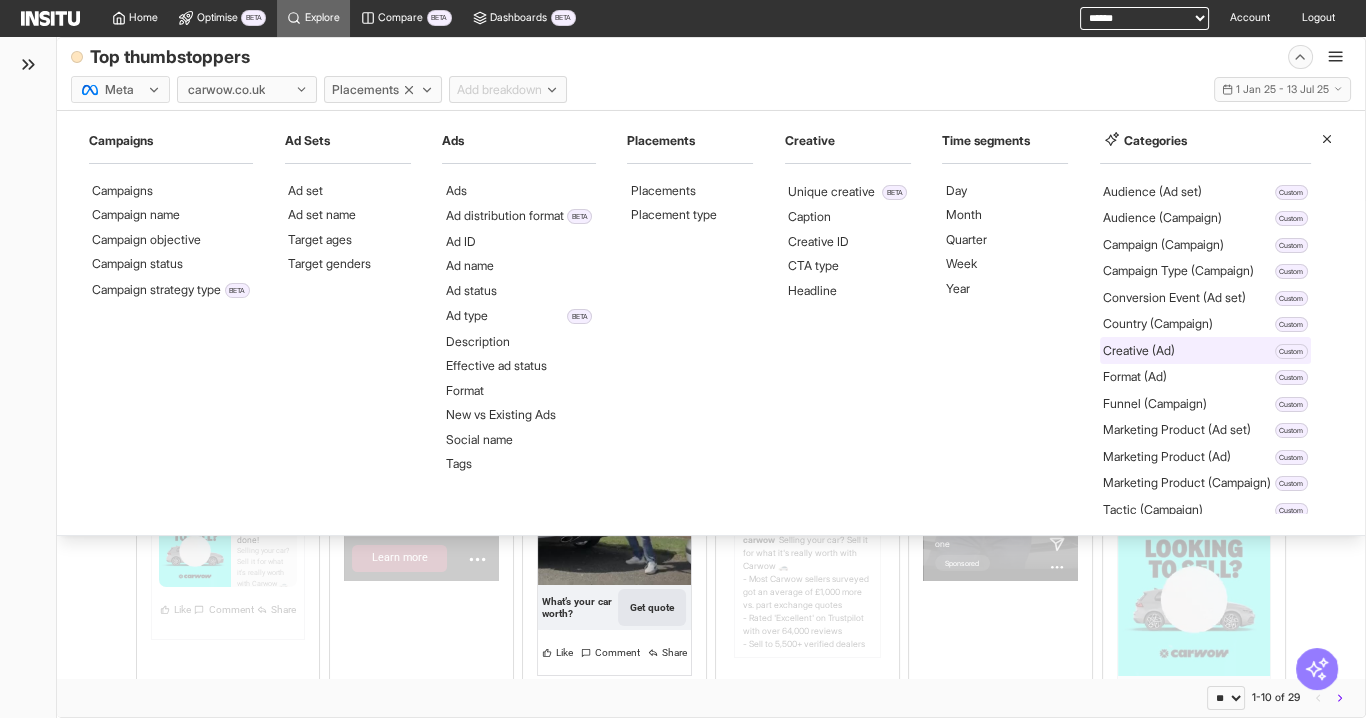 click on "Creative (Ad)" at bounding box center (1139, 351) 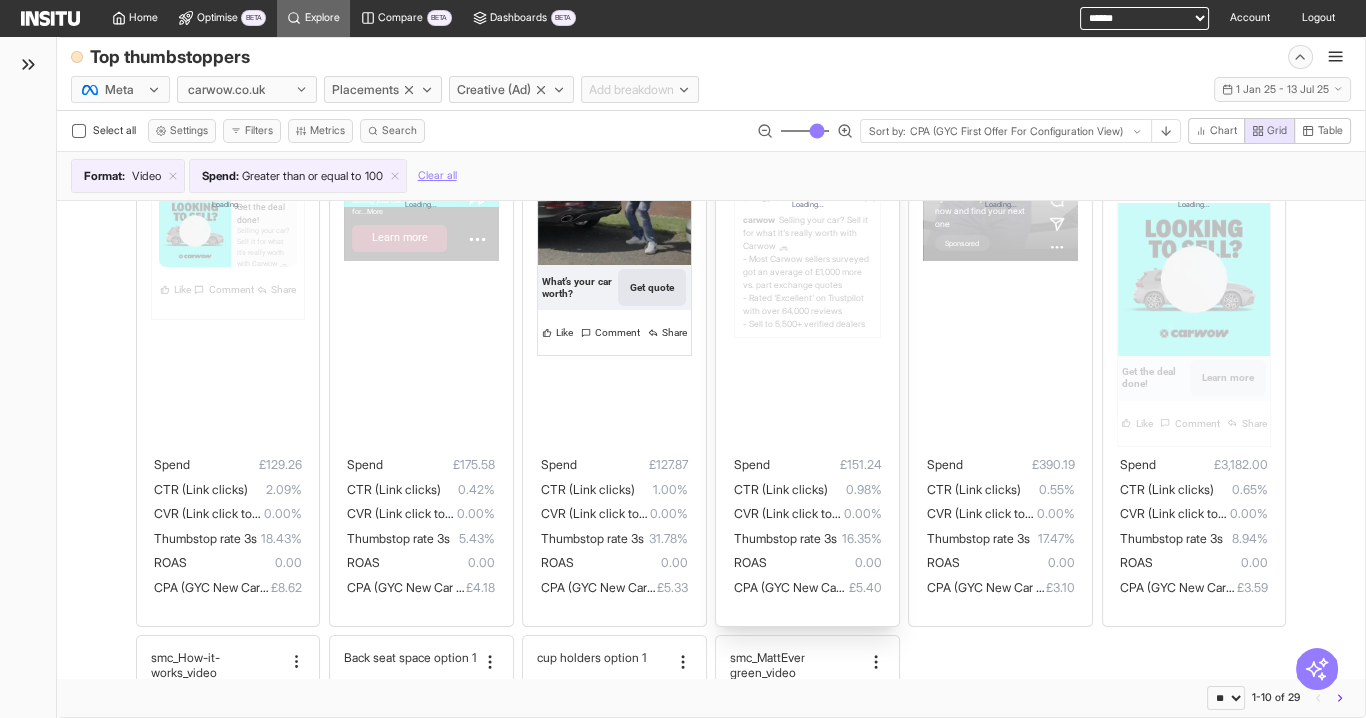 scroll, scrollTop: 0, scrollLeft: 0, axis: both 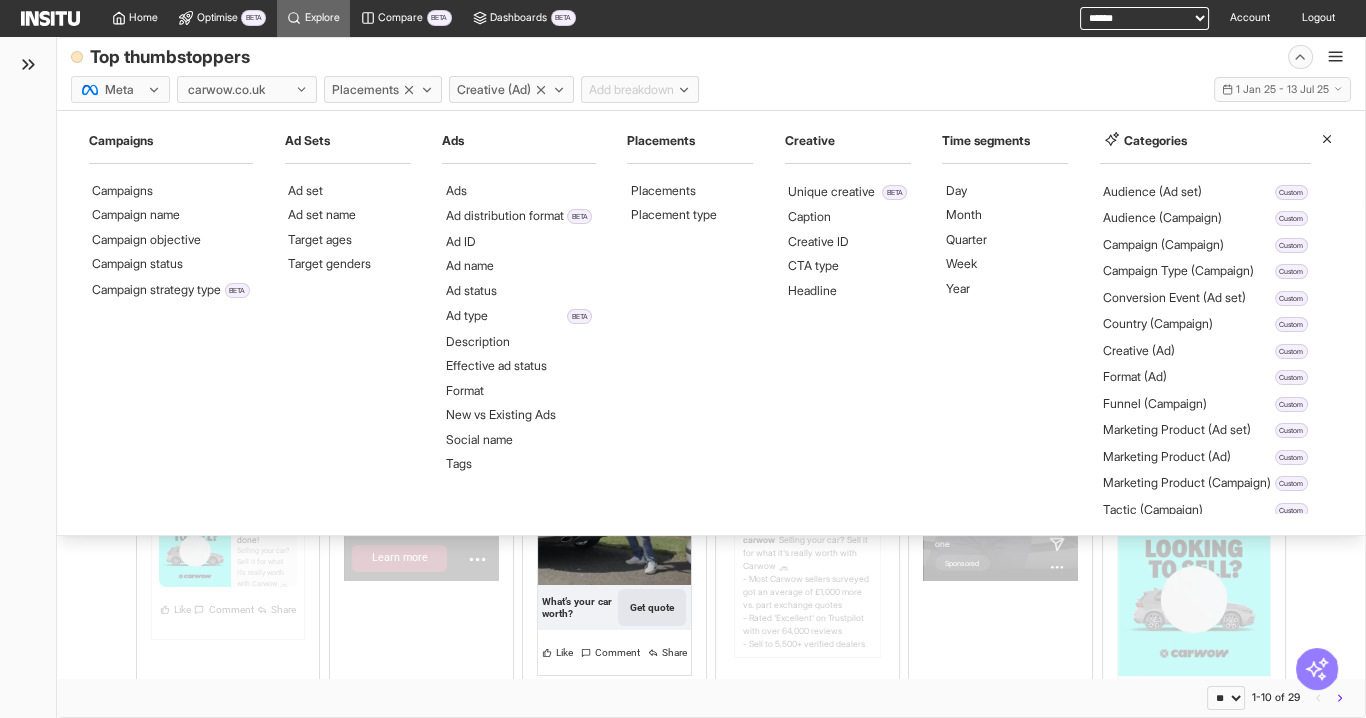 click 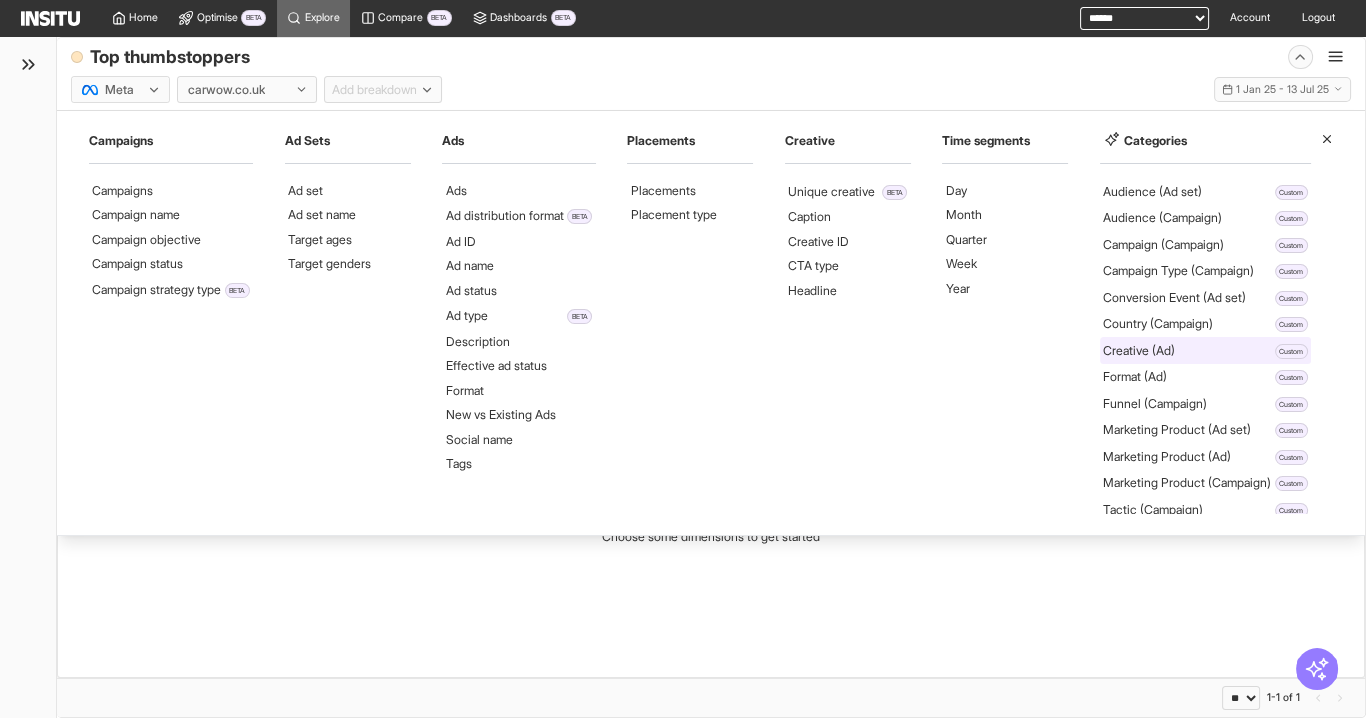 click on "Creative (Ad)" at bounding box center [1139, 351] 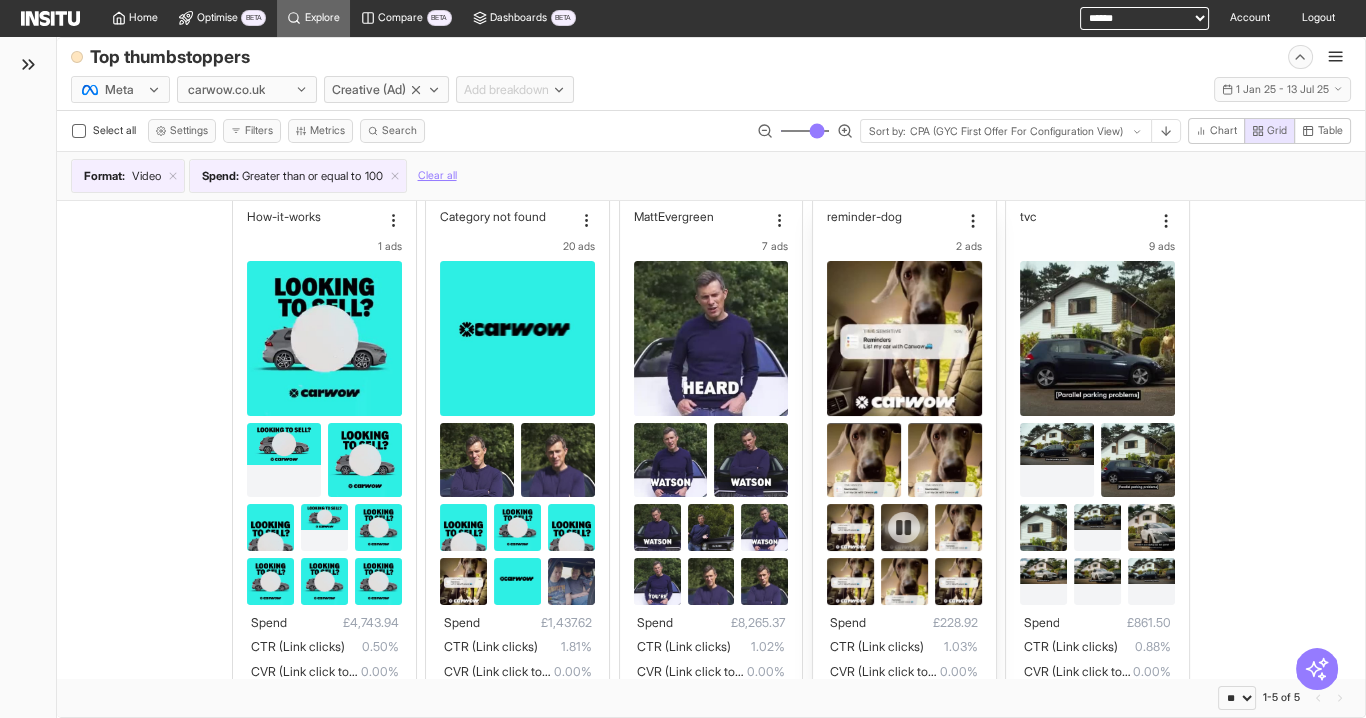 scroll, scrollTop: 0, scrollLeft: 0, axis: both 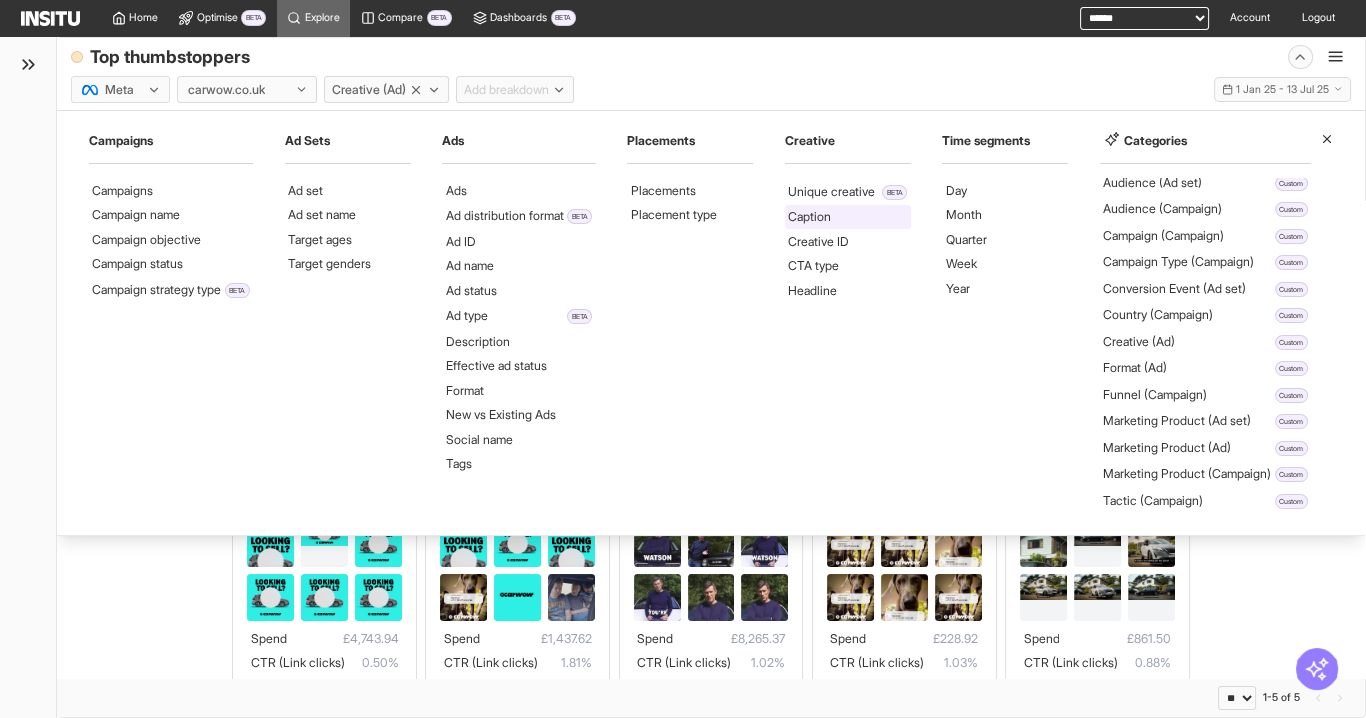 click on "Caption" at bounding box center (809, 217) 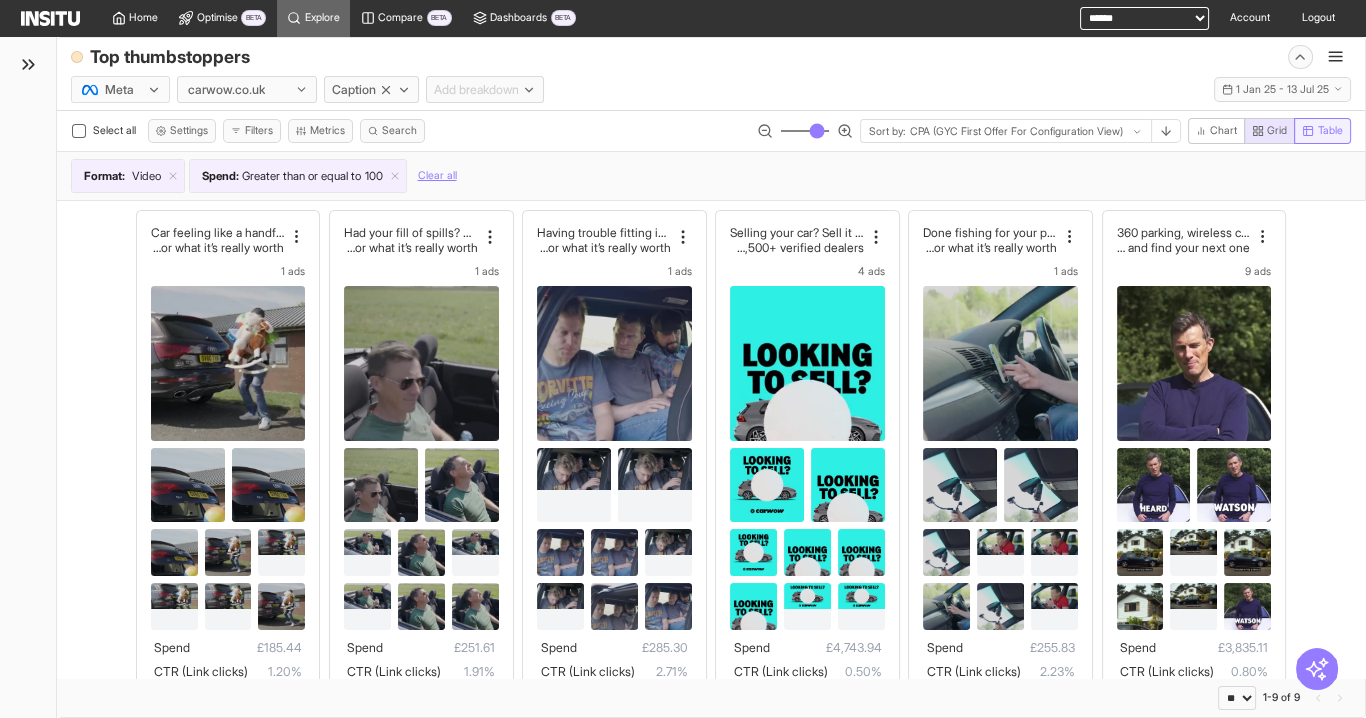 click on "Table" at bounding box center (1330, 131) 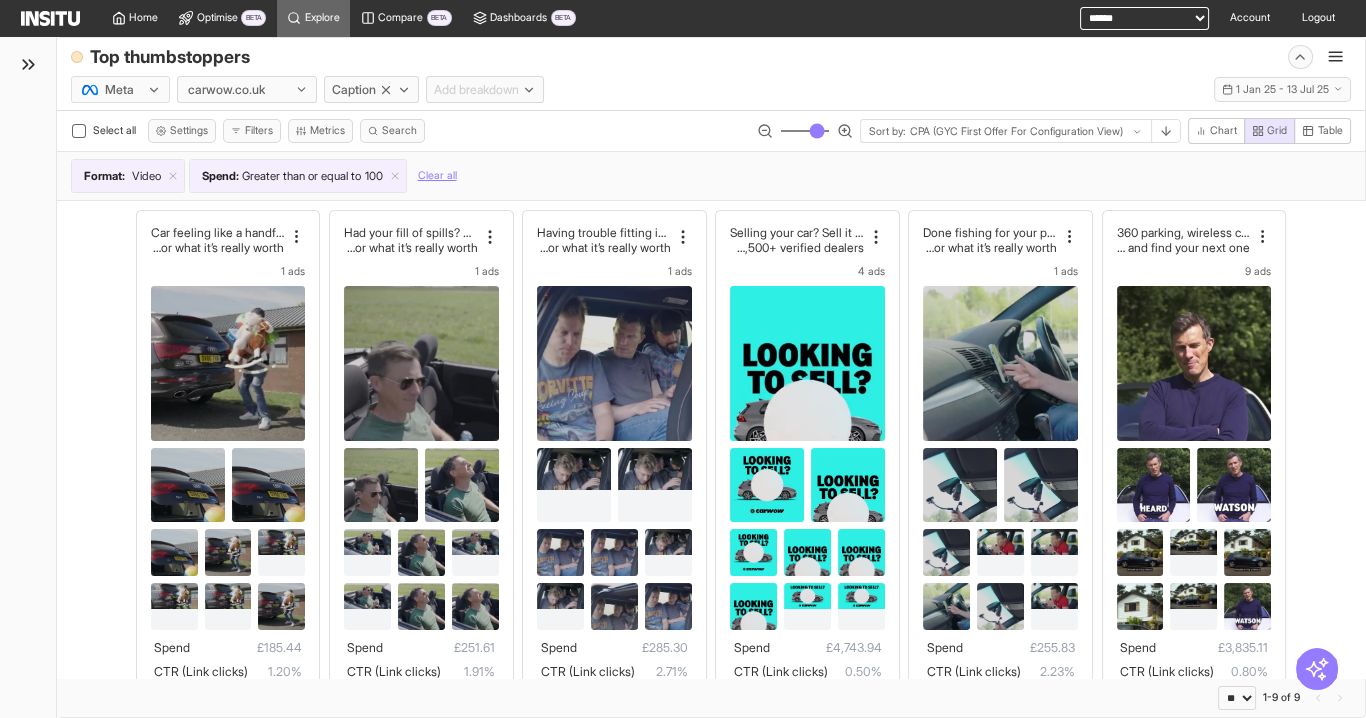 click on "Grid" at bounding box center (1277, 131) 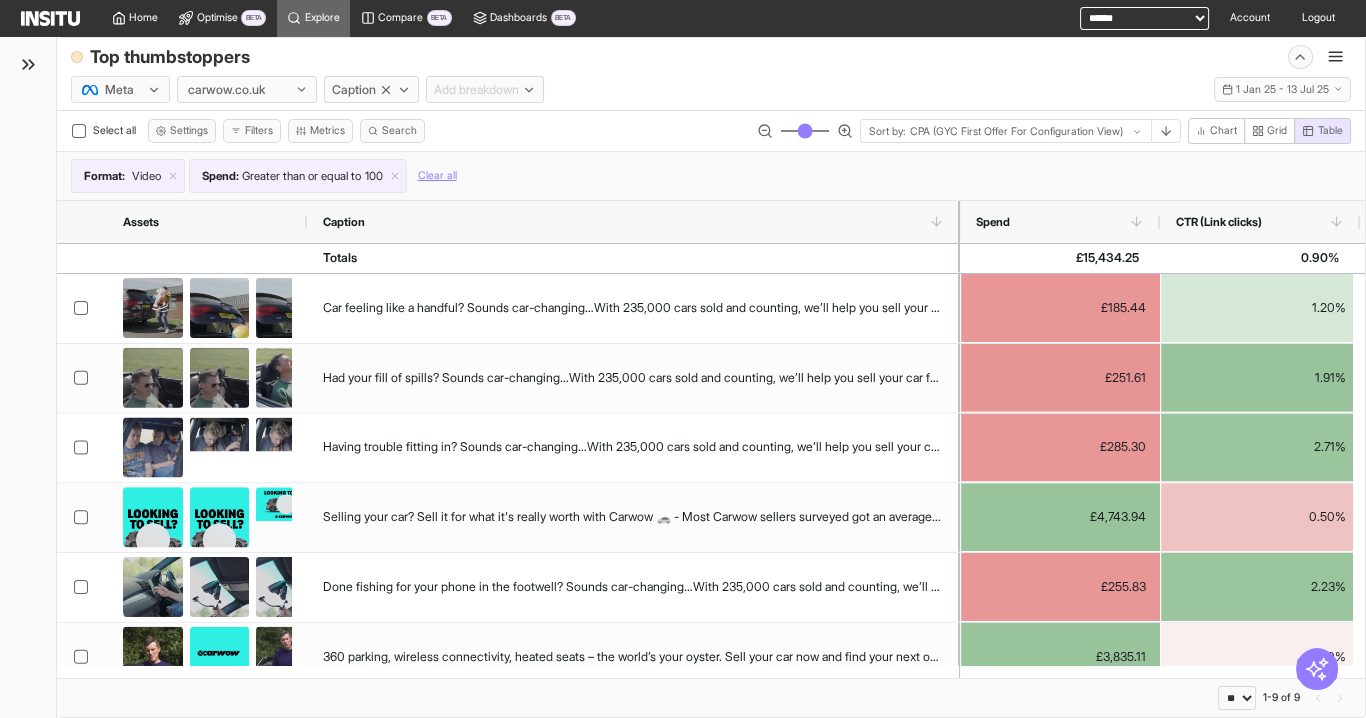 drag, startPoint x: 453, startPoint y: 210, endPoint x: 943, endPoint y: 245, distance: 491.2484 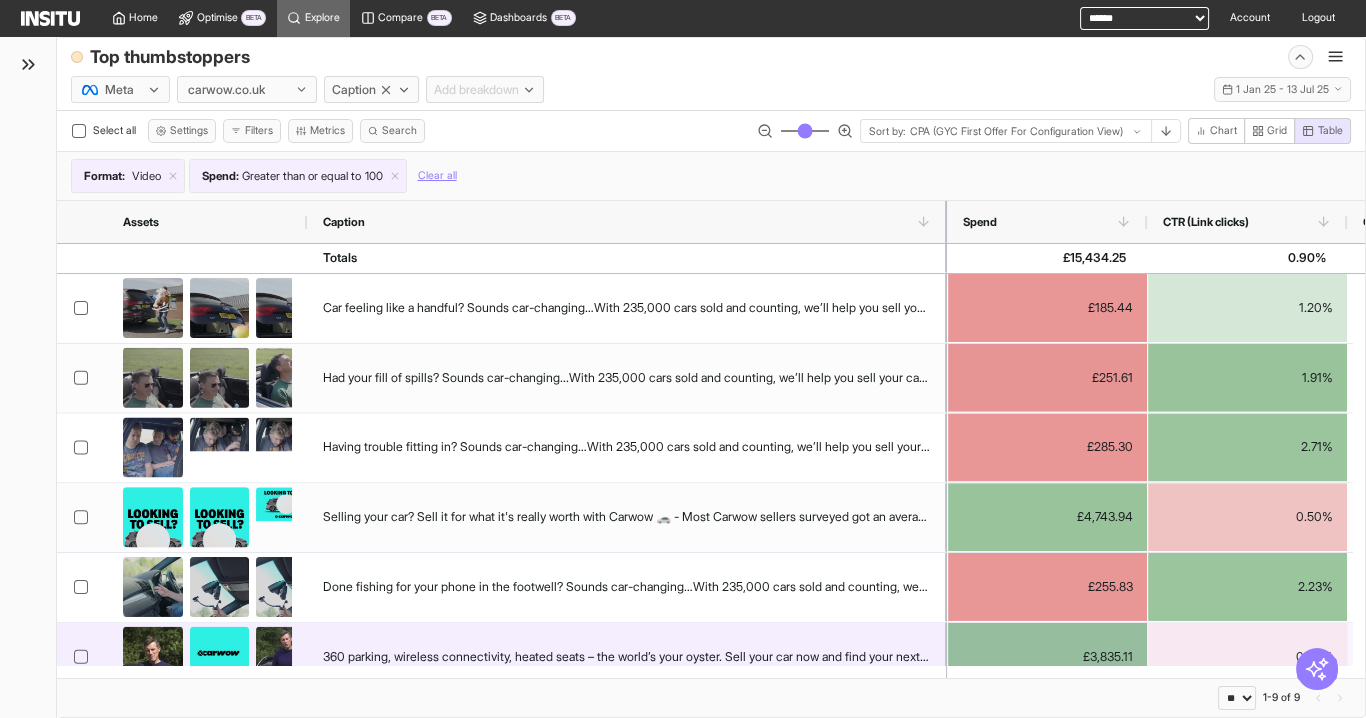 scroll, scrollTop: 160, scrollLeft: 0, axis: vertical 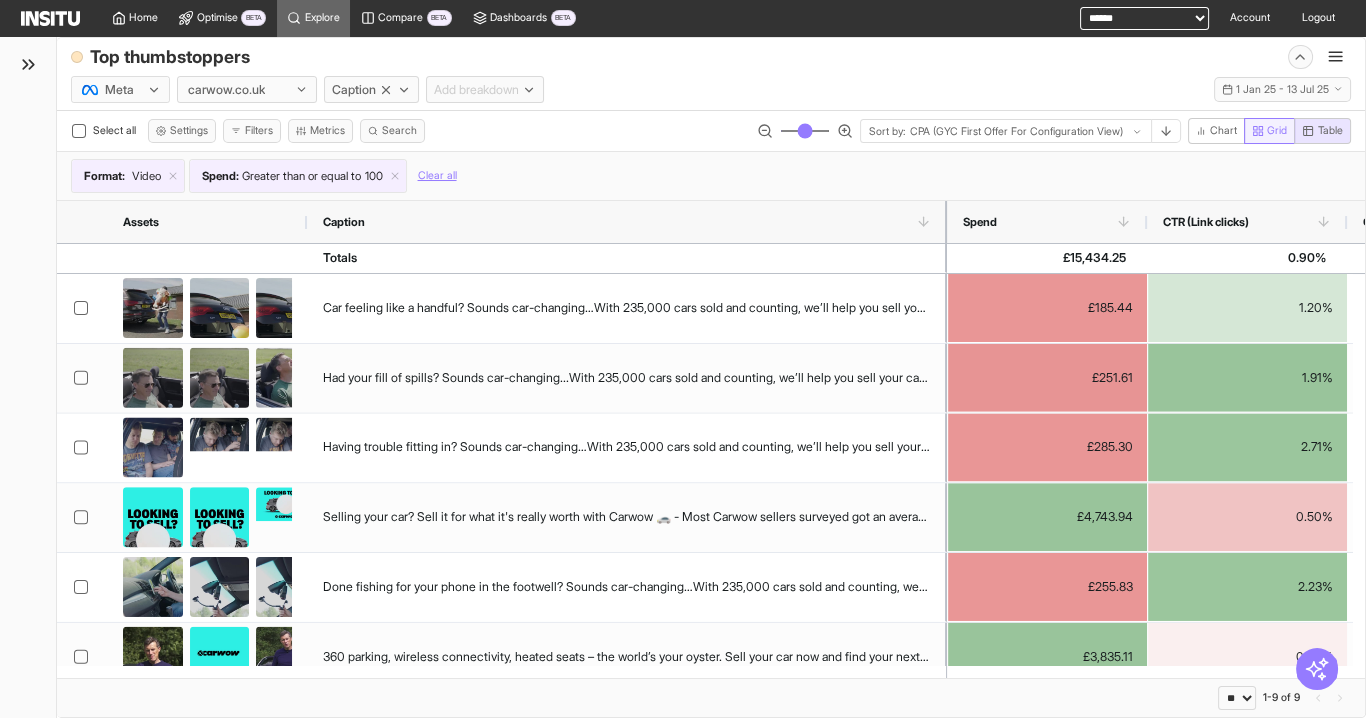 click on "Grid" at bounding box center (1270, 131) 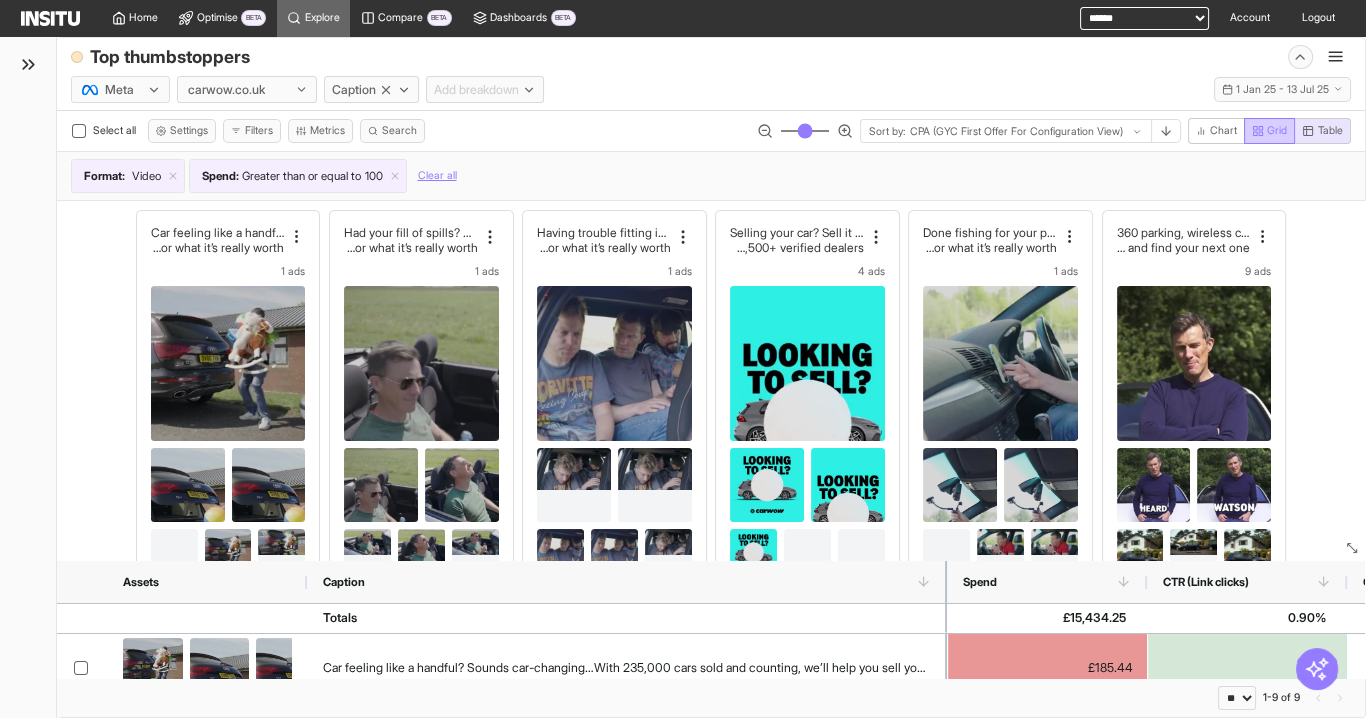 click on "Grid" at bounding box center [1277, 131] 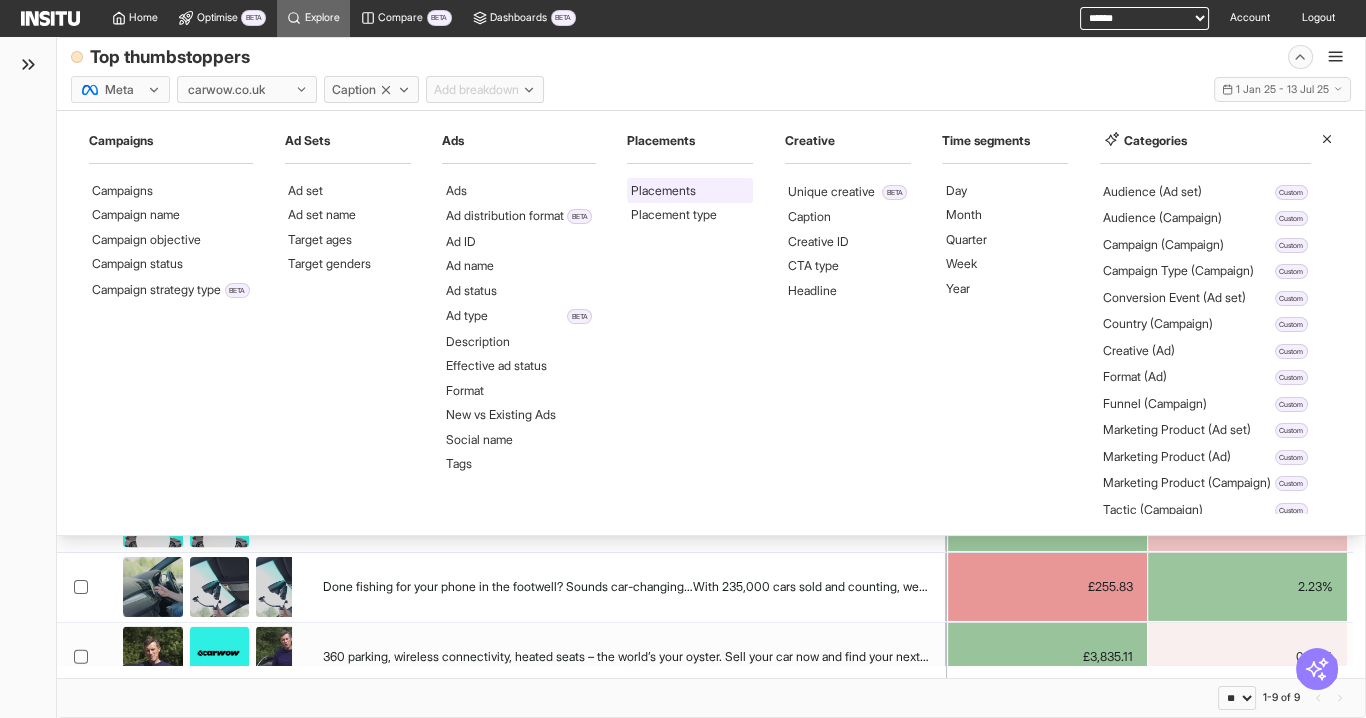 click on "Placements" at bounding box center (663, 191) 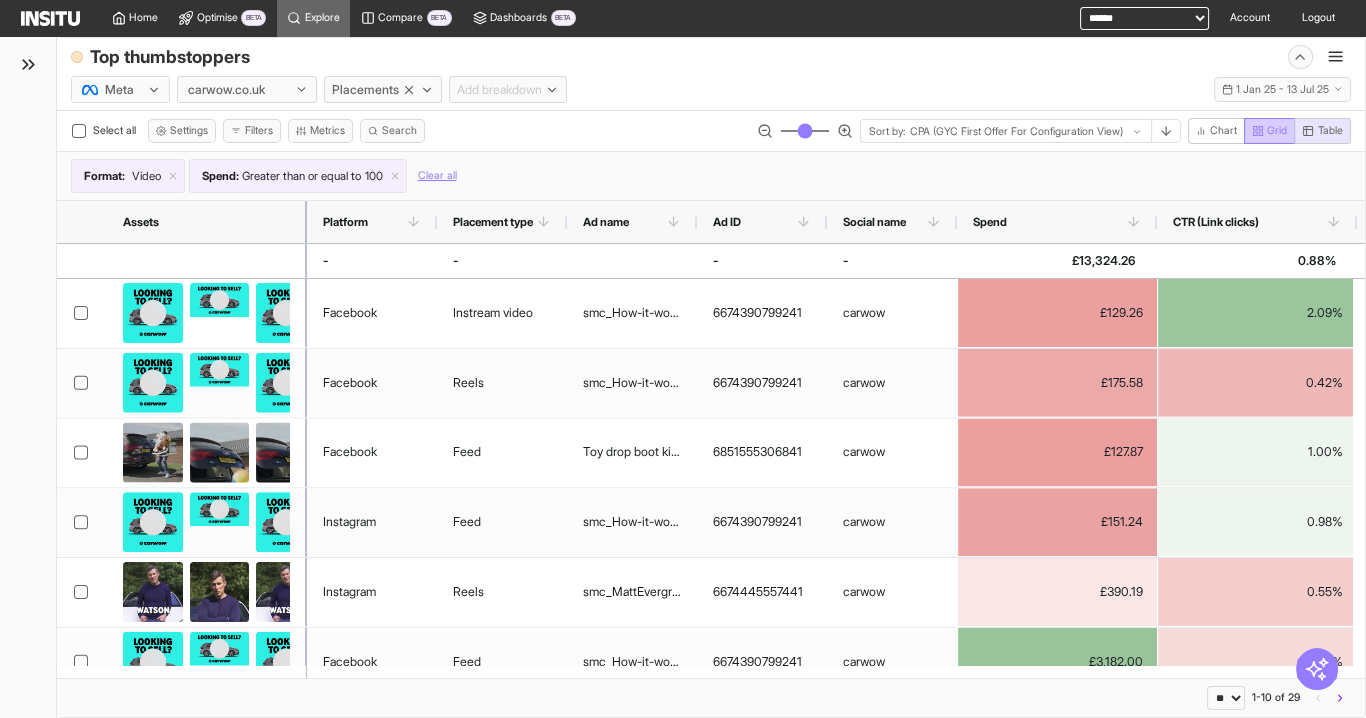 click on "Grid" at bounding box center (1277, 131) 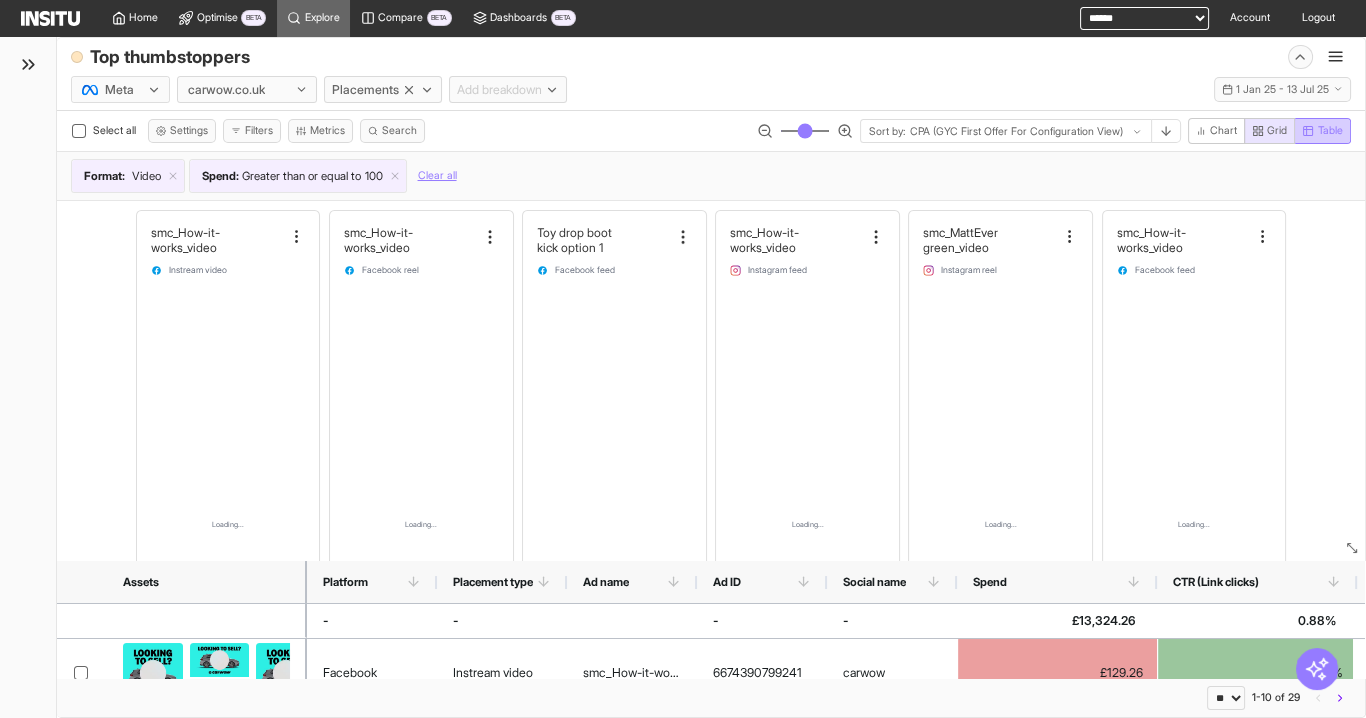 click on "Table" at bounding box center (1330, 131) 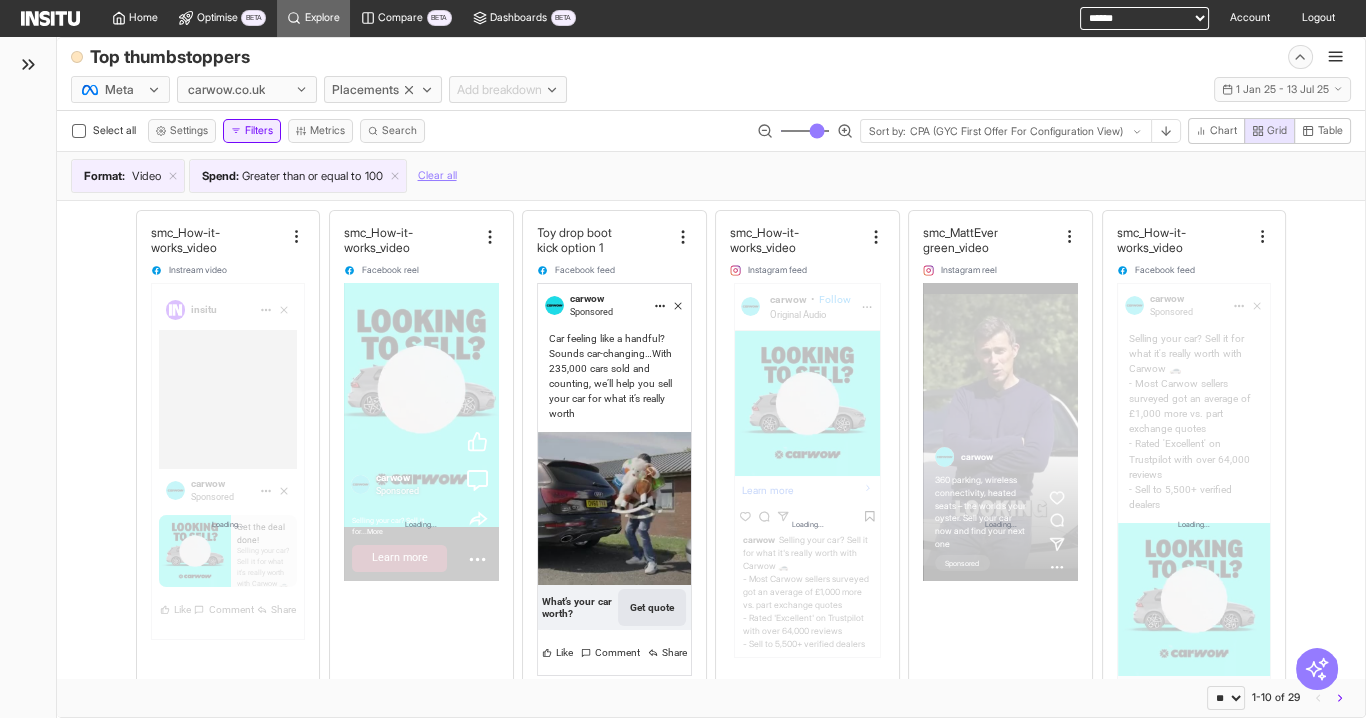 click on "Filters" at bounding box center (252, 131) 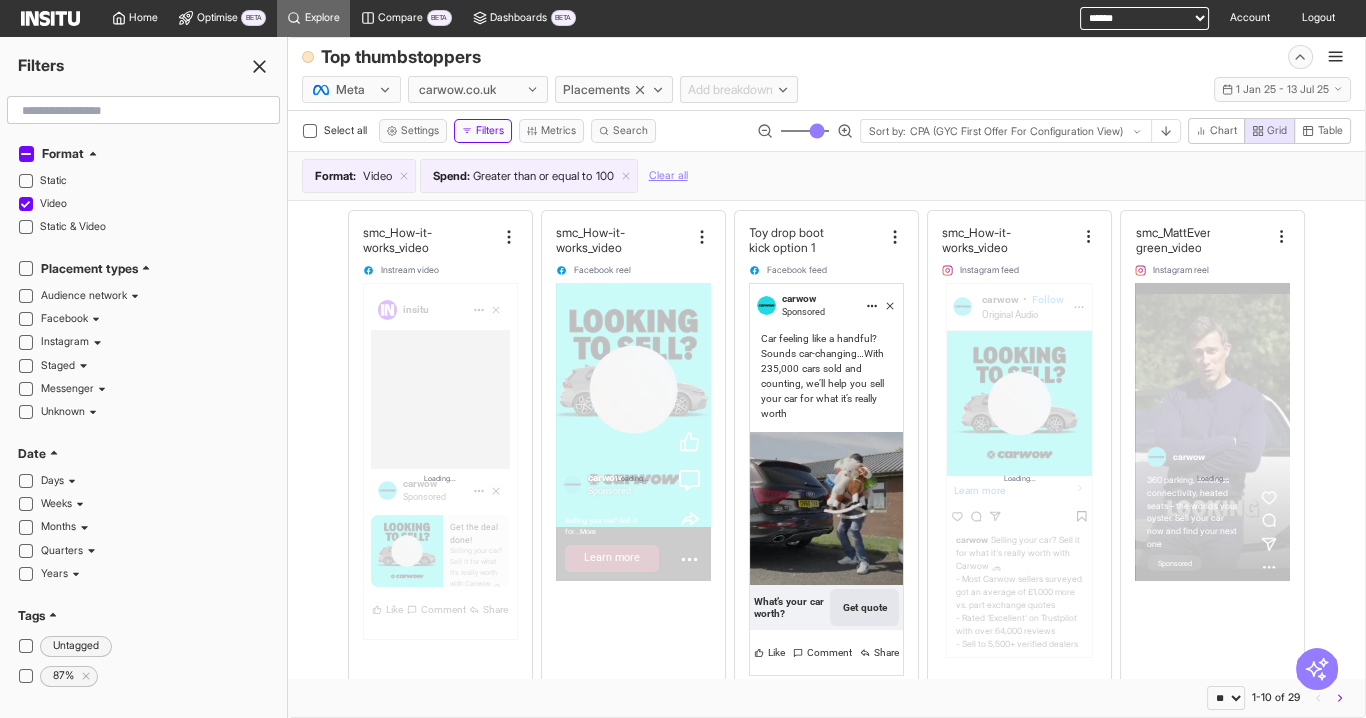 click on "Facebook" at bounding box center [64, 319] 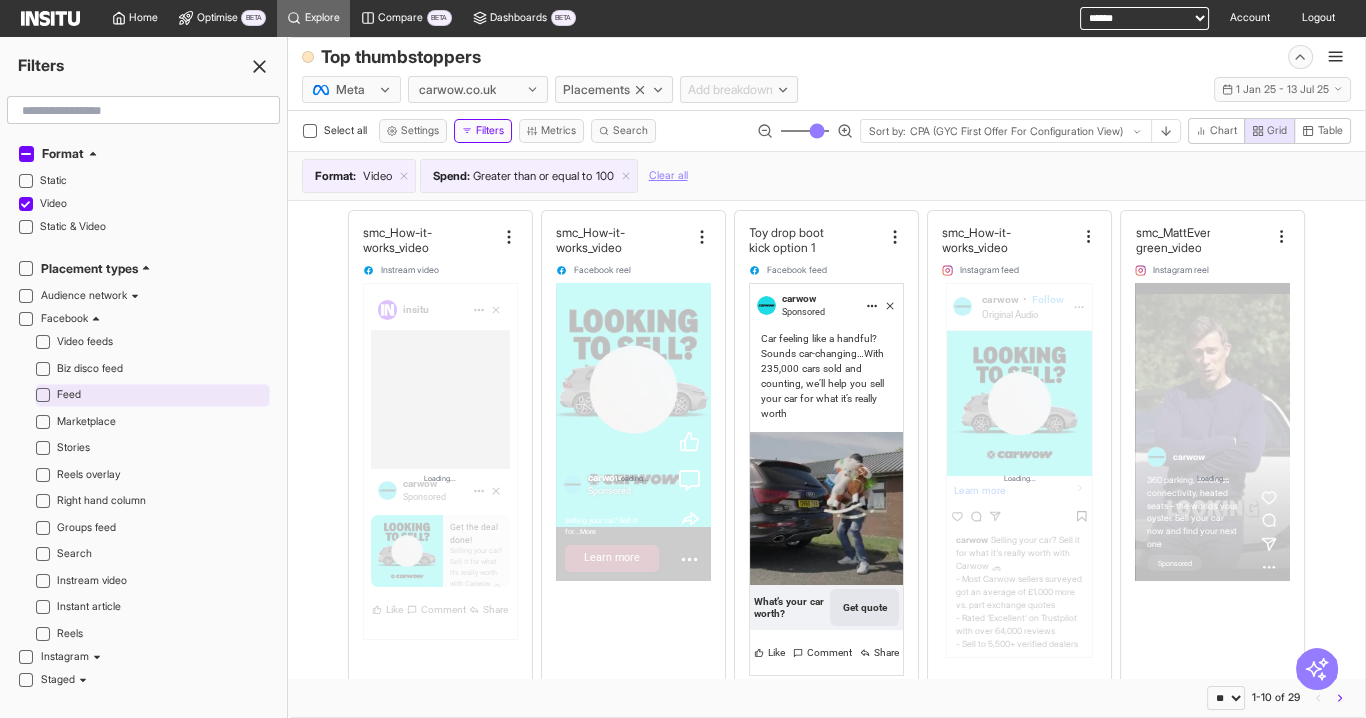 click on "Feed" at bounding box center (161, 395) 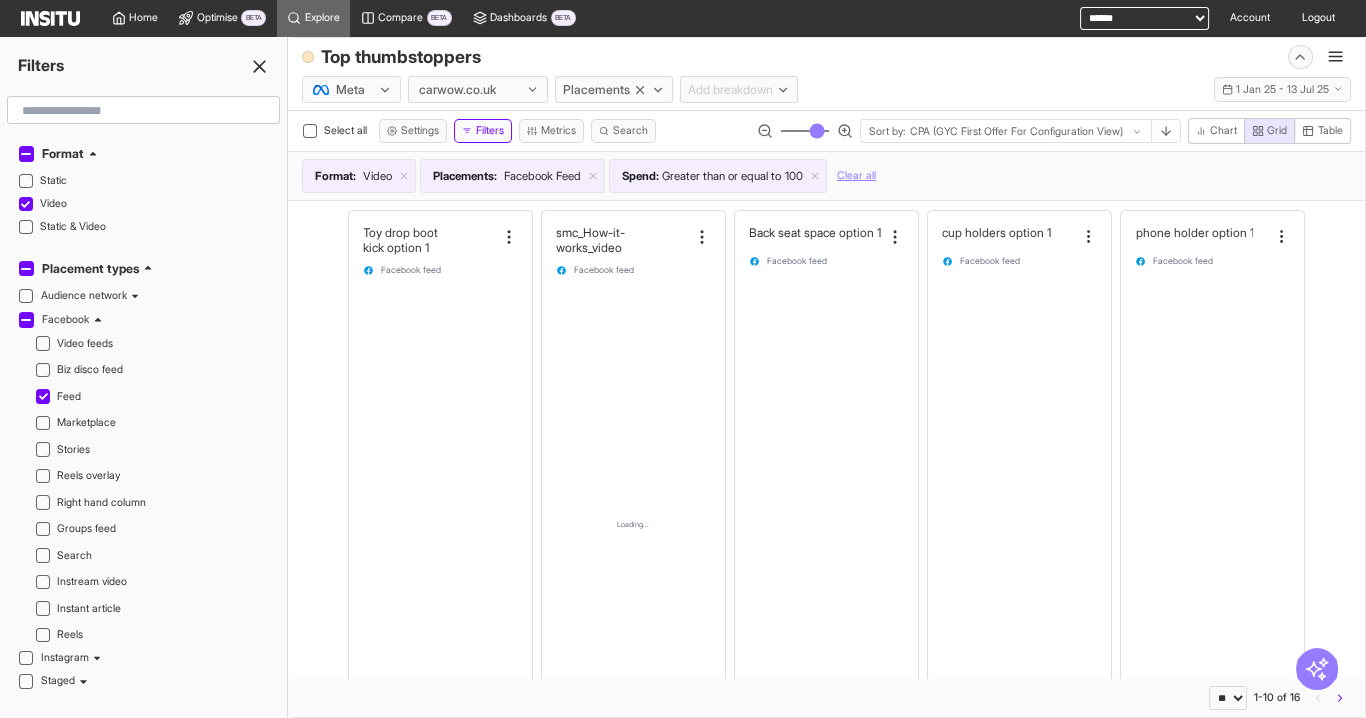click 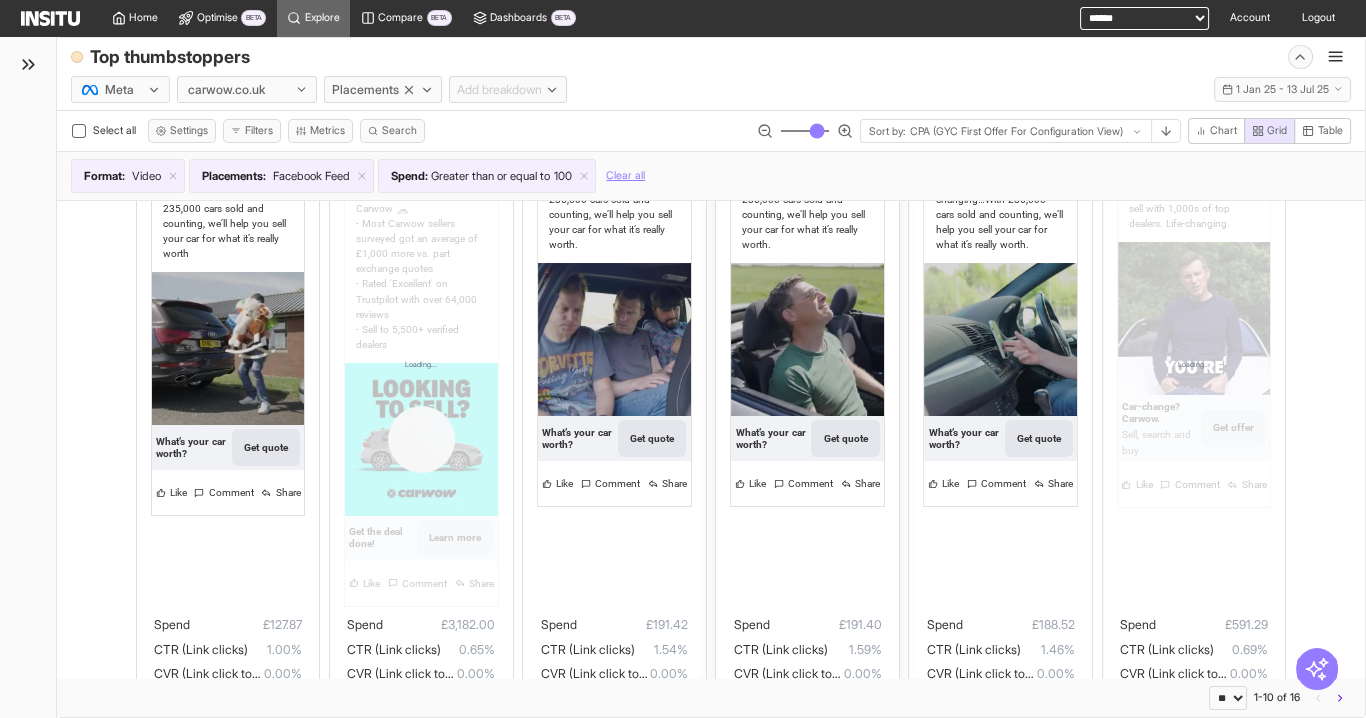 scroll, scrollTop: 0, scrollLeft: 0, axis: both 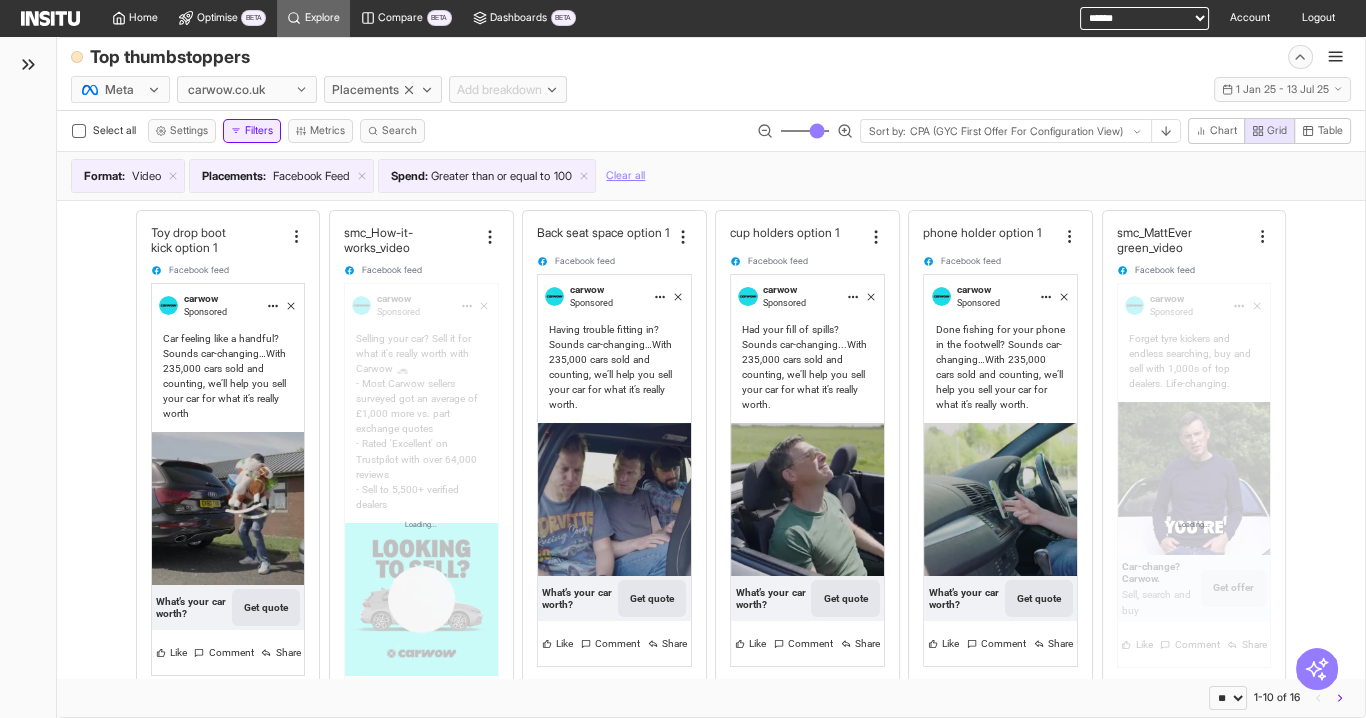 click on "Filters" at bounding box center [252, 131] 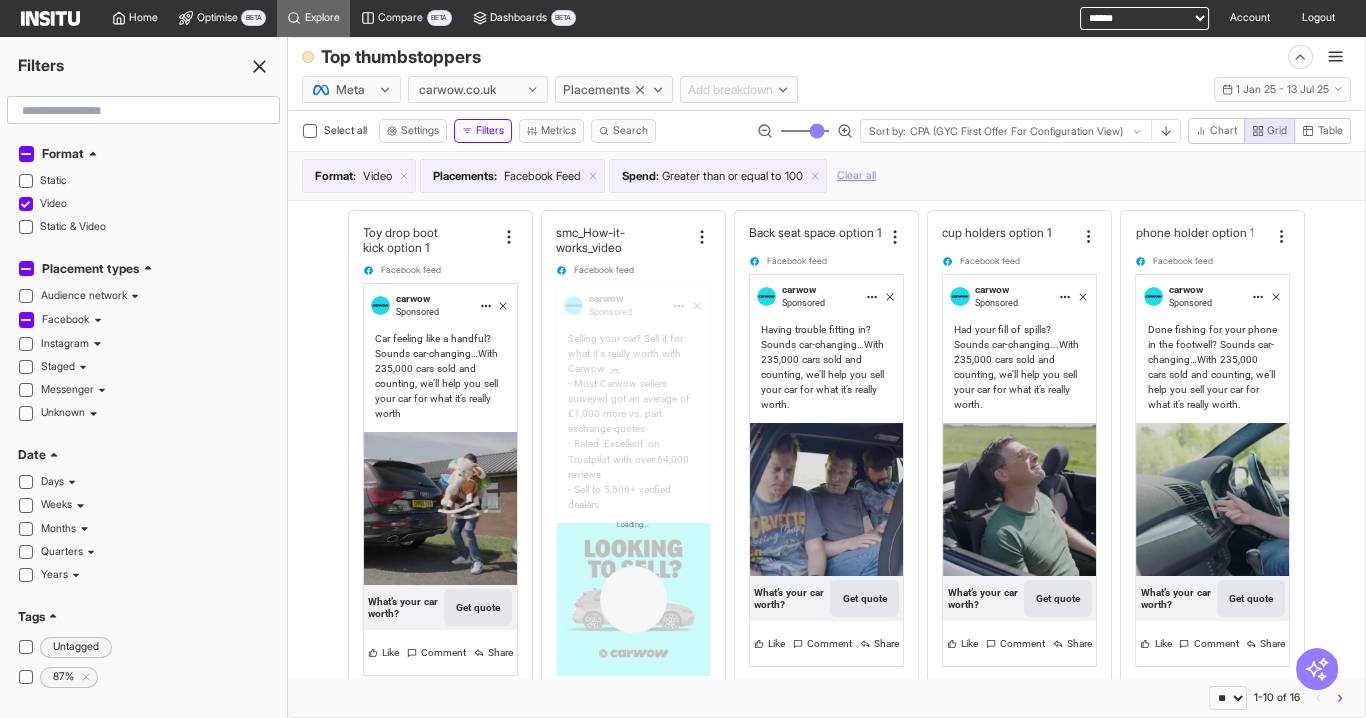 click at bounding box center [26, 320] 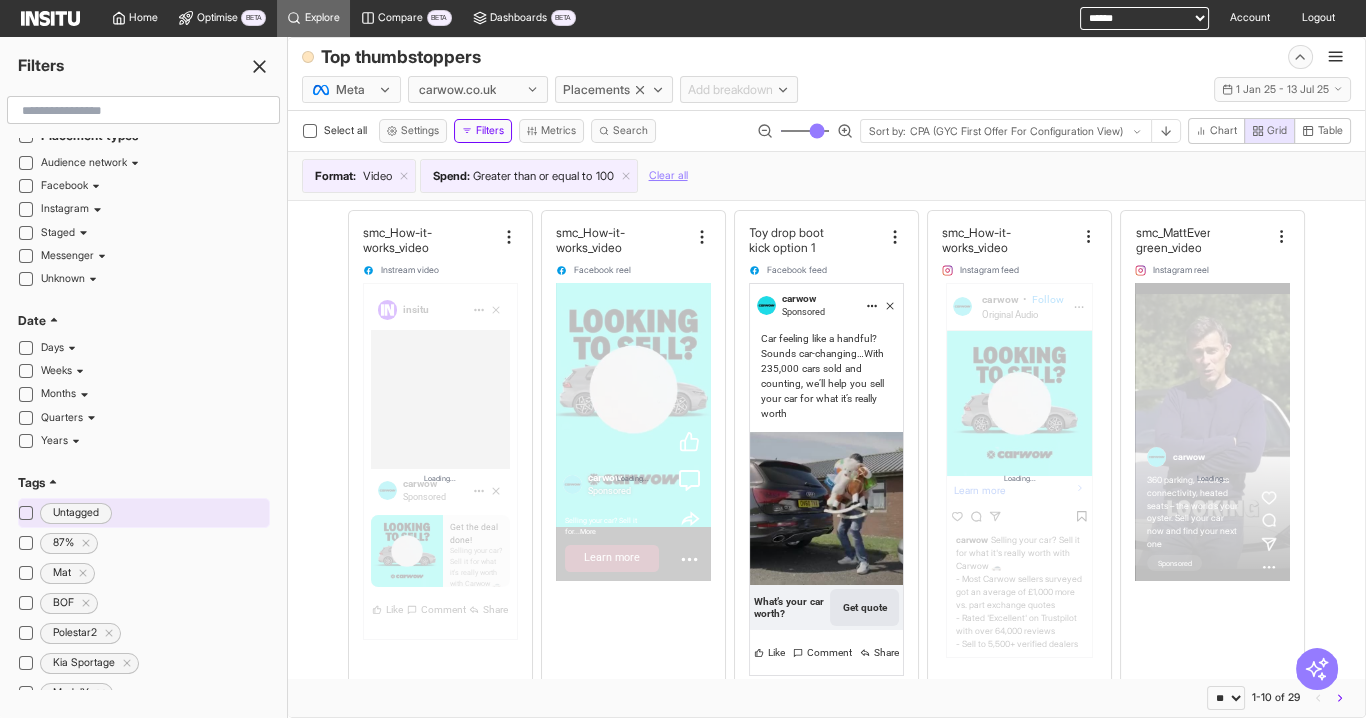 scroll, scrollTop: 240, scrollLeft: 0, axis: vertical 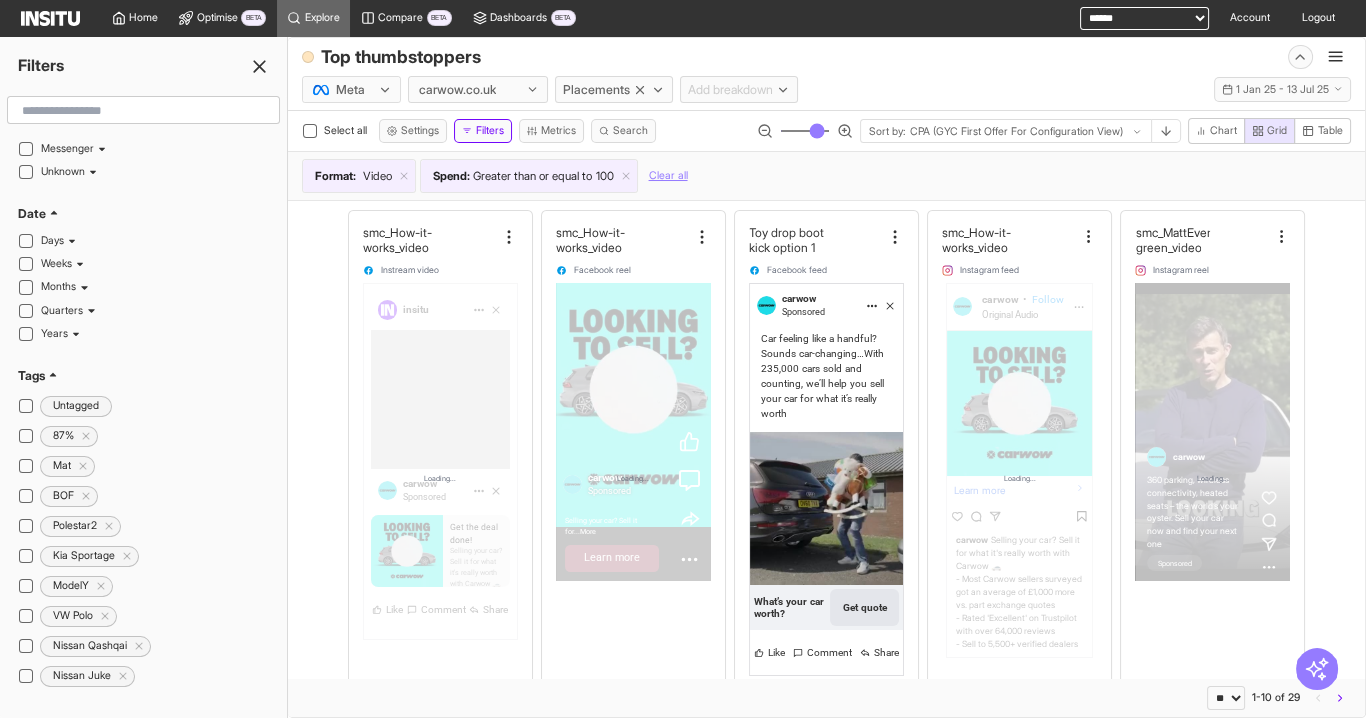 click 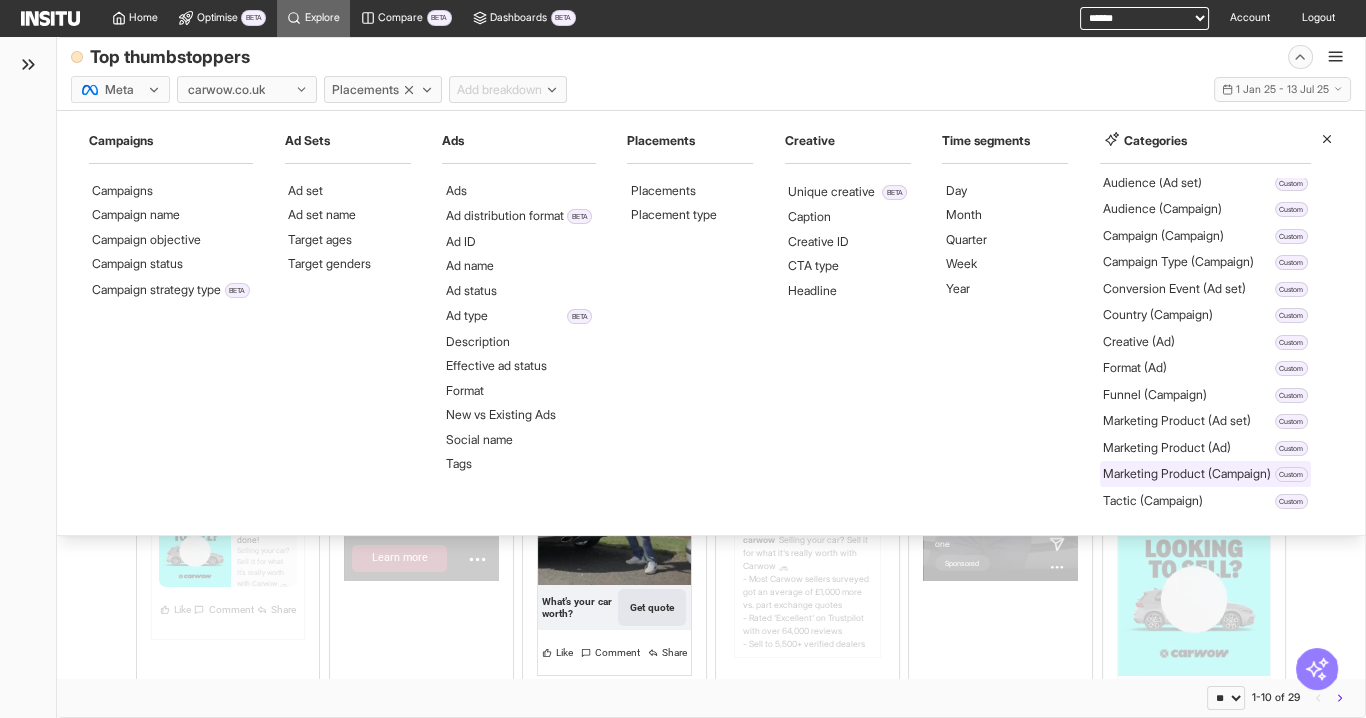 scroll, scrollTop: 19, scrollLeft: 0, axis: vertical 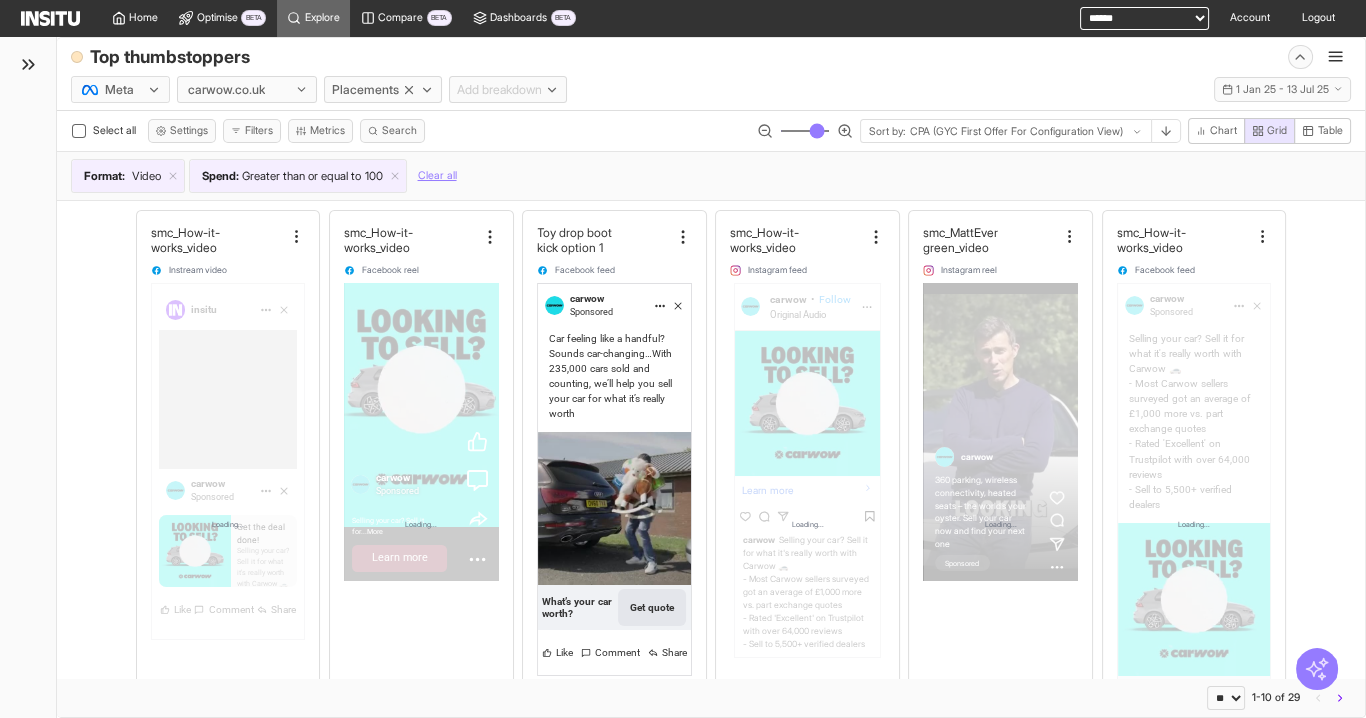 click 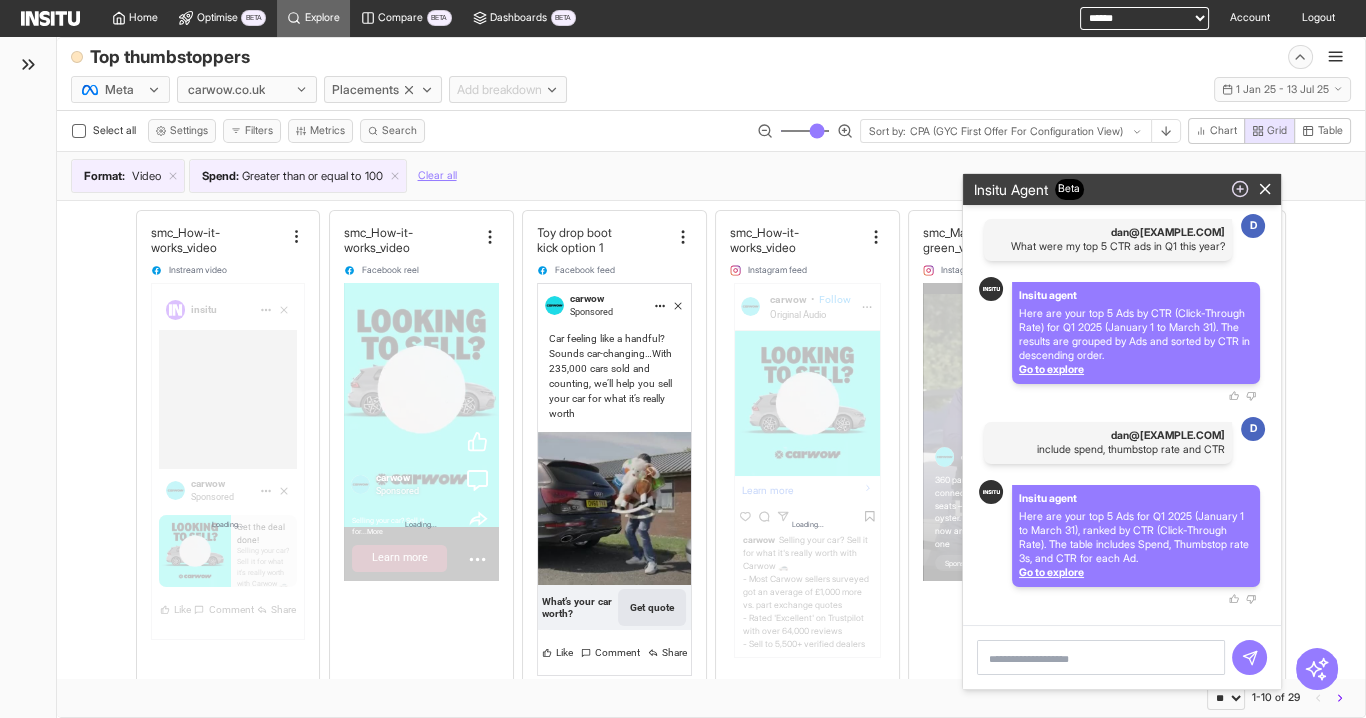 click 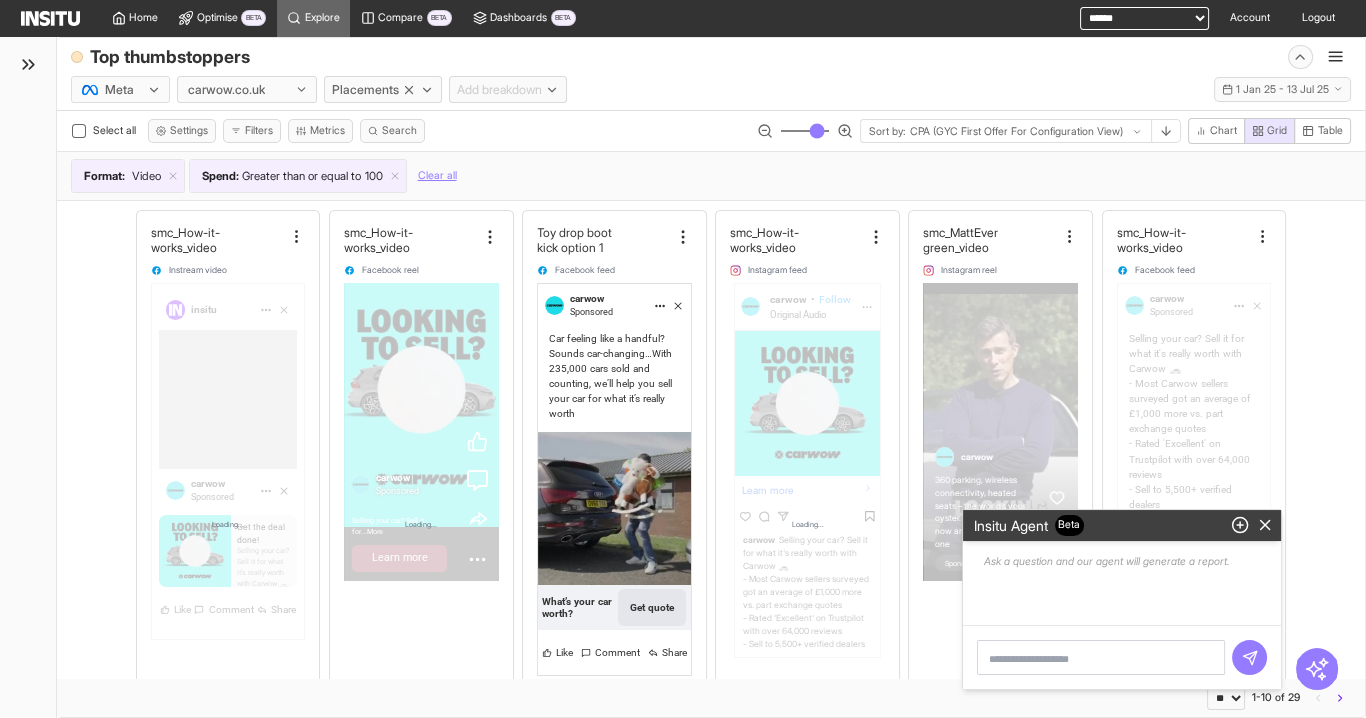 click at bounding box center [1101, 657] 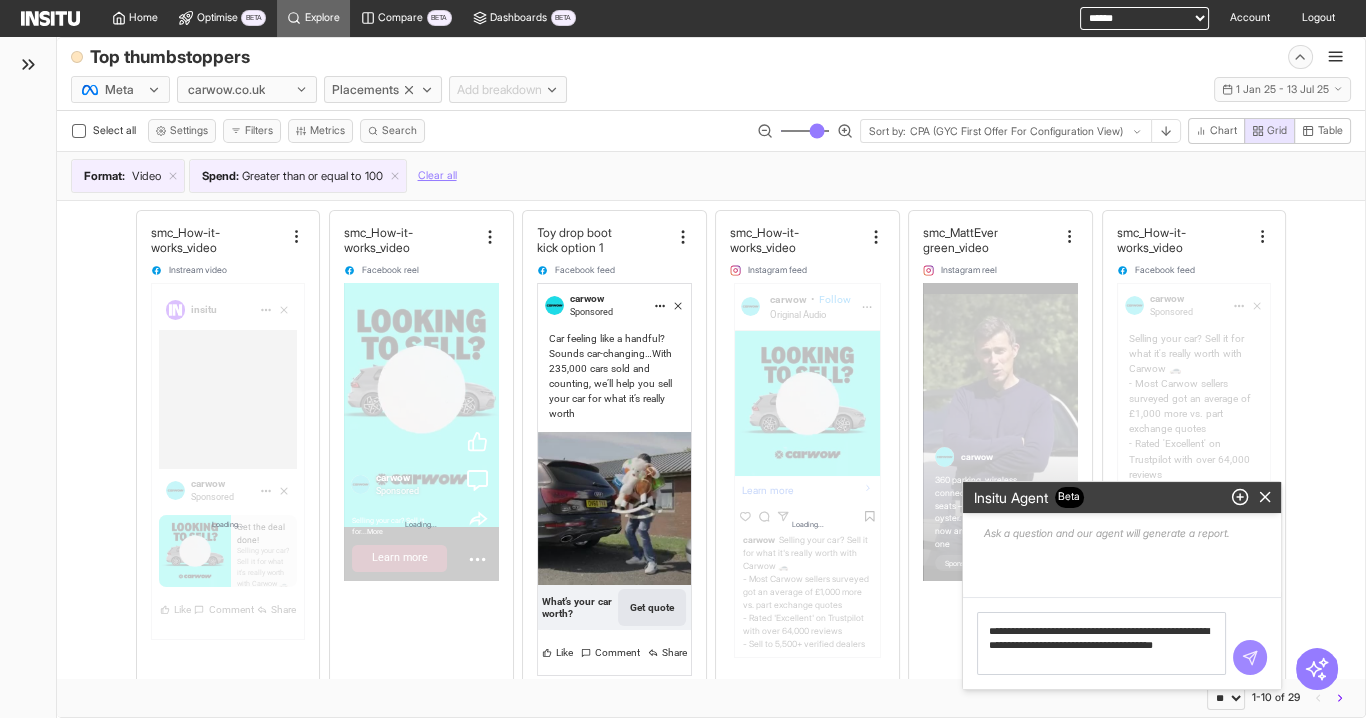 type on "**********" 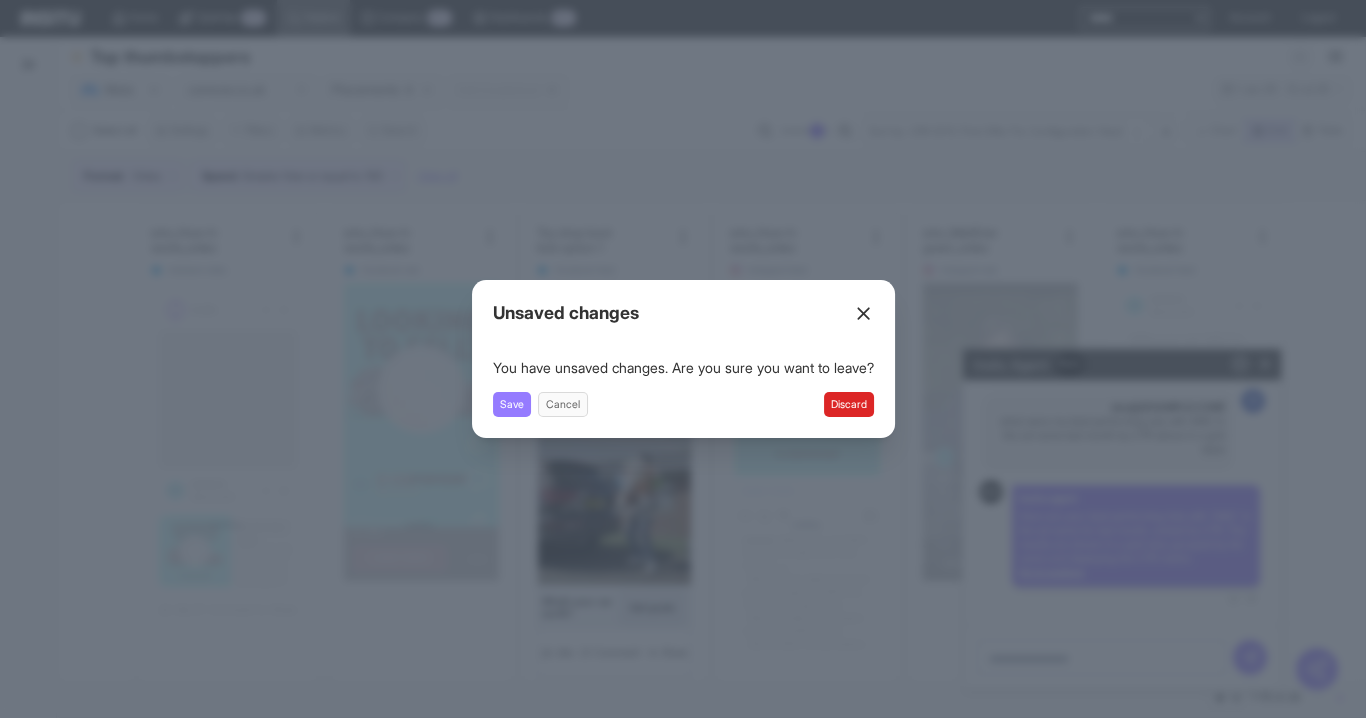 click on "Discard" at bounding box center [849, 404] 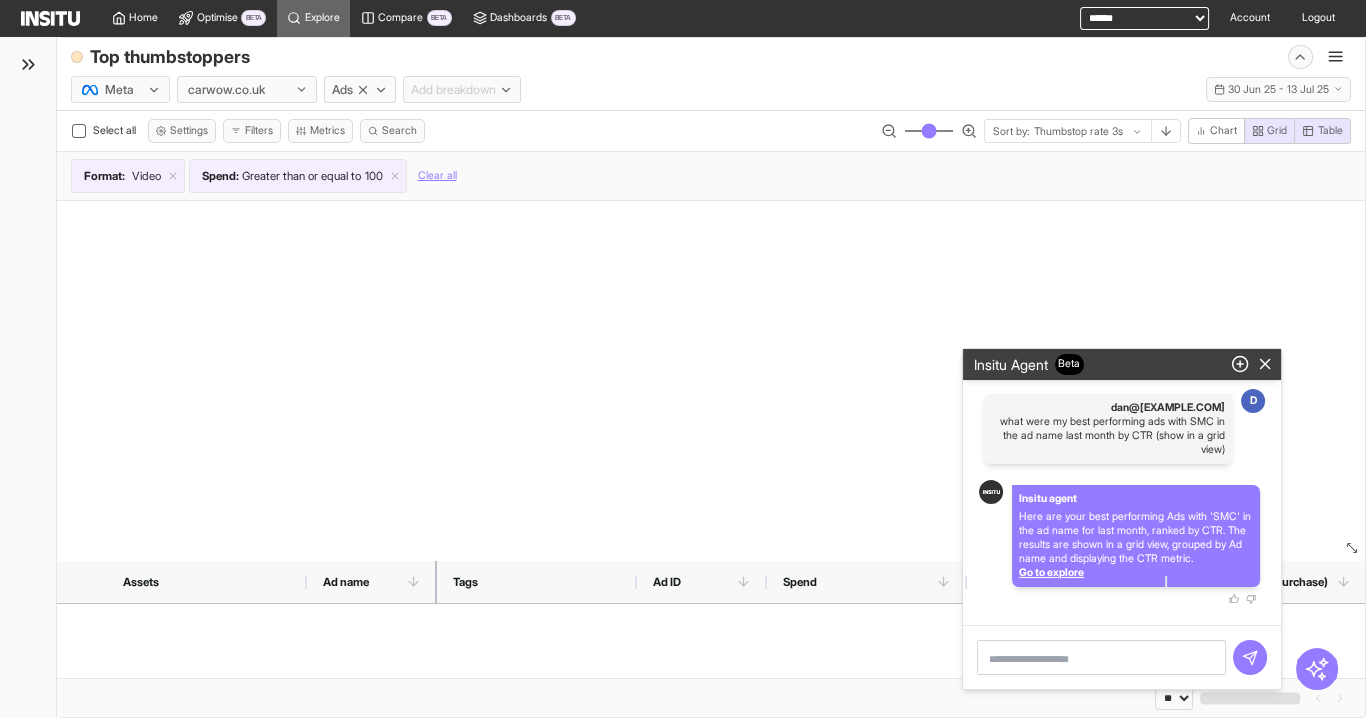 select on "**" 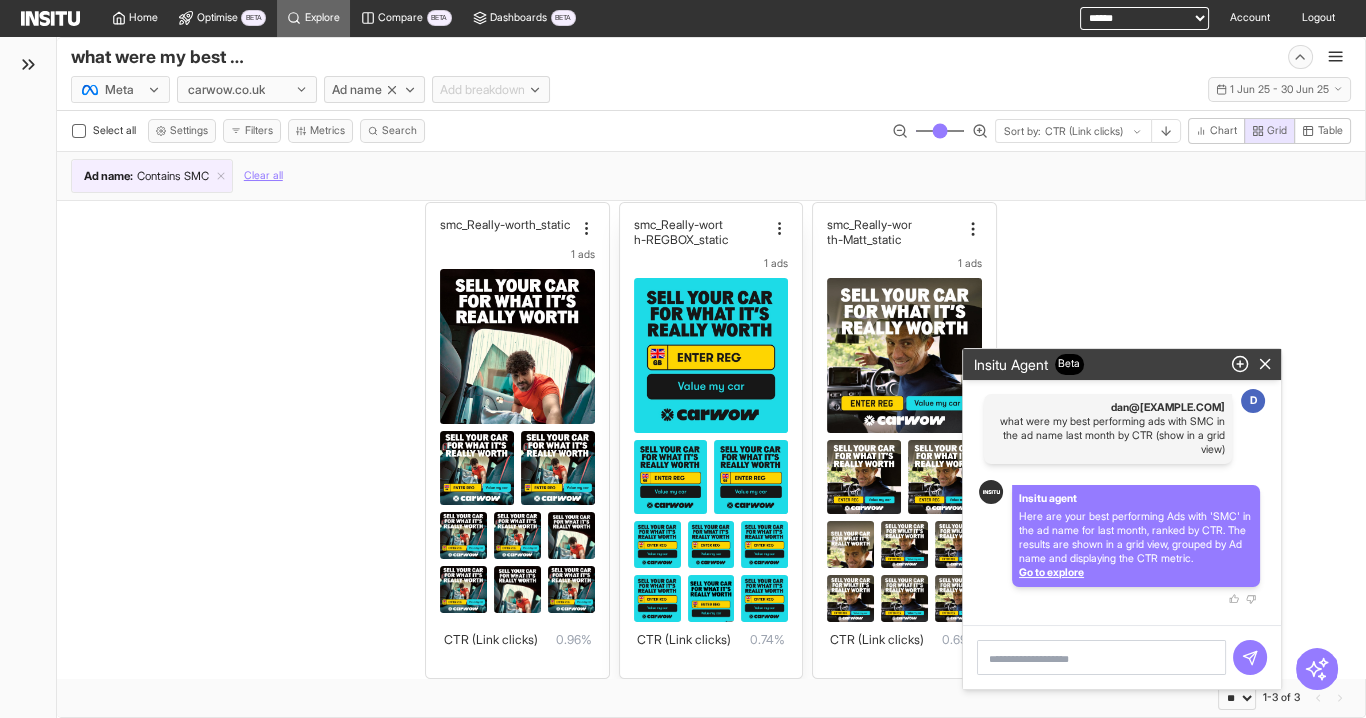 scroll, scrollTop: 12, scrollLeft: 0, axis: vertical 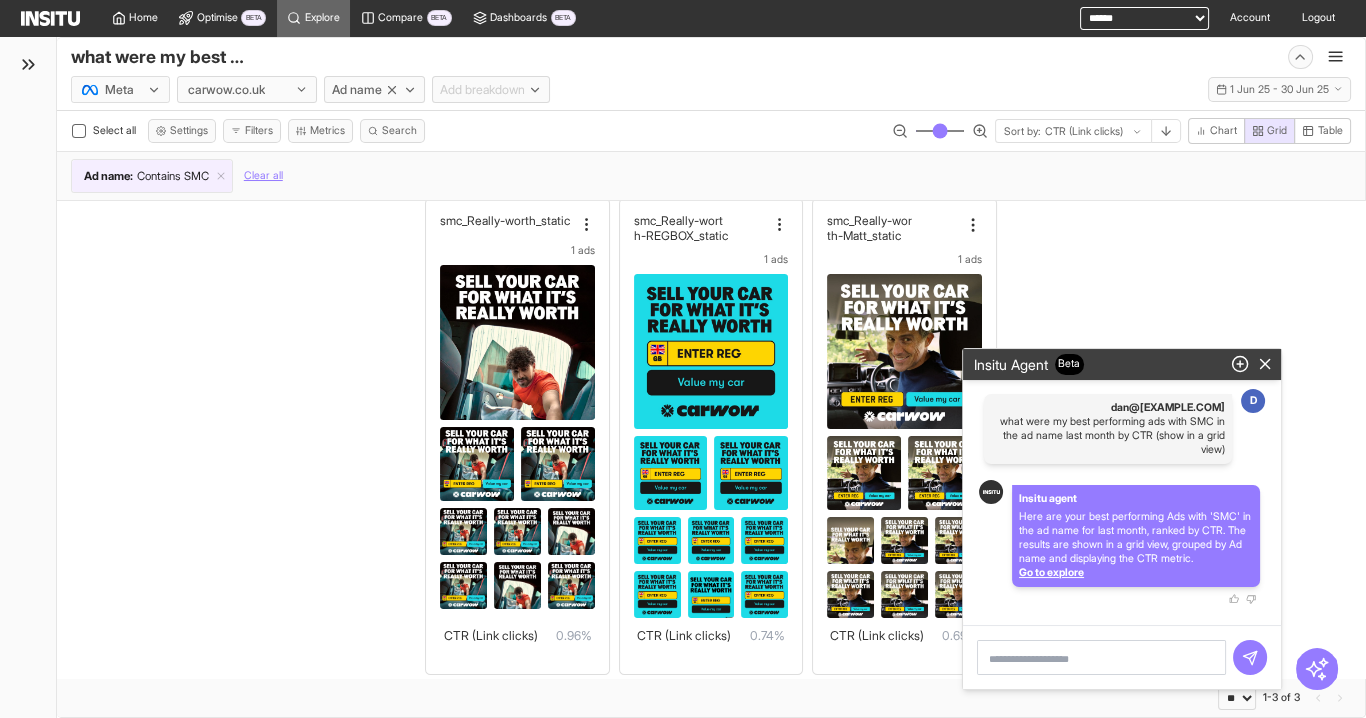 click at bounding box center [1101, 657] 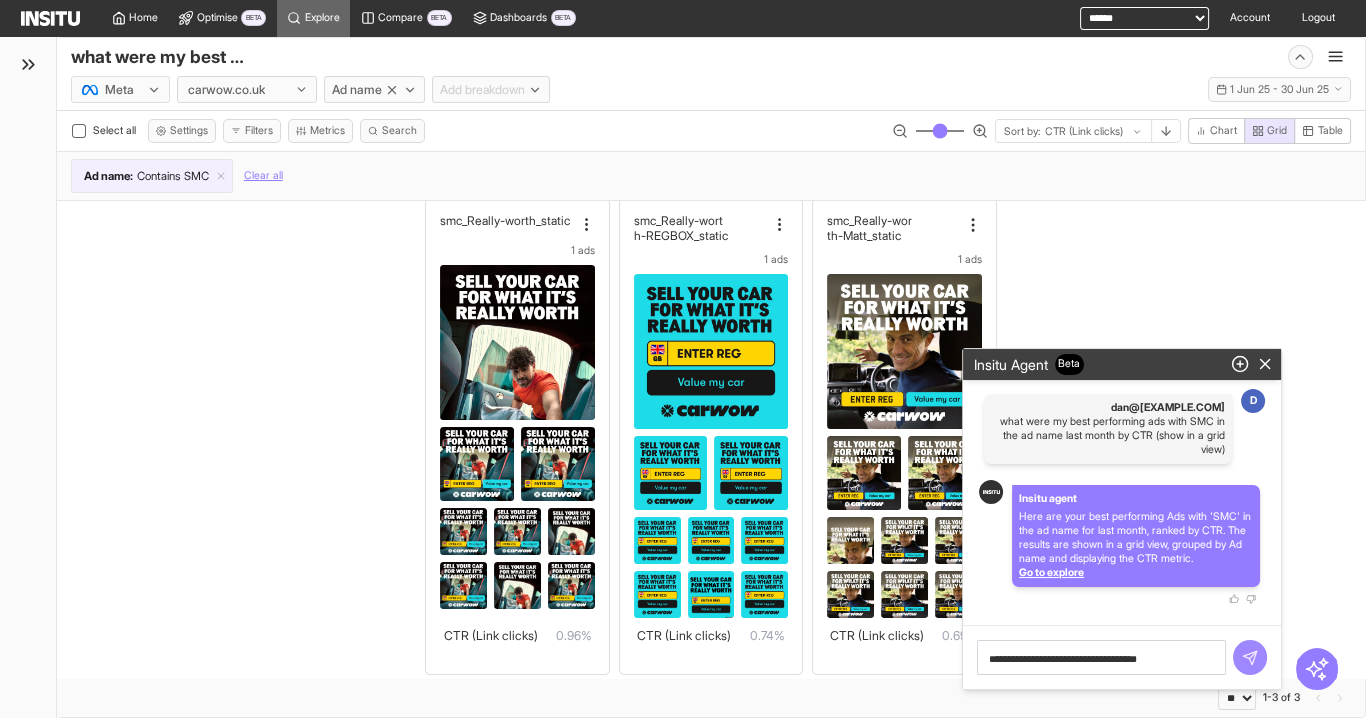 type on "**********" 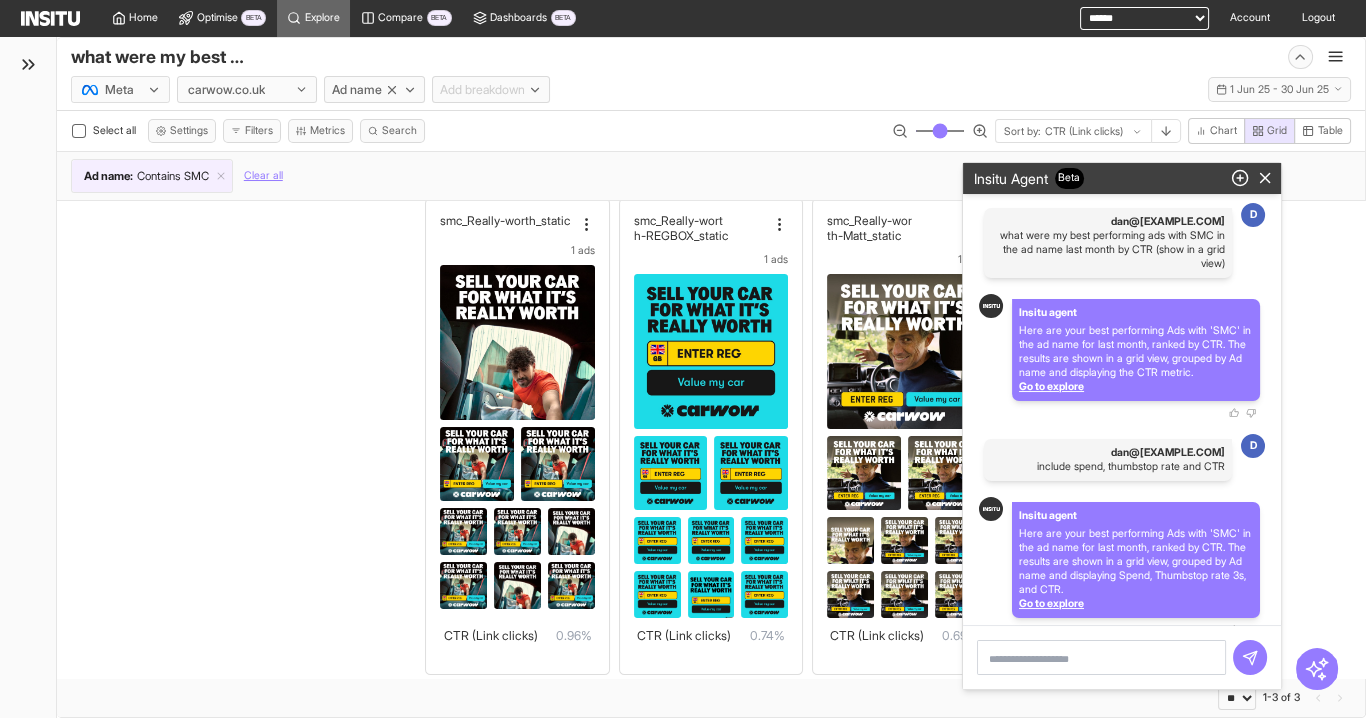 scroll, scrollTop: 45, scrollLeft: 0, axis: vertical 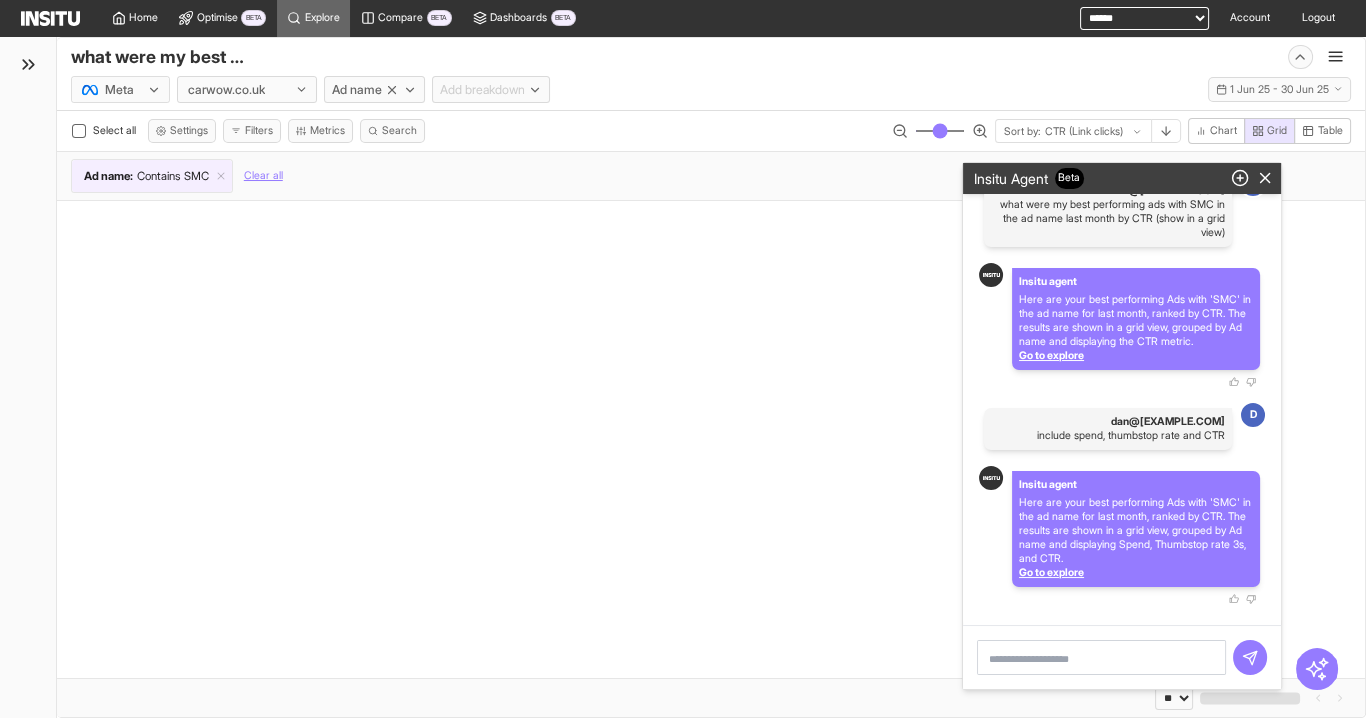 select on "**" 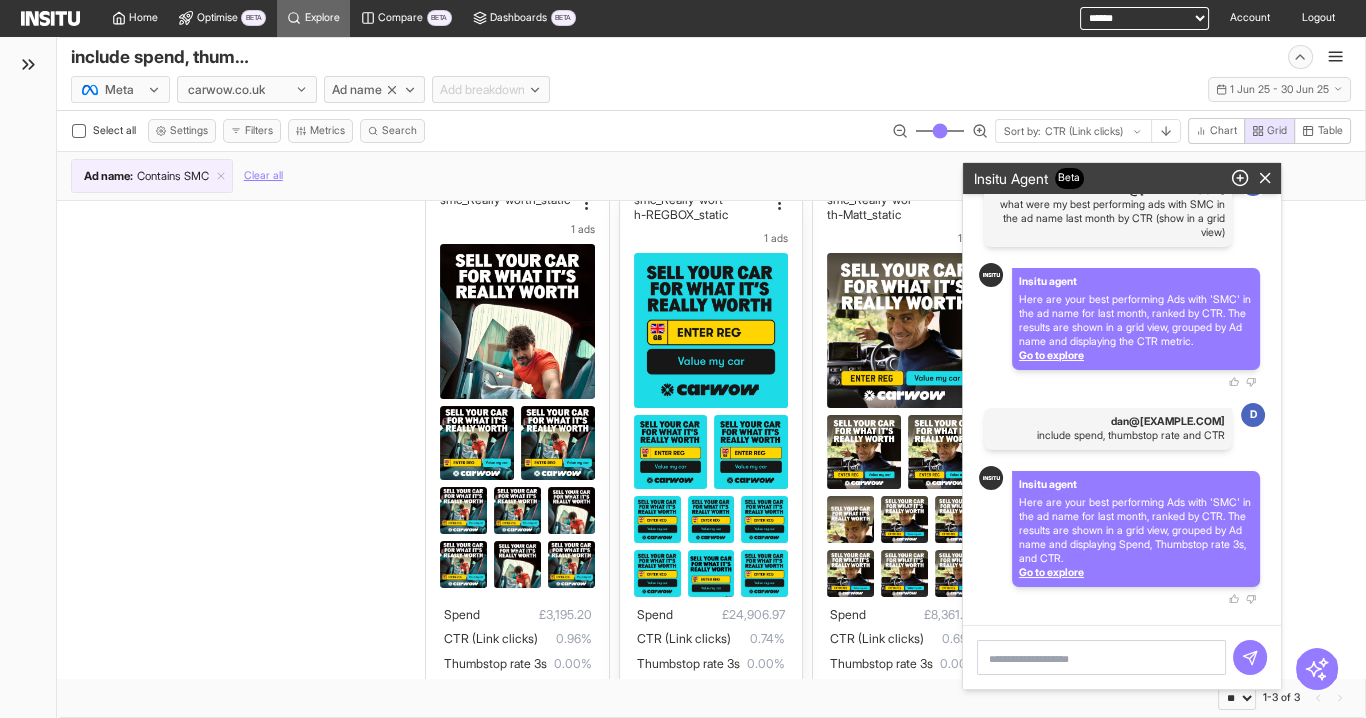 scroll, scrollTop: 61, scrollLeft: 0, axis: vertical 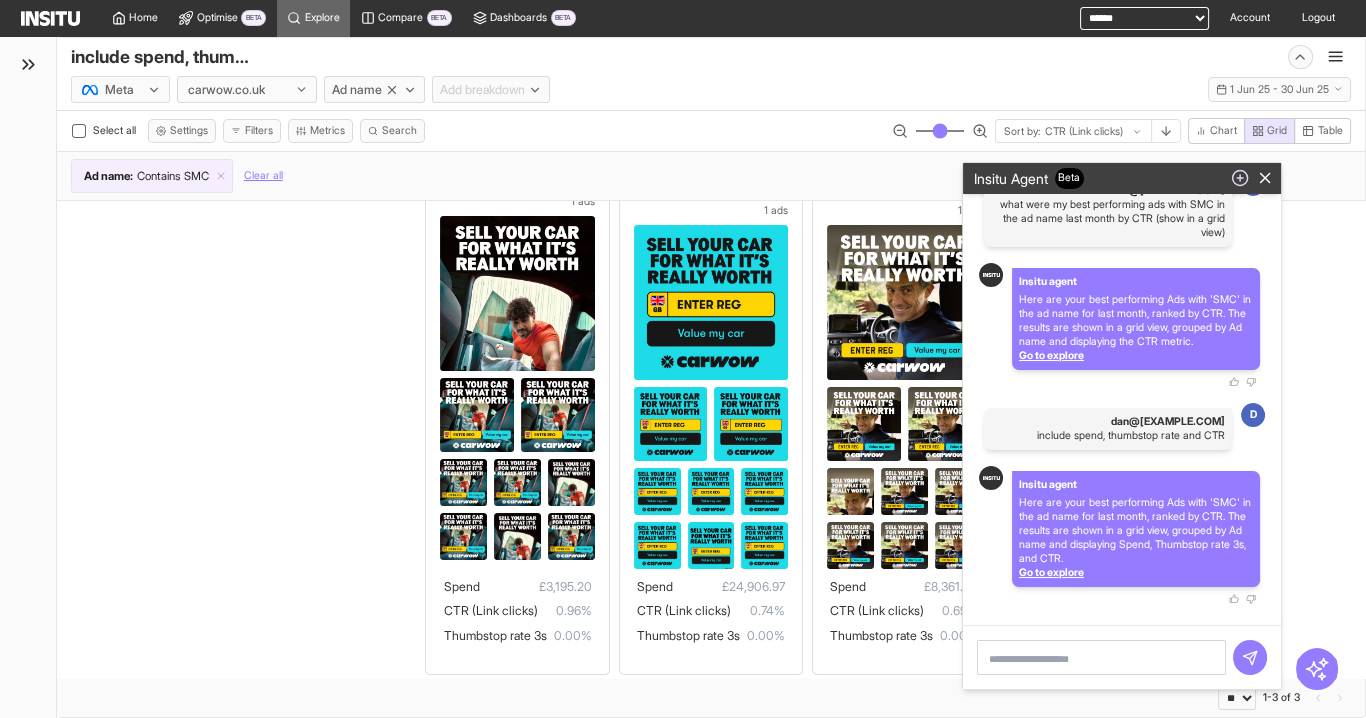 click 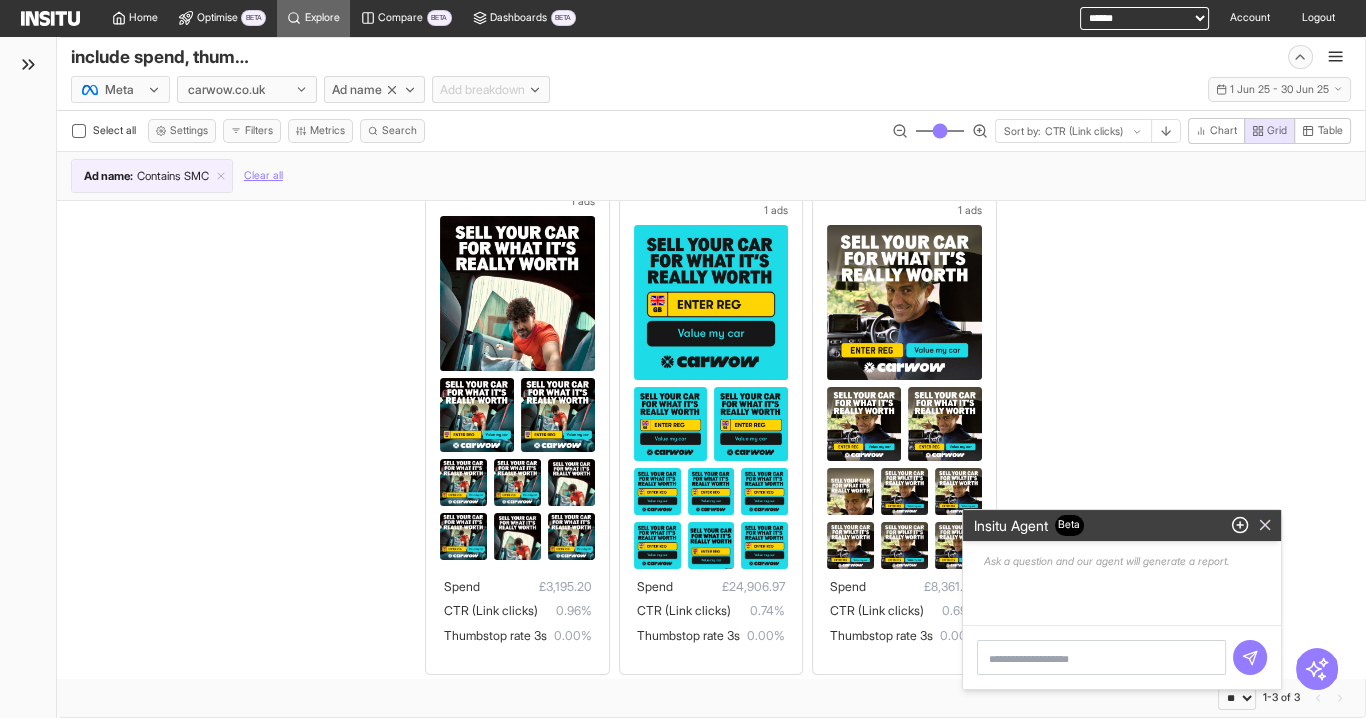 click 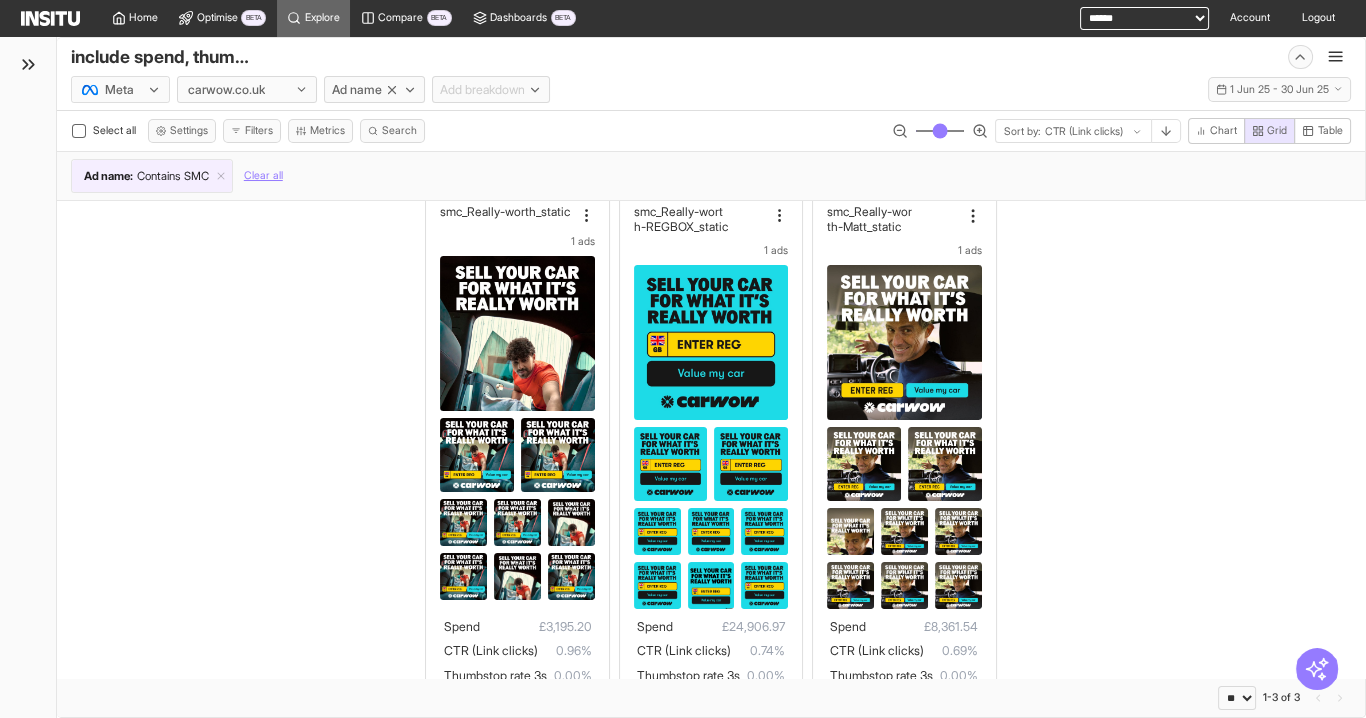 scroll, scrollTop: 0, scrollLeft: 0, axis: both 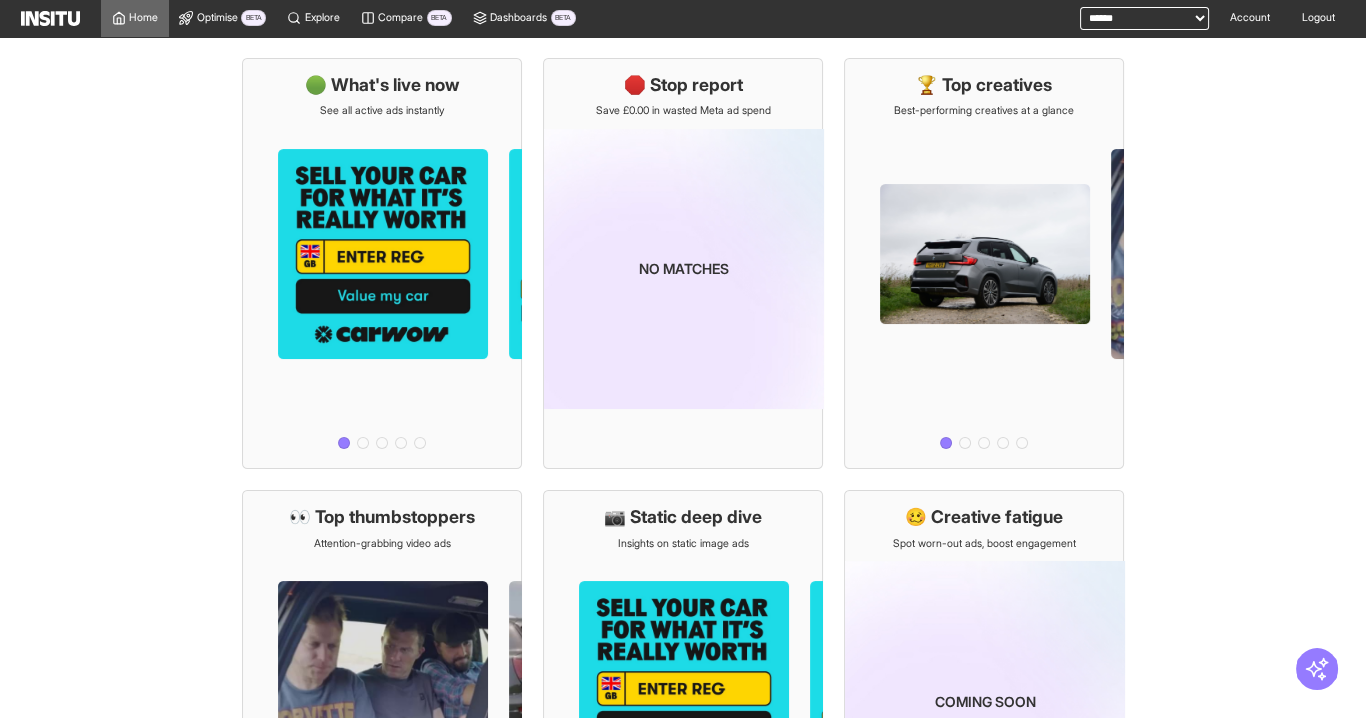 click on "**********" at bounding box center [1144, 18] 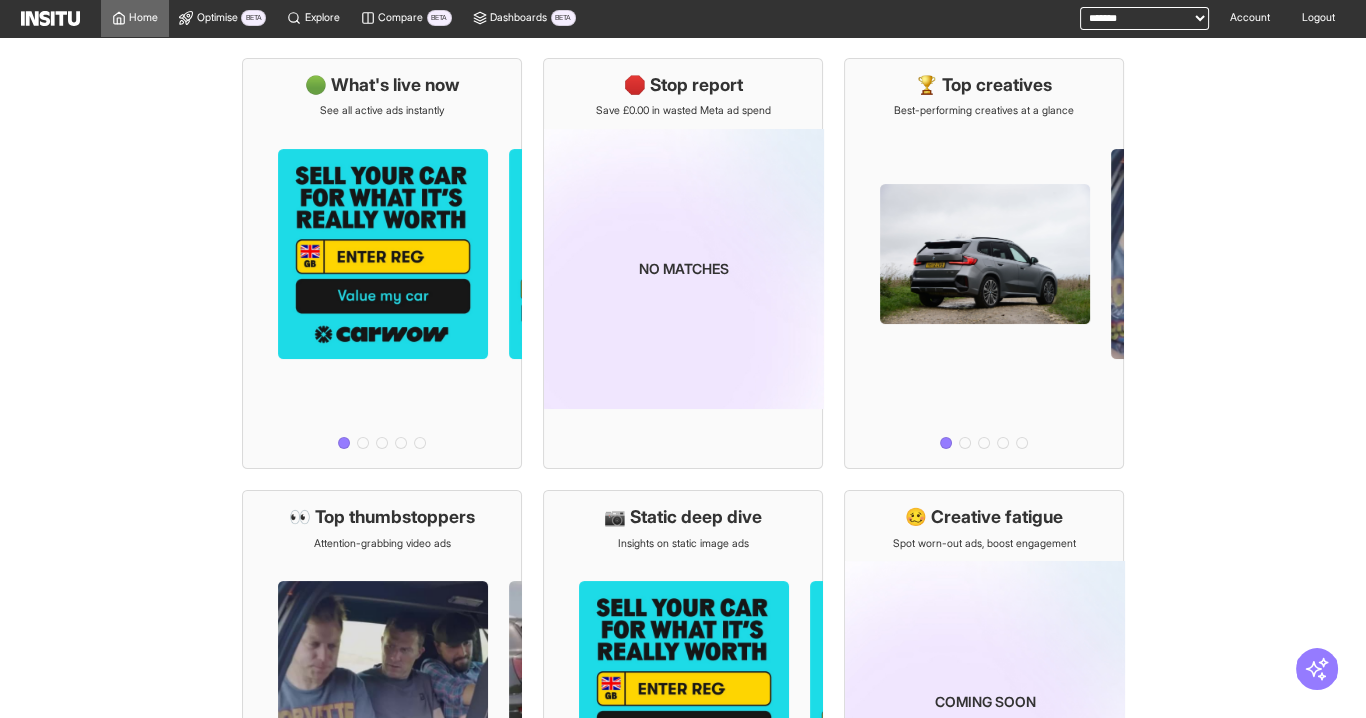 click on "**********" at bounding box center (1144, 18) 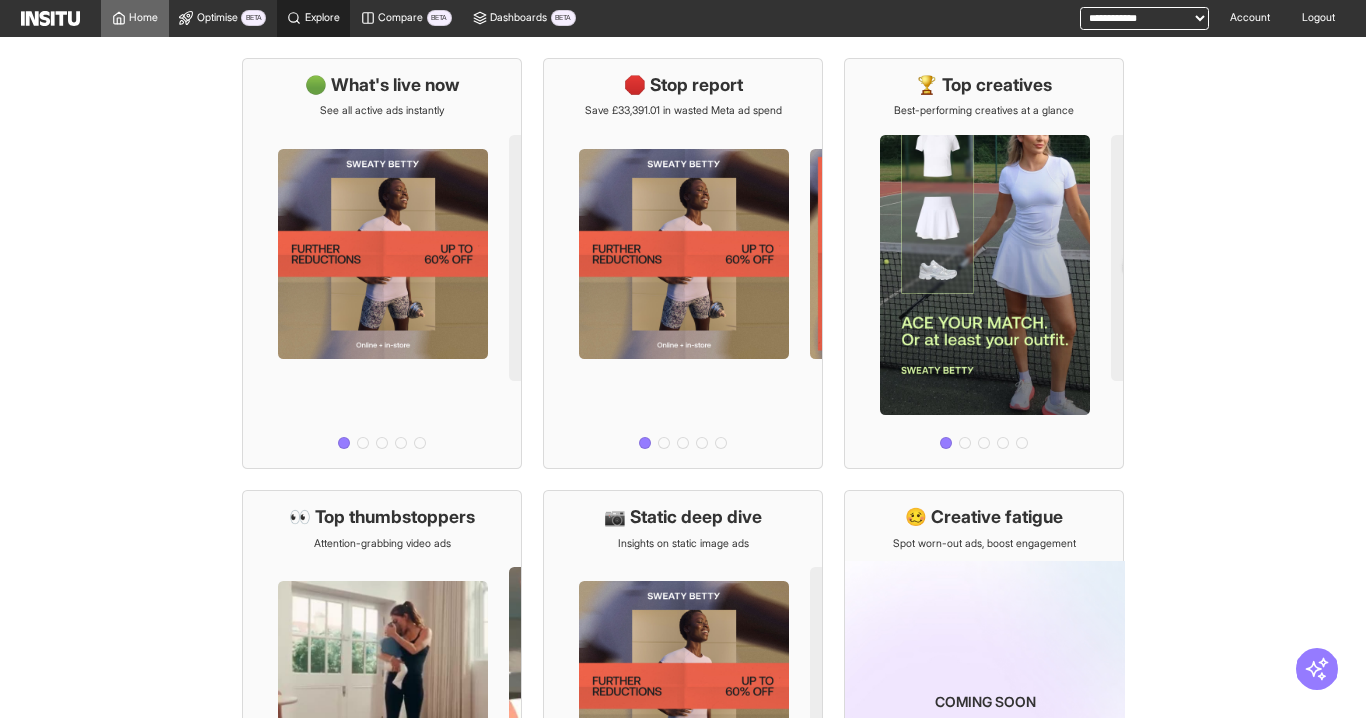 scroll, scrollTop: 0, scrollLeft: 0, axis: both 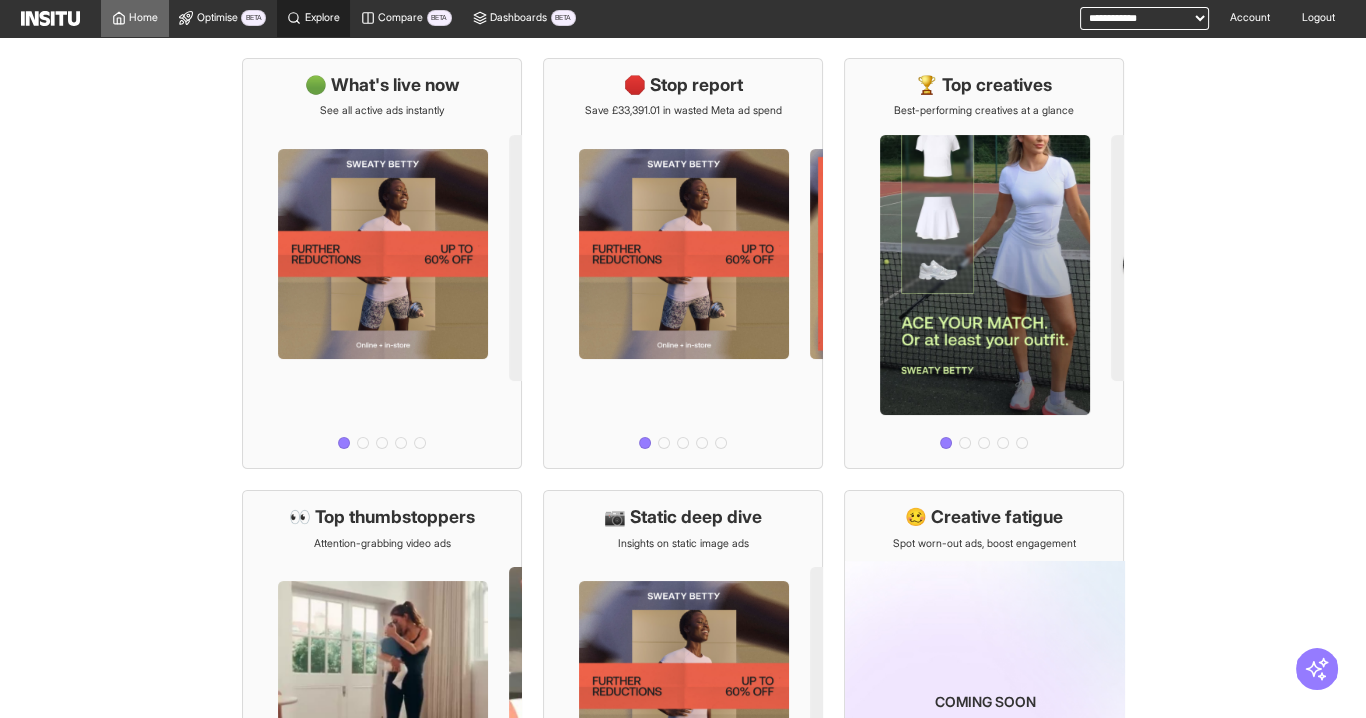 click on "Explore" at bounding box center (322, 18) 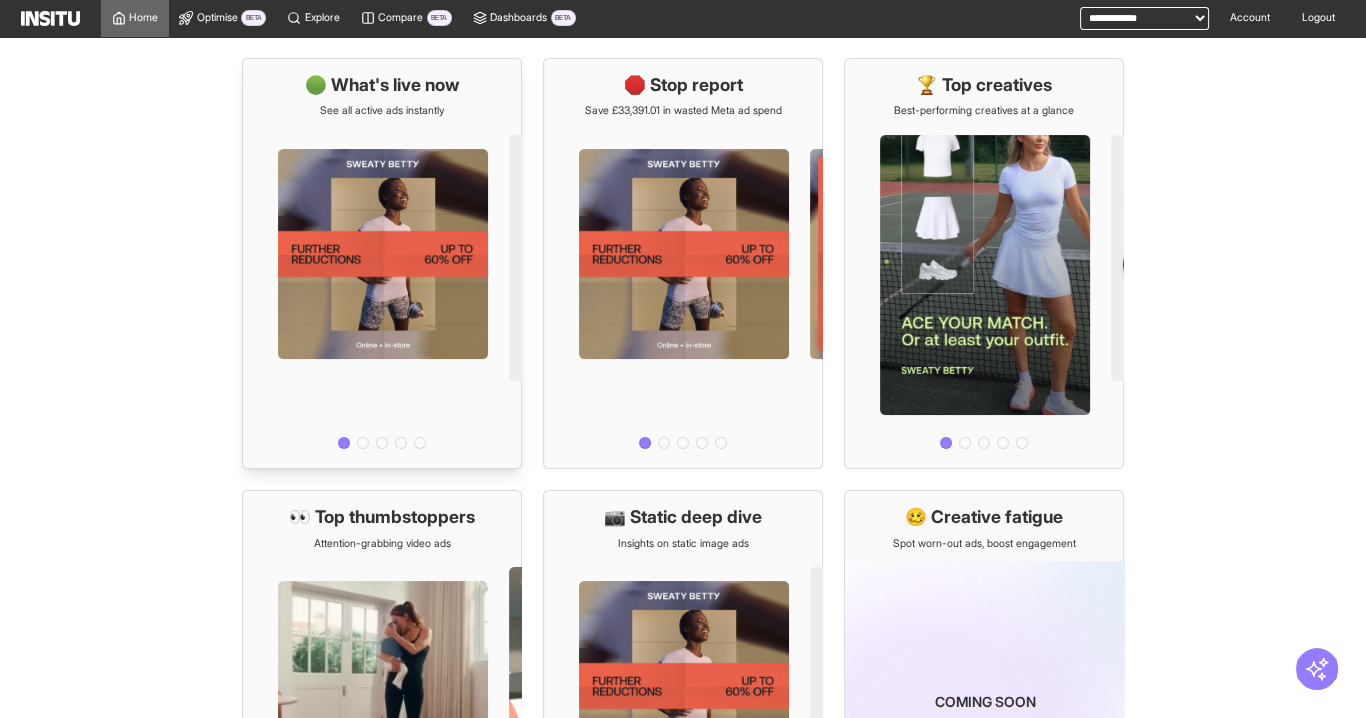 select on "**" 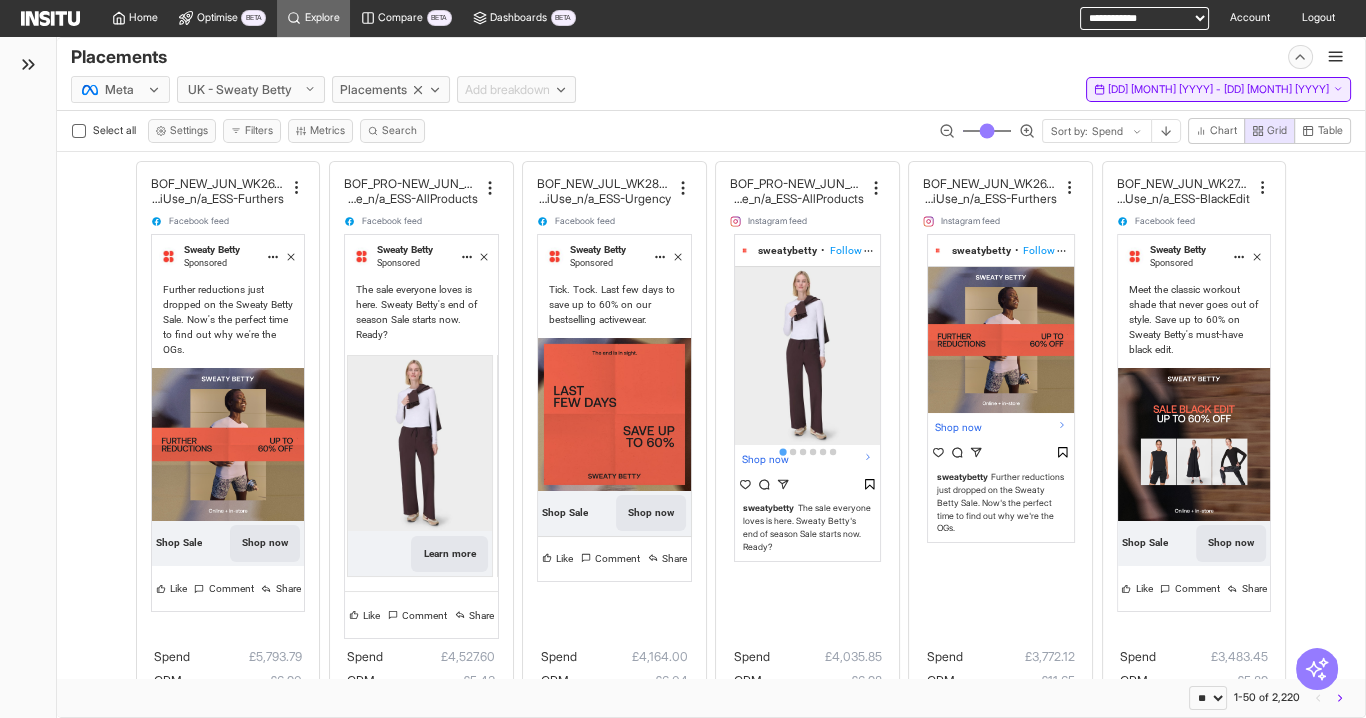 click on "[DATE] [YEAR] - [DATE] [YEAR]" at bounding box center [1218, 90] 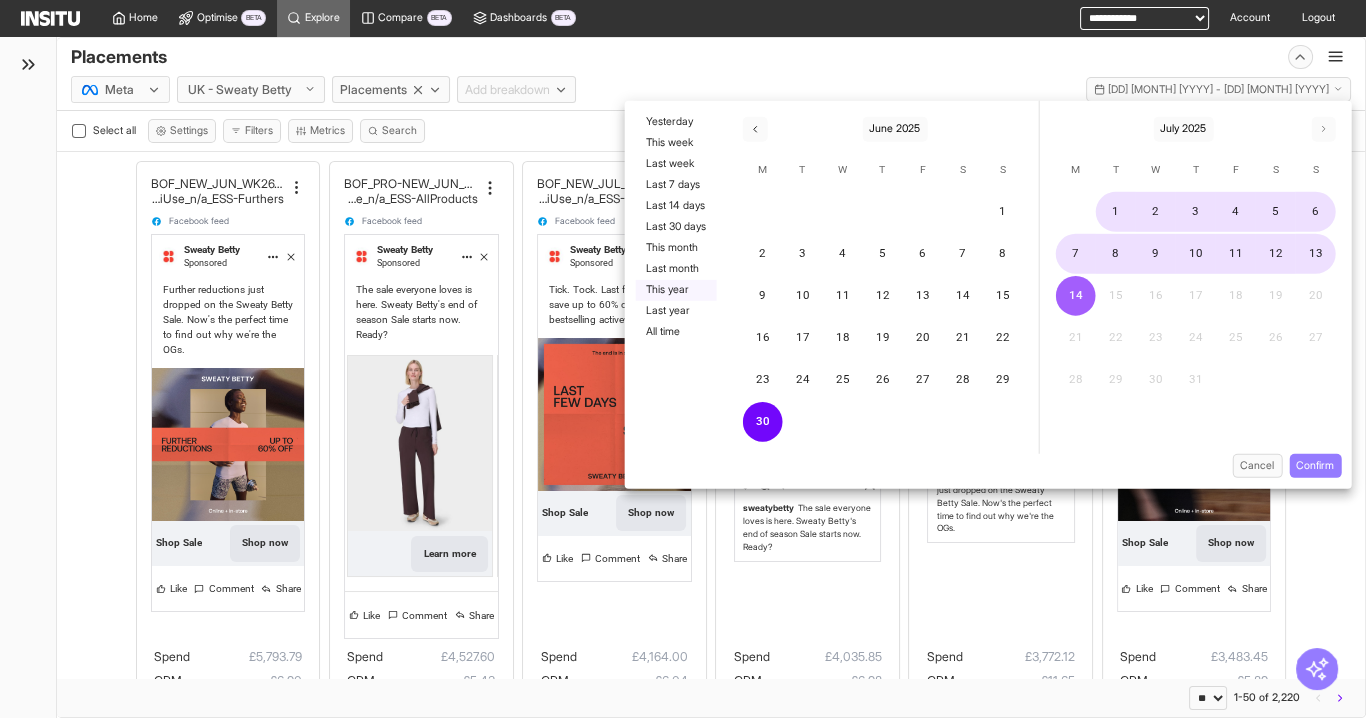 click on "This year" at bounding box center (675, 289) 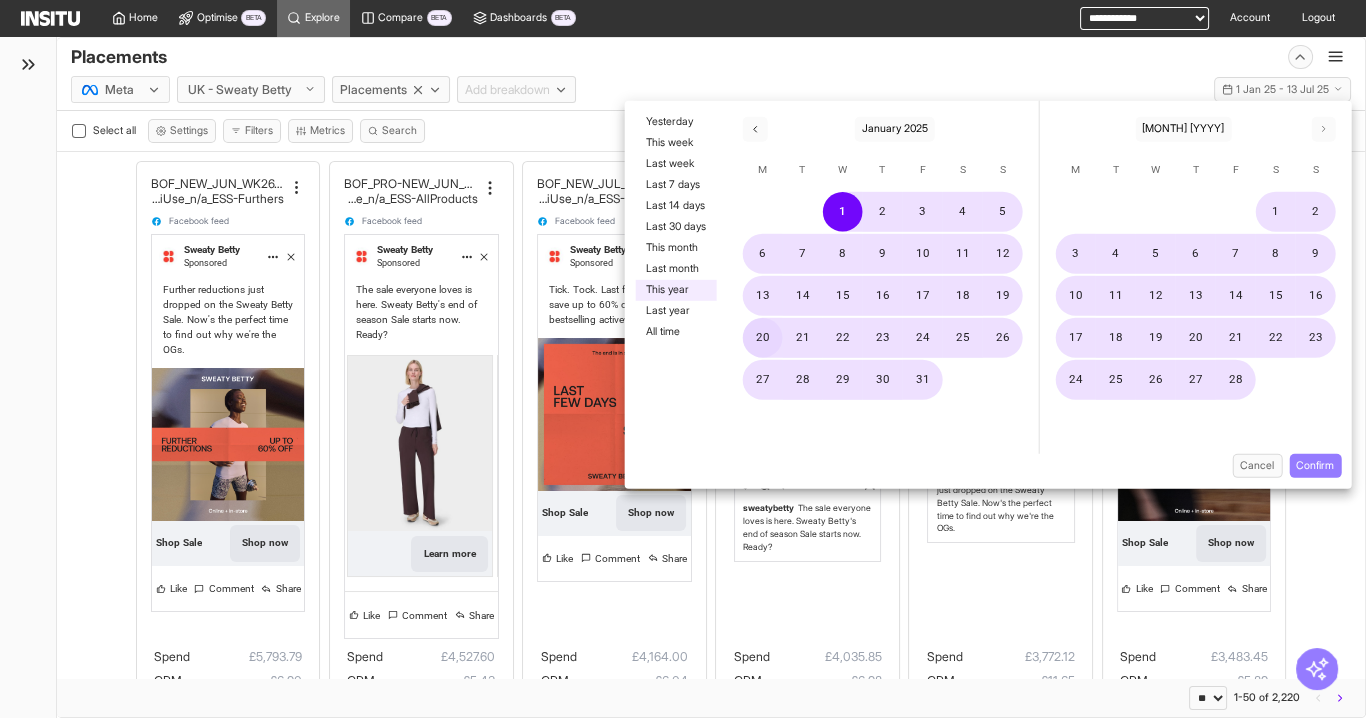 click on "Confirm" at bounding box center (1315, 465) 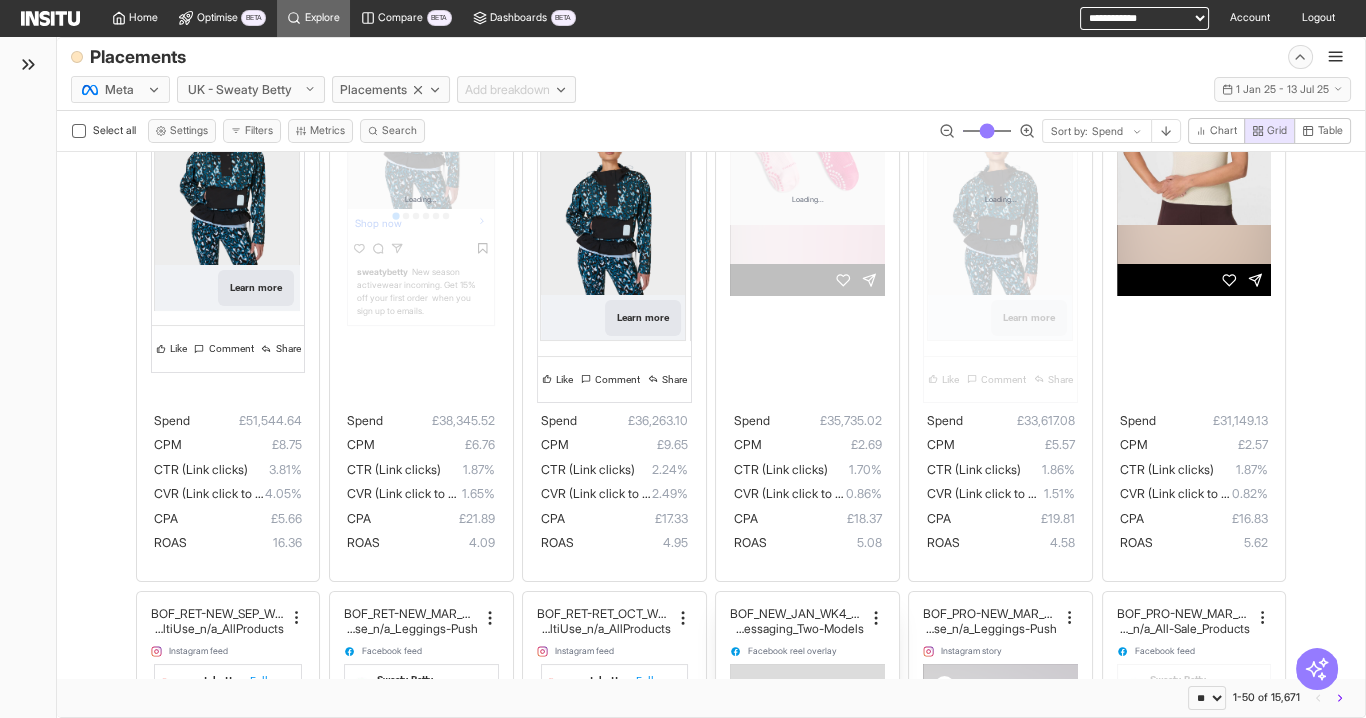 scroll, scrollTop: 0, scrollLeft: 0, axis: both 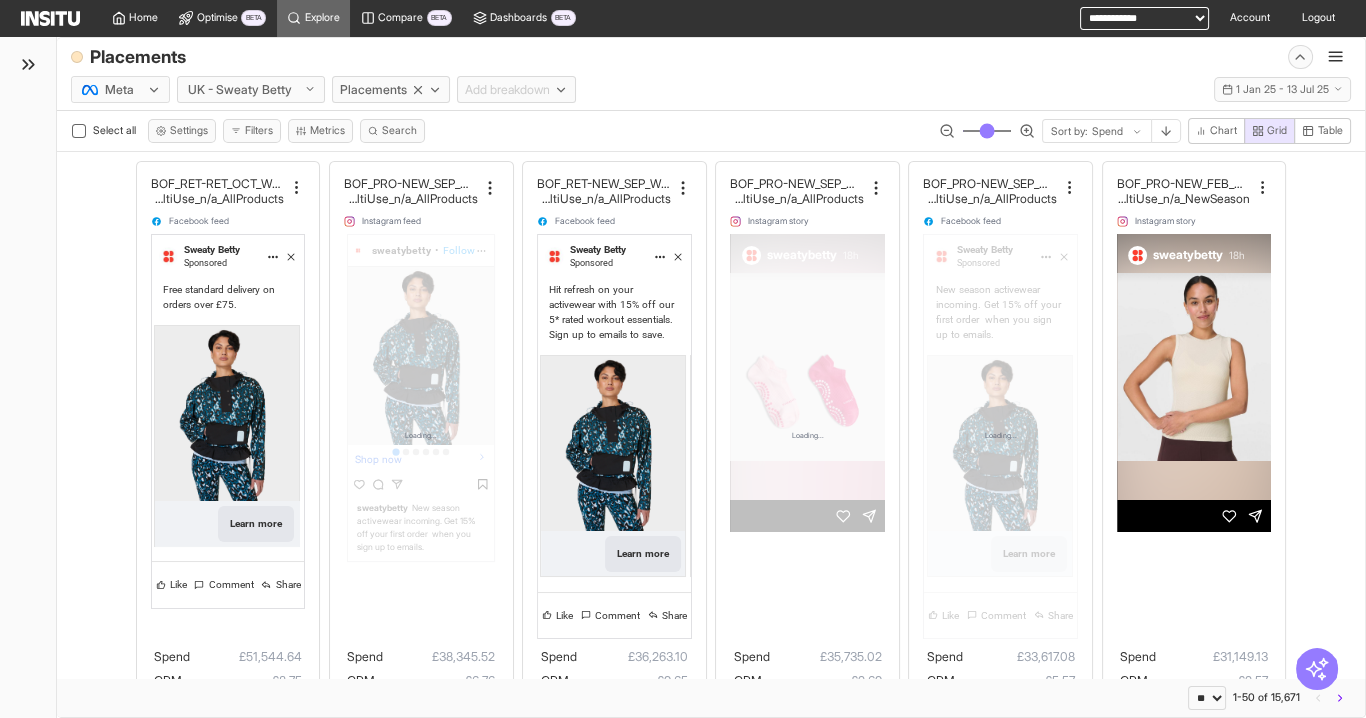drag, startPoint x: 1343, startPoint y: 61, endPoint x: 1330, endPoint y: 72, distance: 17.029387 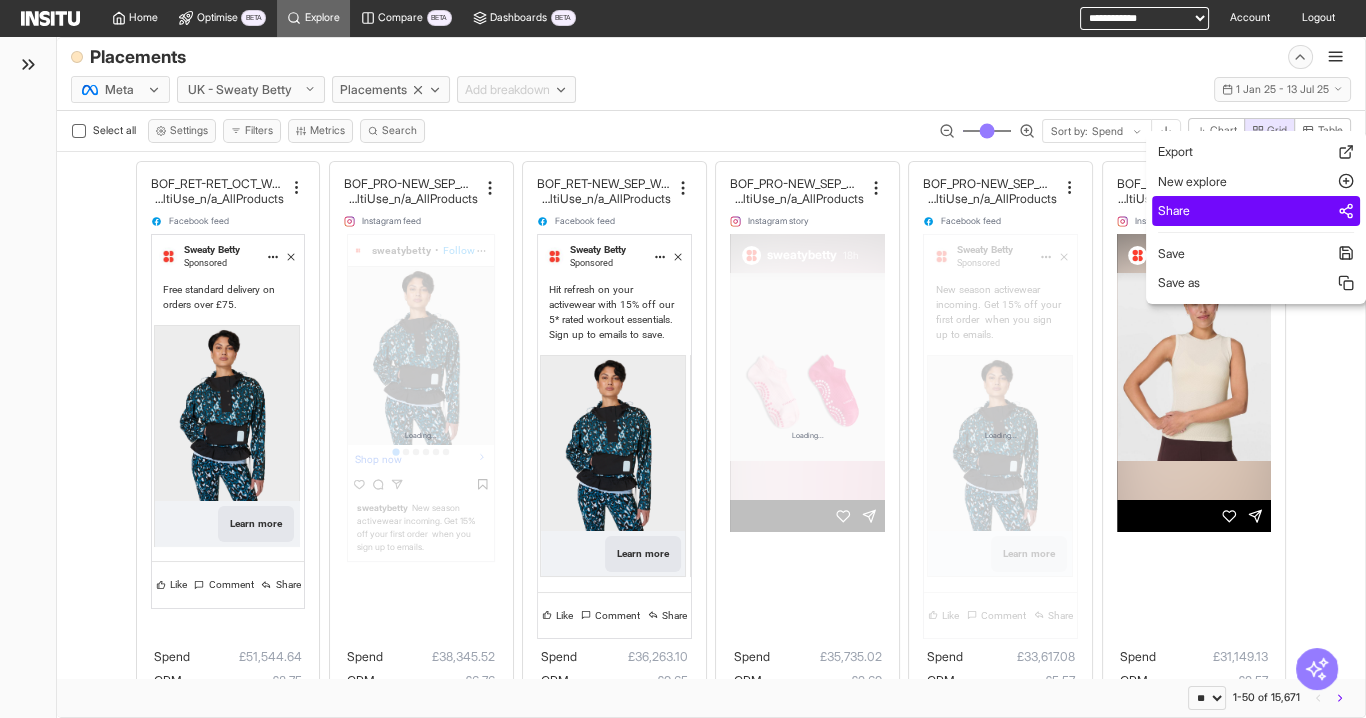 click on "Share" at bounding box center [1256, 211] 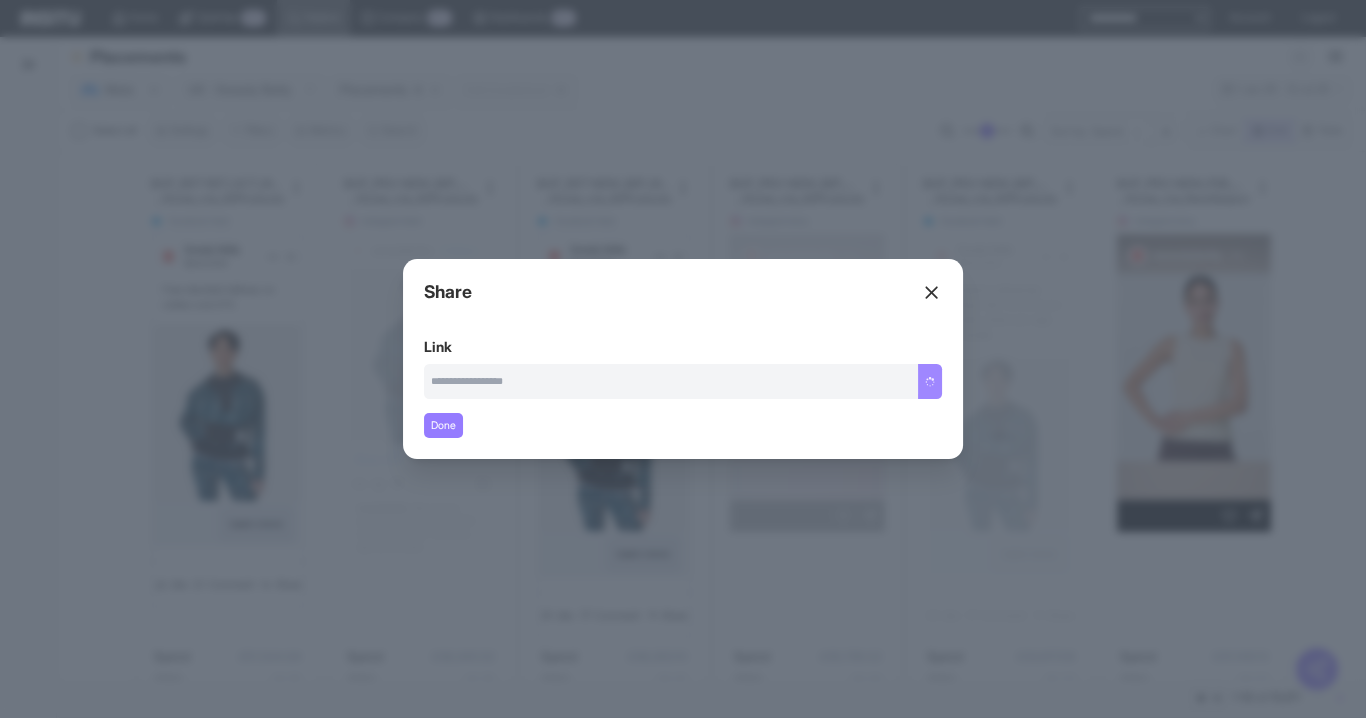 type on "**********" 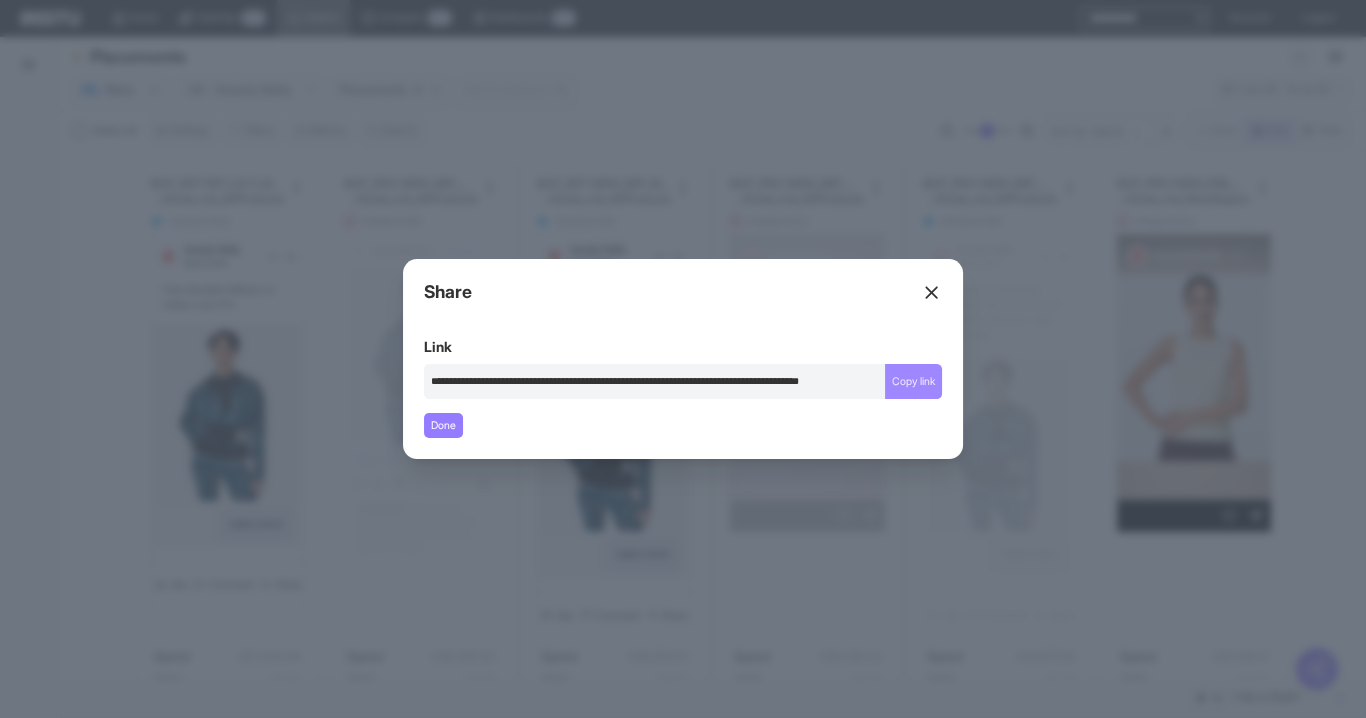 drag, startPoint x: 931, startPoint y: 386, endPoint x: 6, endPoint y: 417, distance: 925.5193 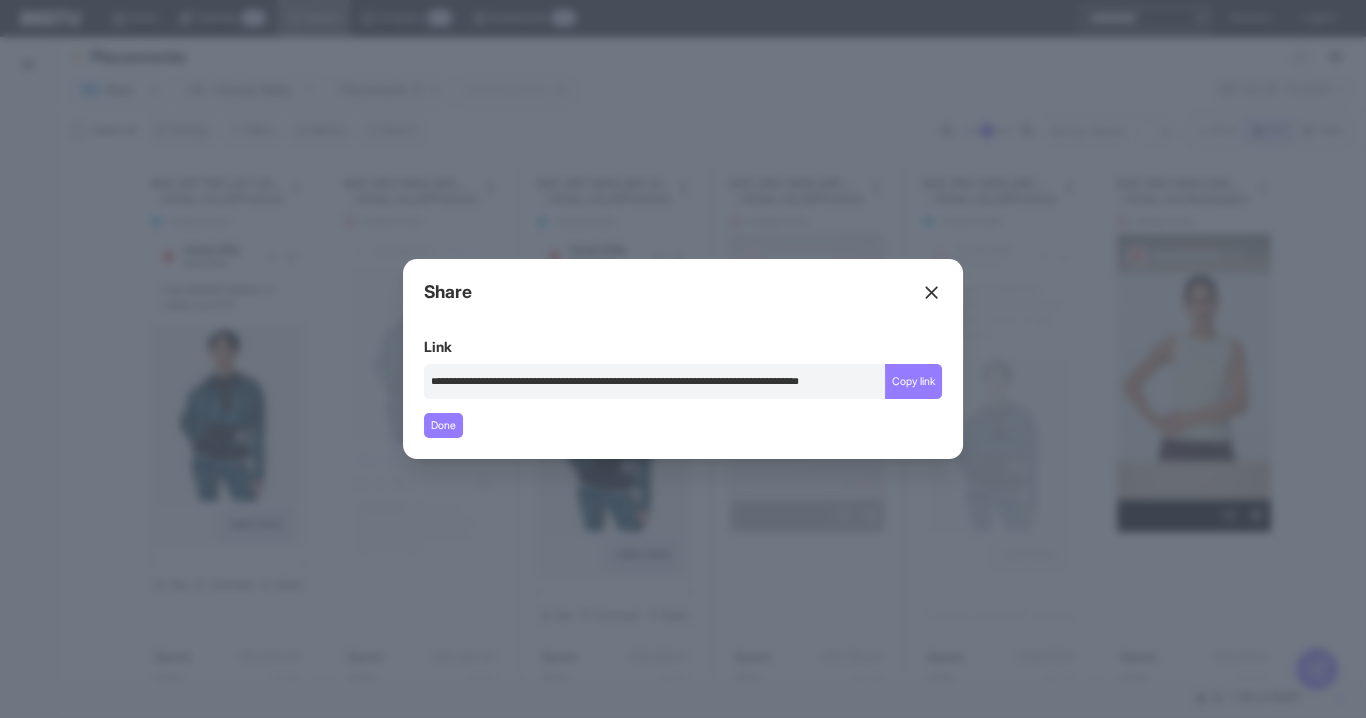 click at bounding box center [683, 359] 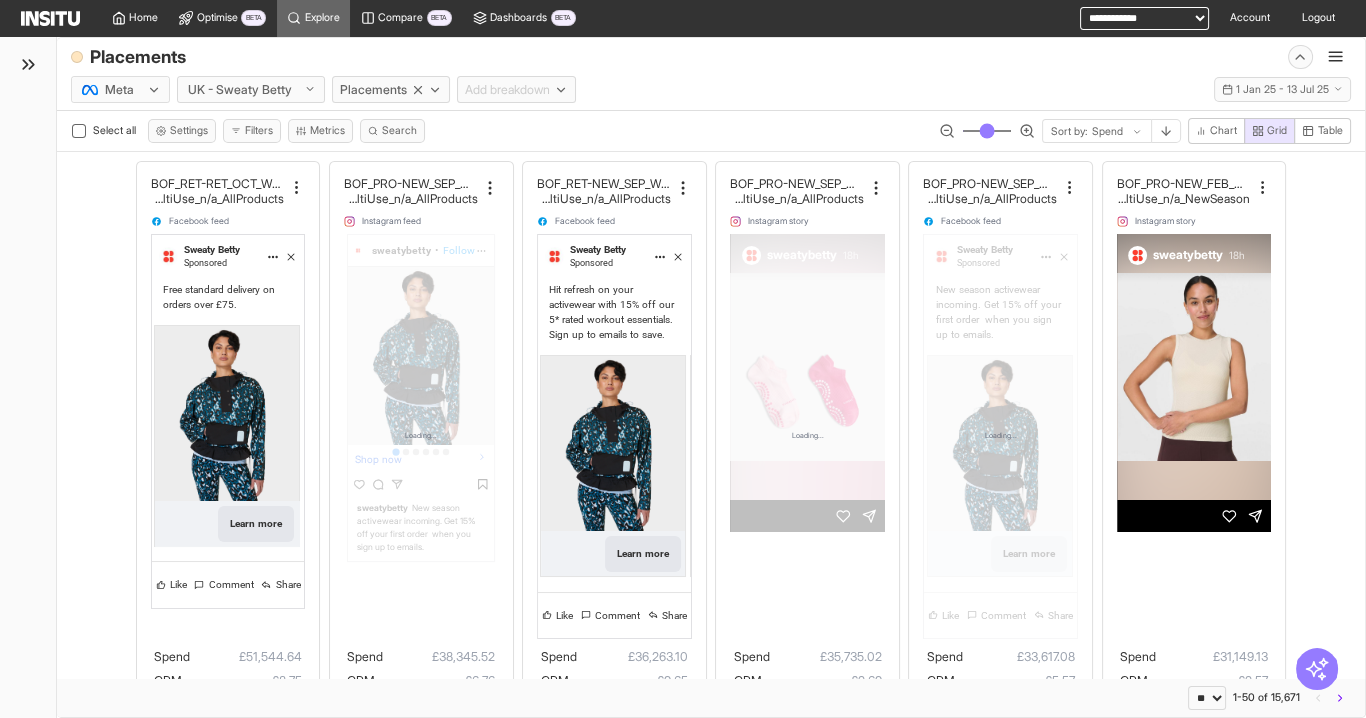 click on "**********" at bounding box center (1144, 18) 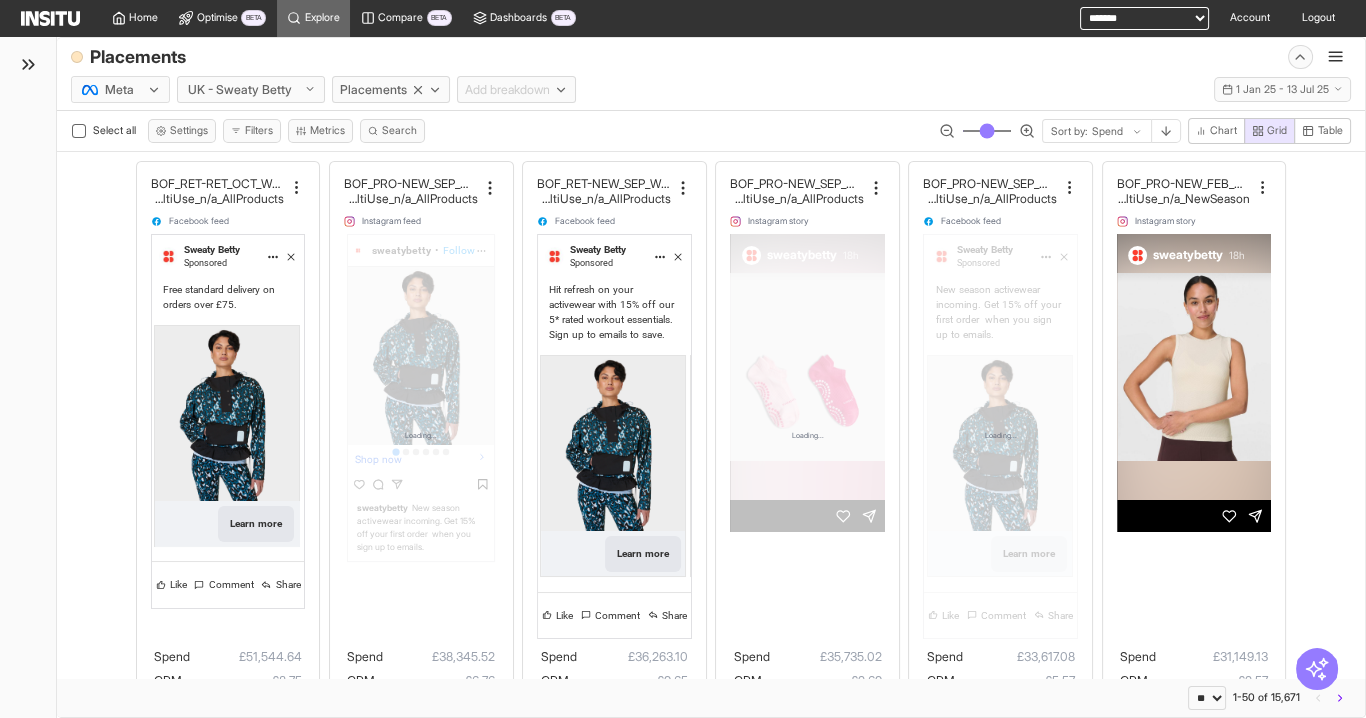 click on "**********" at bounding box center [1144, 18] 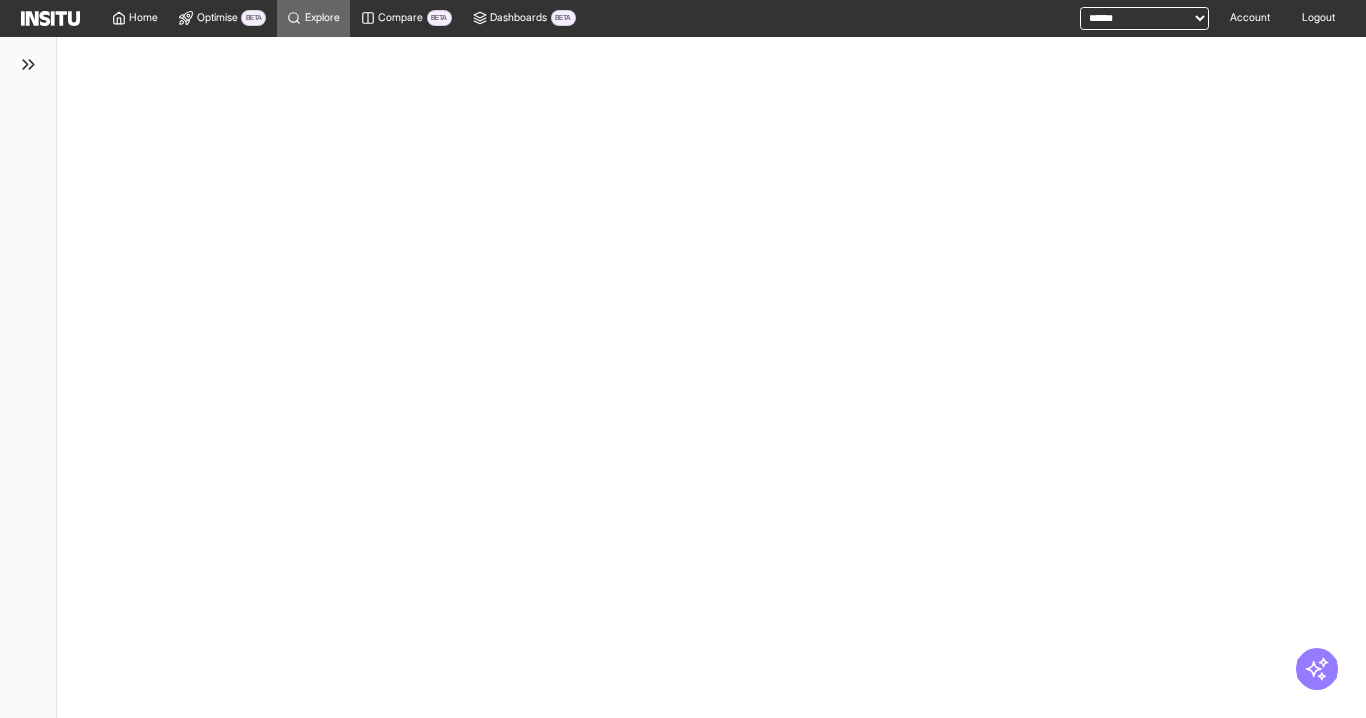 scroll, scrollTop: 0, scrollLeft: 0, axis: both 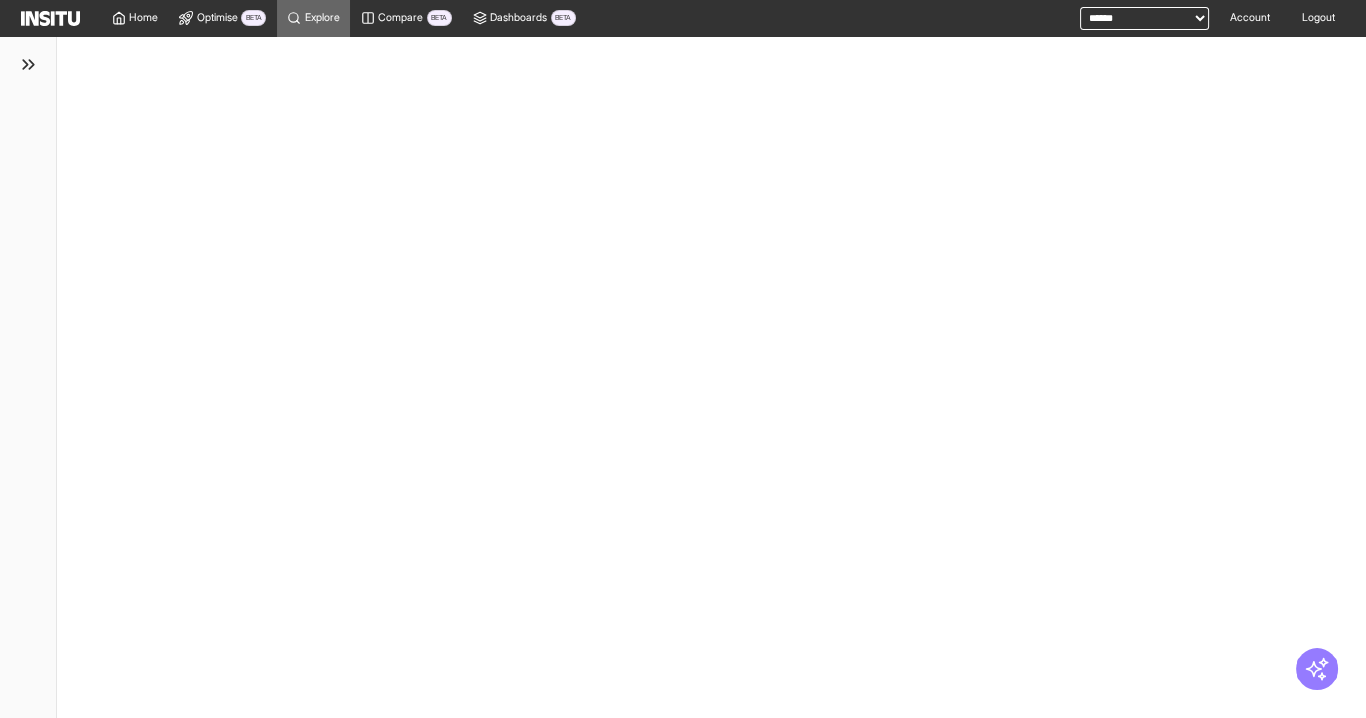 select on "**" 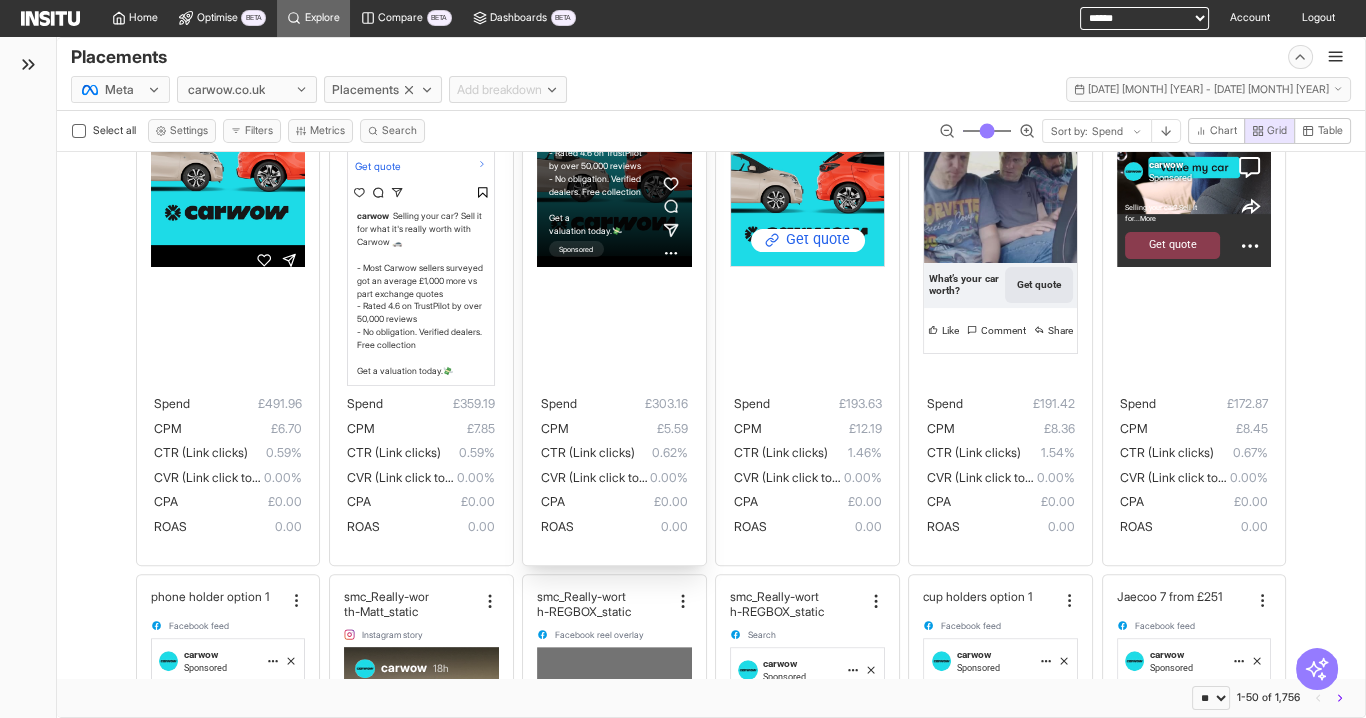 scroll, scrollTop: 240, scrollLeft: 0, axis: vertical 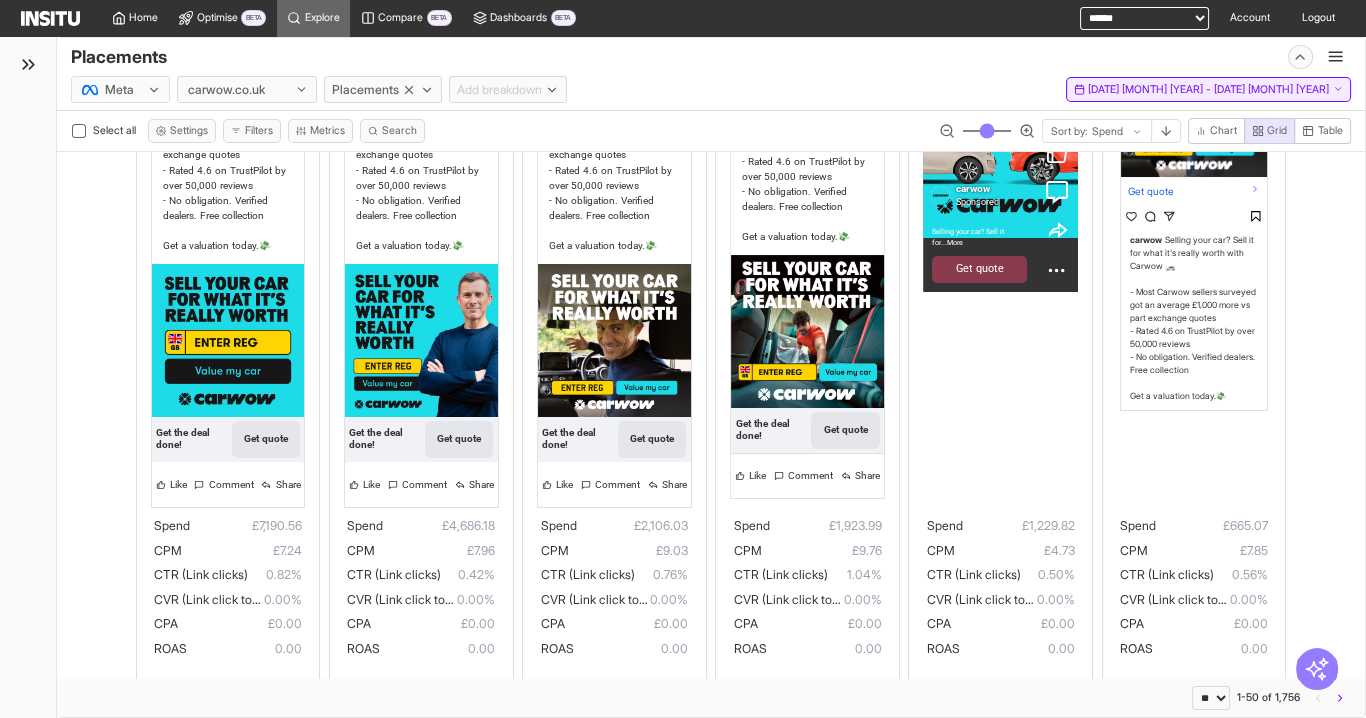 click on "[DATE] [MONTH] [YEAR] - [DATE] [MONTH] [YEAR]" at bounding box center [1208, 90] 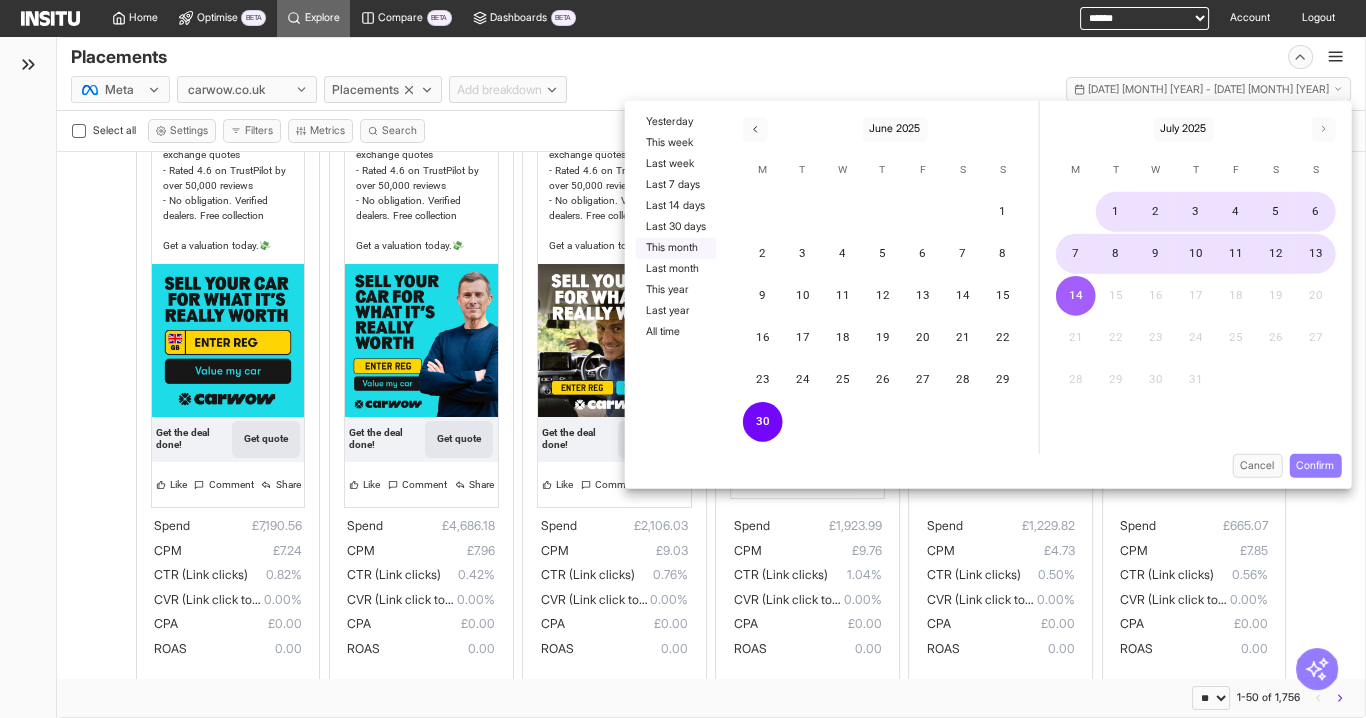 click on "This month" at bounding box center [675, 247] 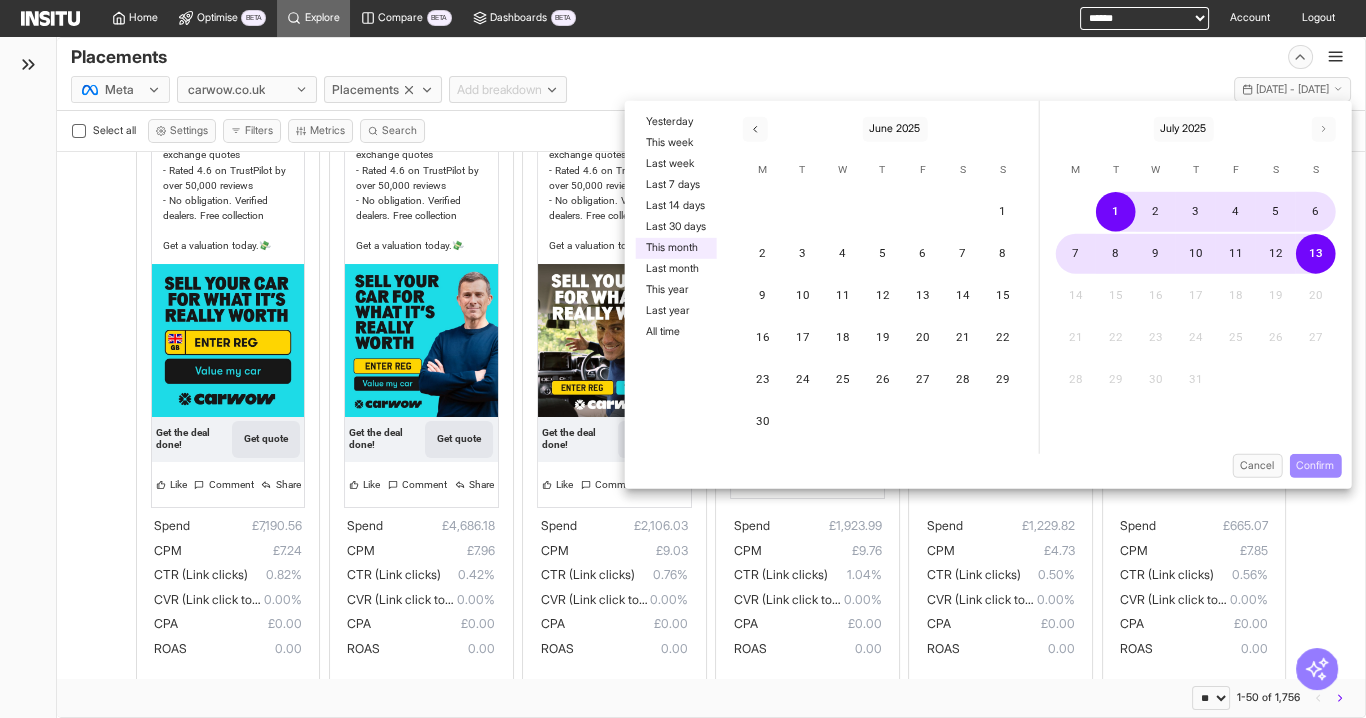click on "Confirm" at bounding box center (1315, 465) 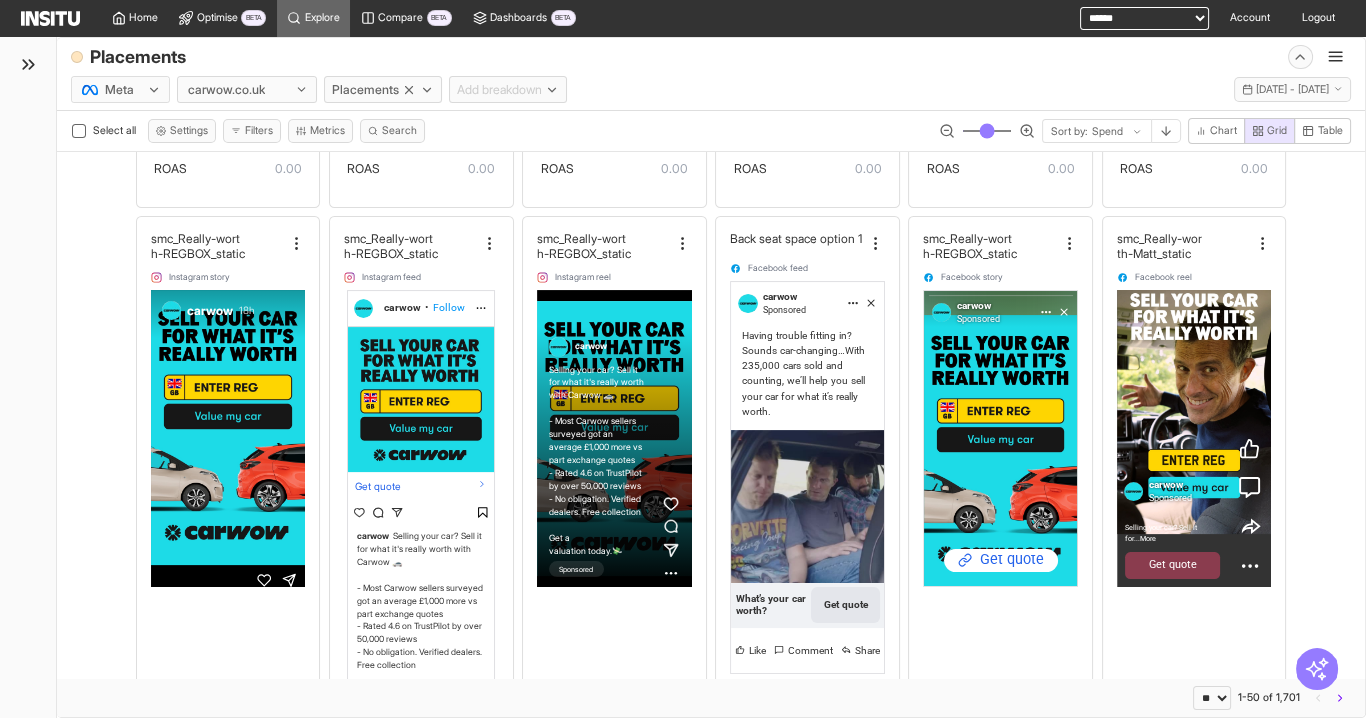 scroll, scrollTop: 80, scrollLeft: 0, axis: vertical 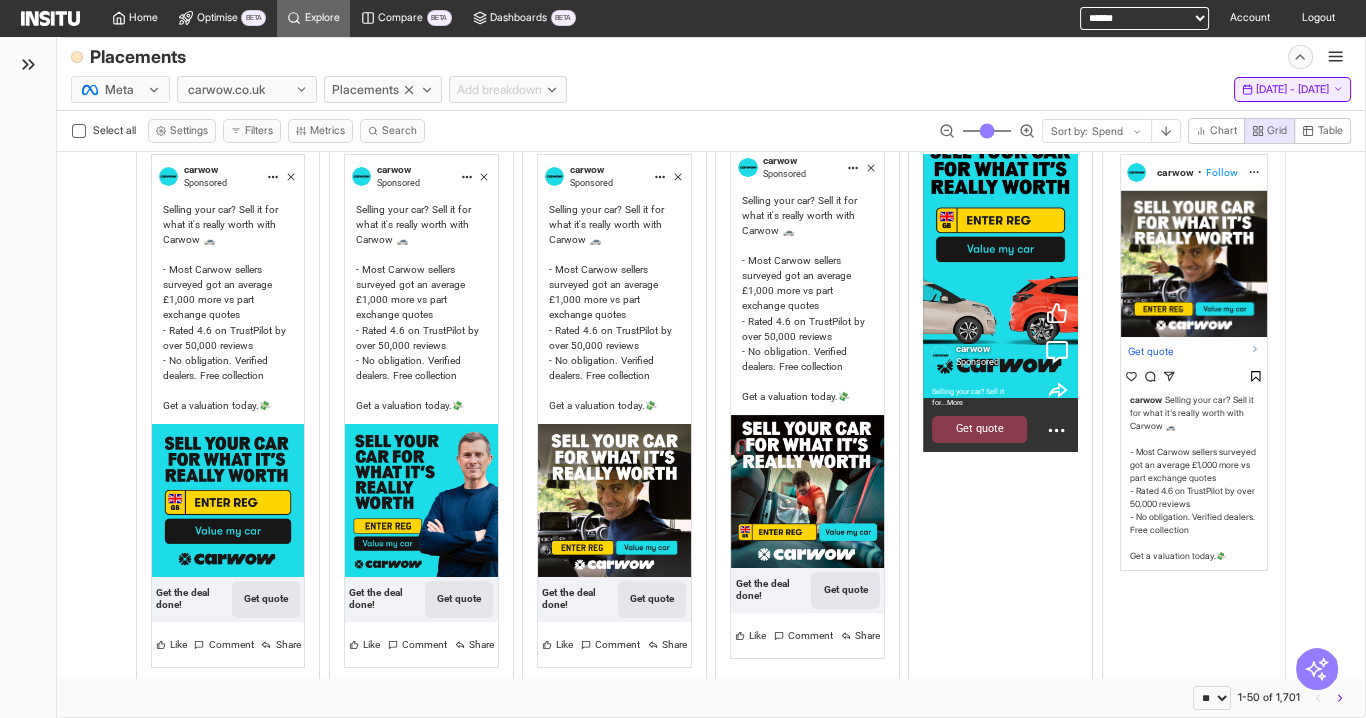 click on "[DATE] - [DATE]" at bounding box center (1292, 90) 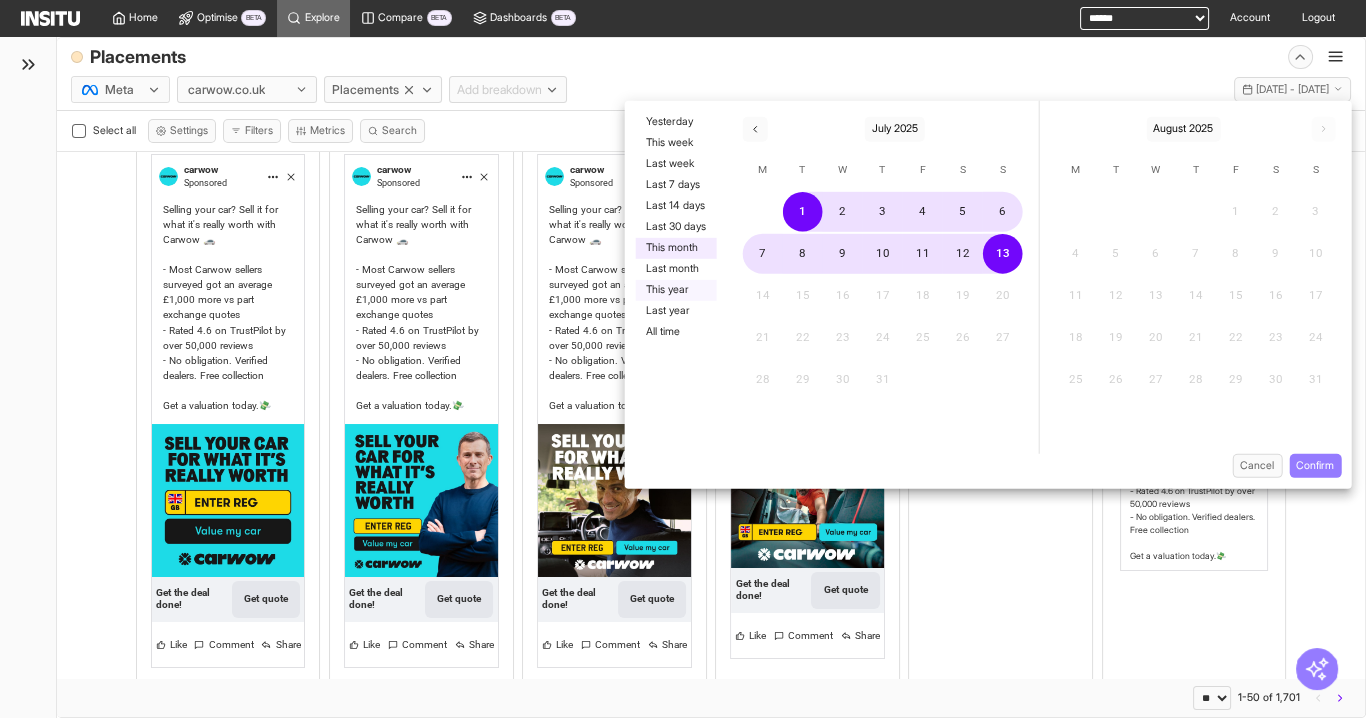 click on "This year" at bounding box center (675, 289) 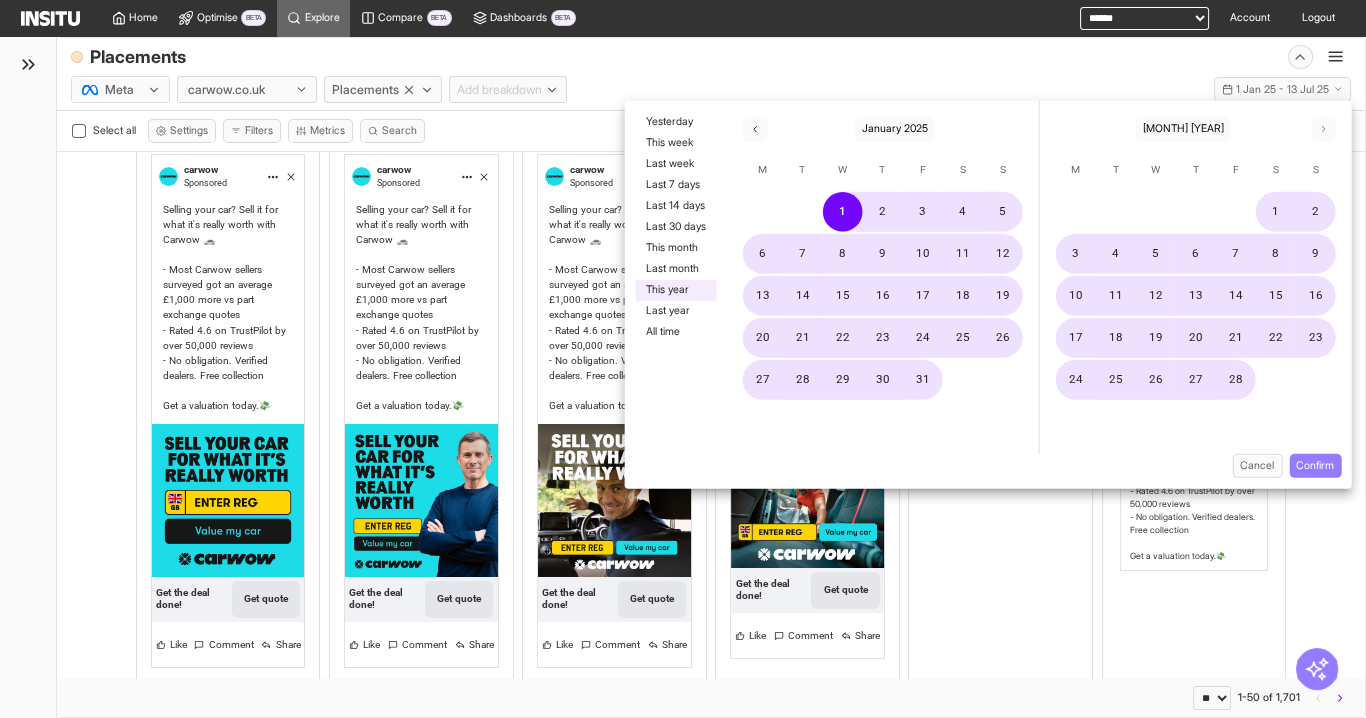 click on "Confirm" at bounding box center [1315, 465] 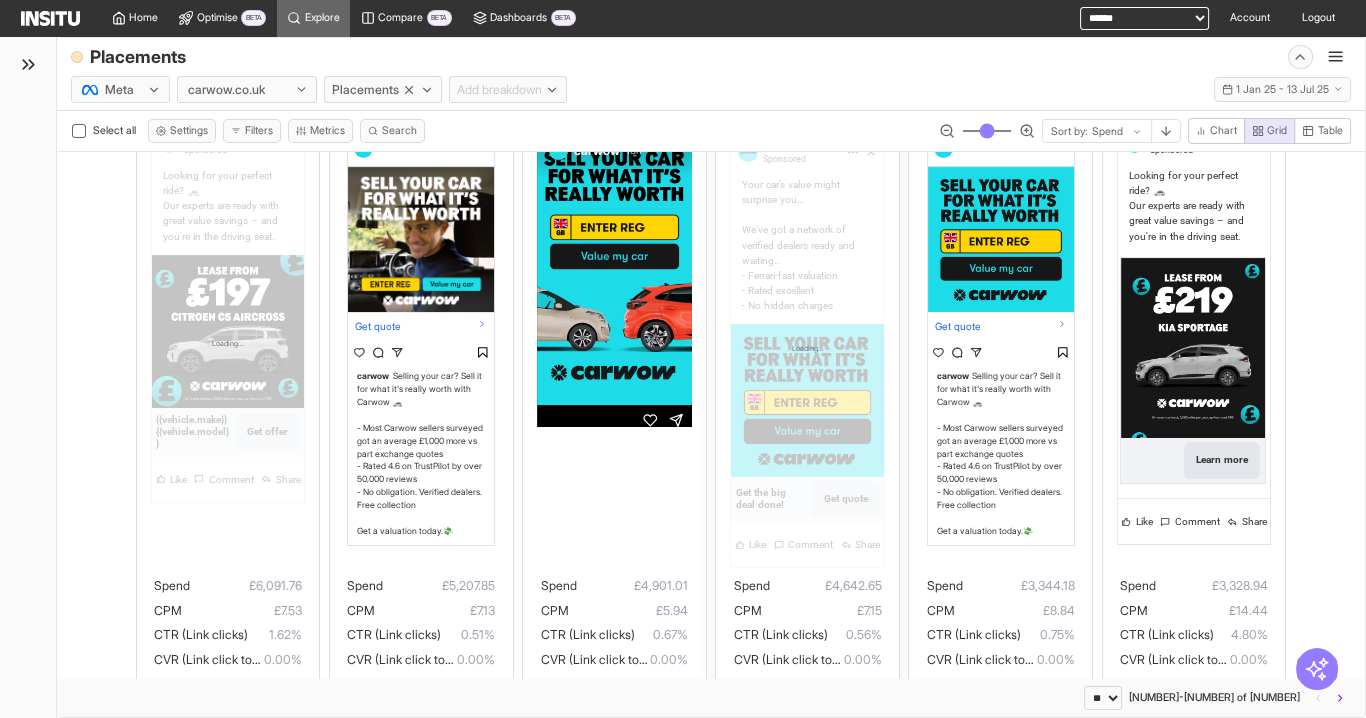 scroll, scrollTop: 0, scrollLeft: 0, axis: both 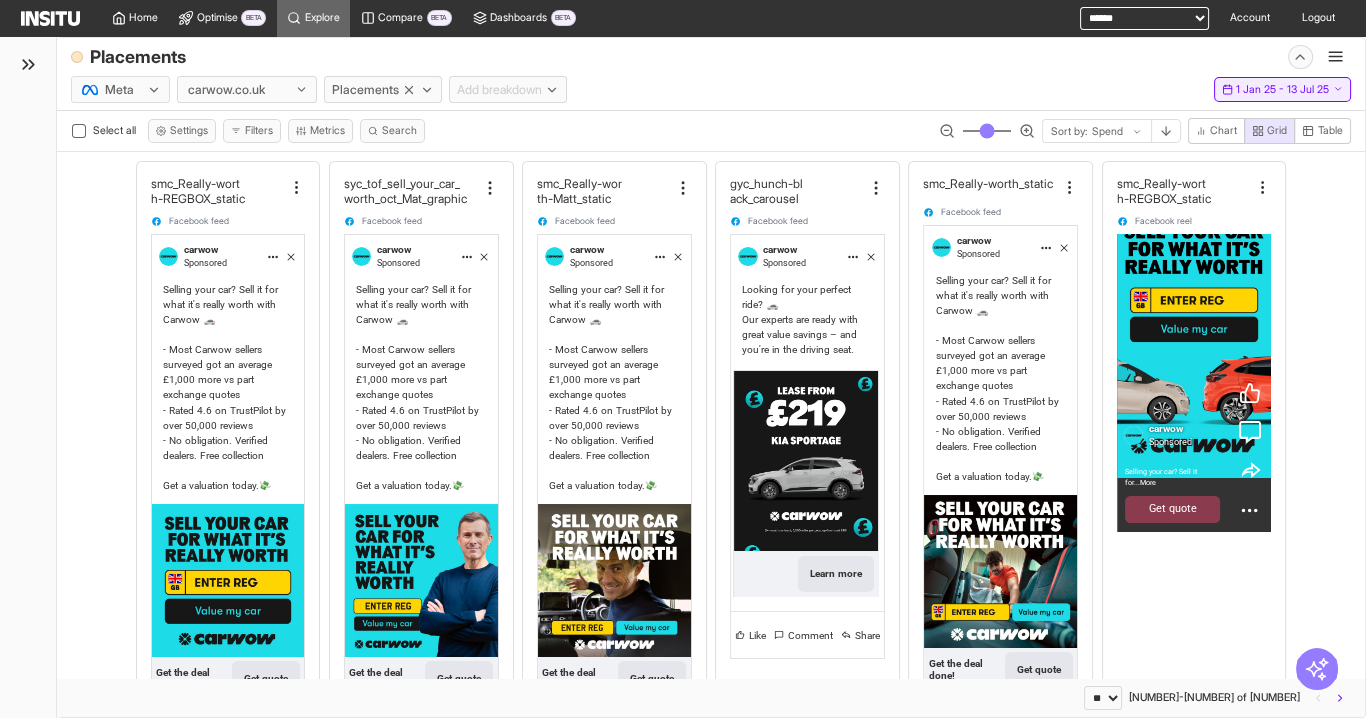 click on "1 Jan 25 - 13 Jul 25" at bounding box center (1282, 90) 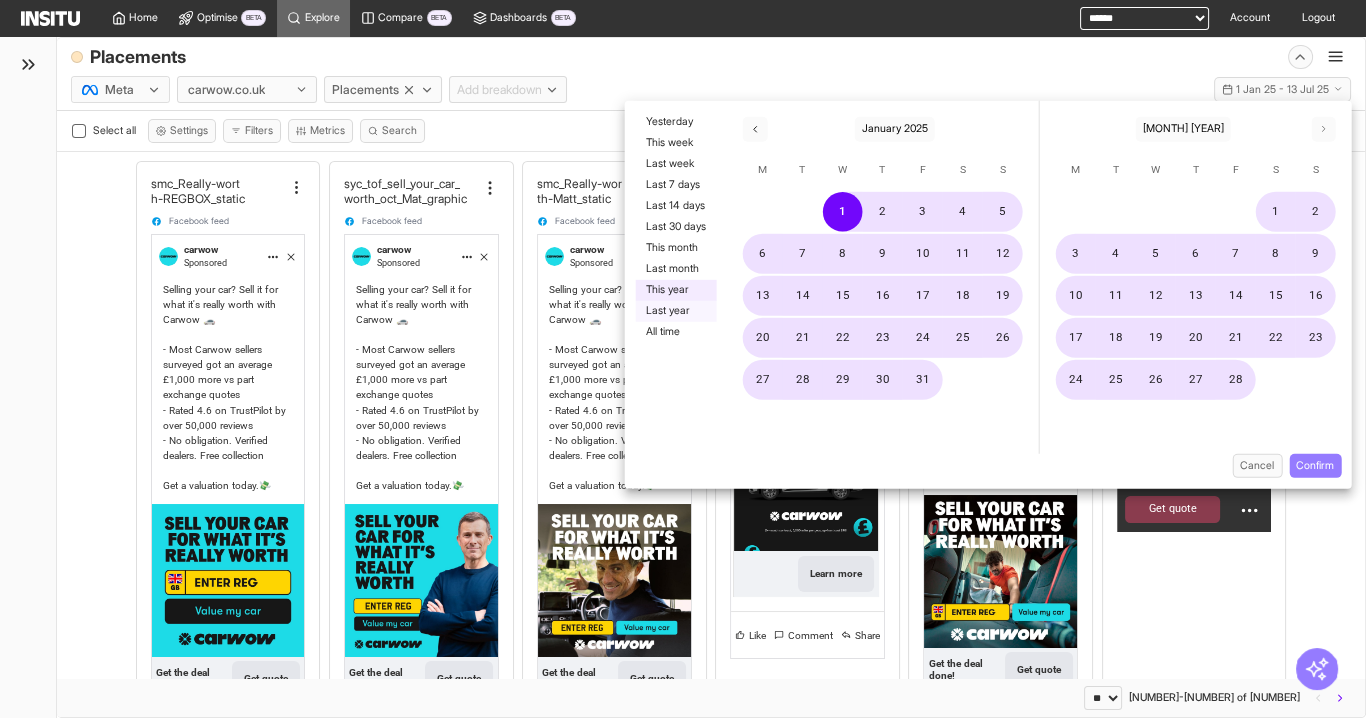 click on "Last year" at bounding box center (675, 310) 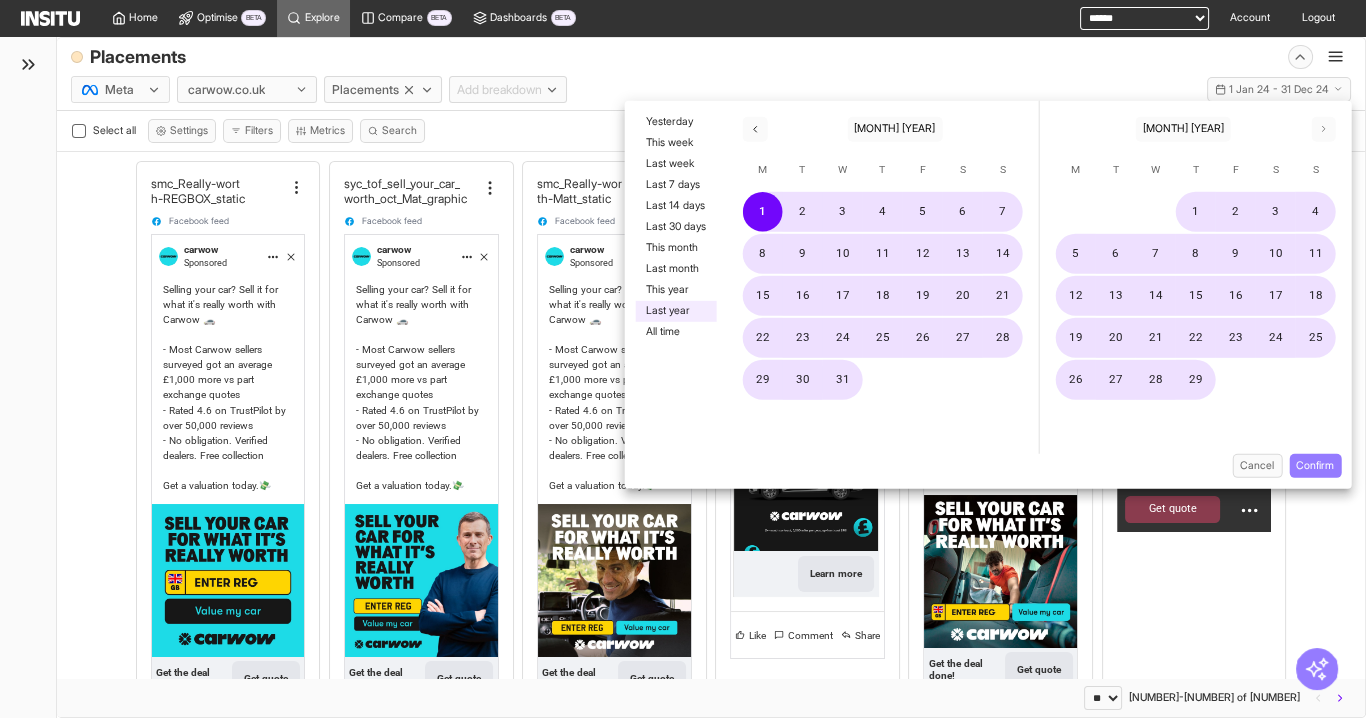 click on "Confirm" at bounding box center (1315, 465) 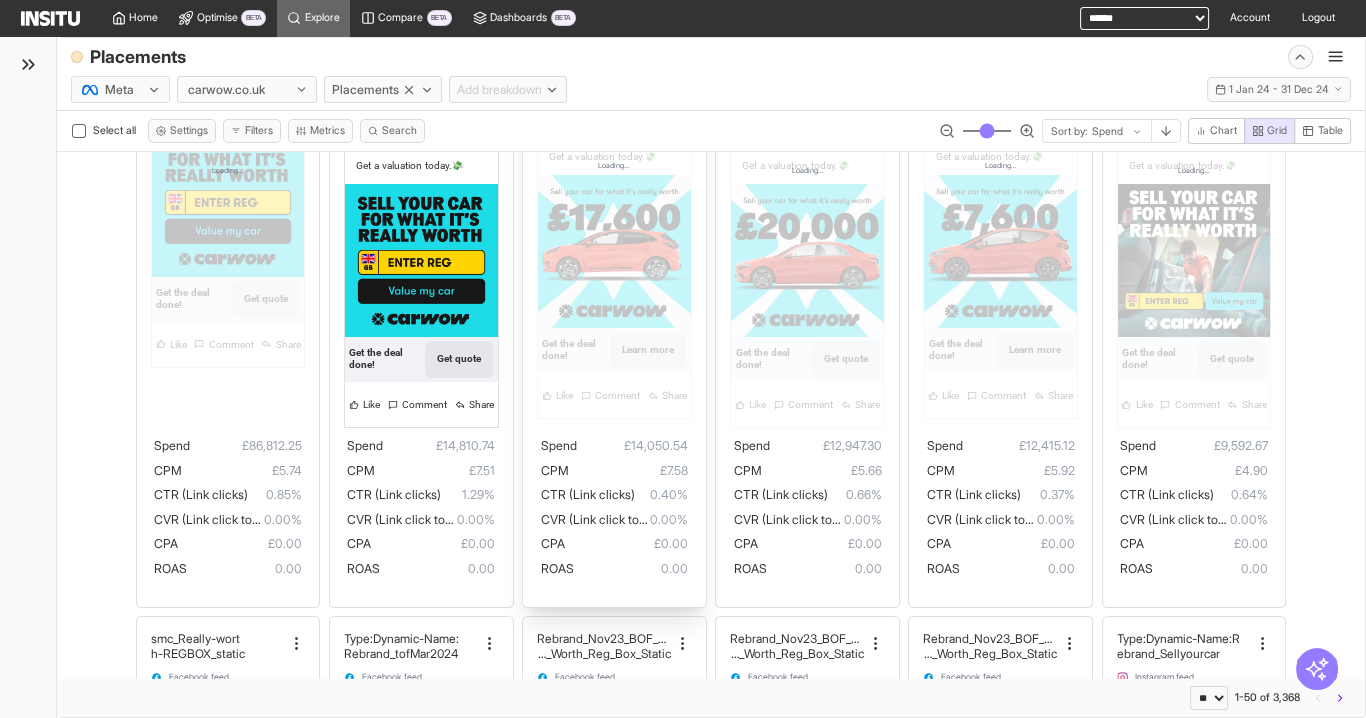 scroll, scrollTop: 0, scrollLeft: 0, axis: both 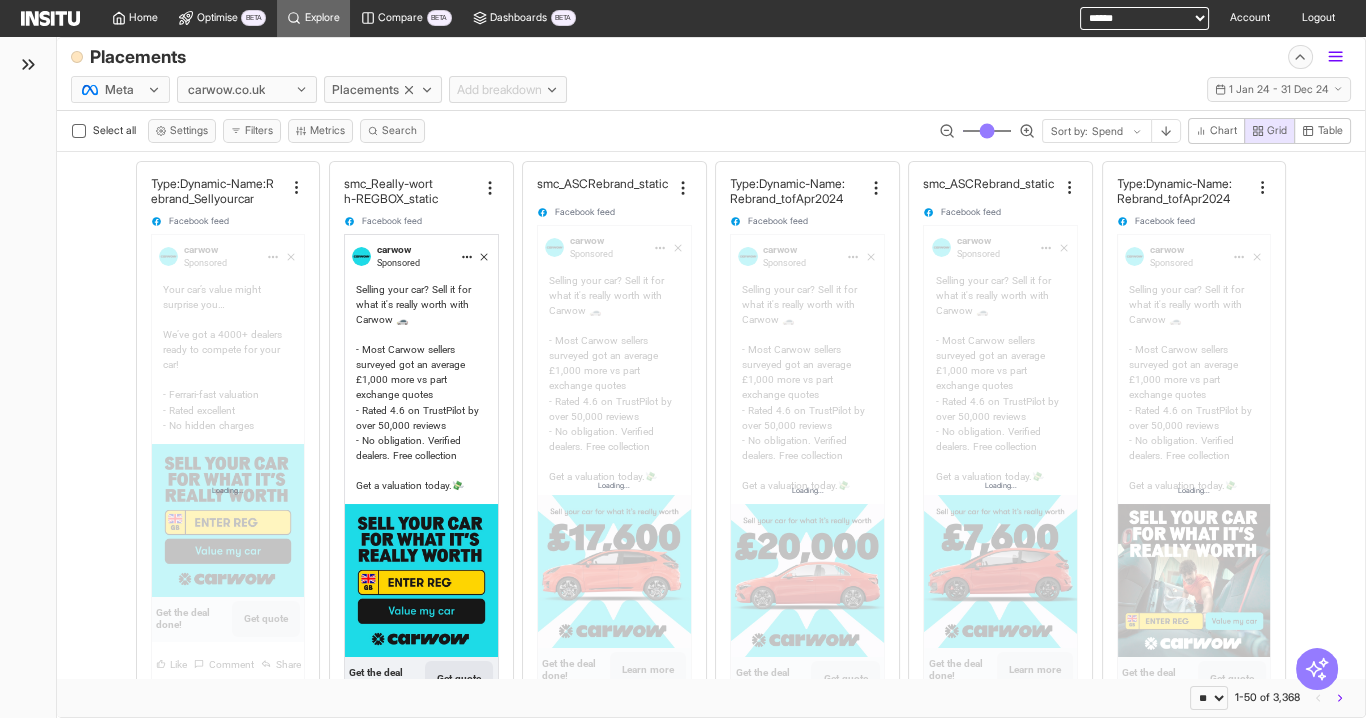 click 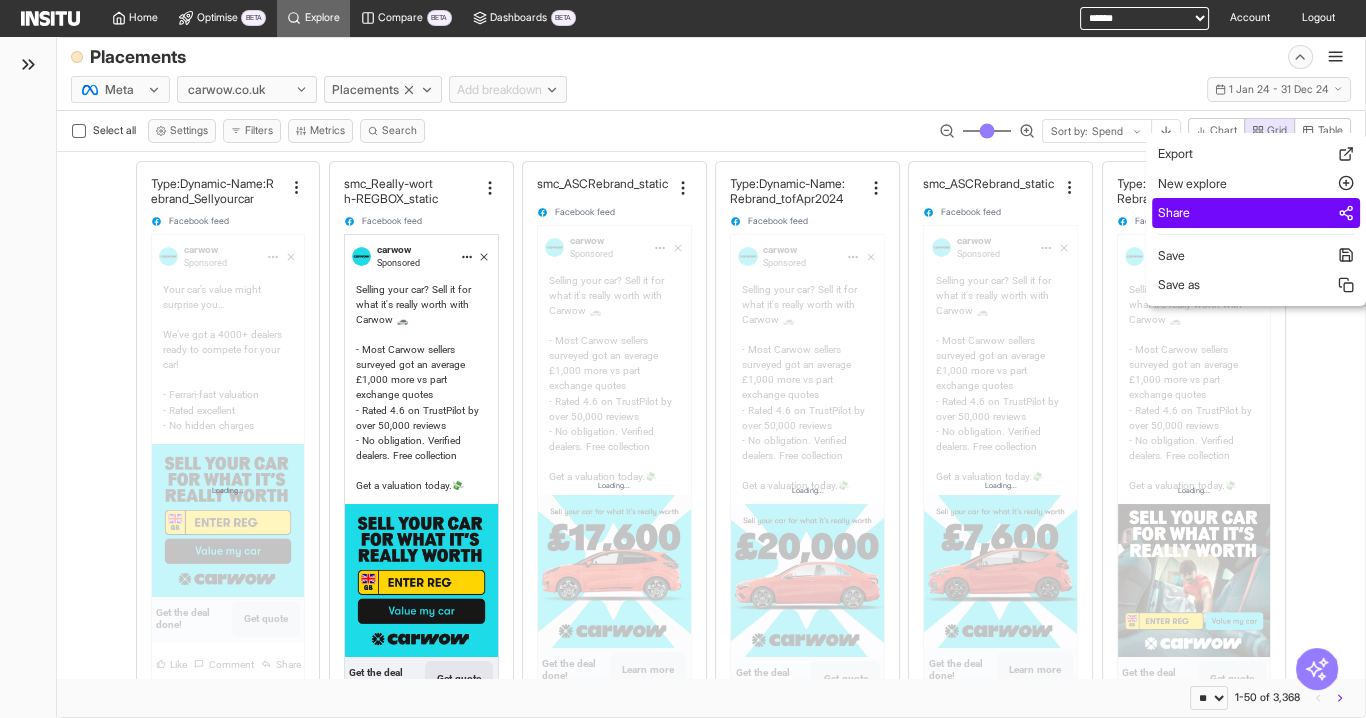 click on "Share" at bounding box center (1256, 213) 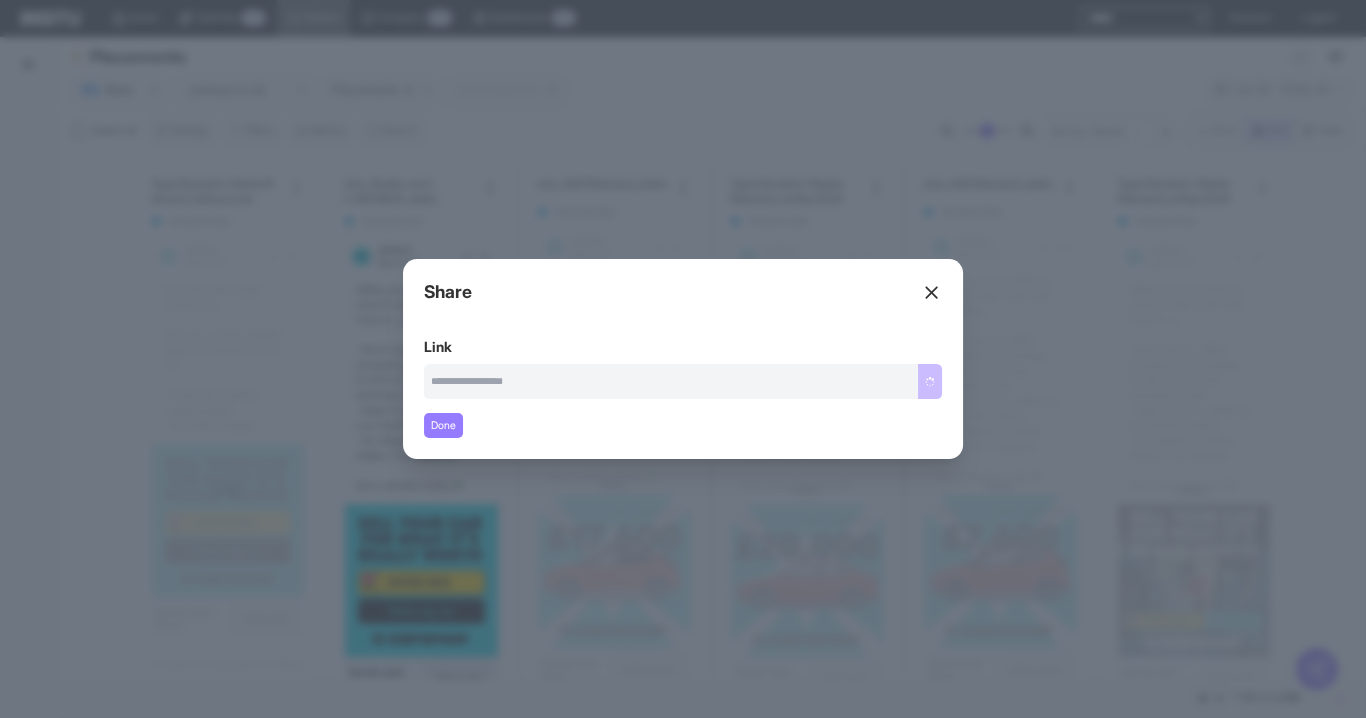 type on "**********" 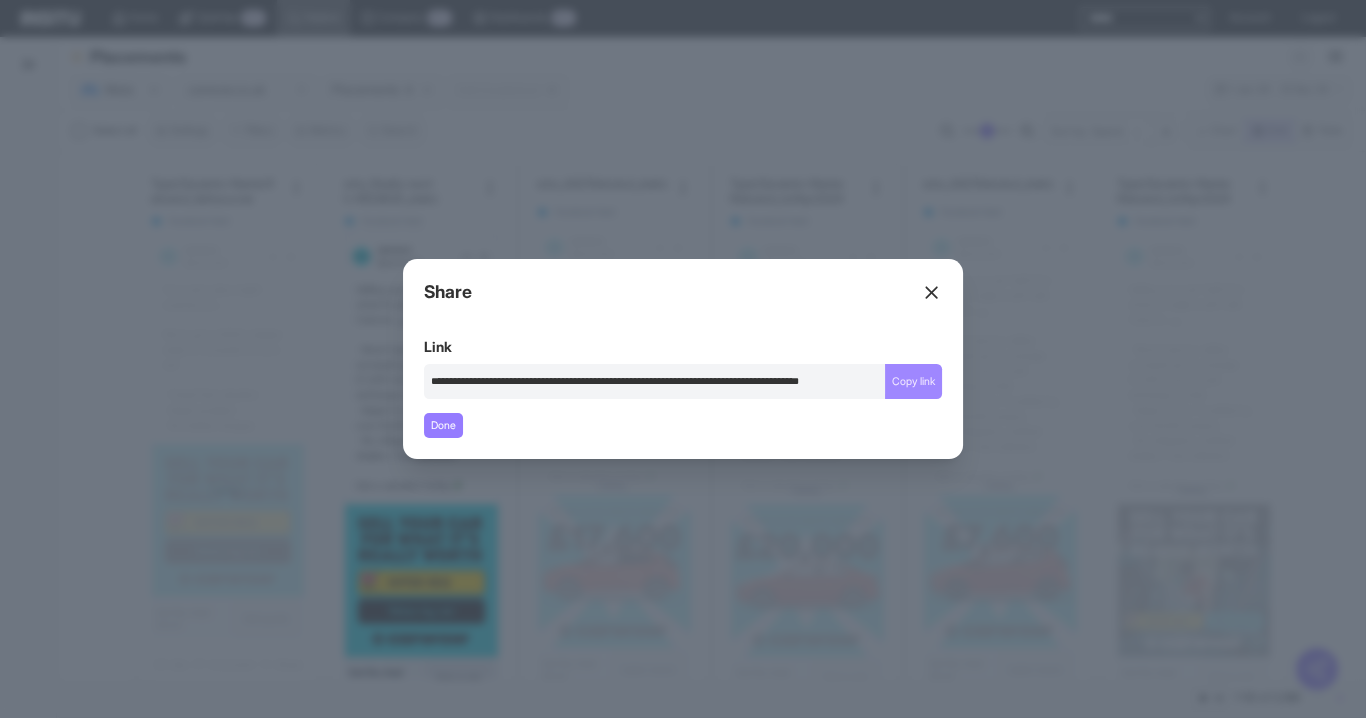 click on "Copy link" at bounding box center [913, 381] 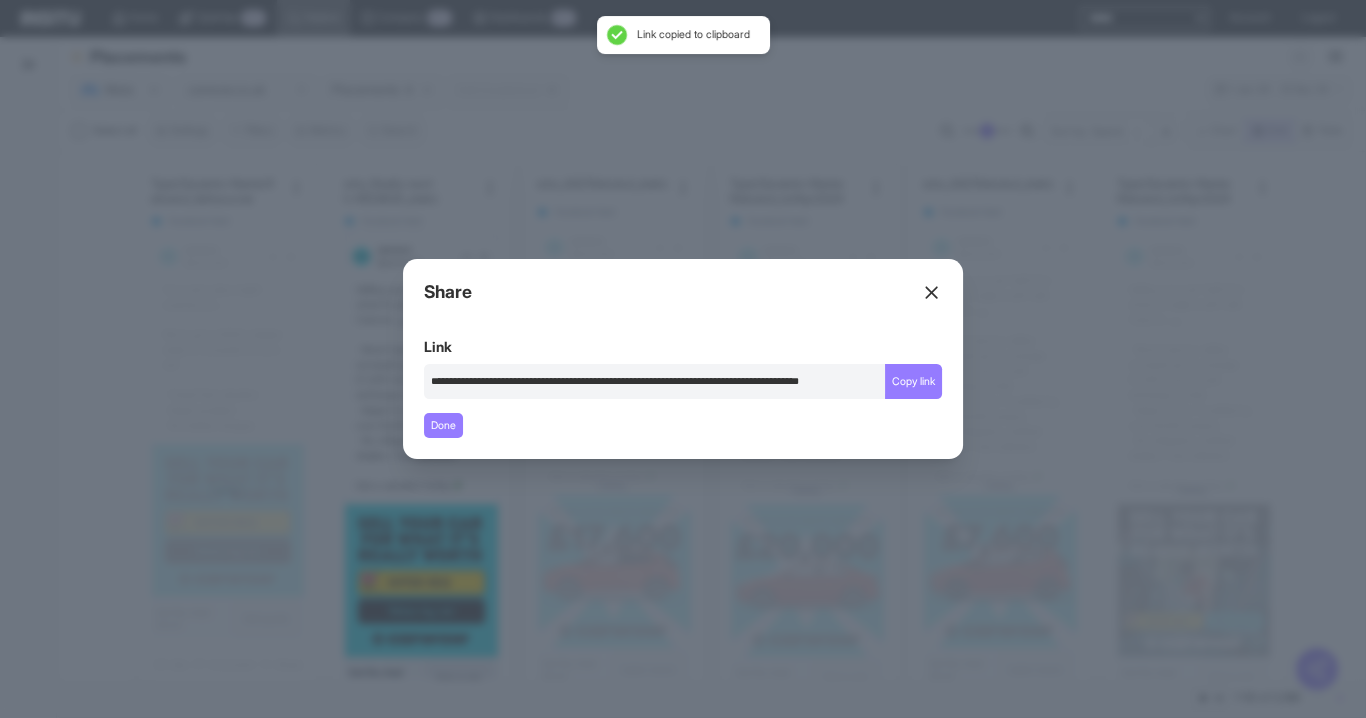 click at bounding box center (683, 359) 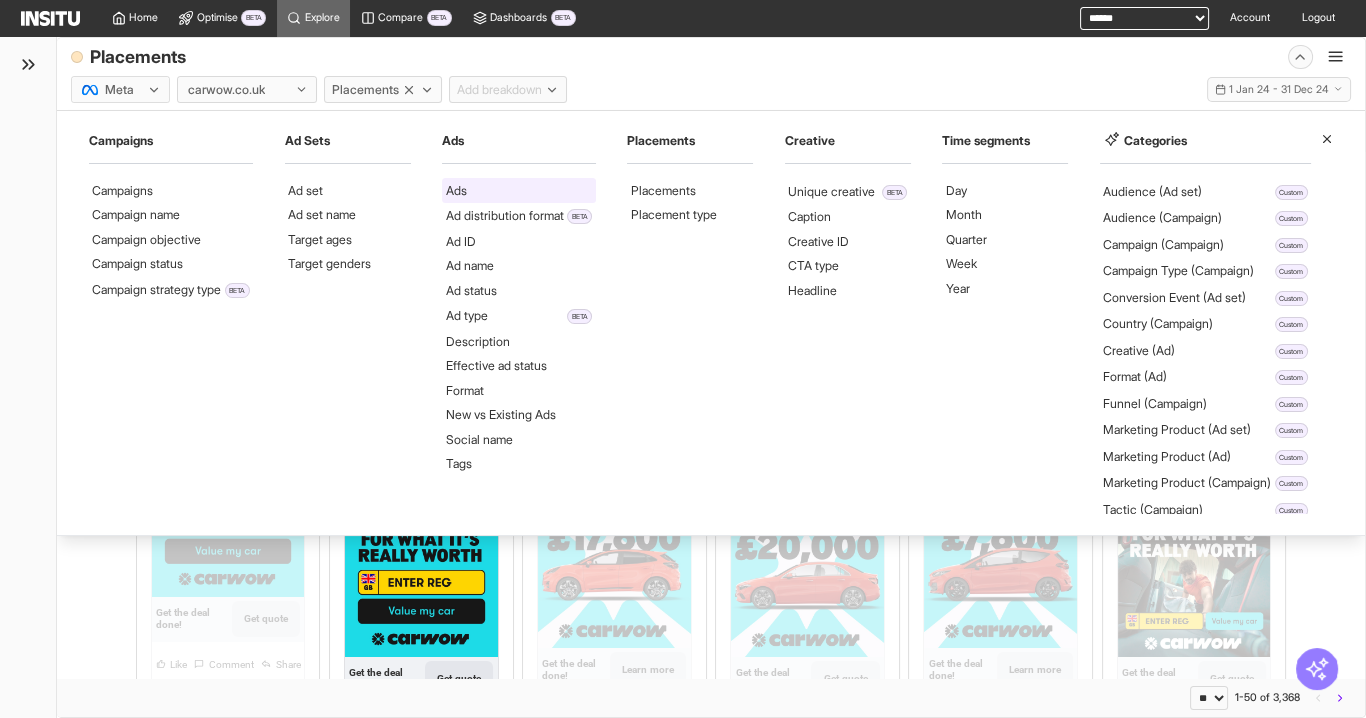 drag, startPoint x: 466, startPoint y: 173, endPoint x: 467, endPoint y: 187, distance: 14.035668 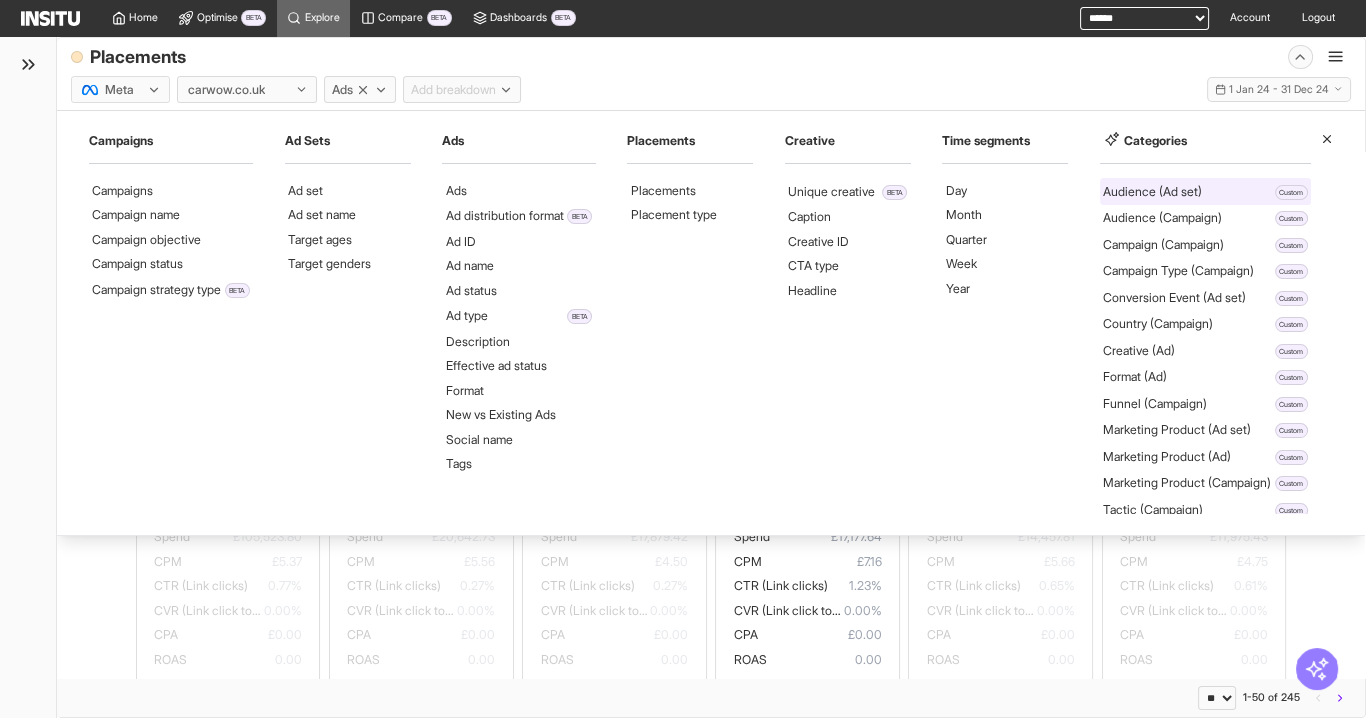 click on "Audience (Ad set)" at bounding box center [1152, 192] 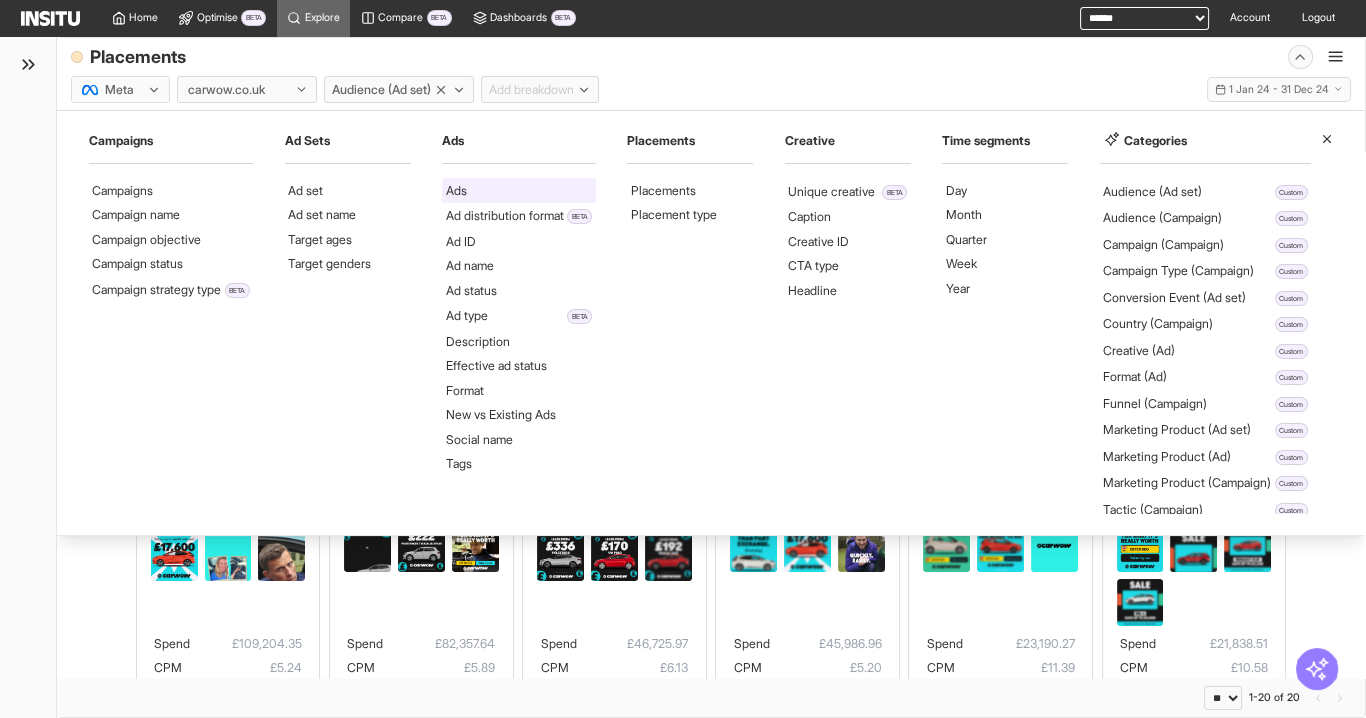 click on "Ads" at bounding box center (519, 190) 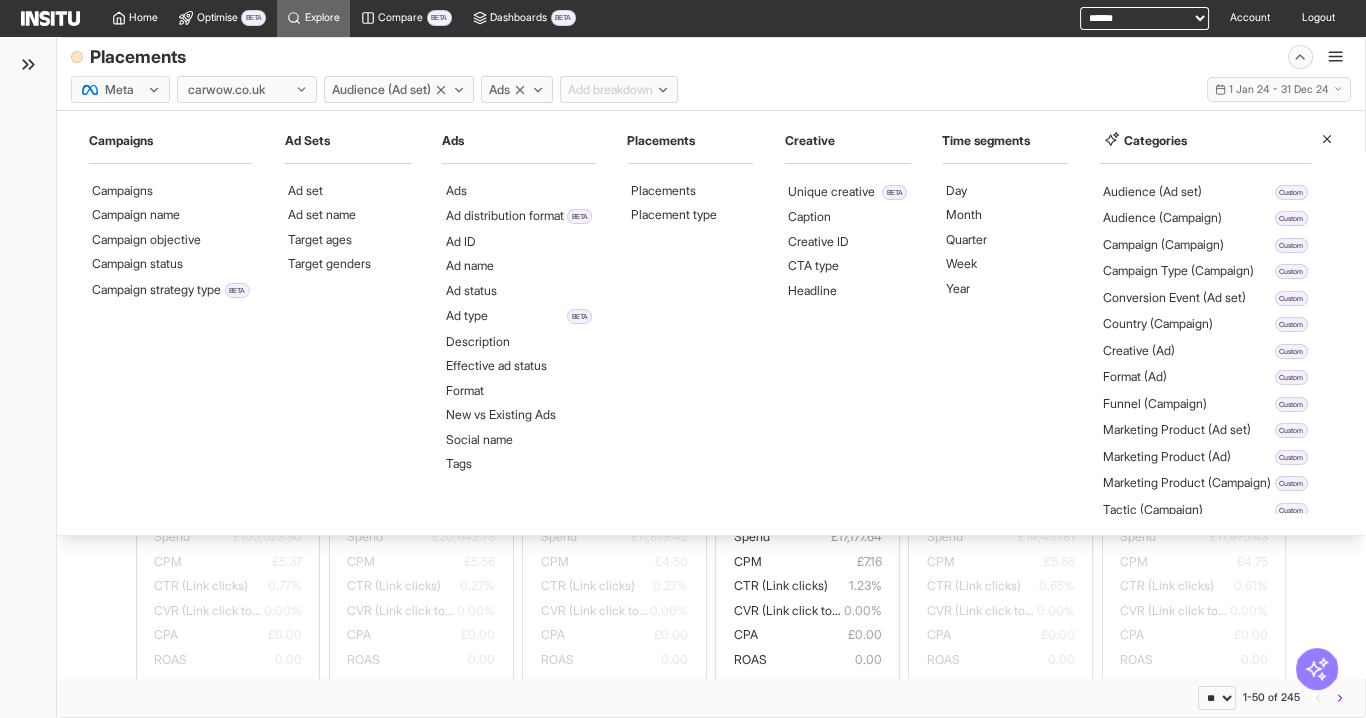 click 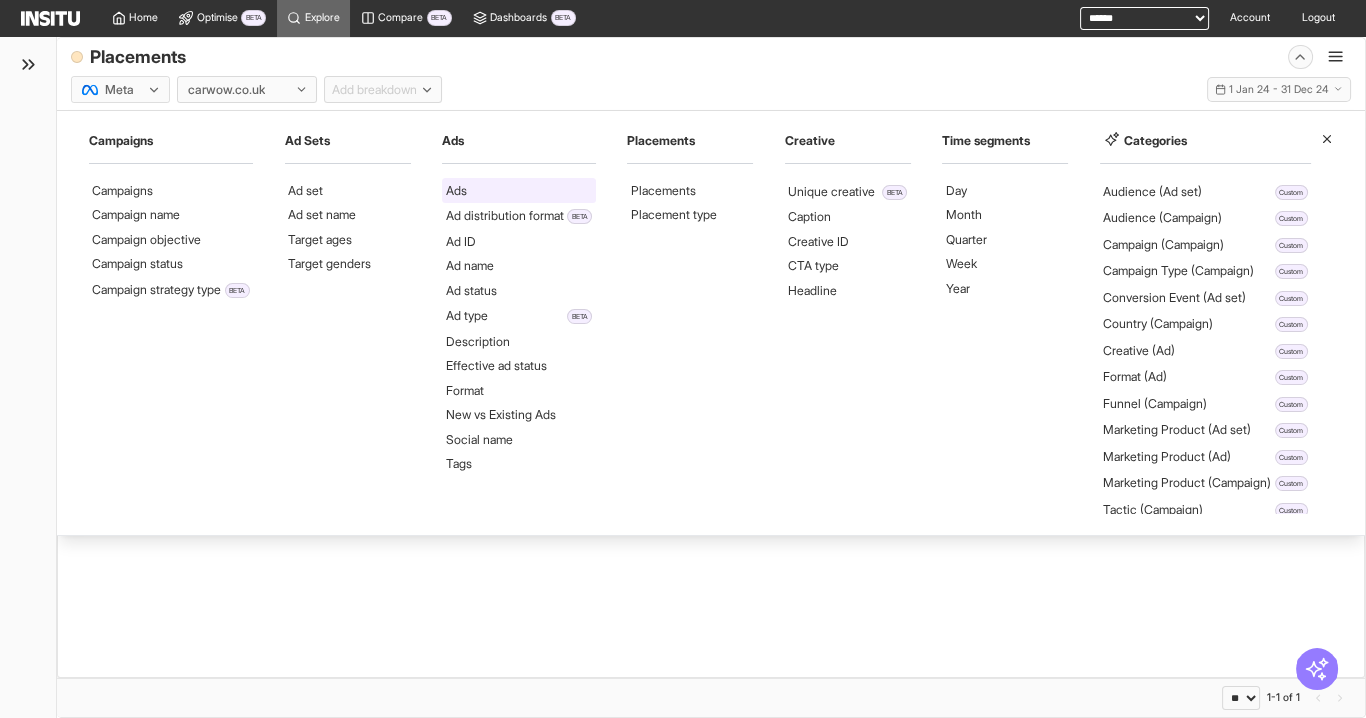 click on "Ads" at bounding box center (519, 190) 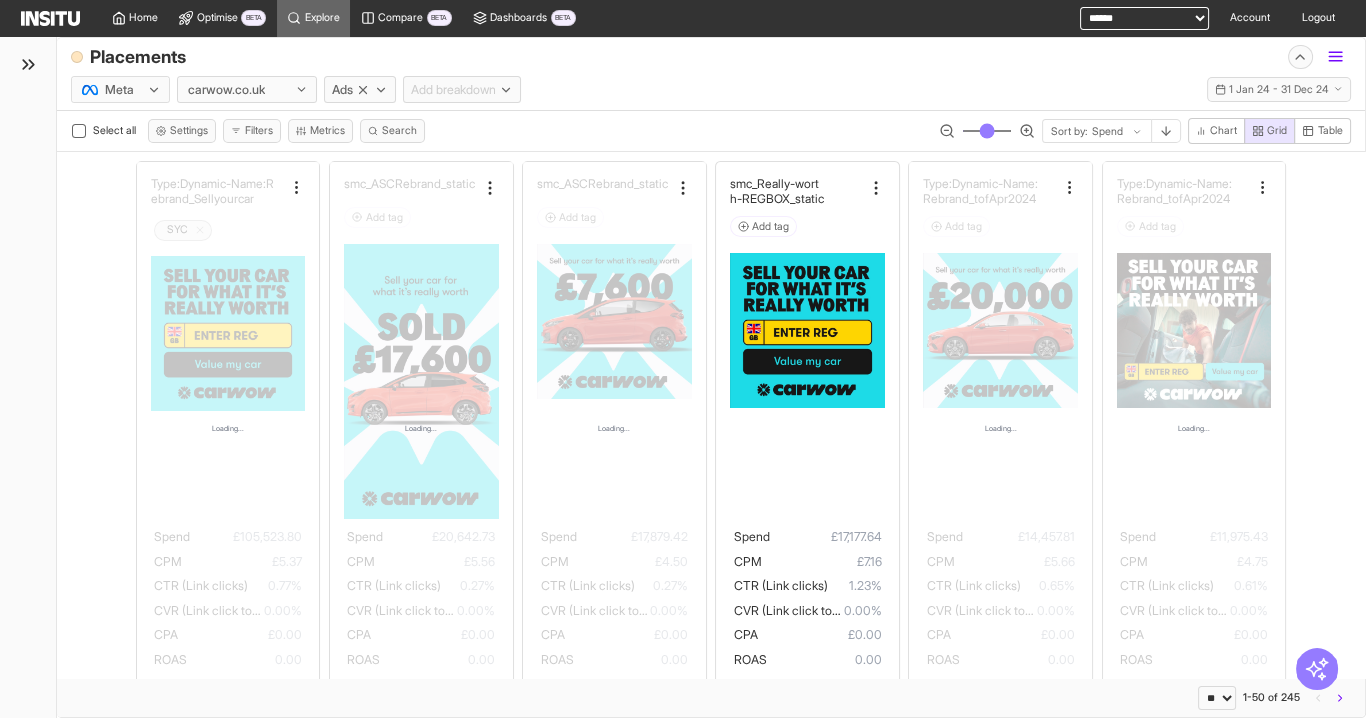 click 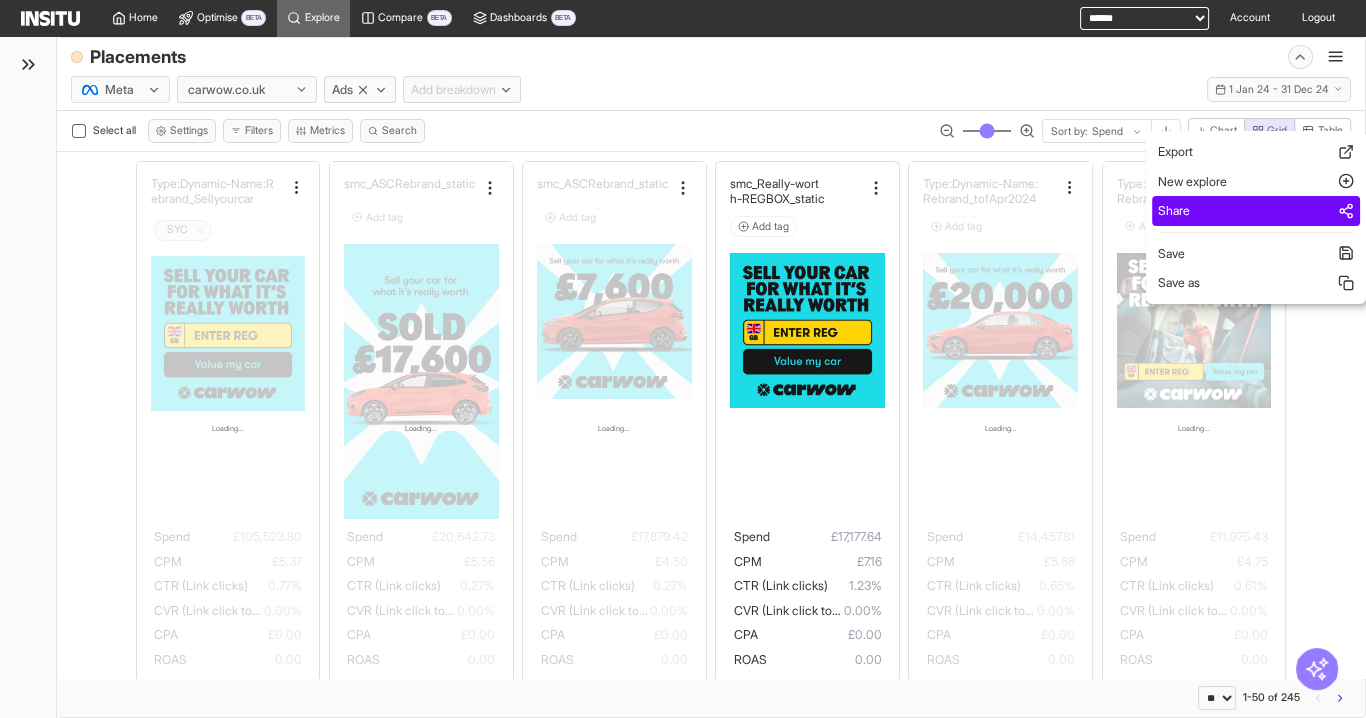click on "Share" at bounding box center [1256, 211] 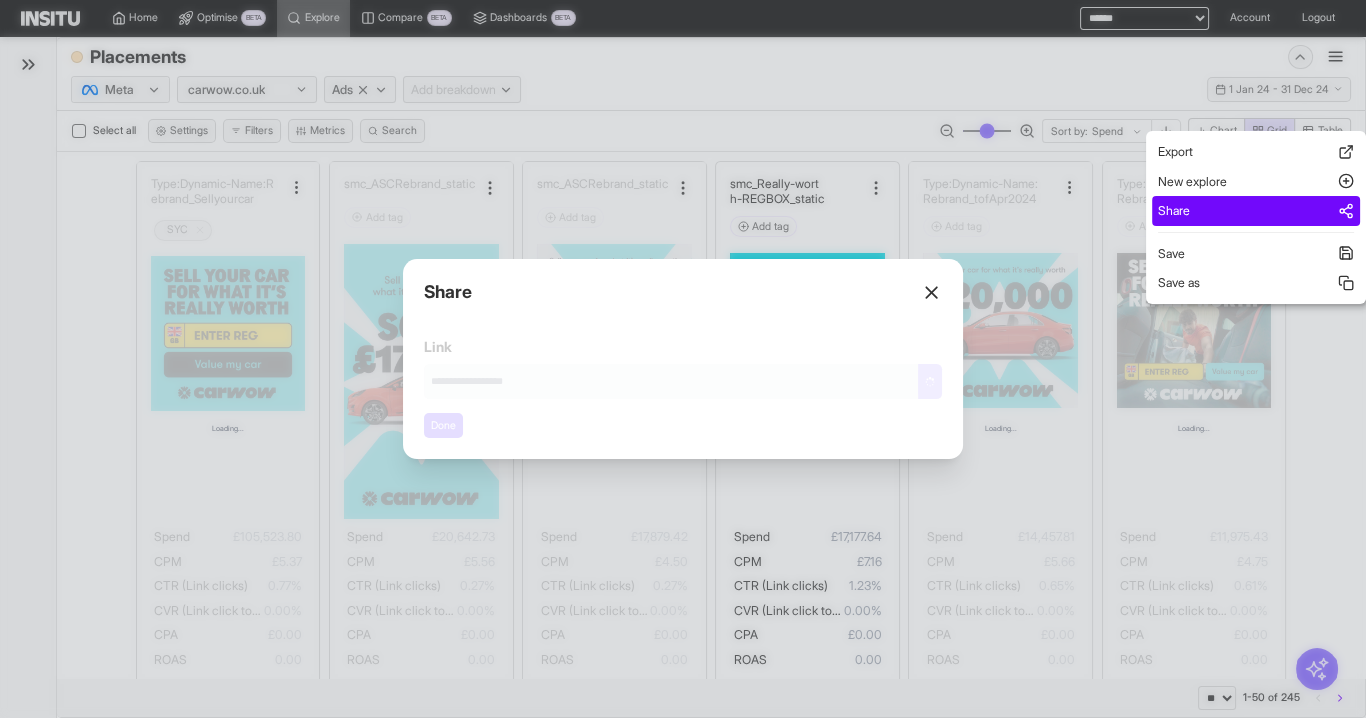 type on "**********" 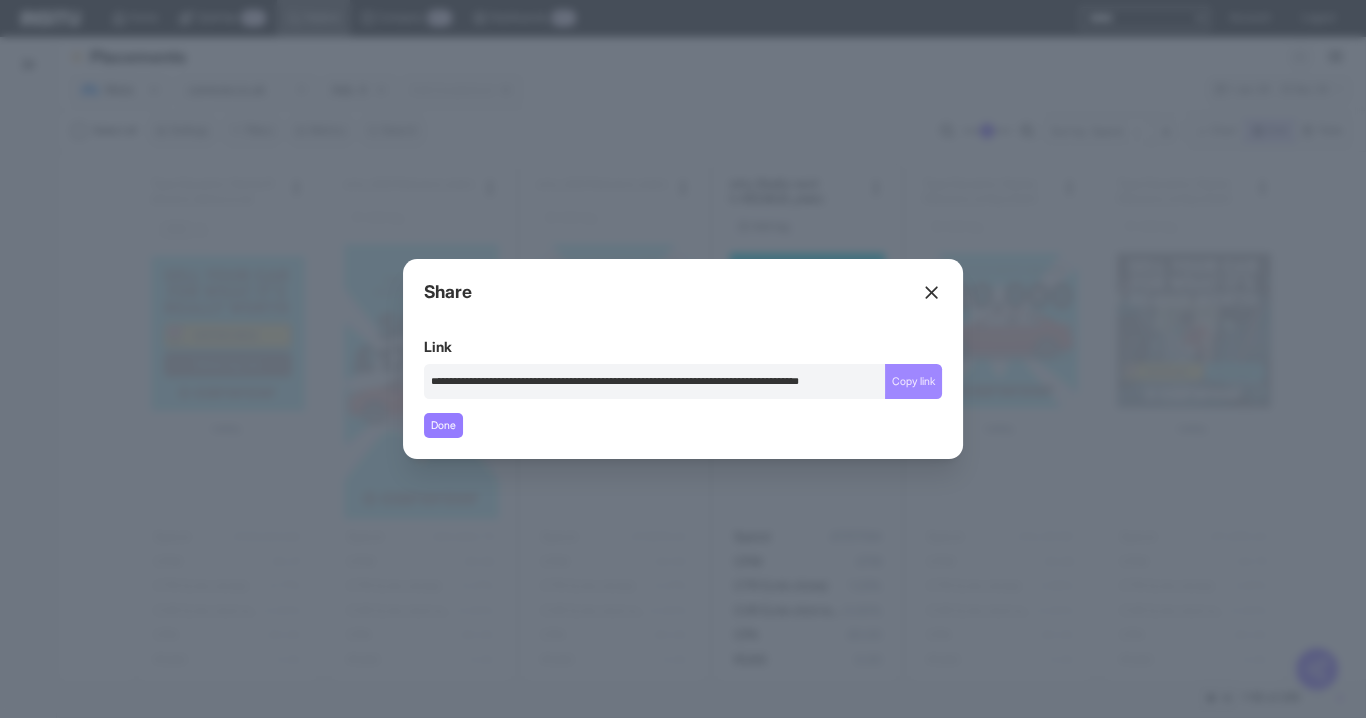 drag, startPoint x: 920, startPoint y: 382, endPoint x: 909, endPoint y: 380, distance: 11.18034 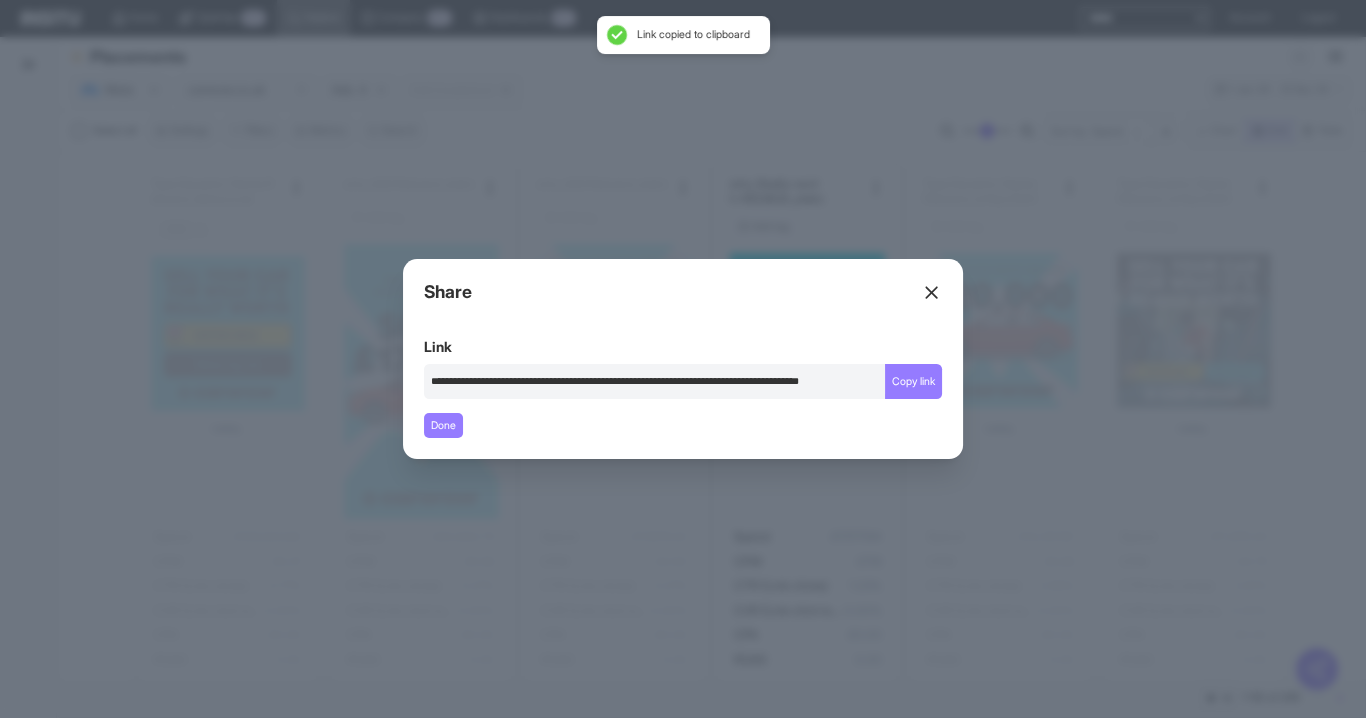 click at bounding box center (683, 359) 